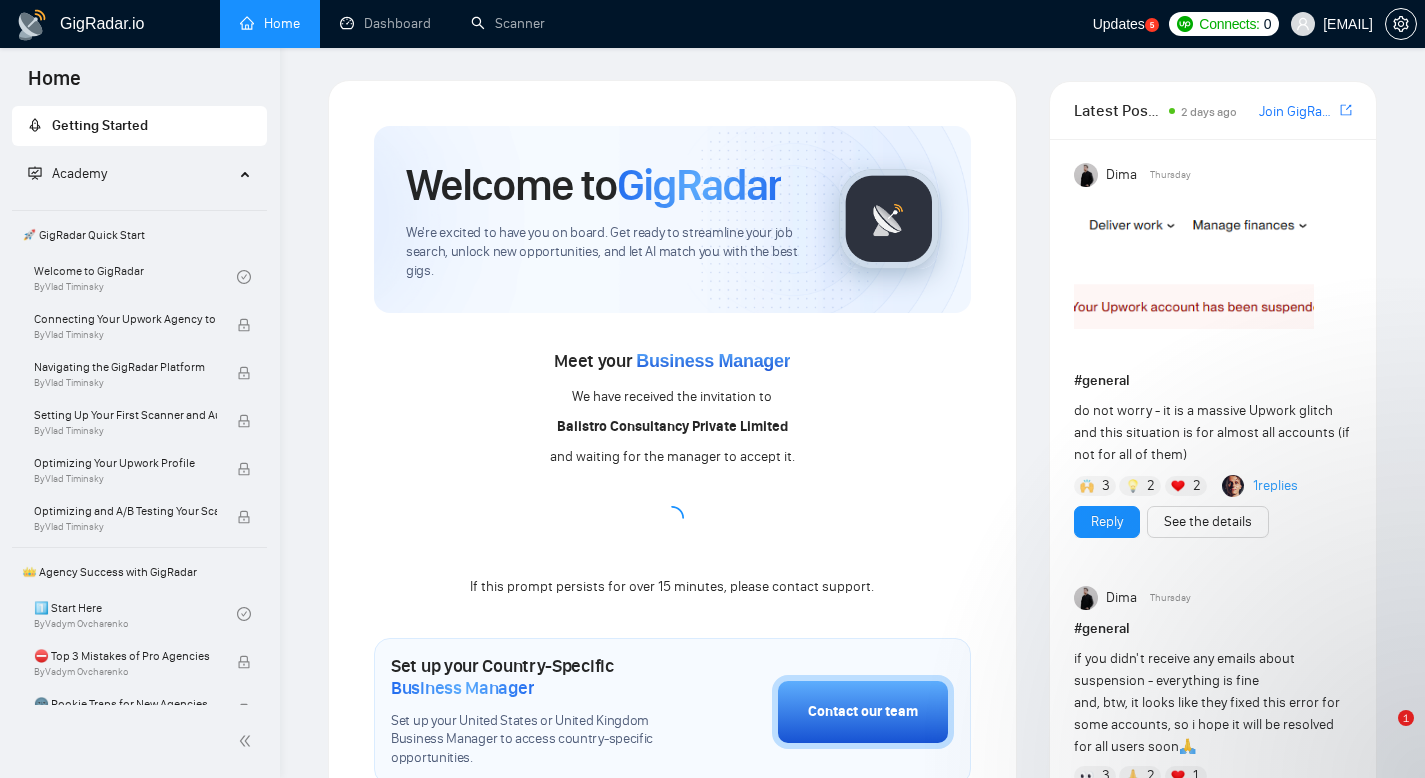 scroll, scrollTop: 207, scrollLeft: 0, axis: vertical 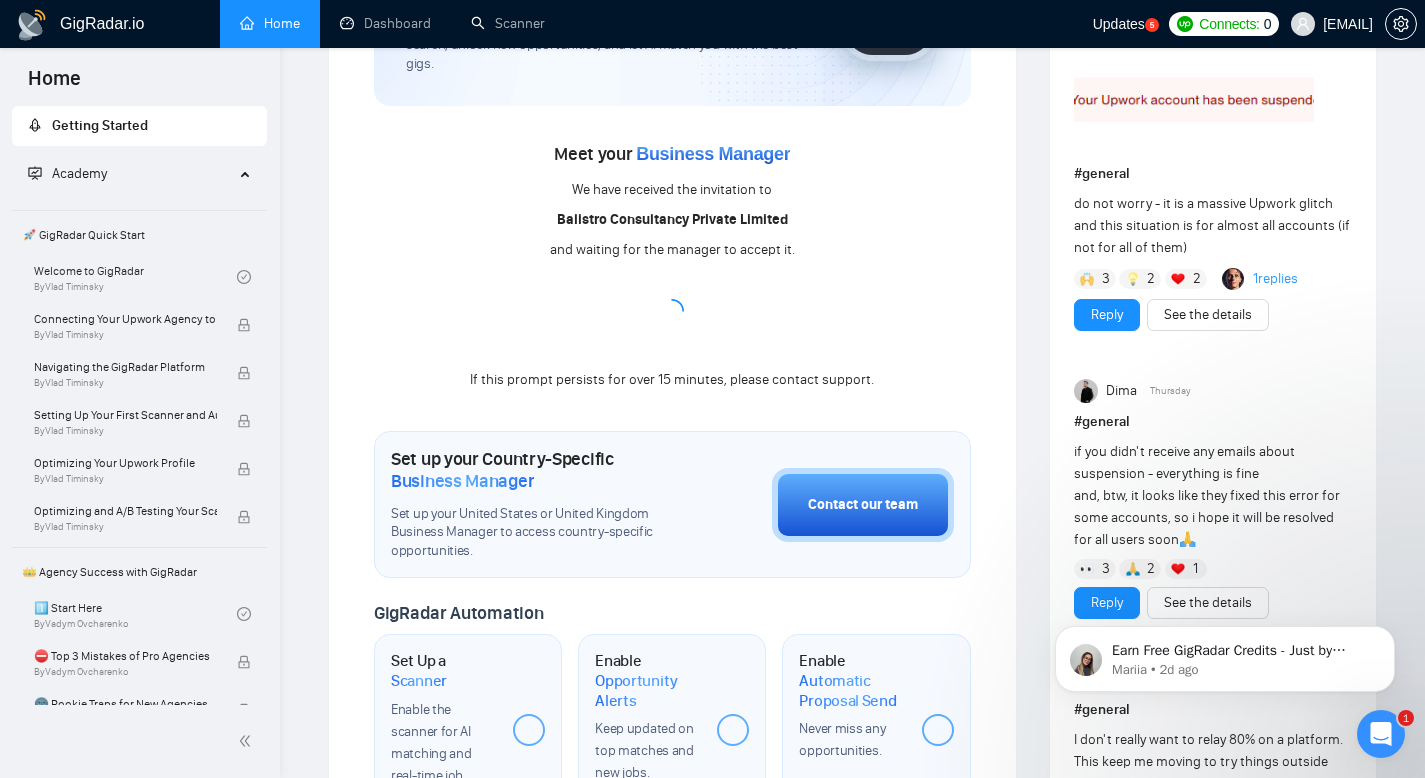 click on "If this prompt persists for over 15 minutes, please contact support." at bounding box center [672, 380] 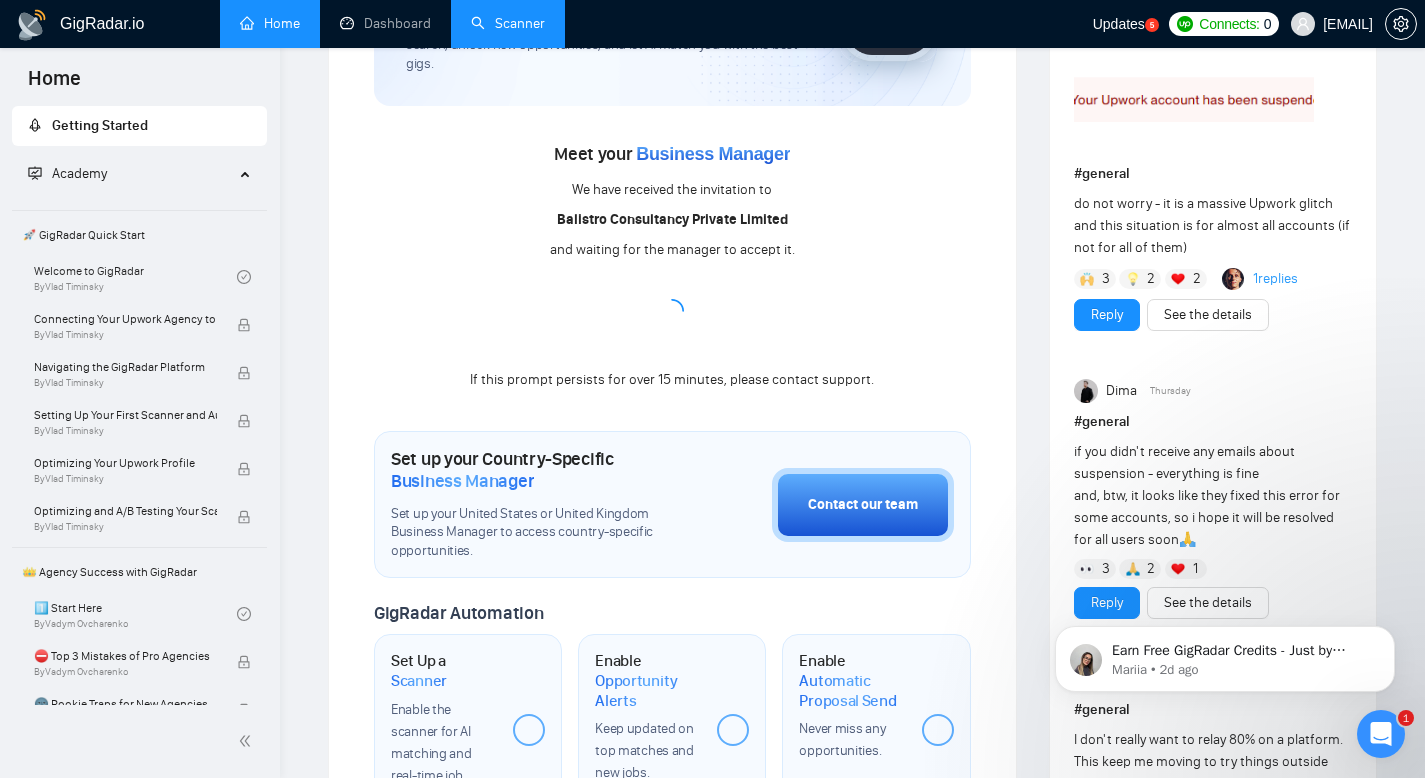click on "Scanner" at bounding box center [508, 23] 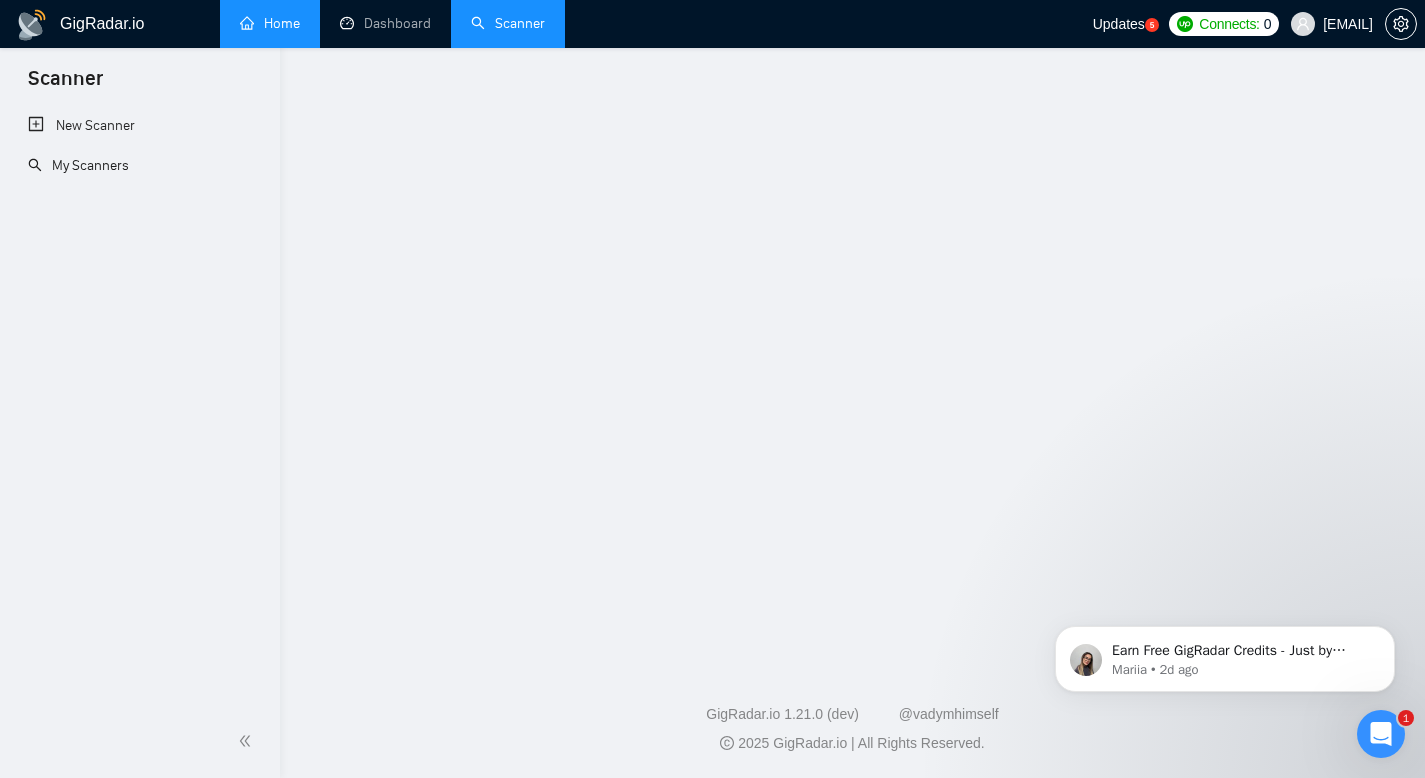 scroll, scrollTop: 0, scrollLeft: 0, axis: both 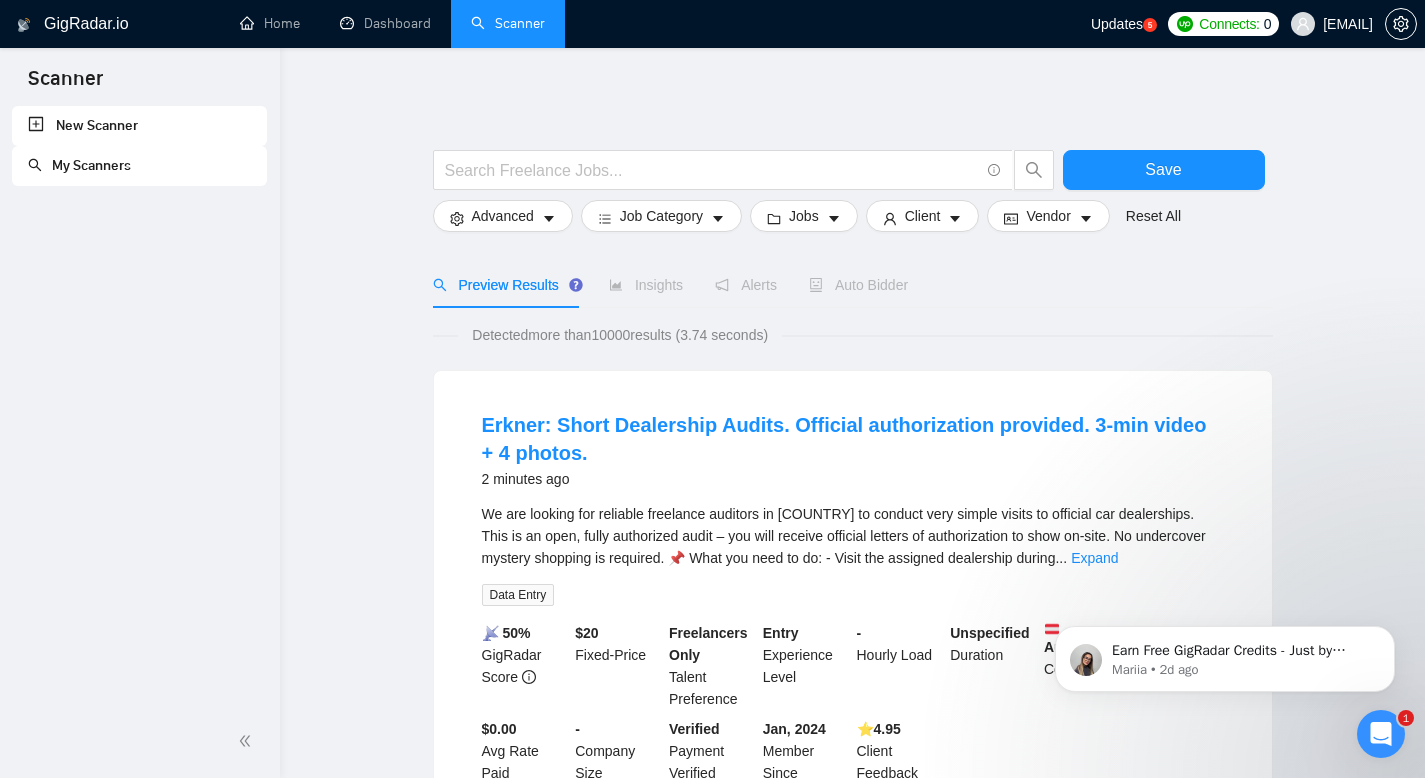 click on "New Scanner" at bounding box center [139, 126] 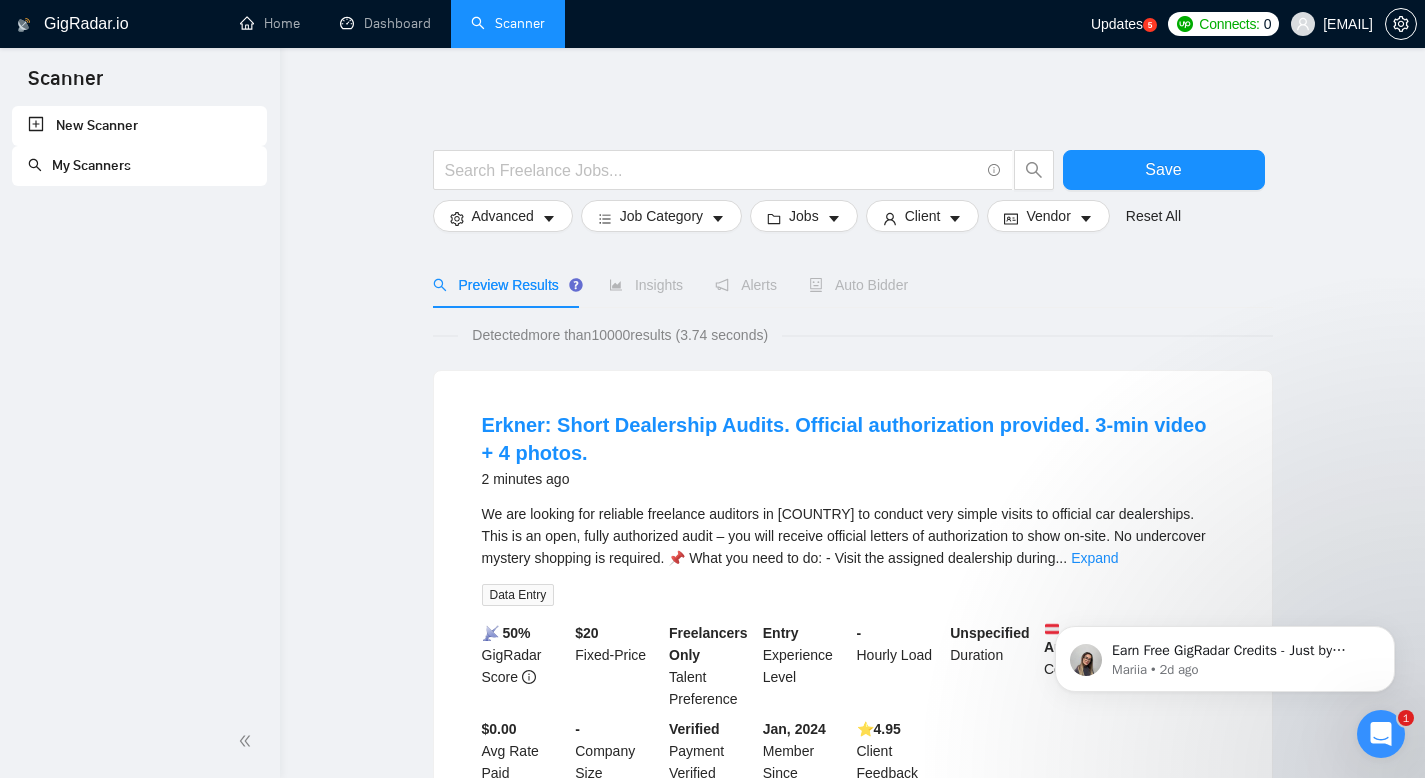 click on "New Scanner" at bounding box center [139, 126] 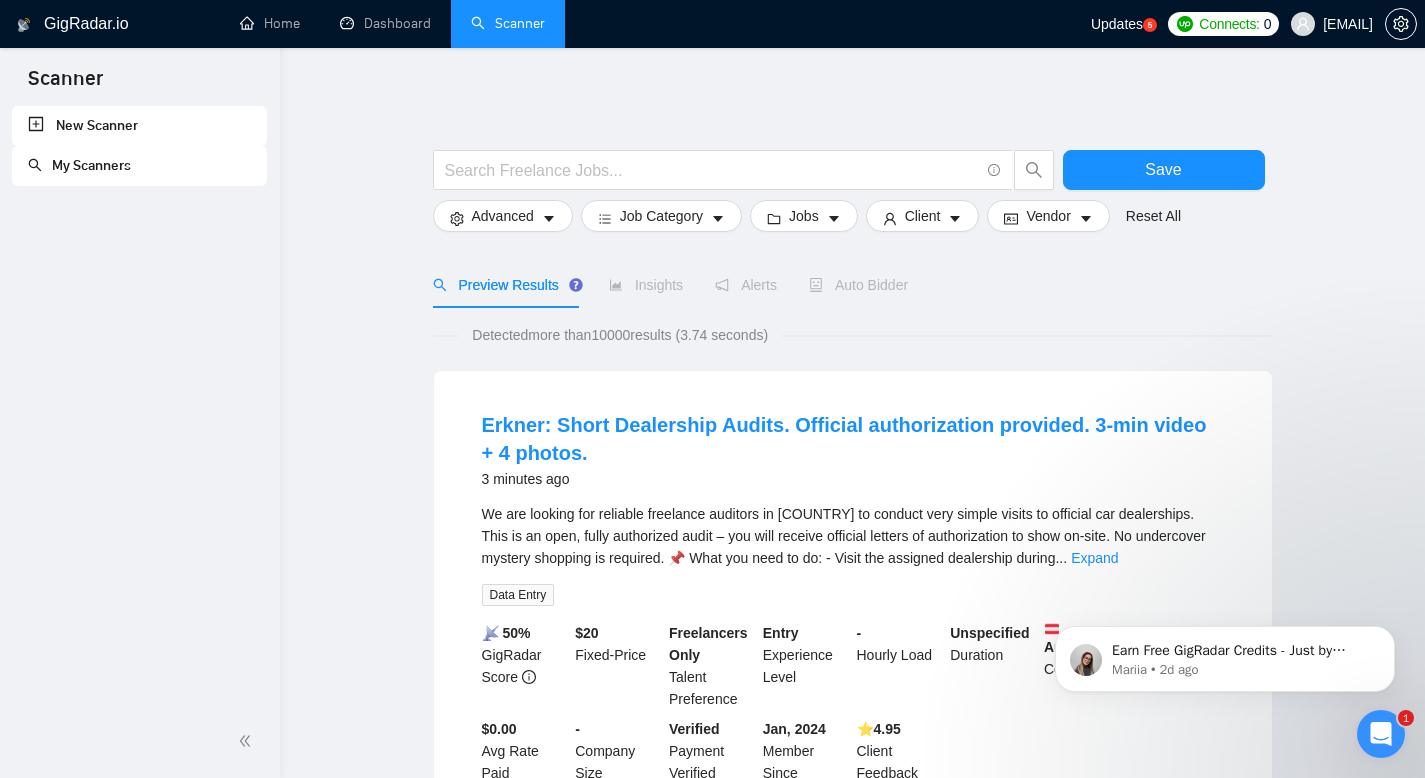 click on "New Scanner" at bounding box center [139, 126] 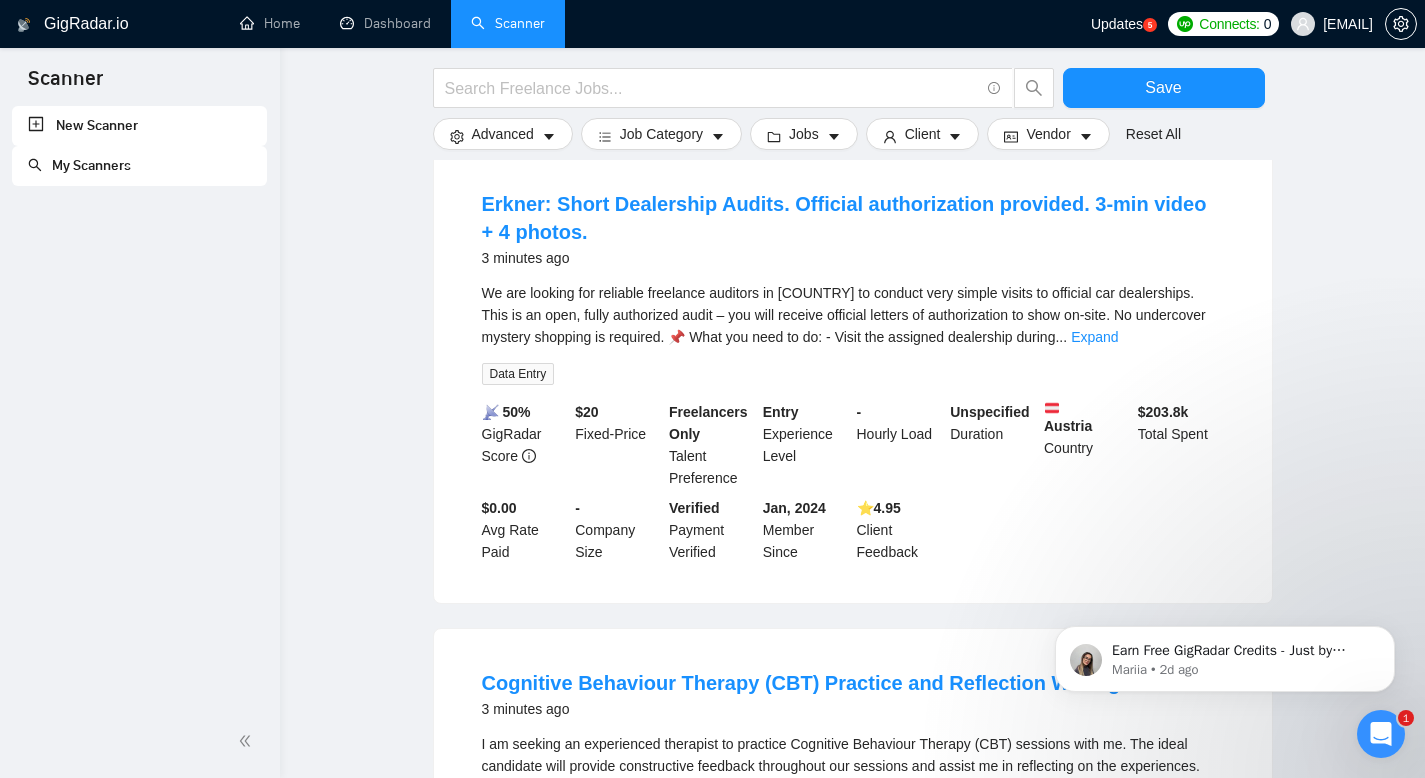 scroll, scrollTop: 0, scrollLeft: 0, axis: both 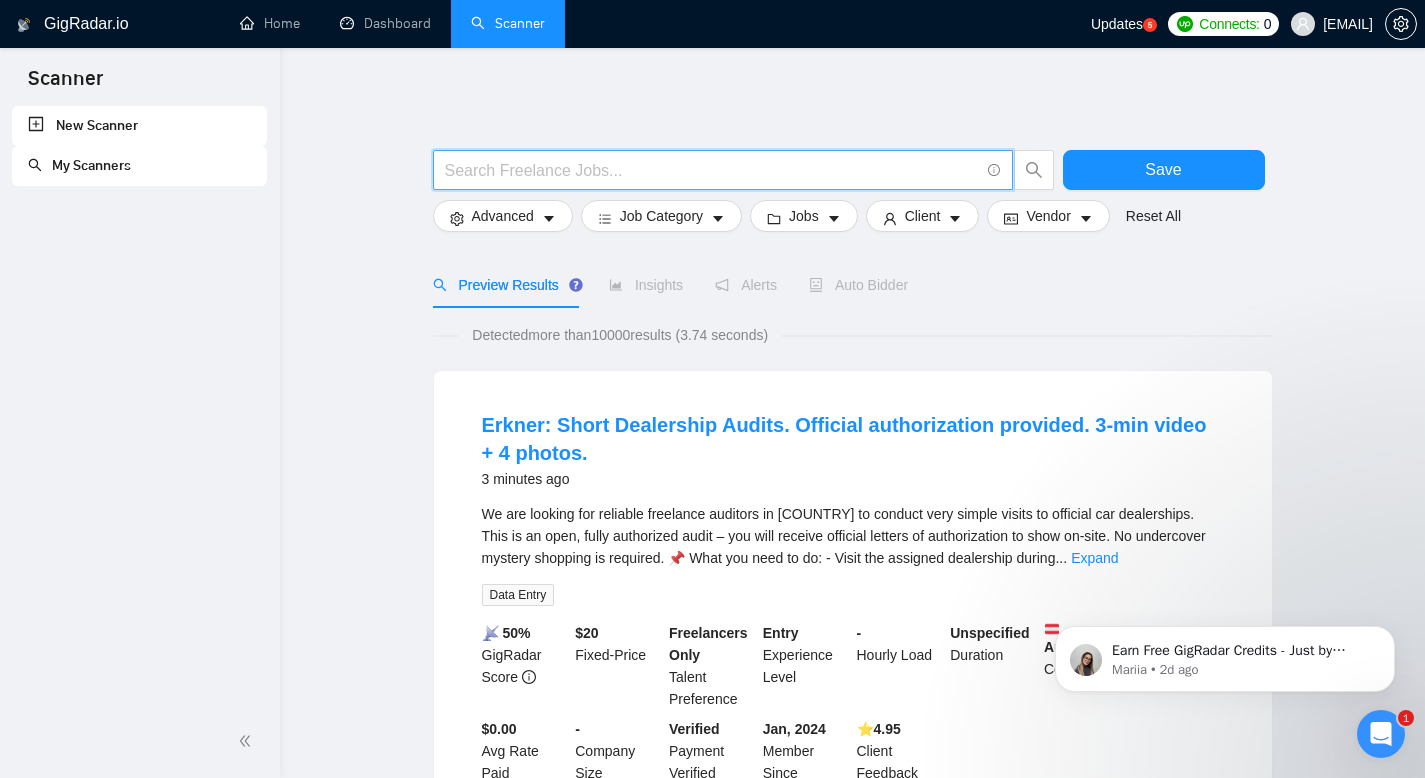 click at bounding box center [712, 170] 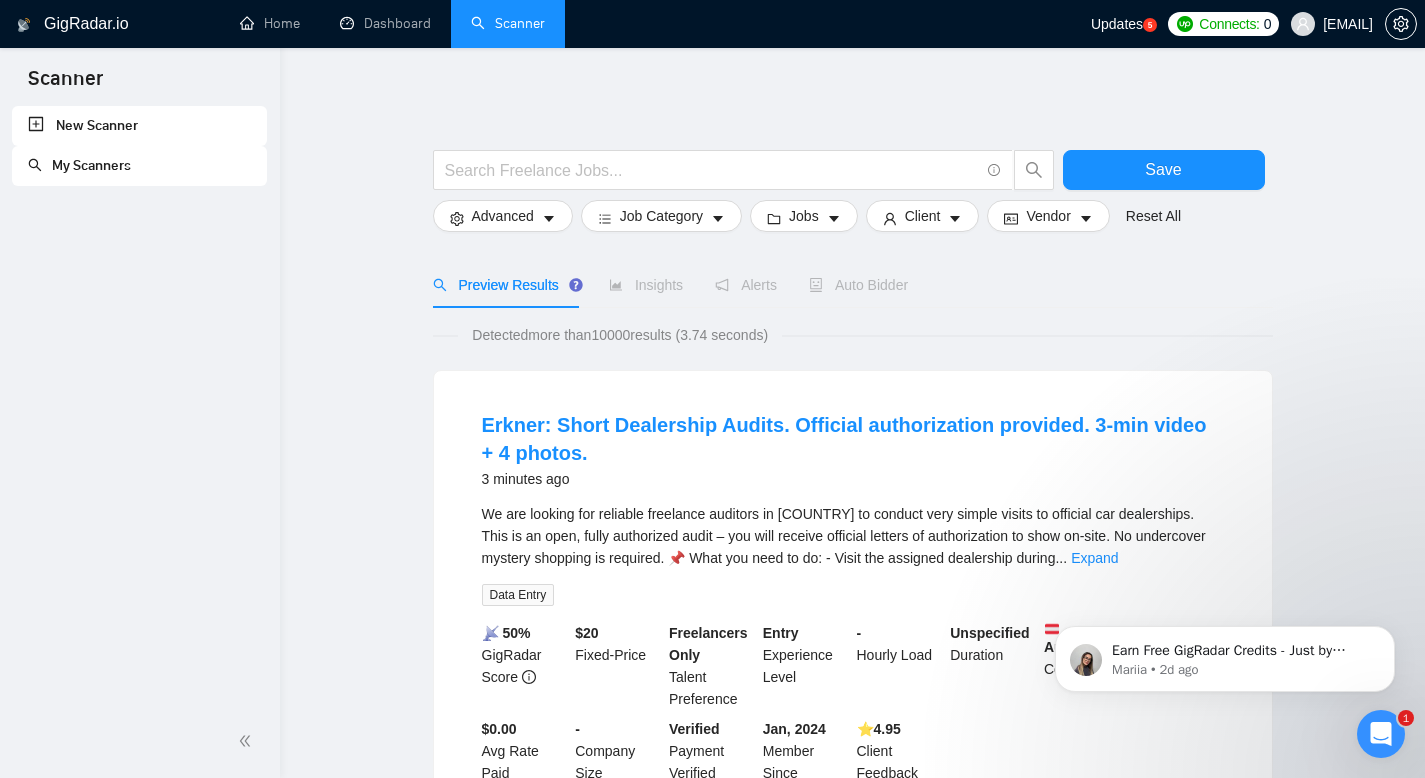 click on "My Scanners" at bounding box center [79, 165] 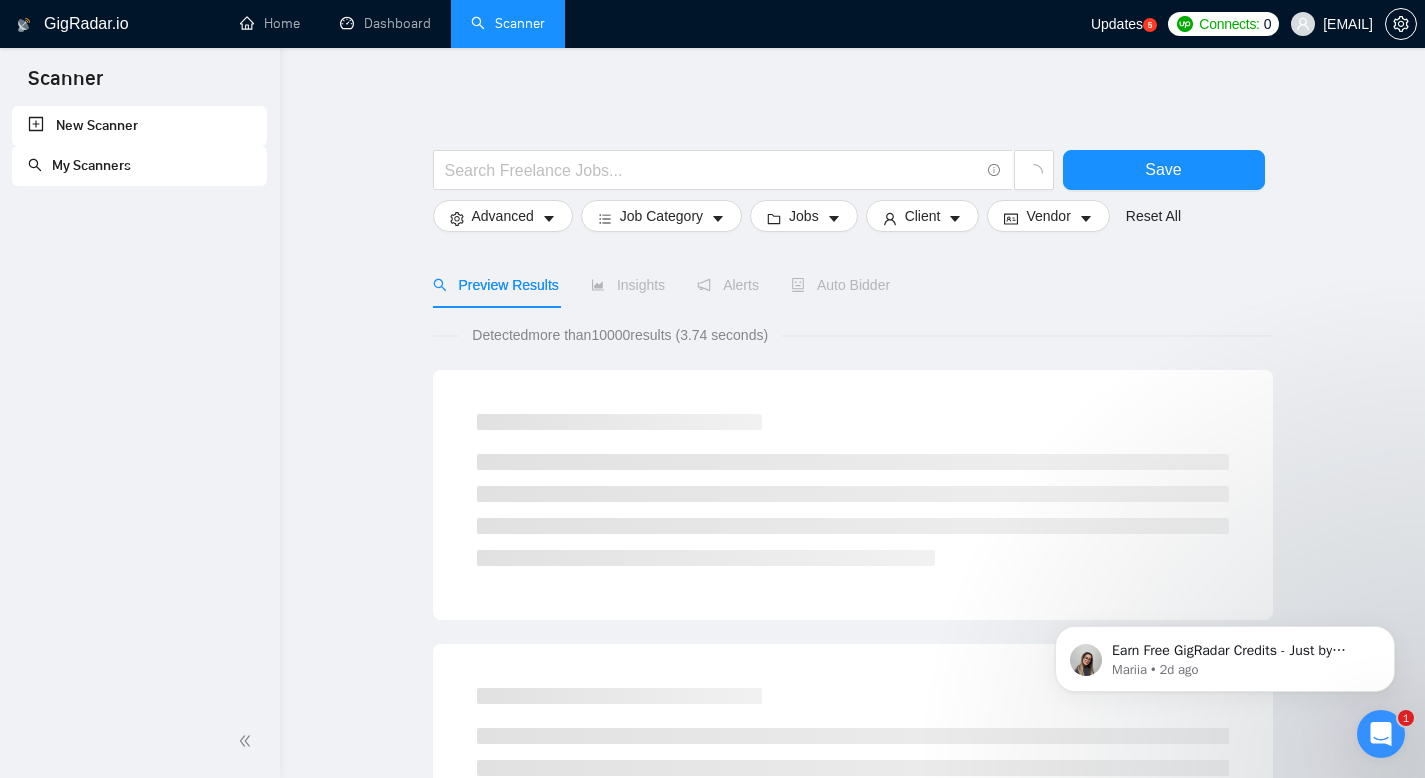 click on "New Scanner" at bounding box center [139, 126] 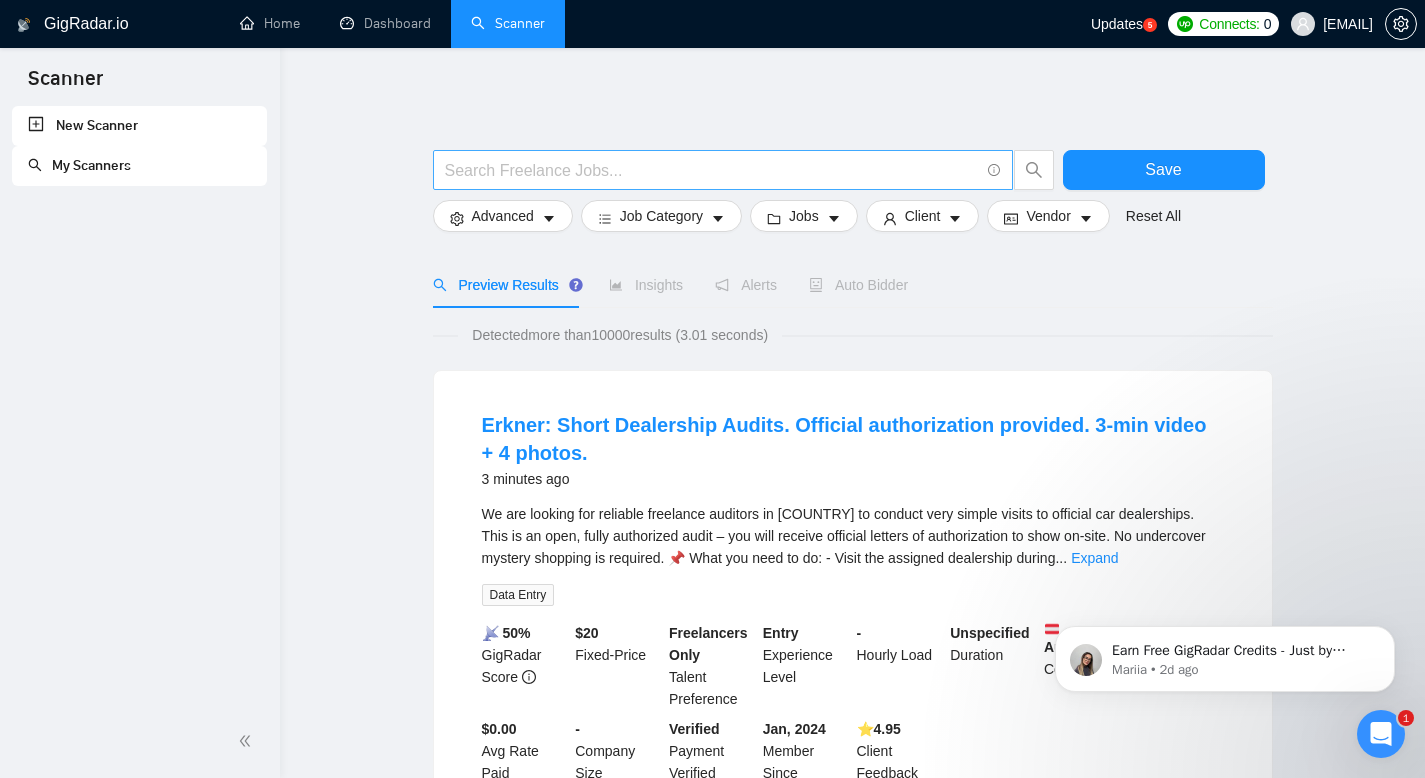 click at bounding box center [712, 170] 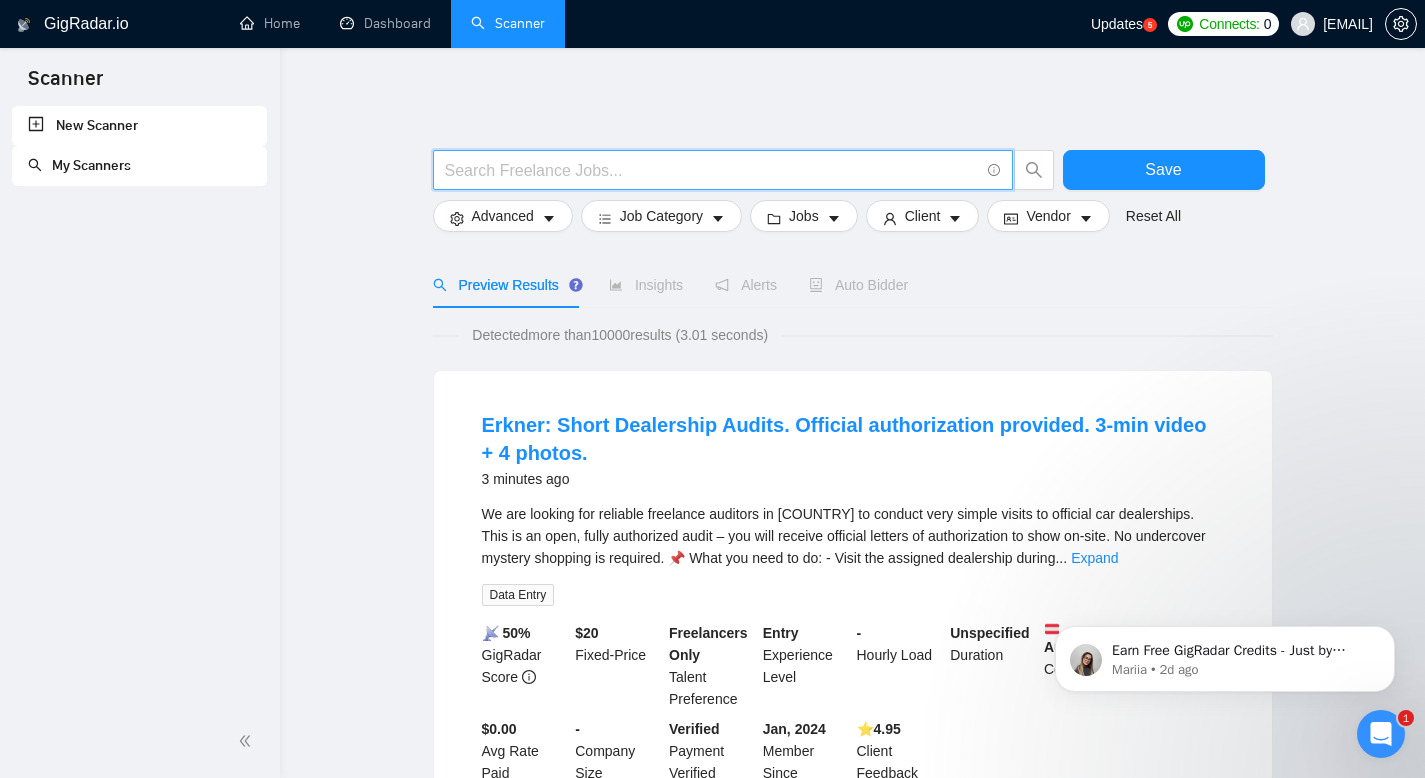 click at bounding box center [712, 170] 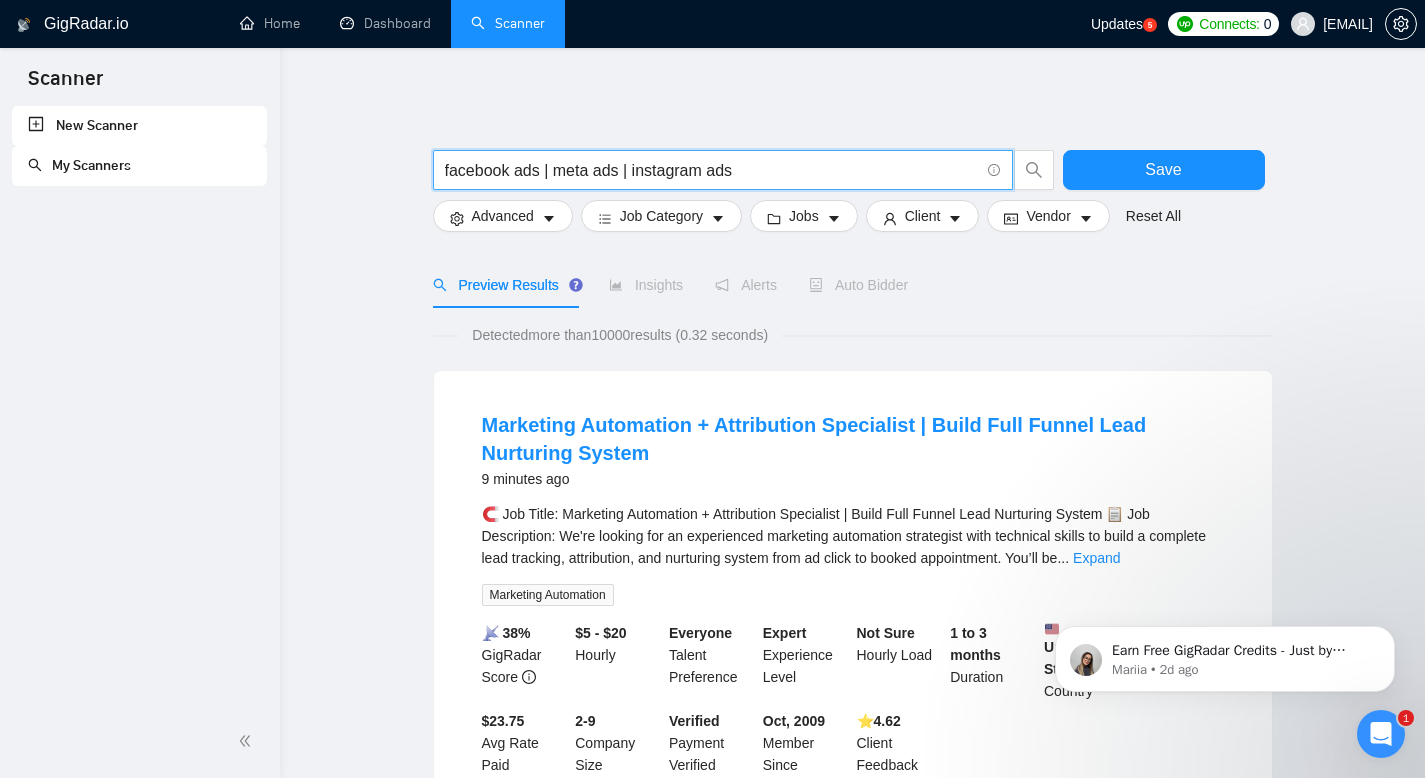 type on "facebook ads | meta ads | instagram ads" 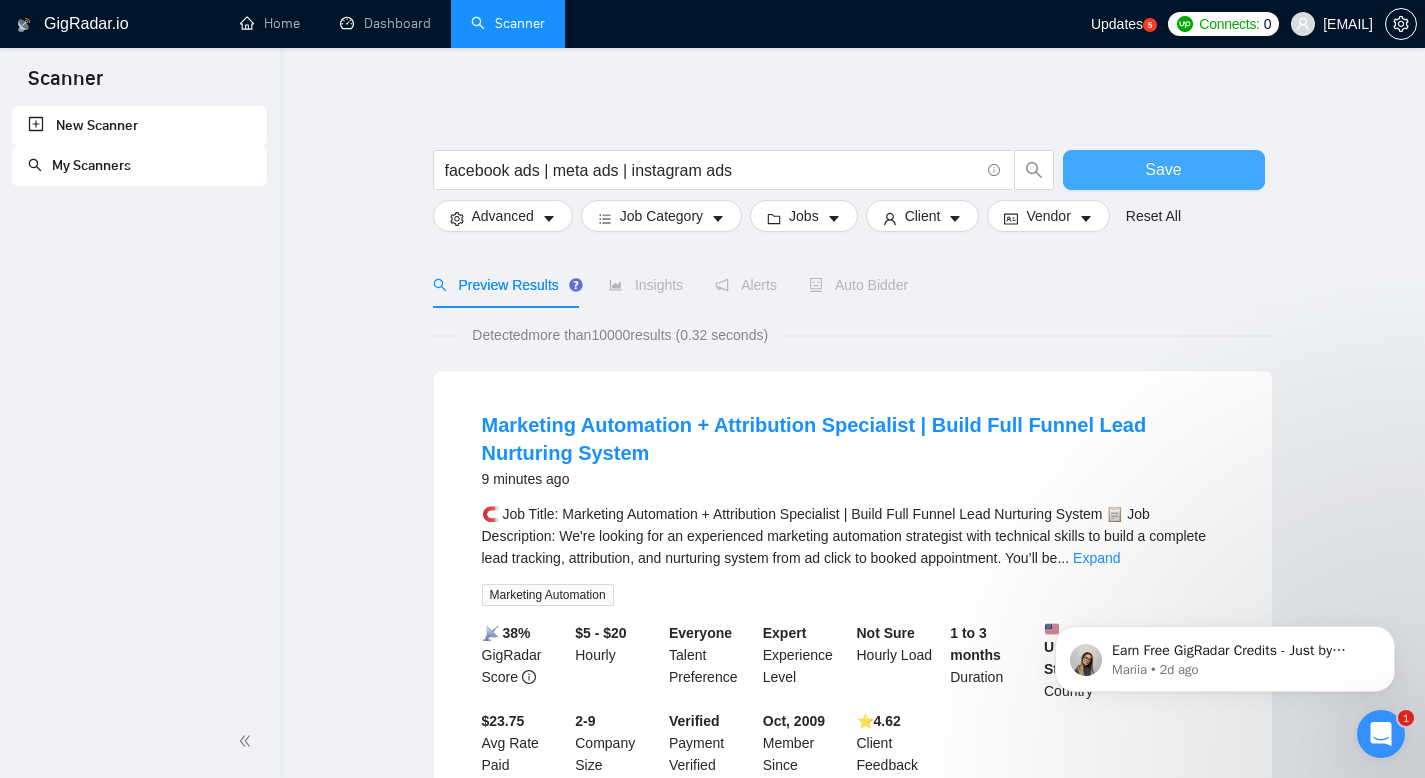 click on "Save" at bounding box center (1163, 169) 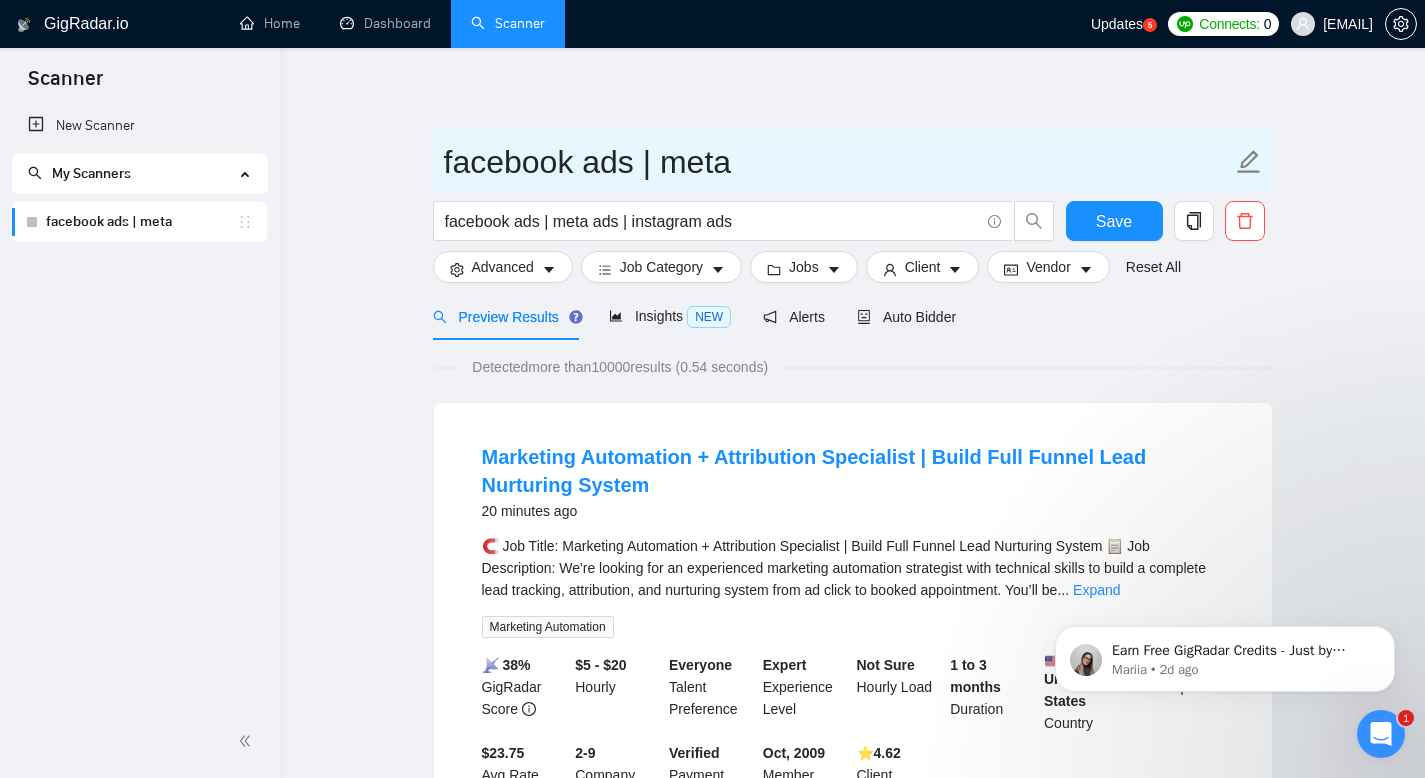 click on "facebook ads | meta" at bounding box center [838, 162] 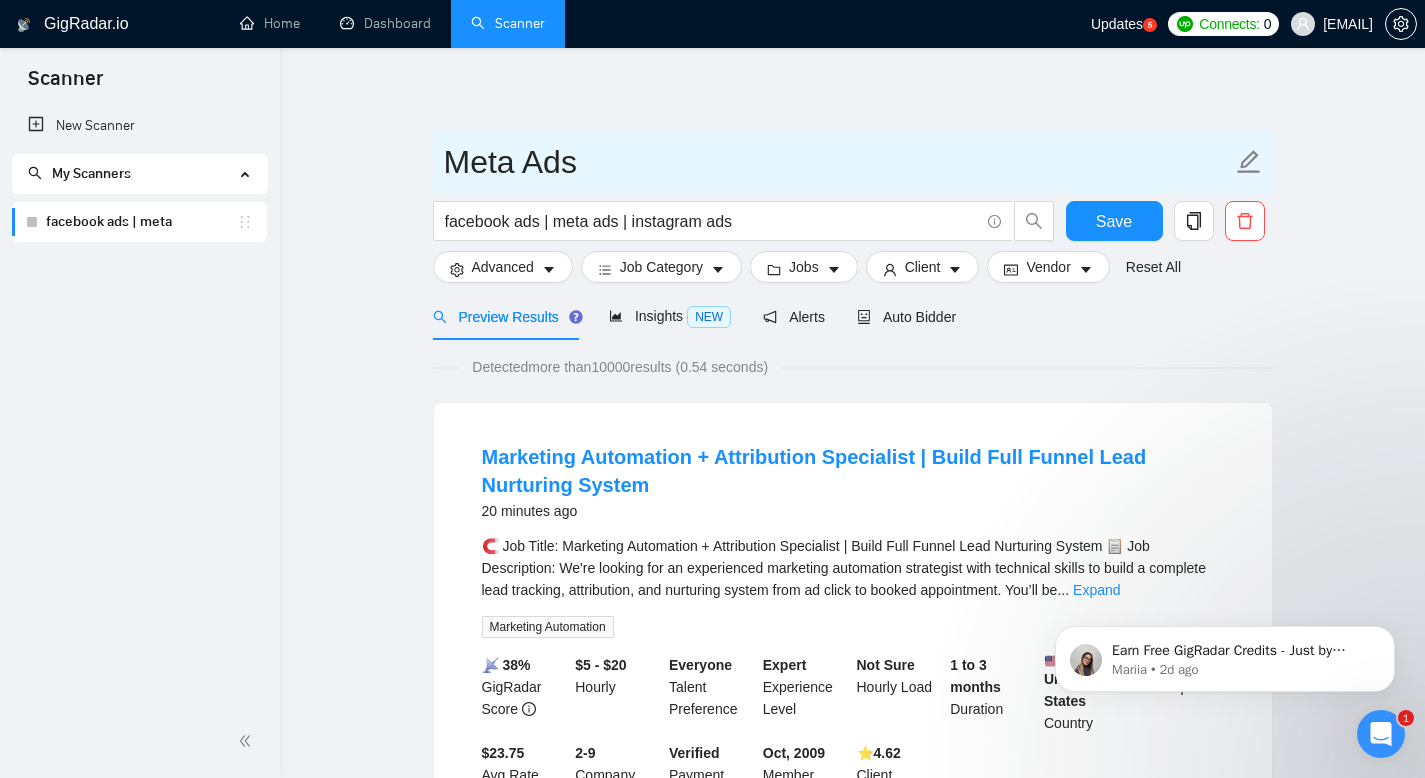 type on "Meta Ads" 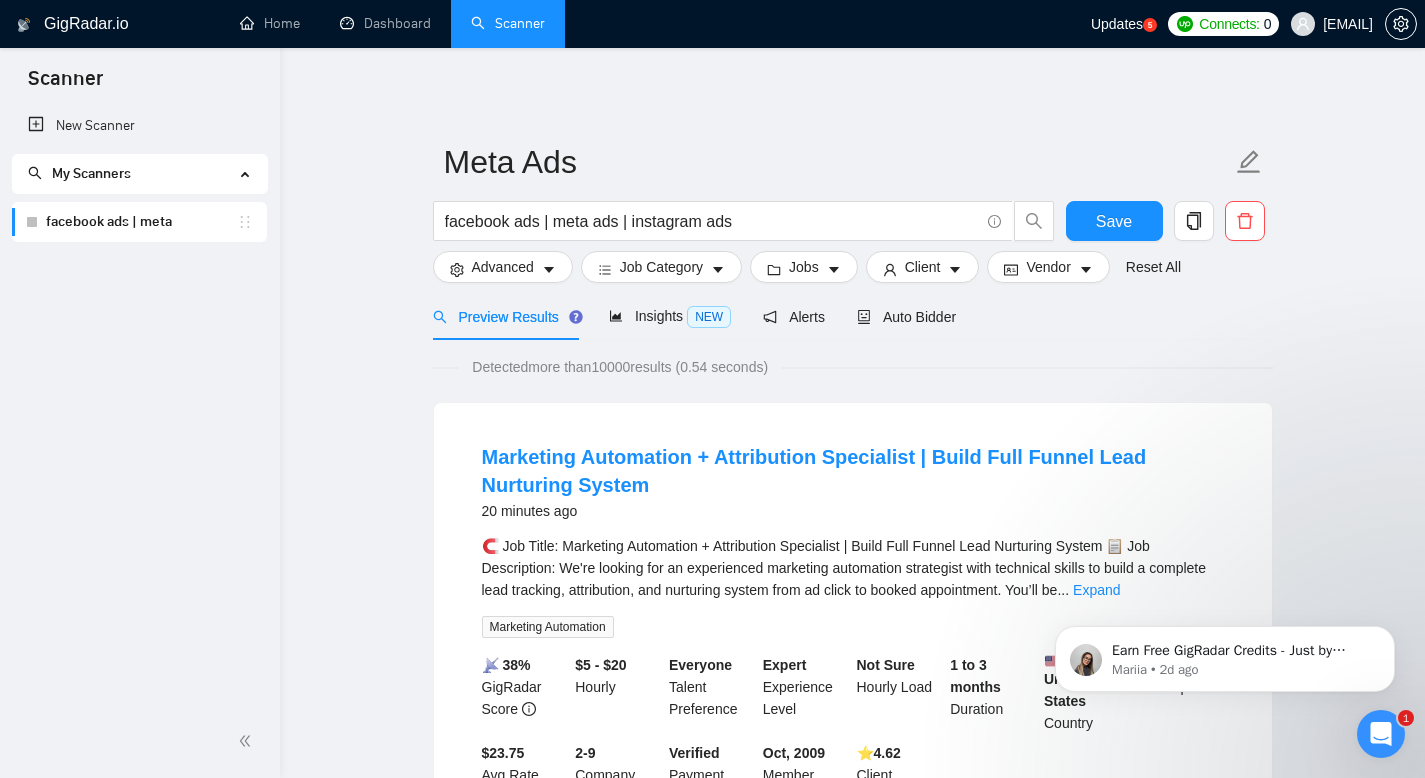 click on "GigRadar.io Home Dashboard Scanner Updates
5
Connects: 0 [EMAIL] Meta Ads facebook ads | meta ads | instagram ads Save Advanced   Job Category   Jobs   Client   Vendor   Reset All Preview Results Insights NEW Alerts Auto Bidder Detected  more than   10000  results   (0.54 seconds) Marketing Automation + Attribution Specialist | Build Full Funnel Lead Nurturing System 20 minutes ago 🧲 Job Title:
Marketing Automation + Attribution Specialist | Build Full Funnel Lead Nurturing System
📋 Job Description:
We're looking for an experienced marketing automation strategist with technical skills to build a complete lead tracking, attribution, and nurturing system from ad click to booked appointment.
You’ll be  ... Expand Marketing Automation 📡   38% GigRadar Score   $5 - $20 Hourly Everyone Talent Preference Expert Experience Level Not Sure Hourly Load 1 to 3 months Duration   [COUNTRY] Country $ 138.3k Total Spent $23.75 Avg Rate Paid 2-9" at bounding box center [852, 2569] 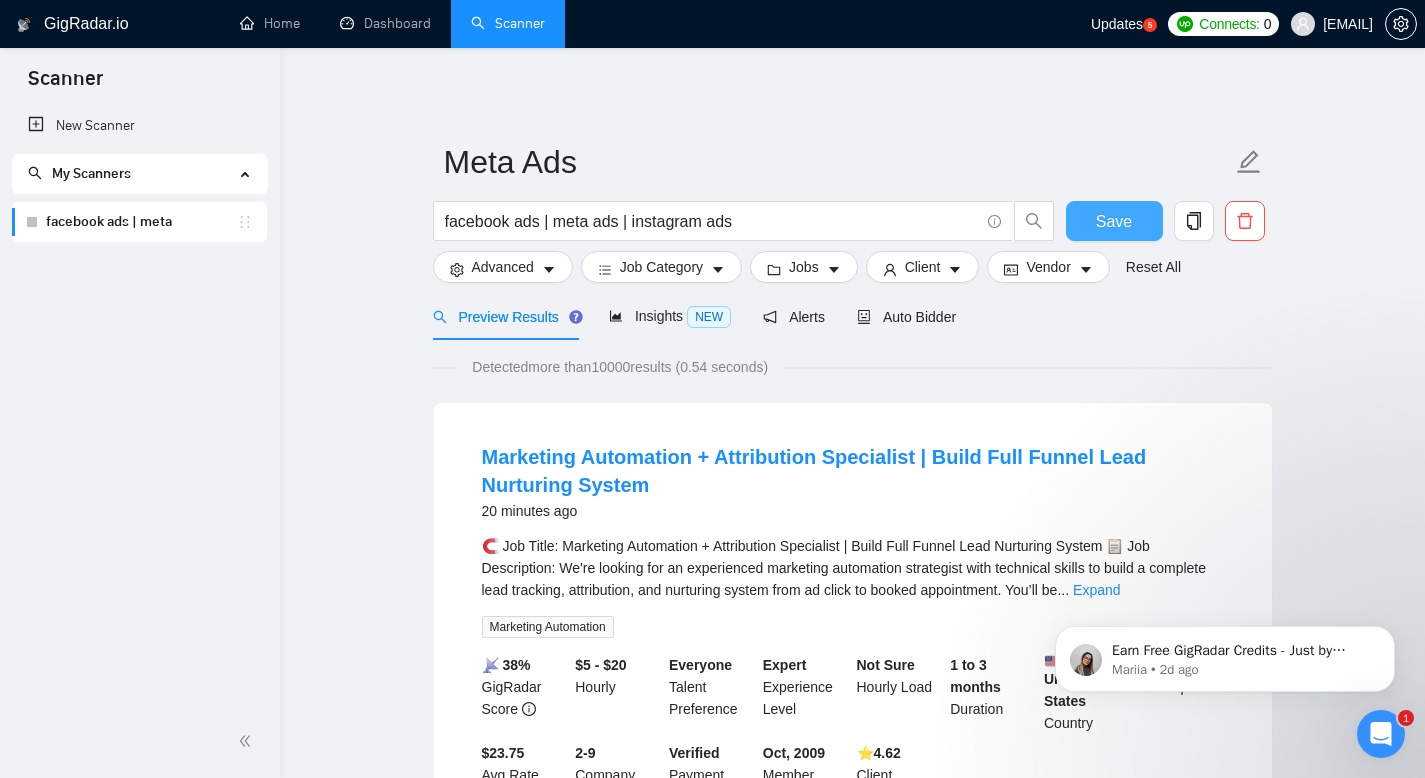 click on "Save" at bounding box center [1114, 221] 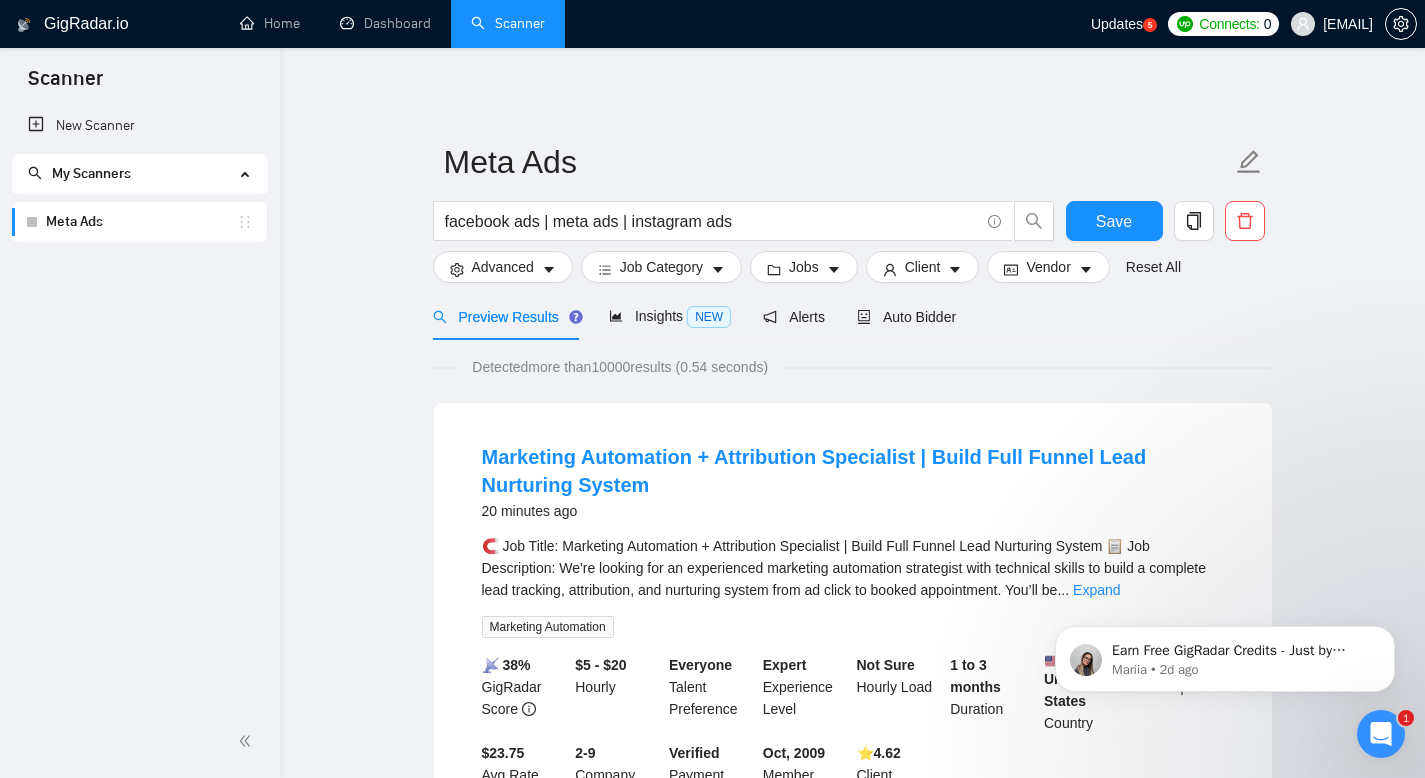 click on "Meta Ads facebook ads | meta ads | instagram ads Save Advanced   Job Category   Jobs   Client   Vendor   Reset All Preview Results Insights NEW Alerts Auto Bidder Detected  more than   10000  results   (0.54 seconds) Marketing Automation + Attribution Specialist | Build Full Funnel Lead Nurturing System 20 minutes ago 🧲 Job Title:
Marketing Automation + Attribution Specialist | Build Full Funnel Lead Nurturing System
📋 Job Description:
We're looking for an experienced marketing automation strategist with technical skills to build a complete lead tracking, attribution, and nurturing system from ad click to booked appointment.
You’ll be  ... Expand Marketing Automation 📡   38% GigRadar Score   $5 - $20 Hourly Everyone Talent Preference Expert Experience Level Not Sure Hourly Load 1 to 3 months Duration   [COUNTRY] Country $ 138.3k Total Spent $23.75 Avg Rate Paid 2-9 Company Size Verified Payment Verified Oct, 2009 Member Since ⭐️  4.62 Client Feedback Video Editor + Social Media Content &" at bounding box center (852, 2532) 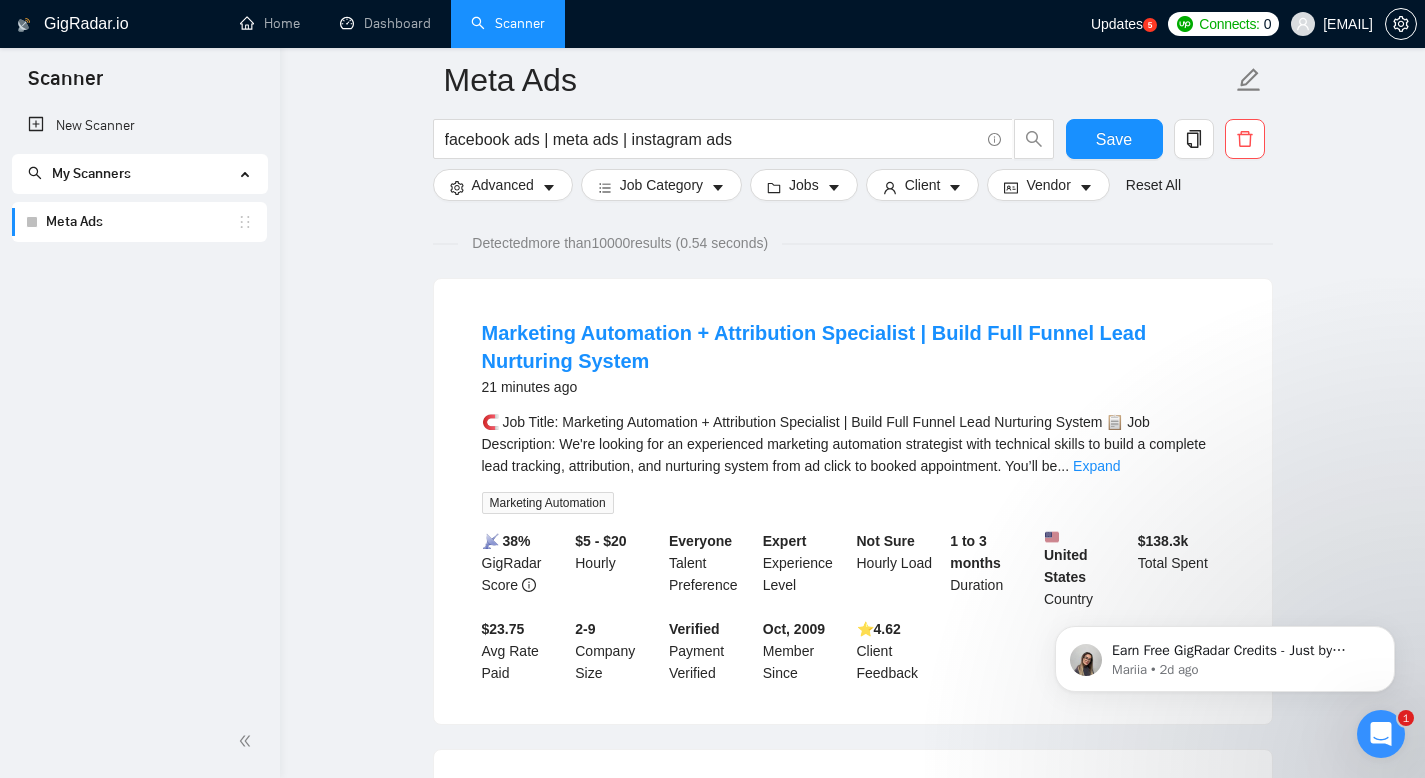 scroll, scrollTop: 177, scrollLeft: 0, axis: vertical 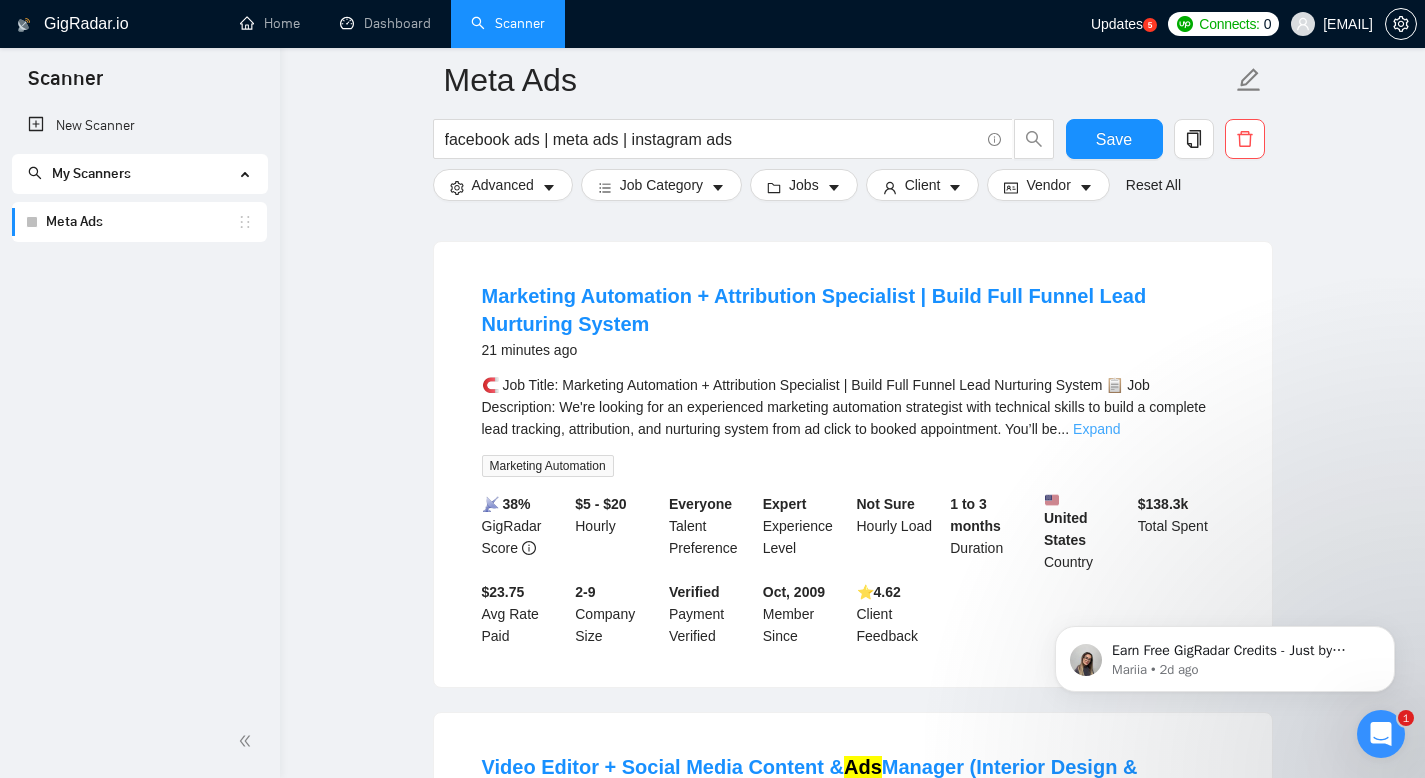 click on "Expand" at bounding box center [1096, 429] 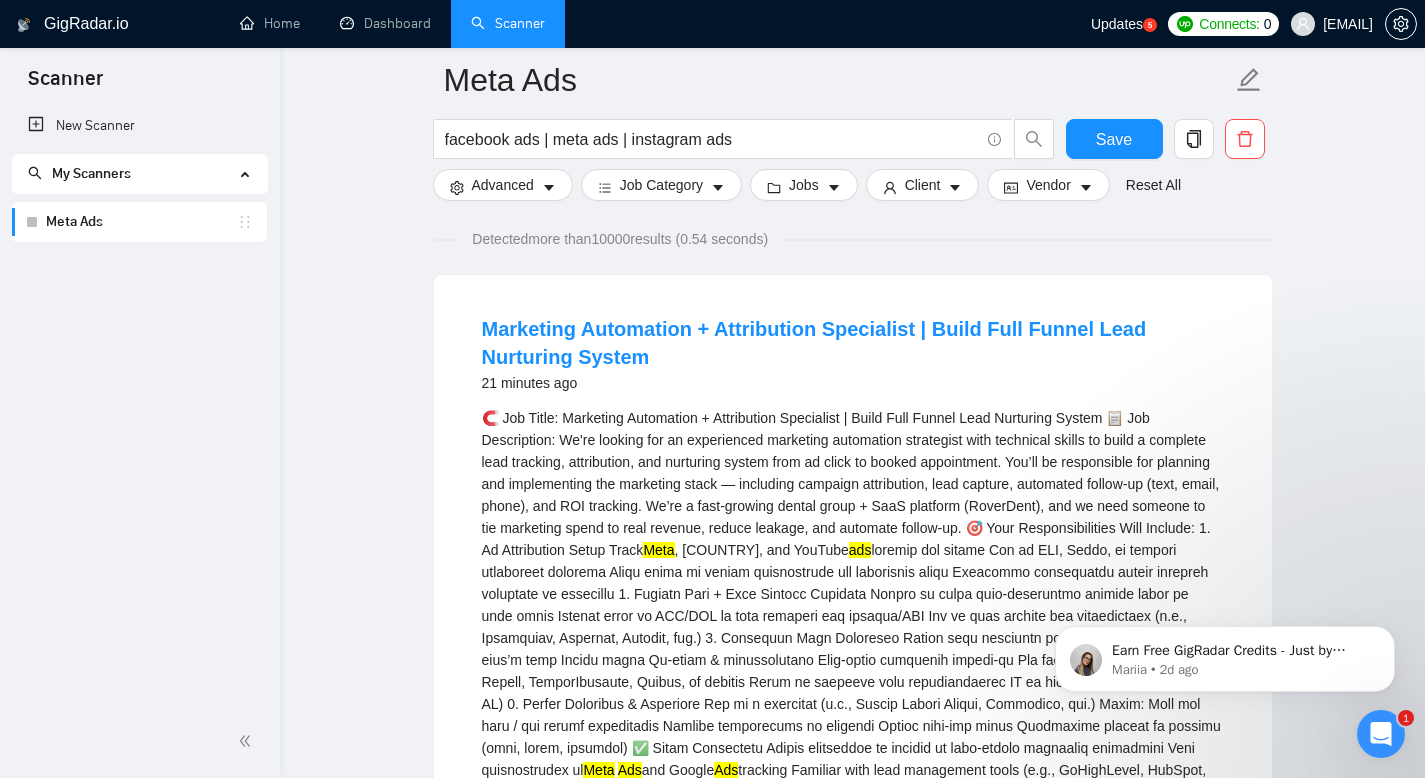 scroll, scrollTop: 141, scrollLeft: 0, axis: vertical 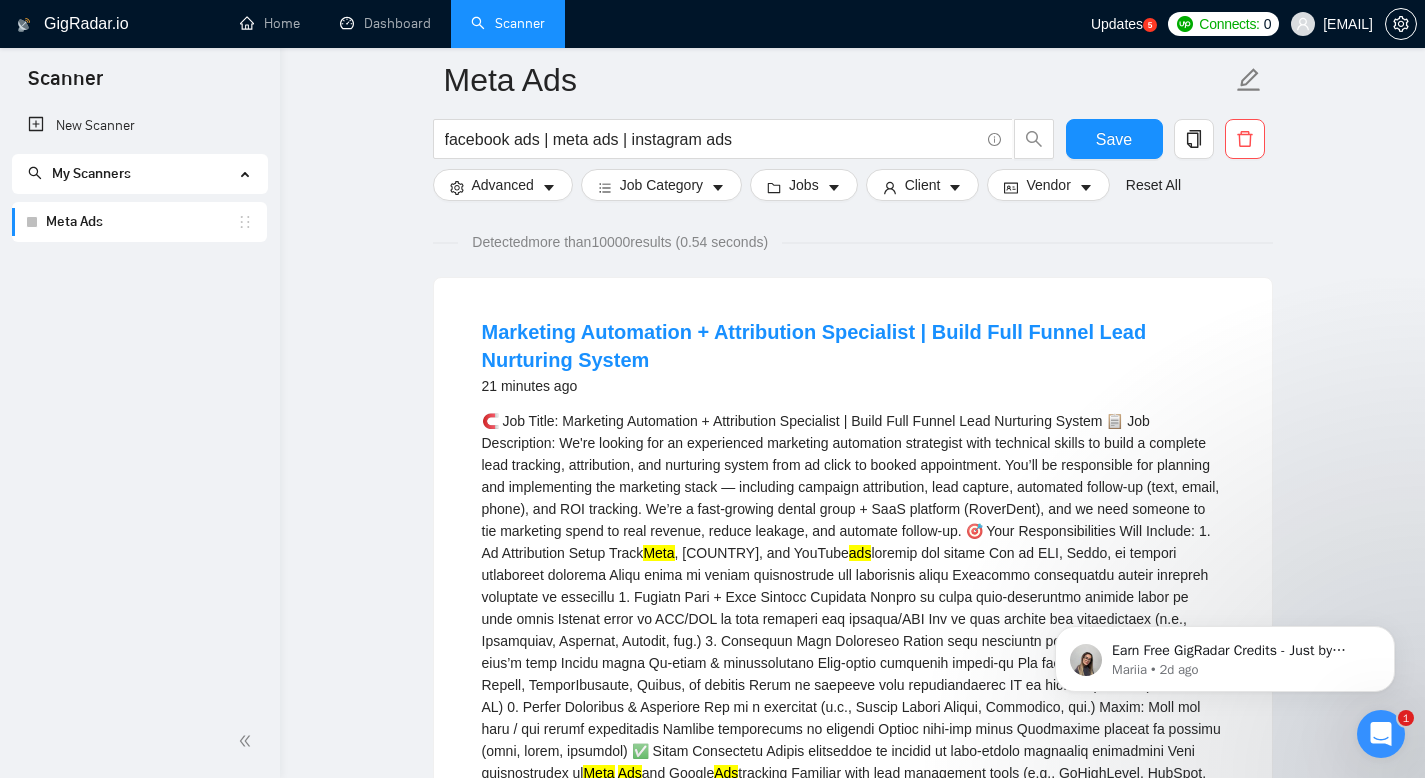 click 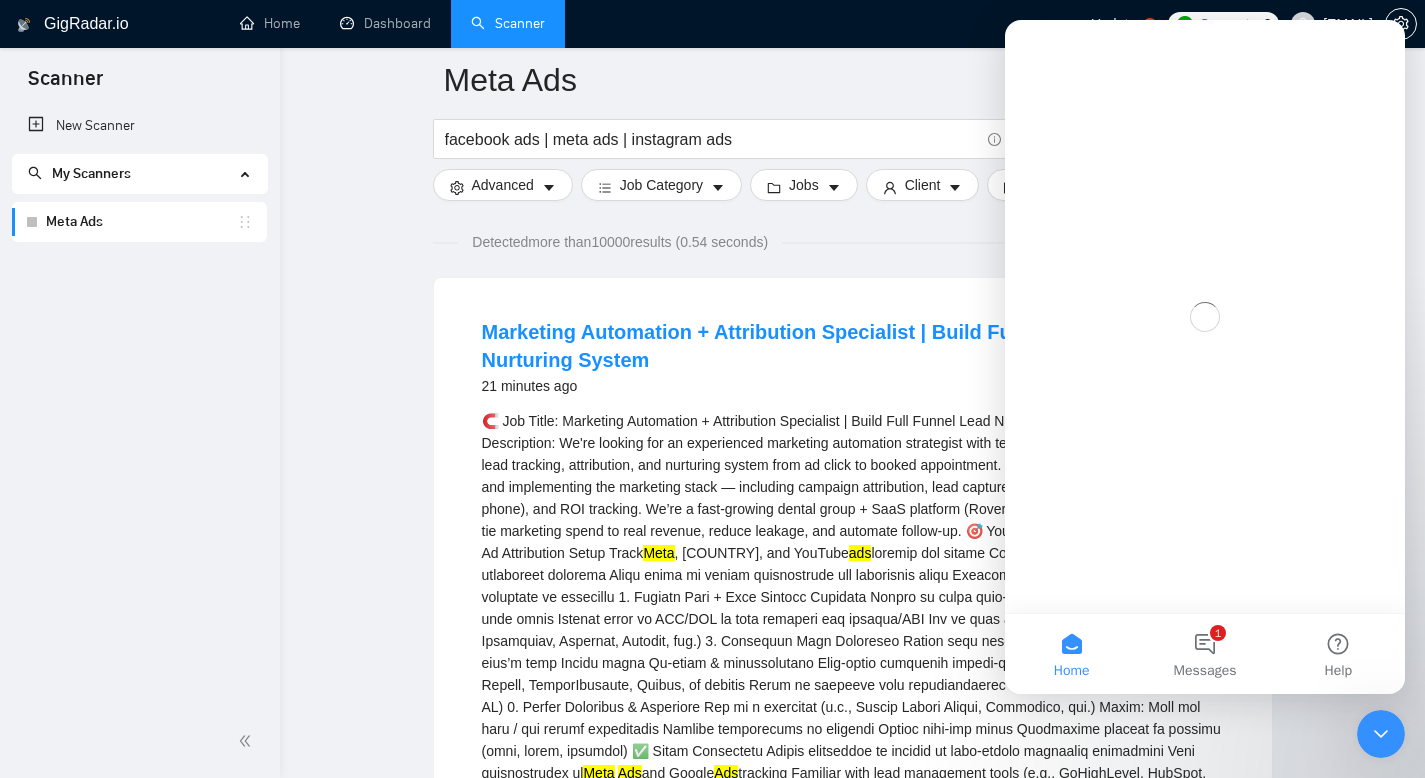 scroll, scrollTop: 0, scrollLeft: 0, axis: both 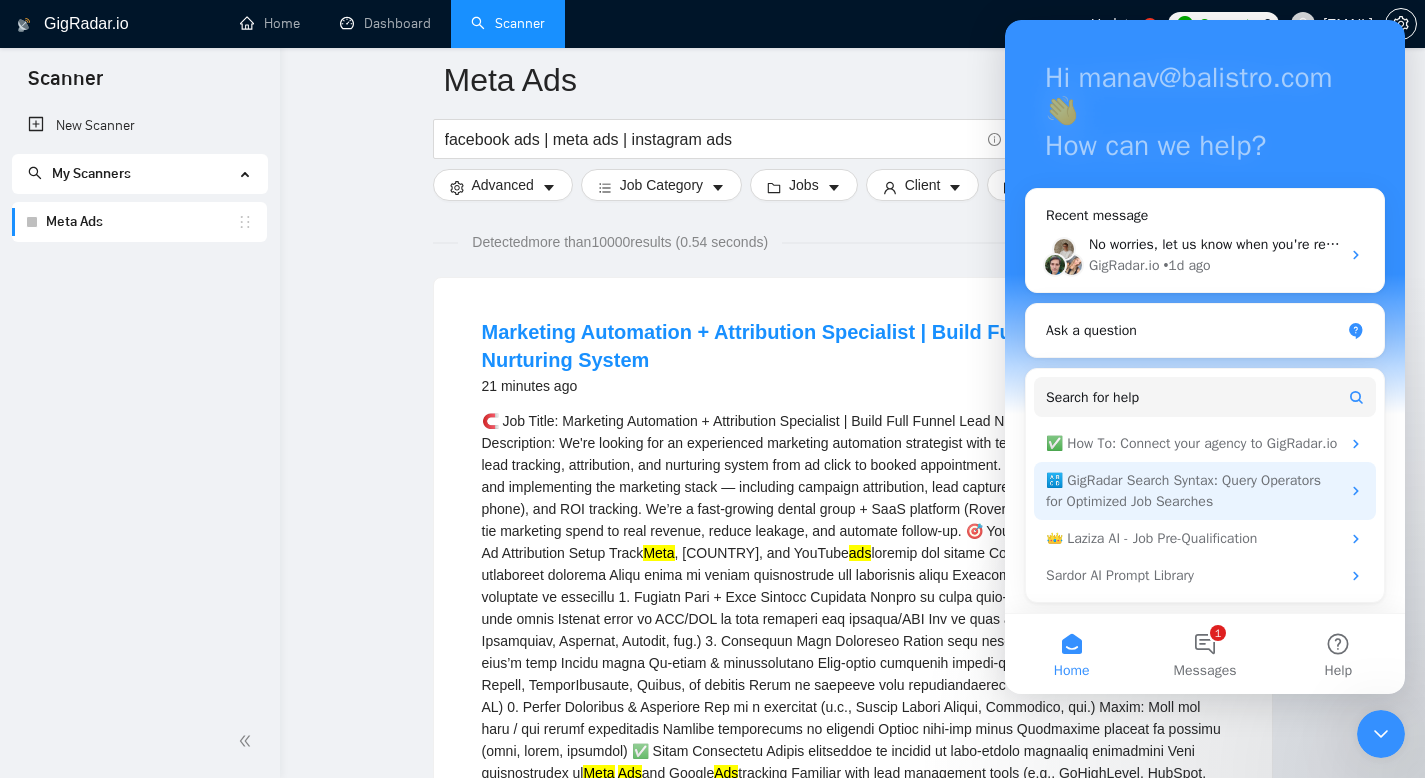click on "🔠 GigRadar Search Syntax: Query Operators for Optimized Job Searches" at bounding box center (1193, 491) 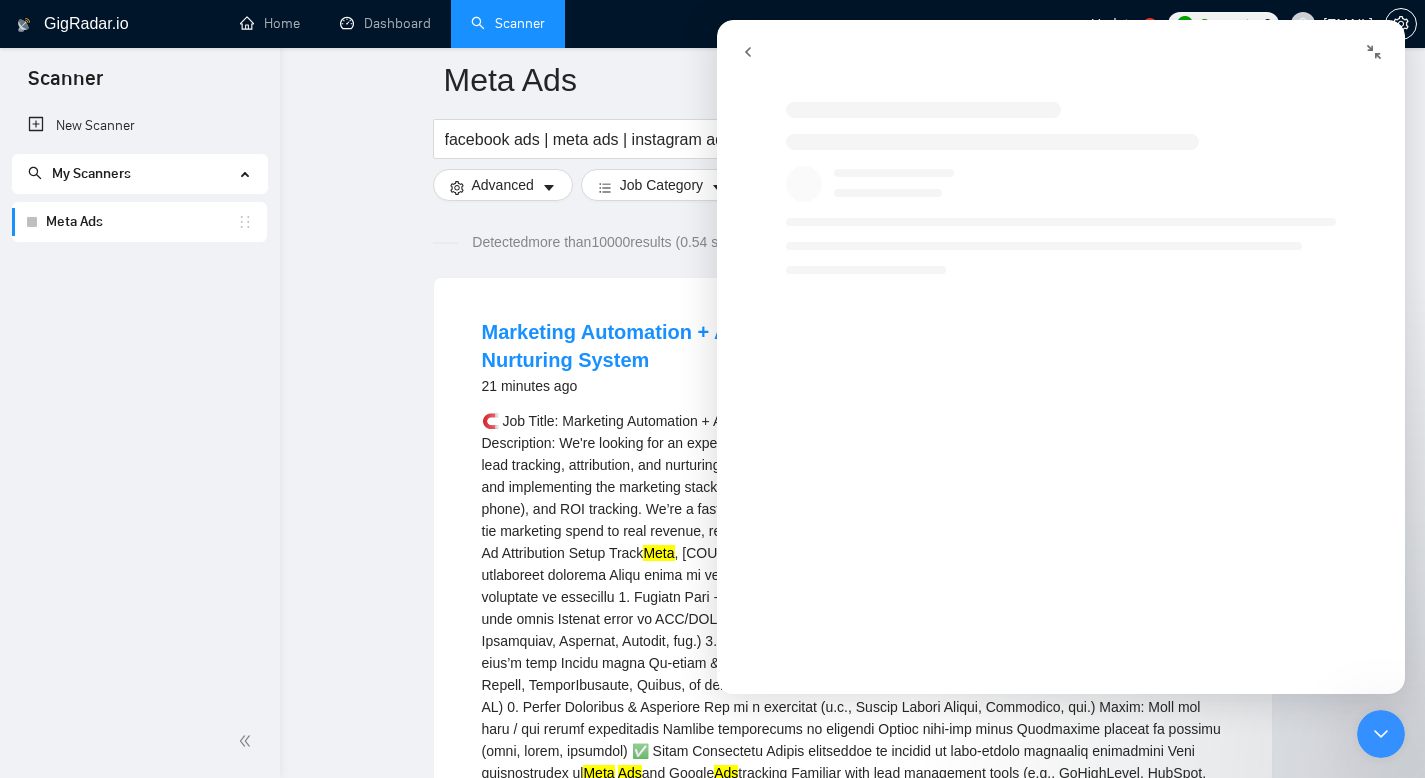 scroll, scrollTop: 0, scrollLeft: 0, axis: both 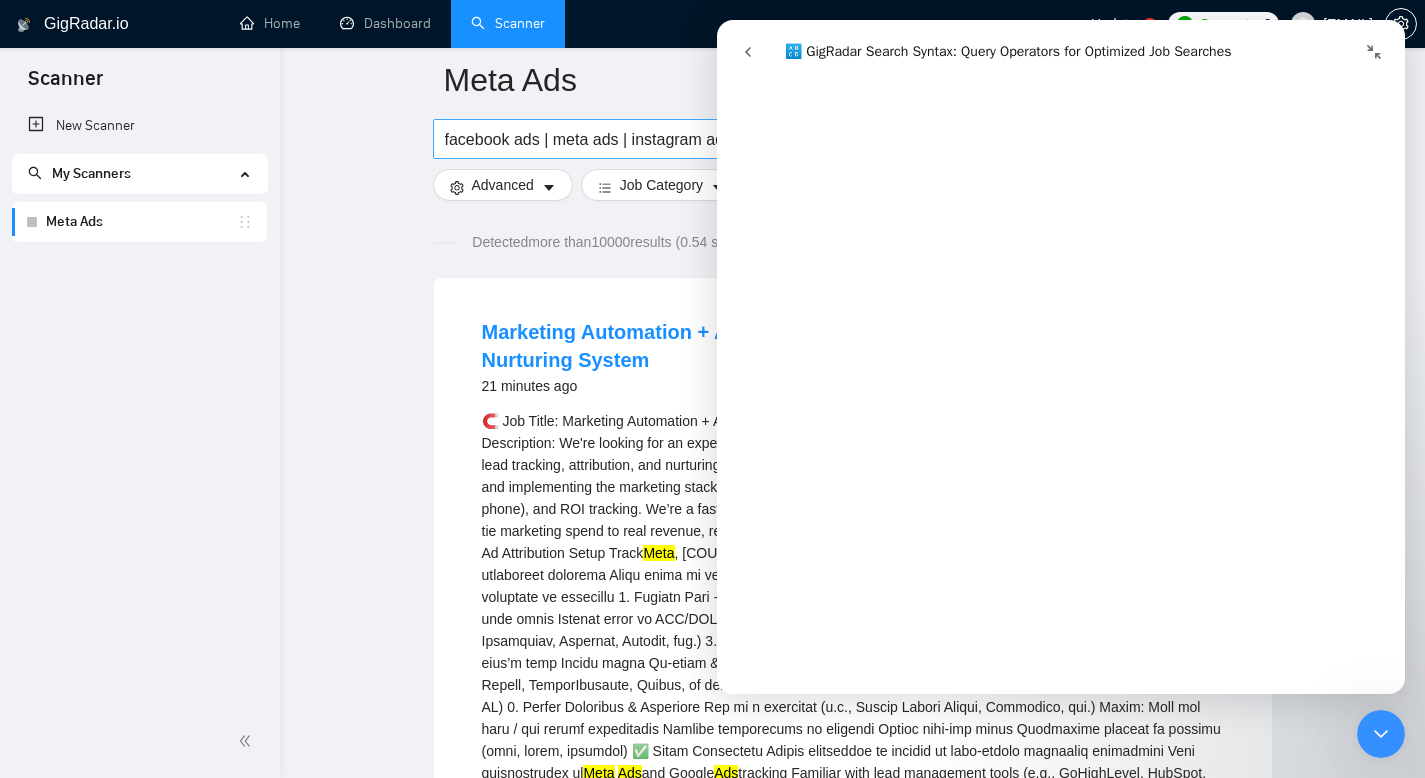 click on "facebook ads | meta ads | instagram ads" at bounding box center [712, 139] 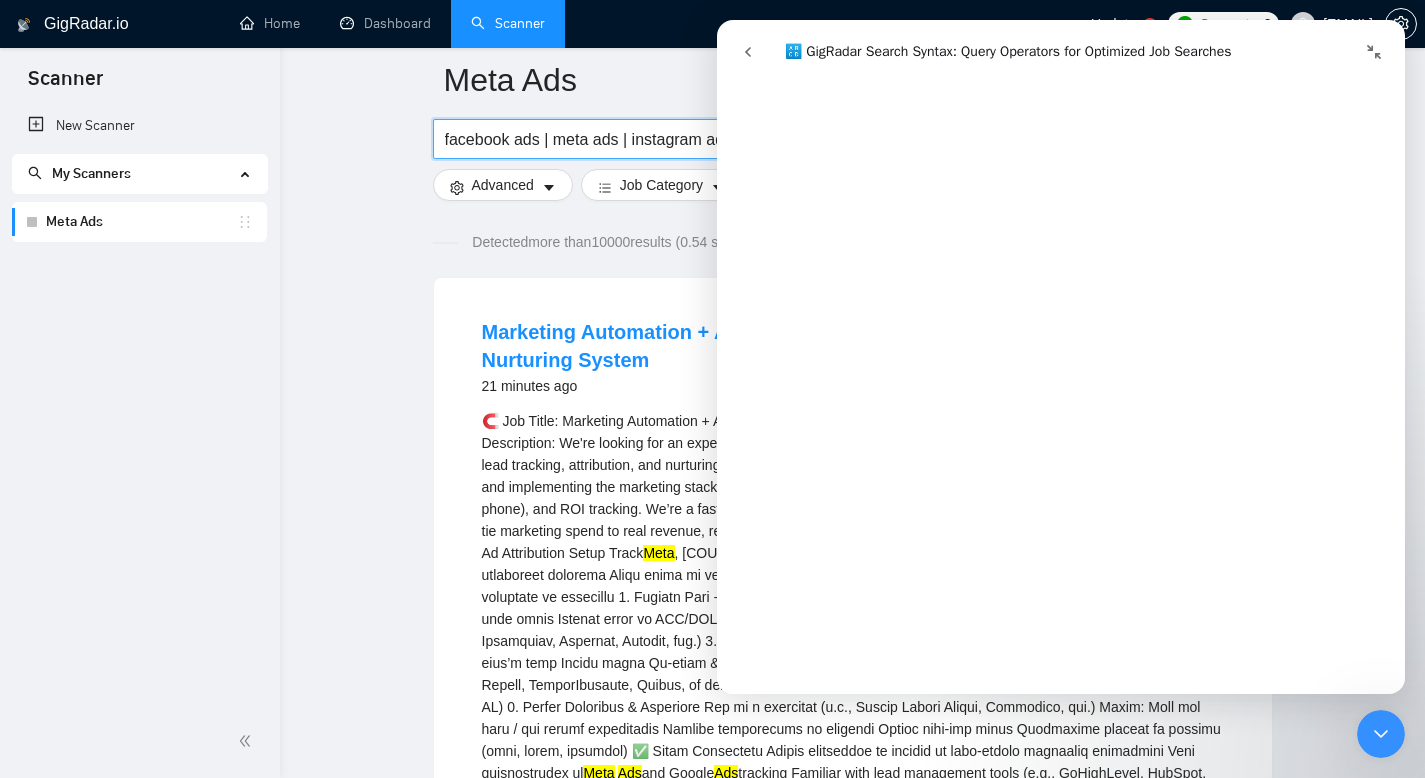 click on "facebook ads | meta ads | instagram ads" at bounding box center [712, 139] 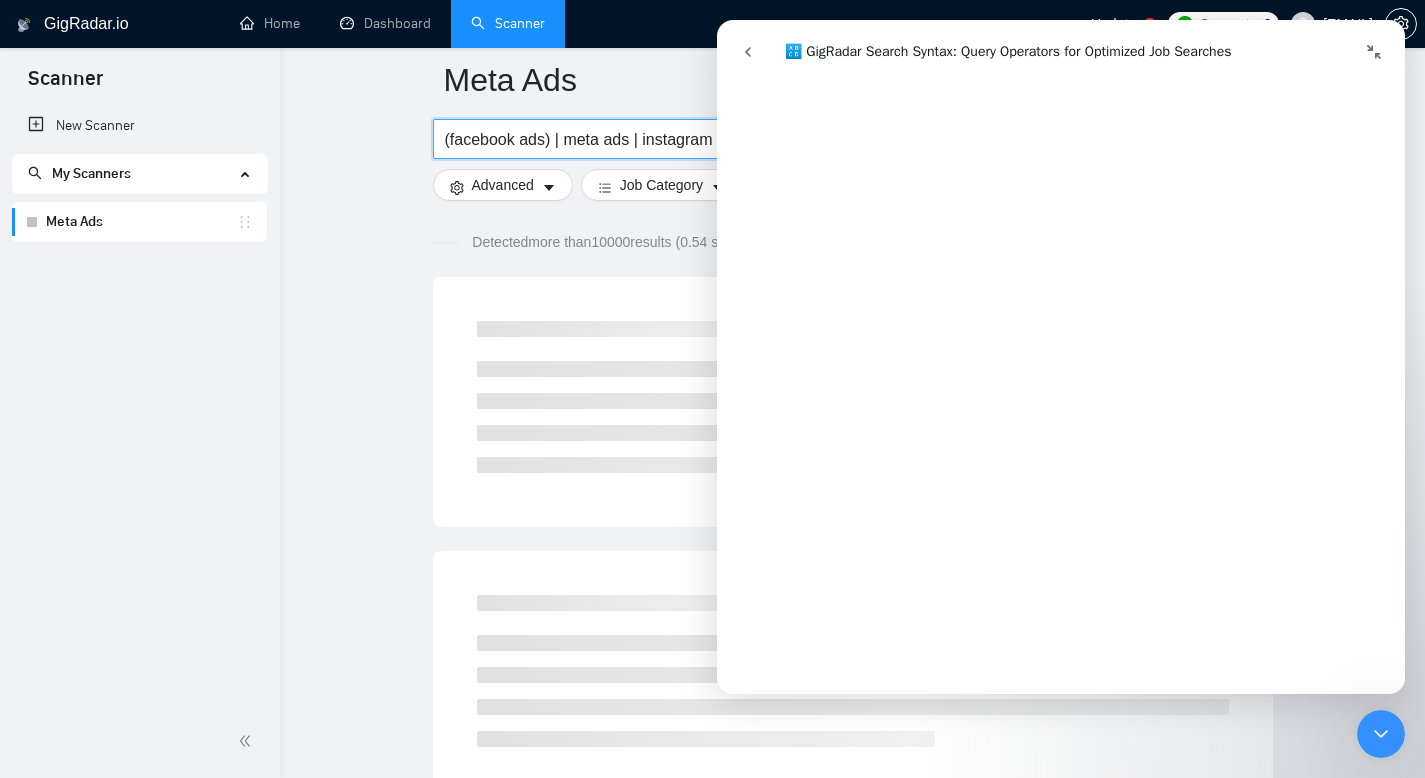 click on "Meta Ads (facebook ads) | meta ads | instagram ads Save Advanced   Job Category   Jobs   Client   Vendor   Reset All Preview Results Insights NEW Alerts Auto Bidder Detected  more than   10000  results   (0.54 seconds) Loading..." at bounding box center (852, 1490) 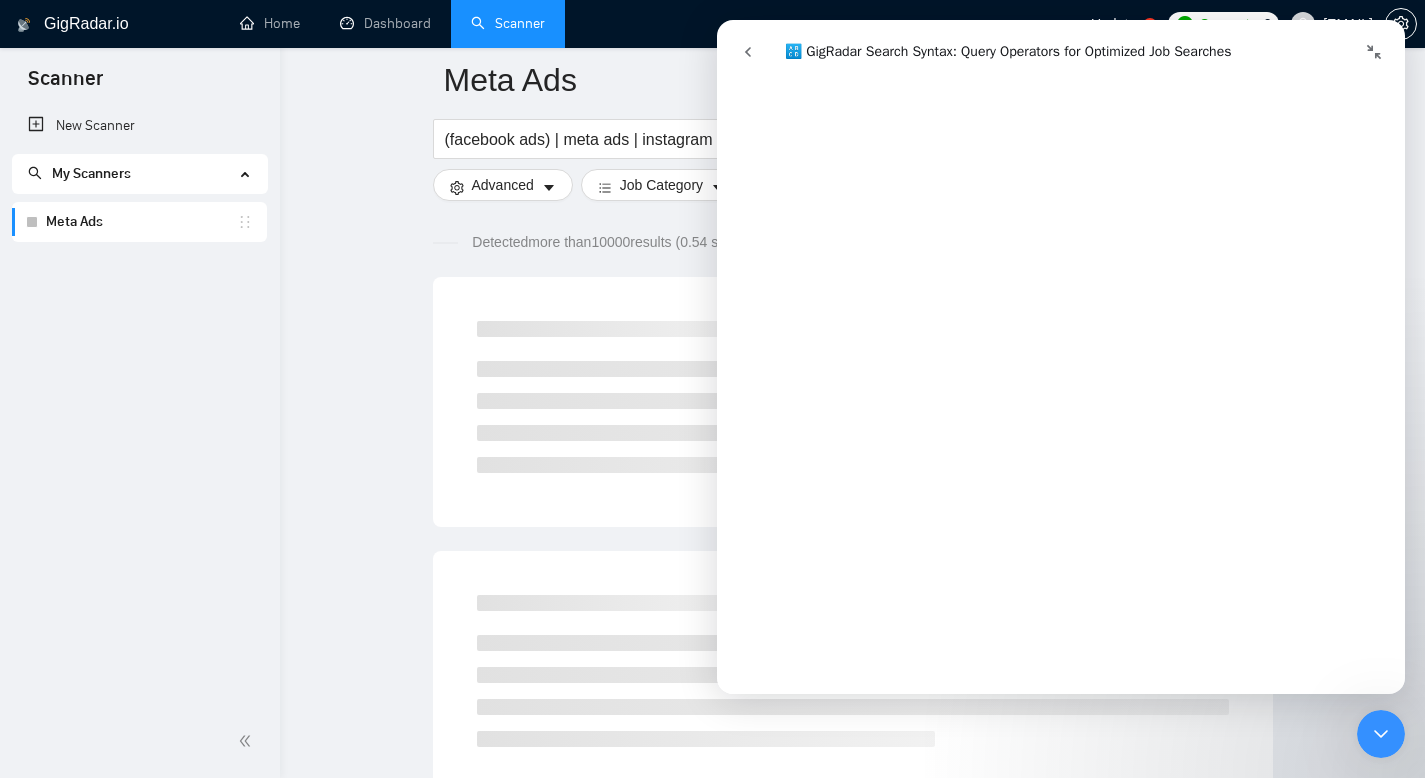 click 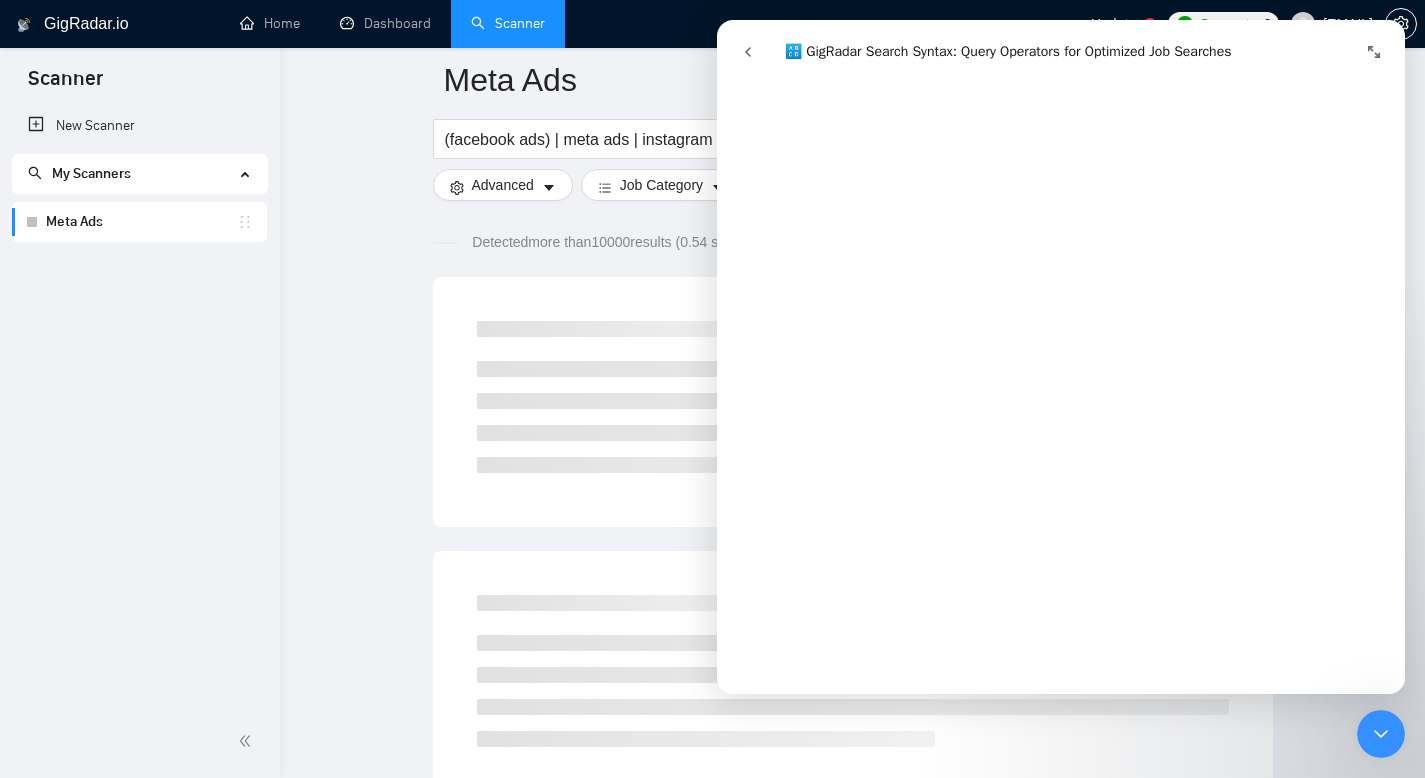 scroll, scrollTop: 3191, scrollLeft: 0, axis: vertical 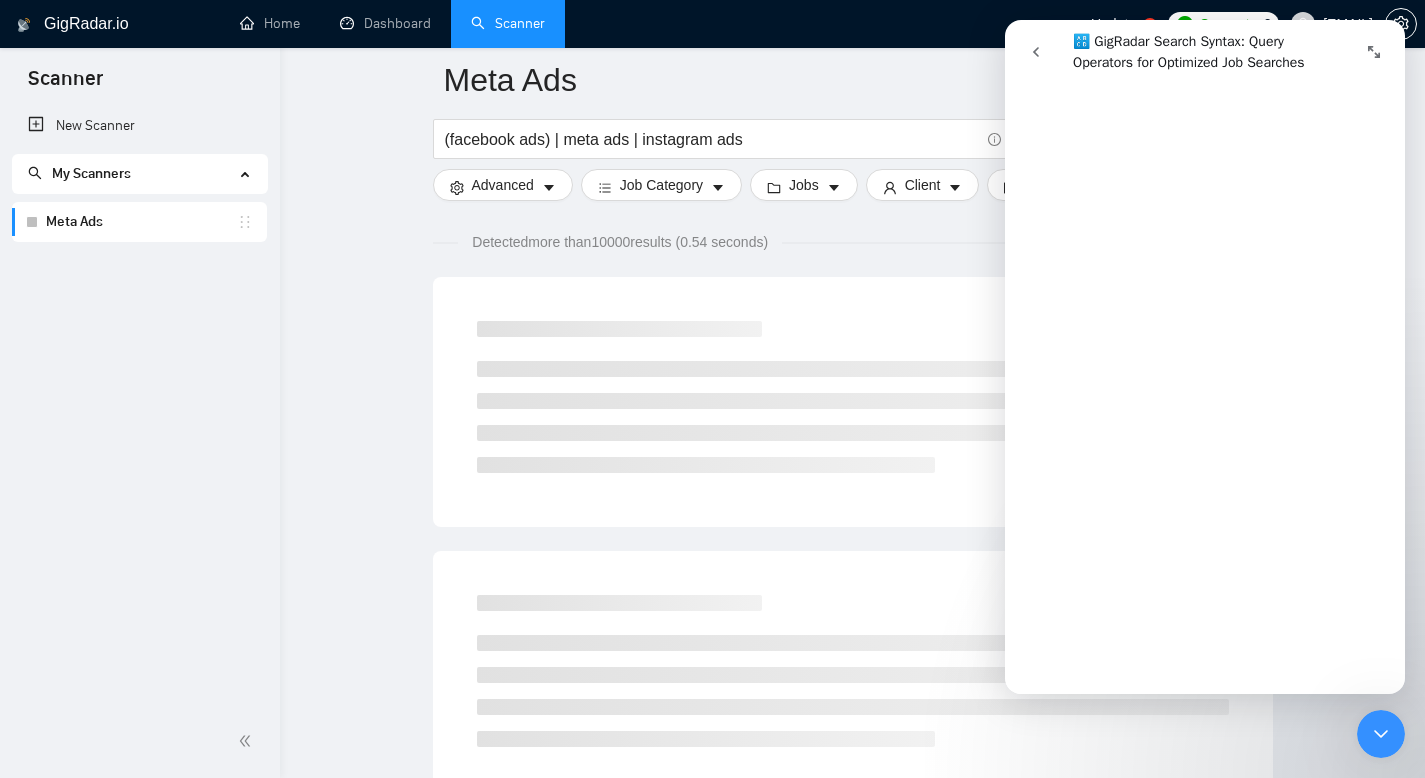 click 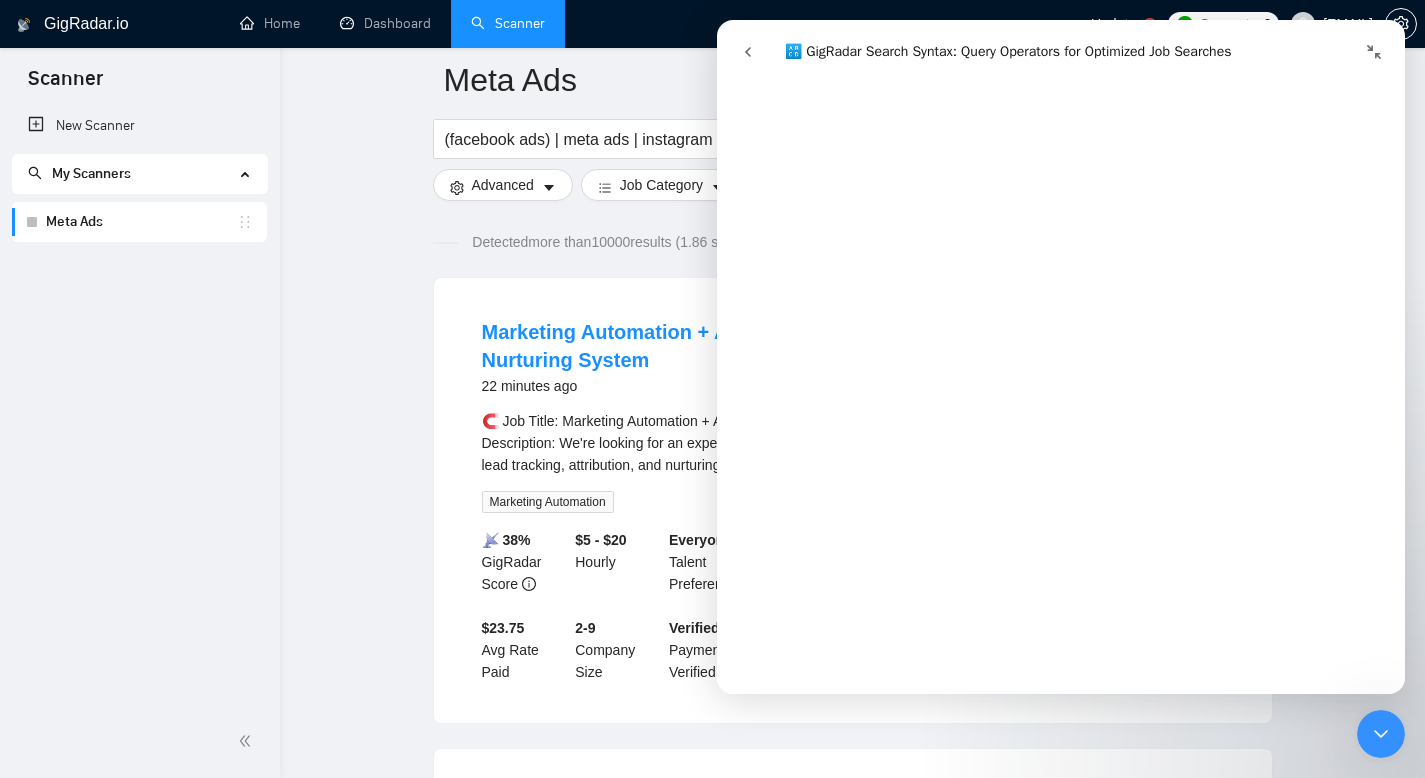 click 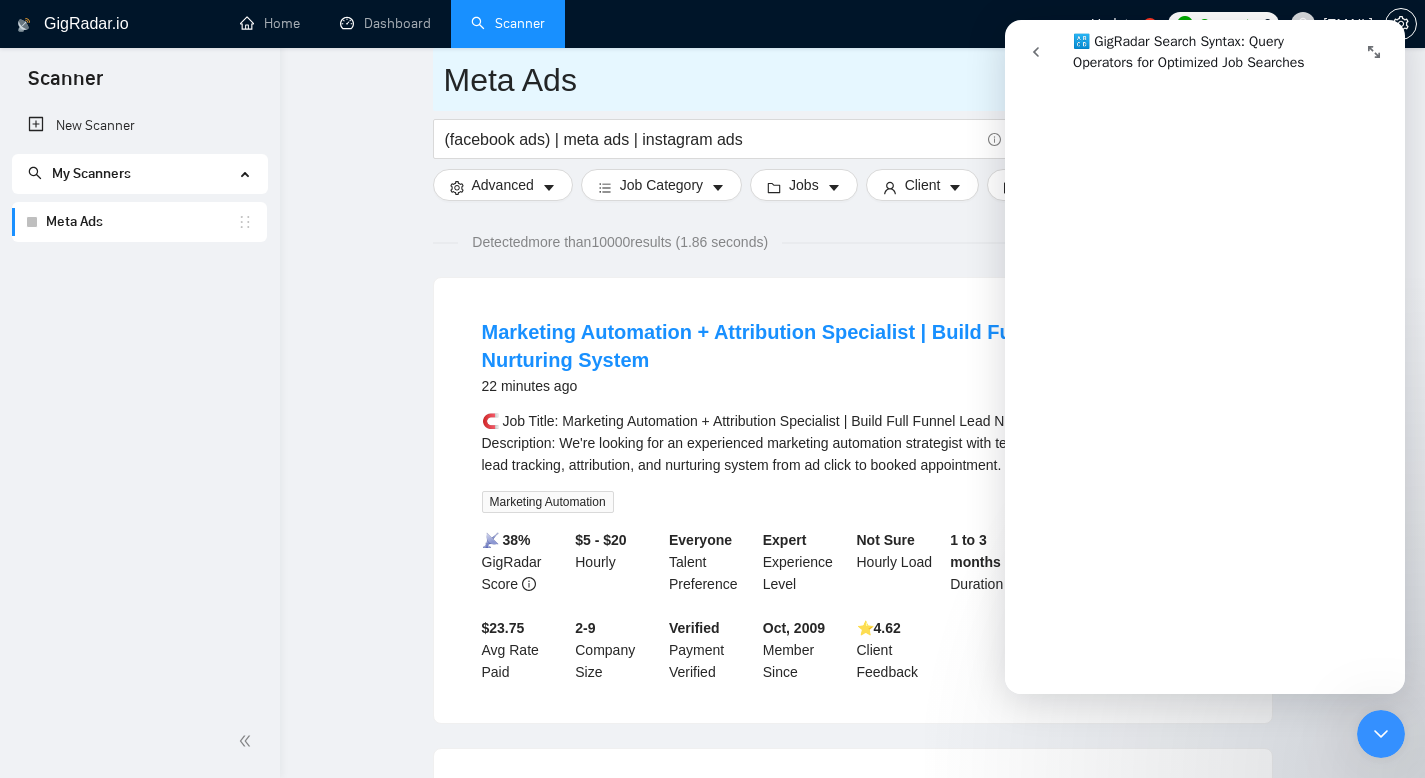 scroll, scrollTop: 3194, scrollLeft: 0, axis: vertical 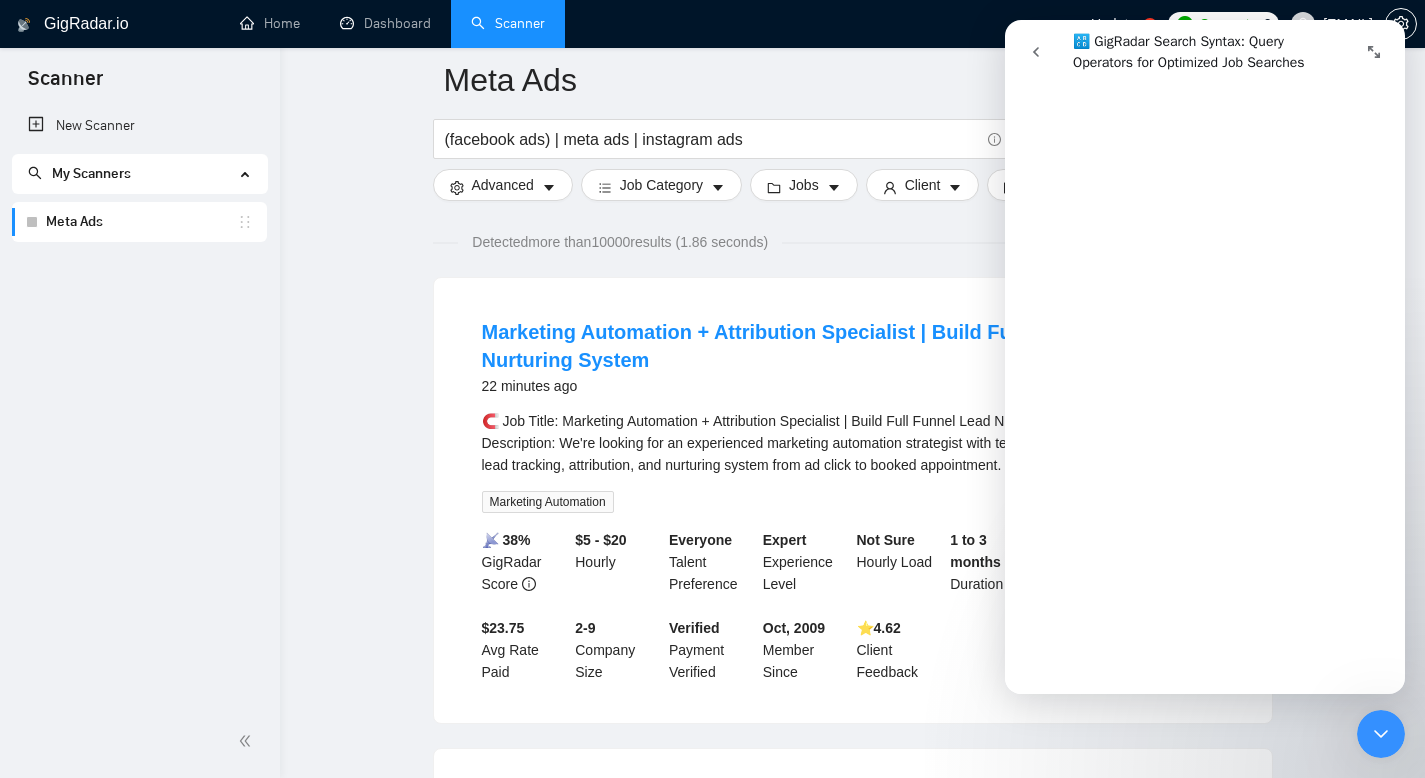 click 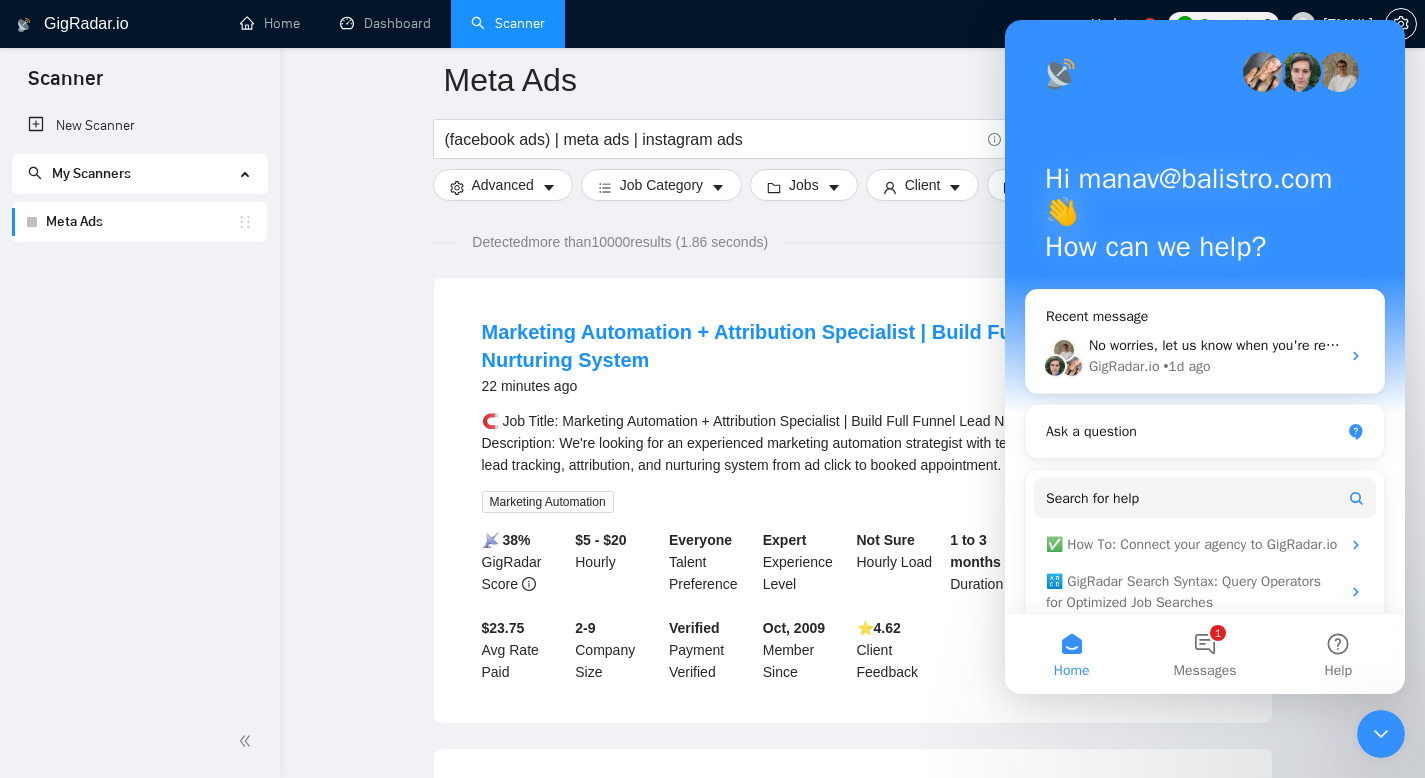 click at bounding box center (1381, 734) 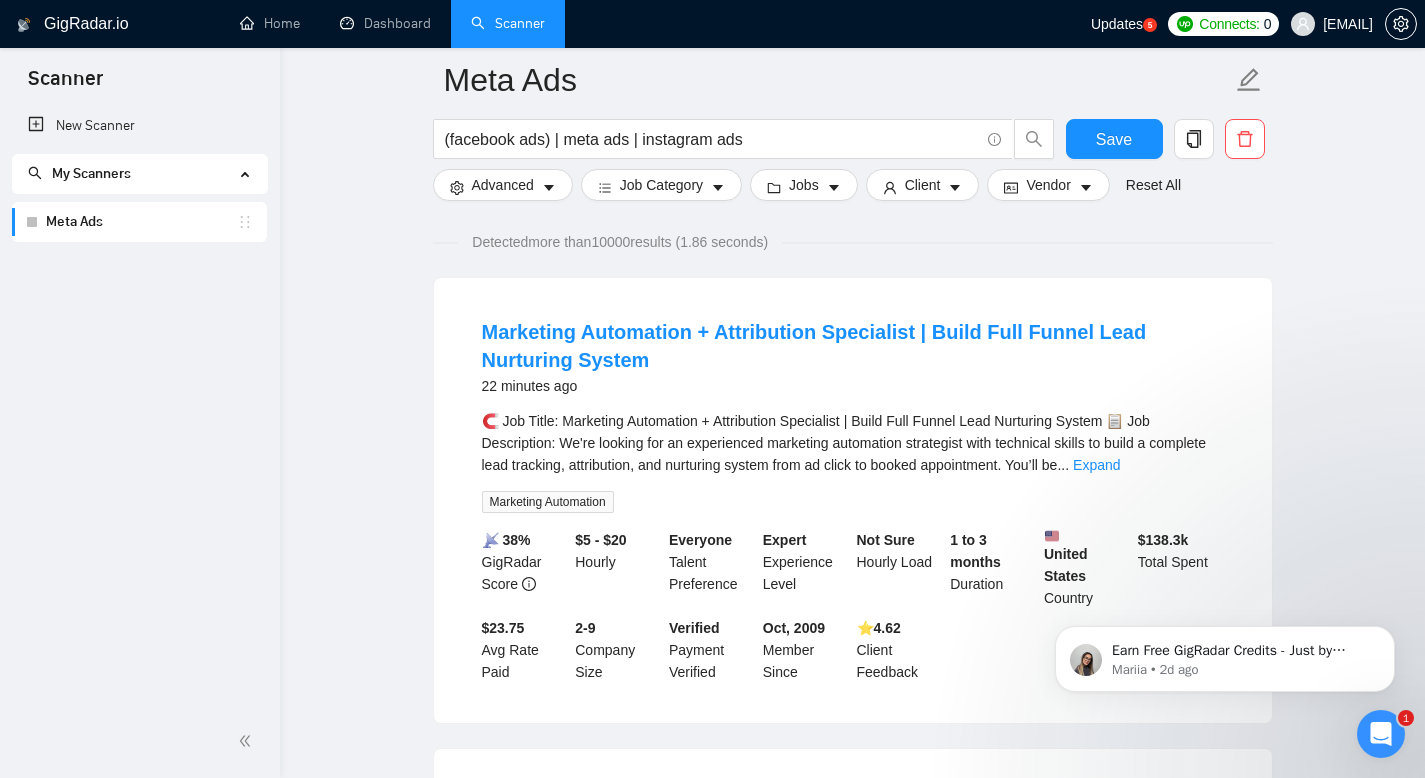 scroll, scrollTop: 0, scrollLeft: 0, axis: both 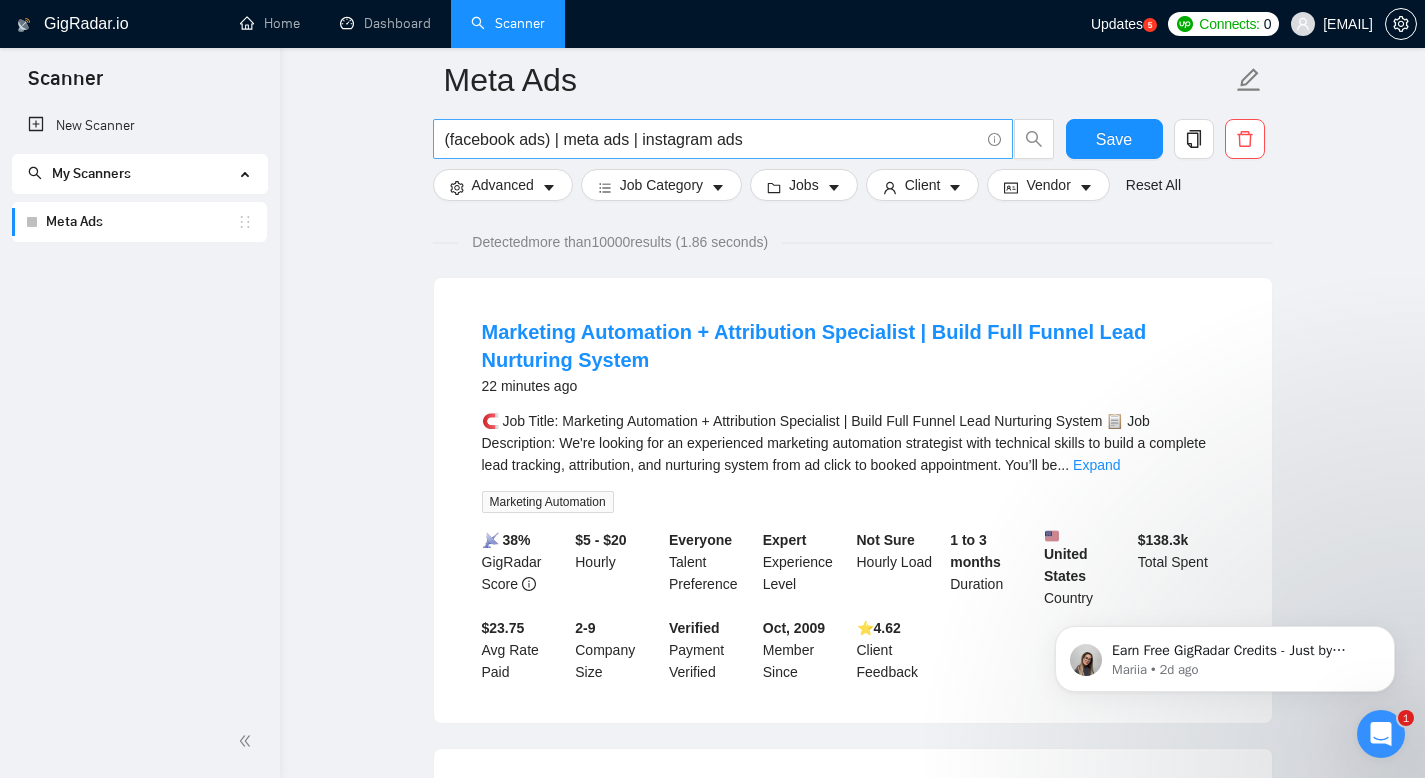 click on "(facebook ads) | meta ads | instagram ads" at bounding box center [712, 139] 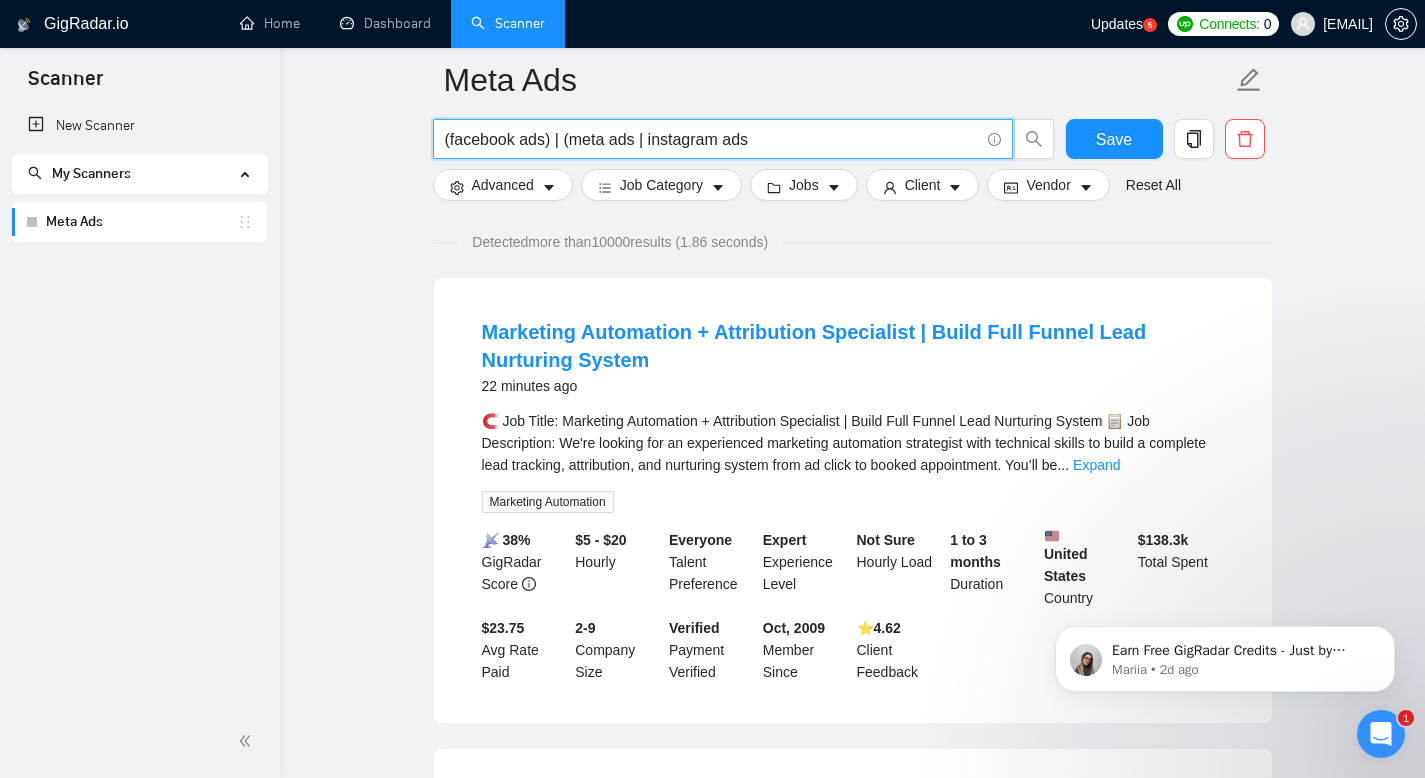 click on "(facebook ads) | (meta ads | instagram ads" at bounding box center [712, 139] 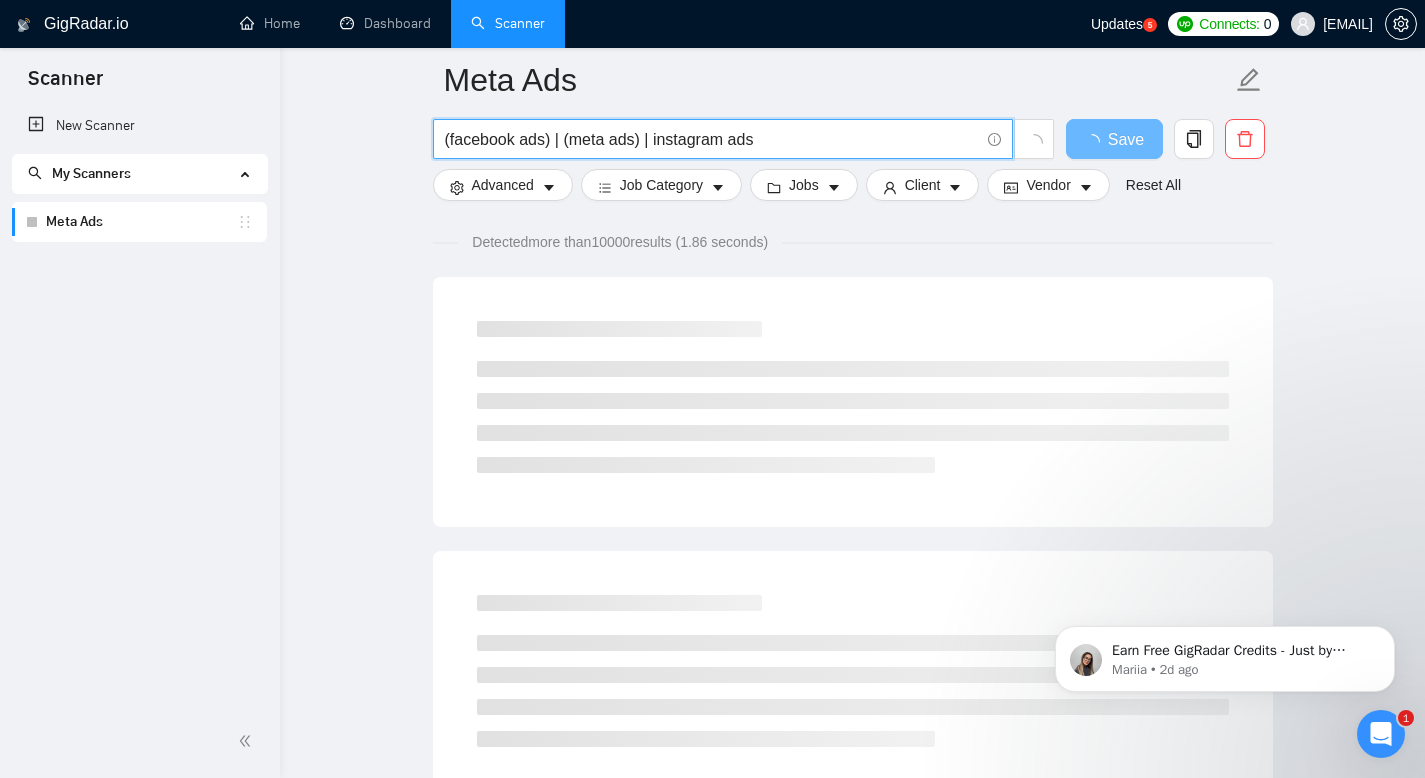 click on "(facebook ads) | (meta ads) | instagram ads" at bounding box center [712, 139] 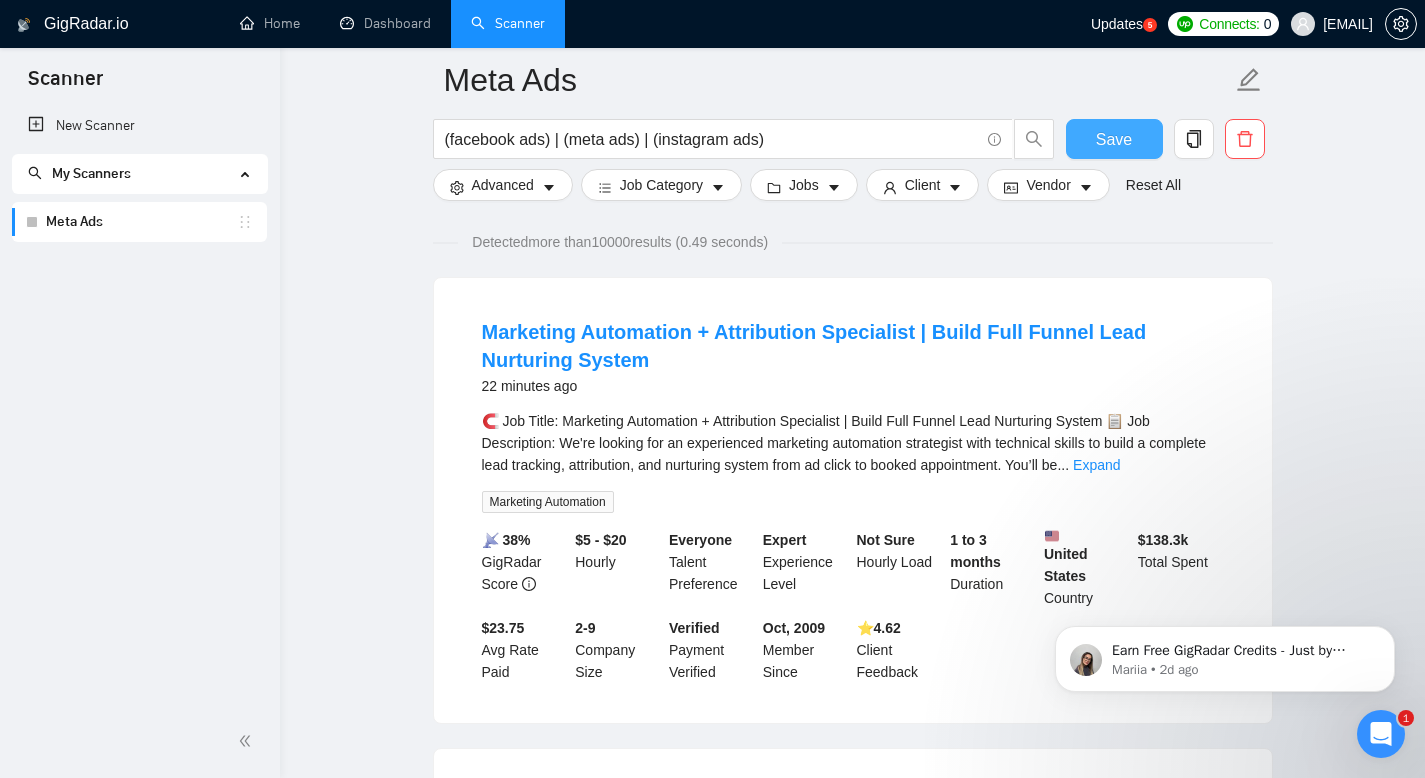 click on "Save" at bounding box center (1114, 139) 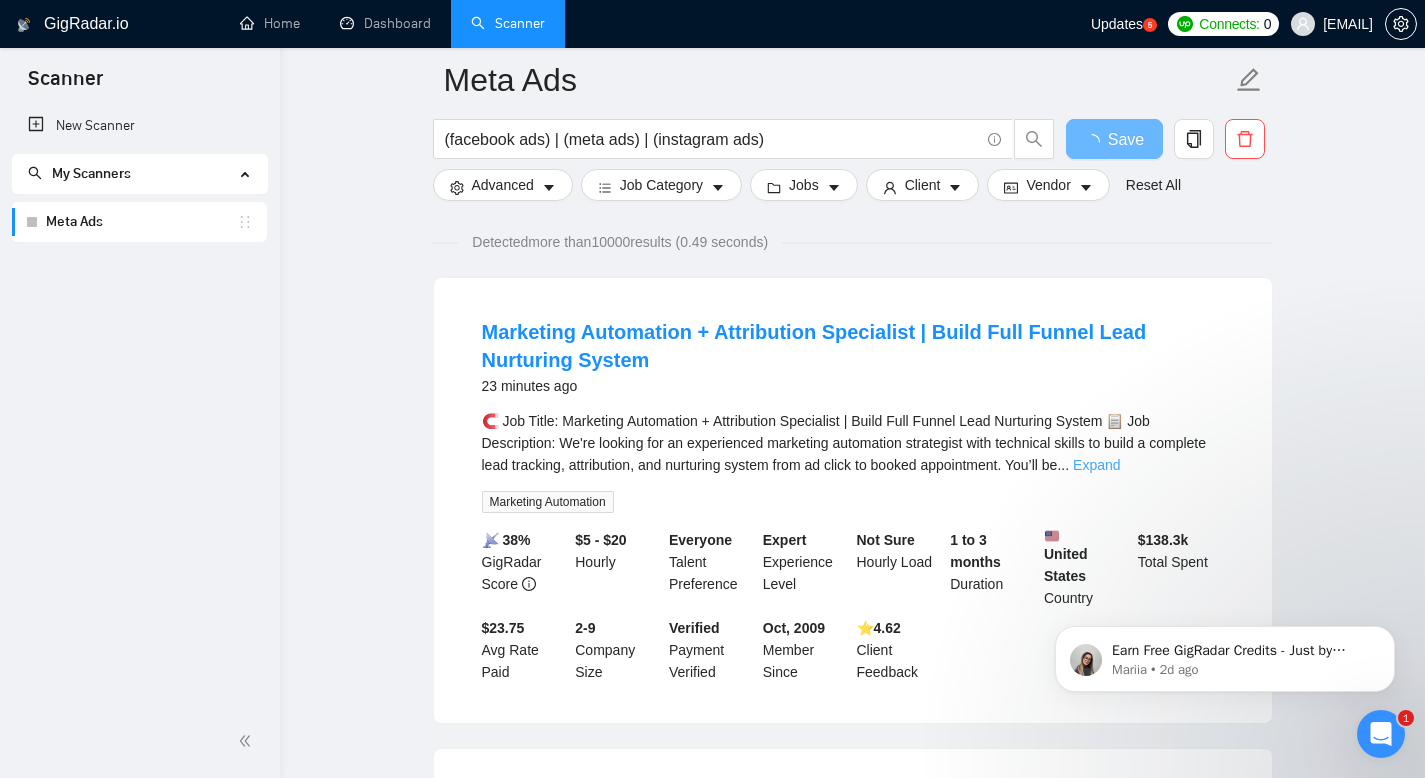 click on "Expand" at bounding box center (1096, 465) 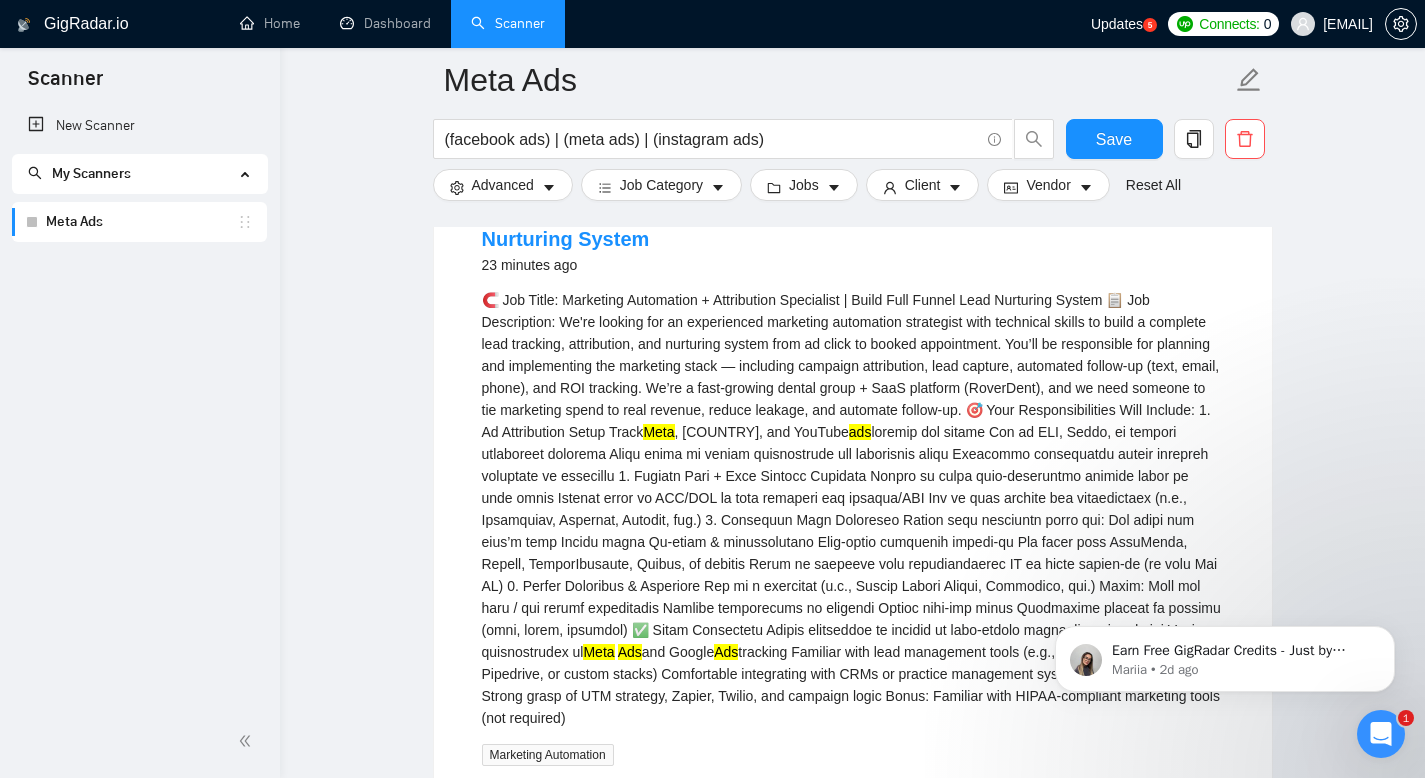 scroll, scrollTop: 264, scrollLeft: 0, axis: vertical 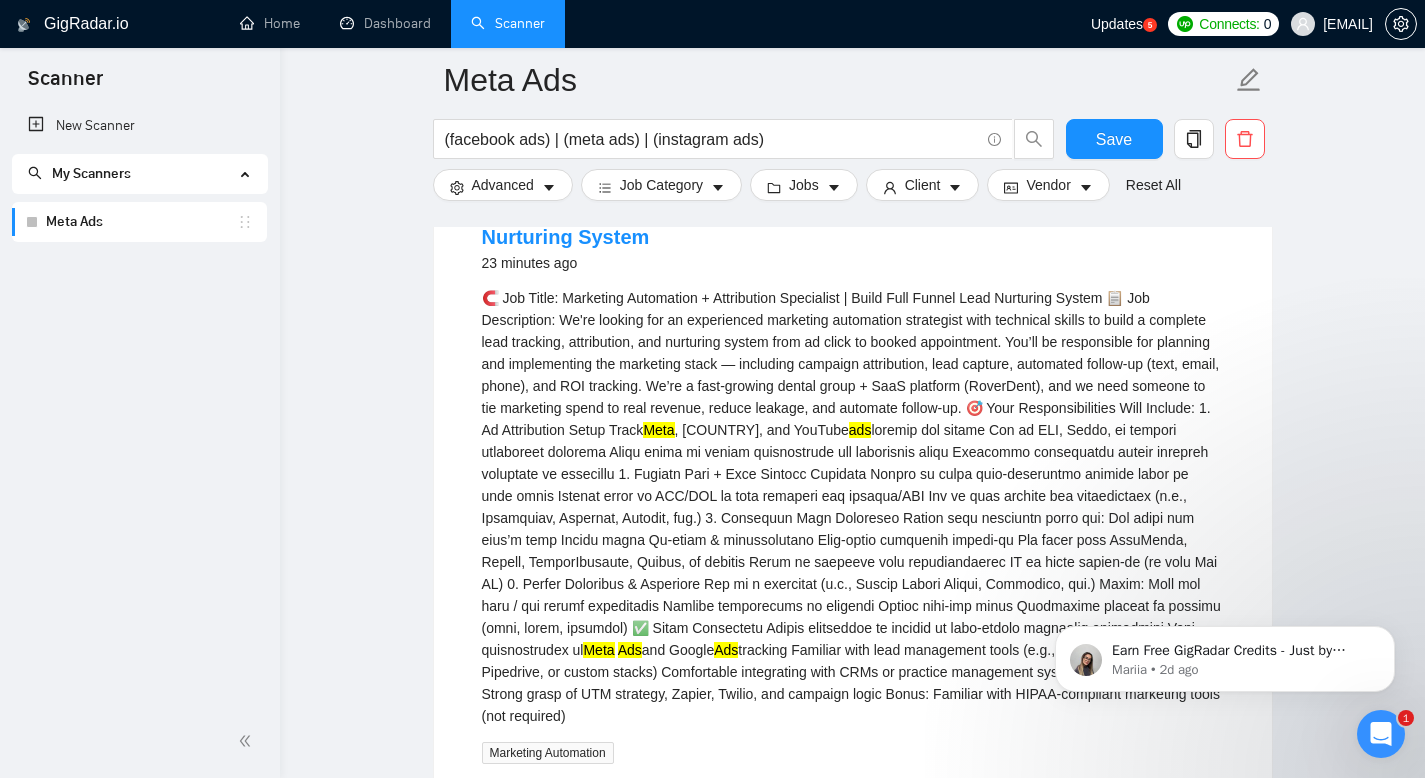 click 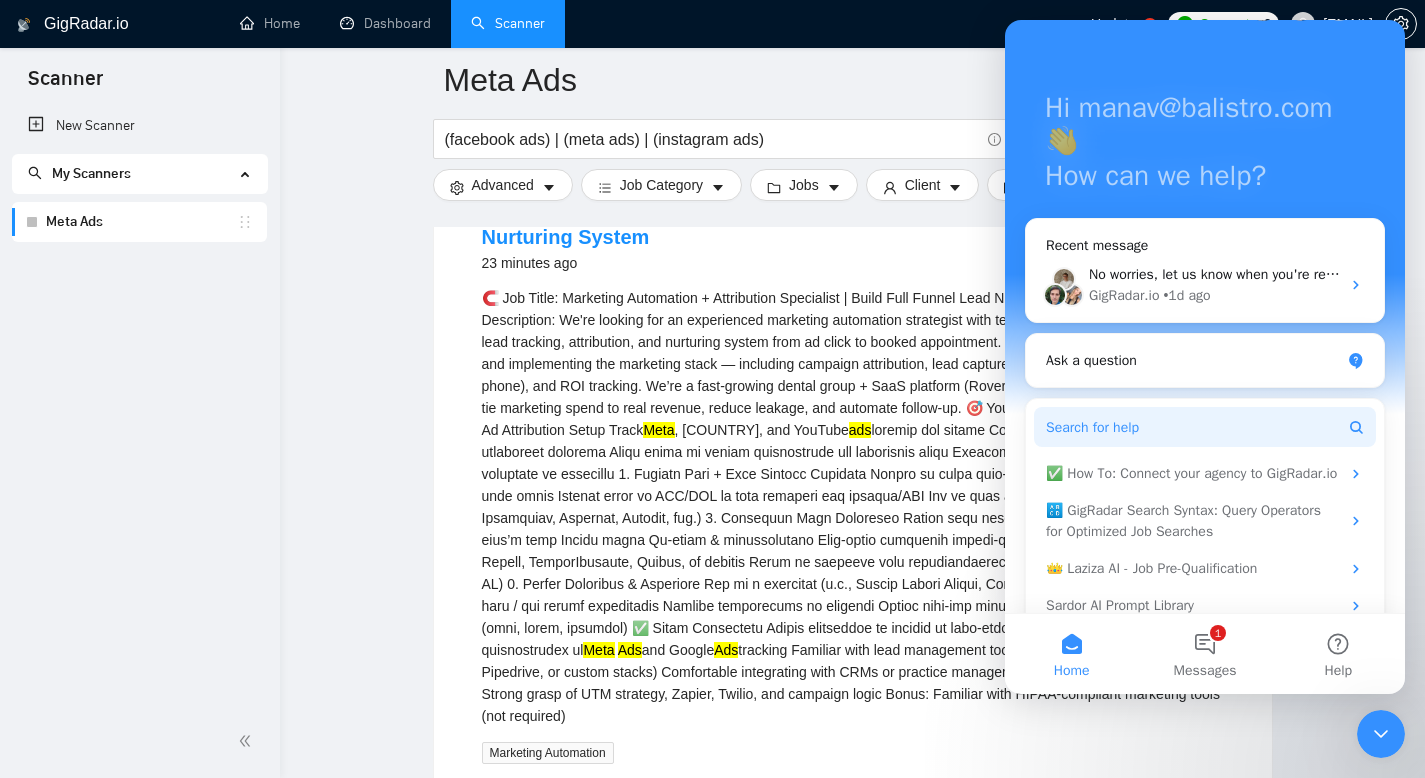 scroll, scrollTop: 120, scrollLeft: 0, axis: vertical 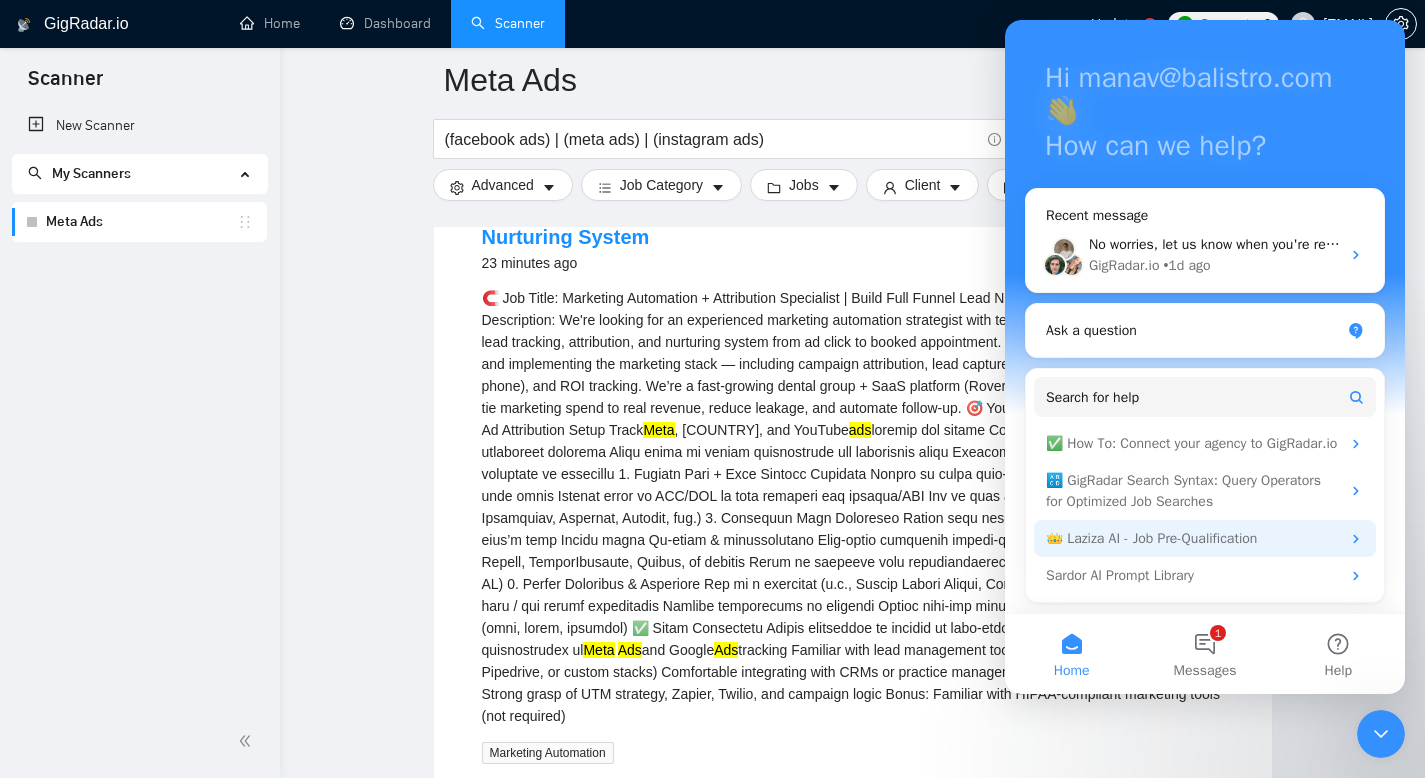 click on "👑 Laziza AI - Job Pre-Qualification" at bounding box center [1205, 538] 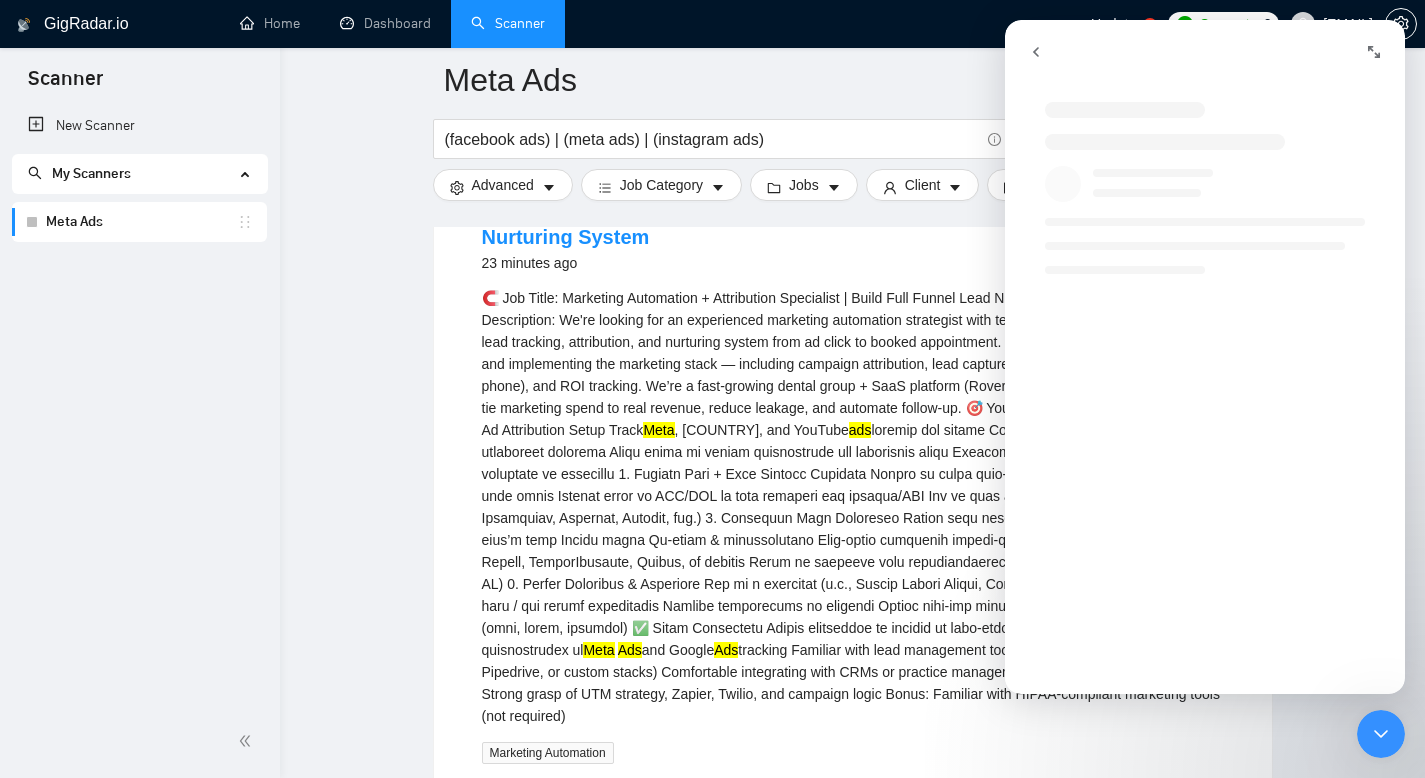 scroll, scrollTop: 0, scrollLeft: 0, axis: both 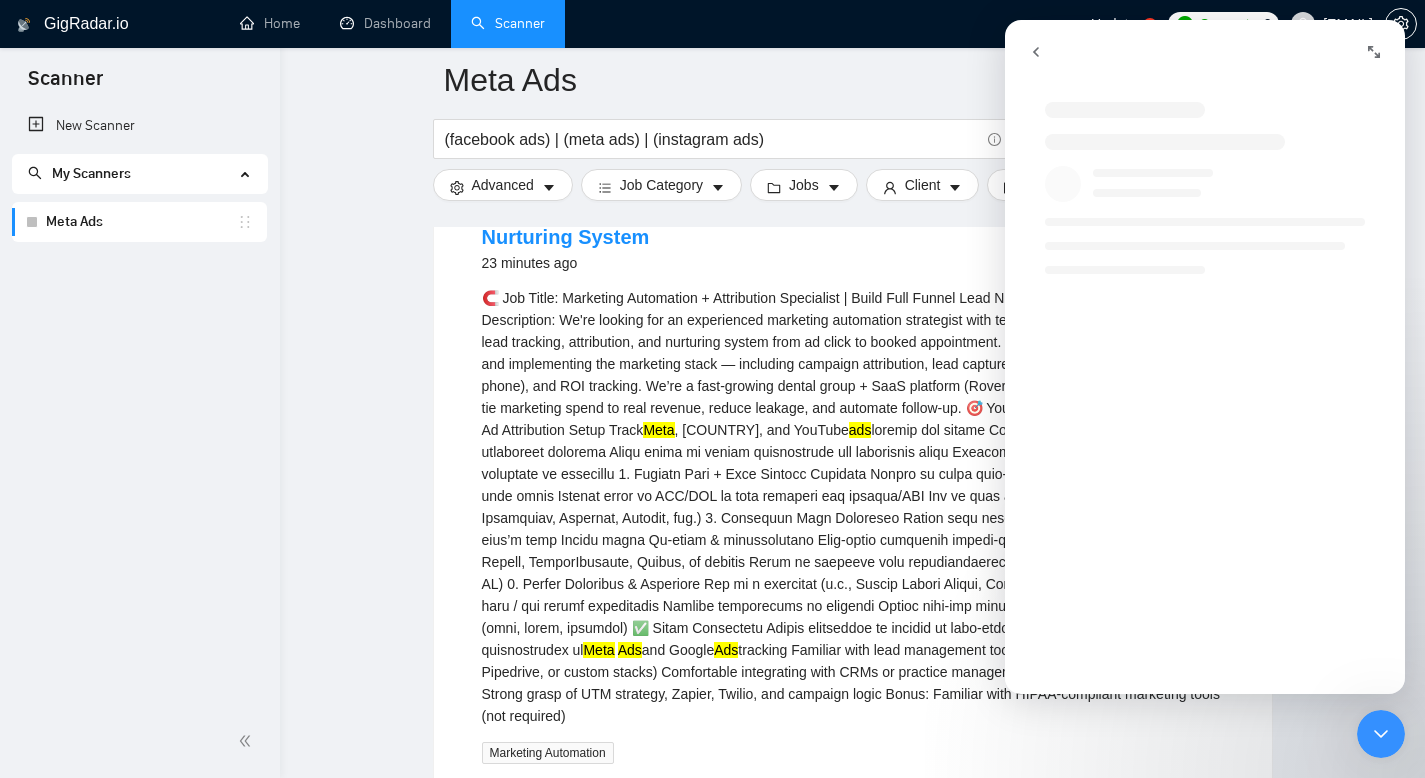click at bounding box center (1036, 52) 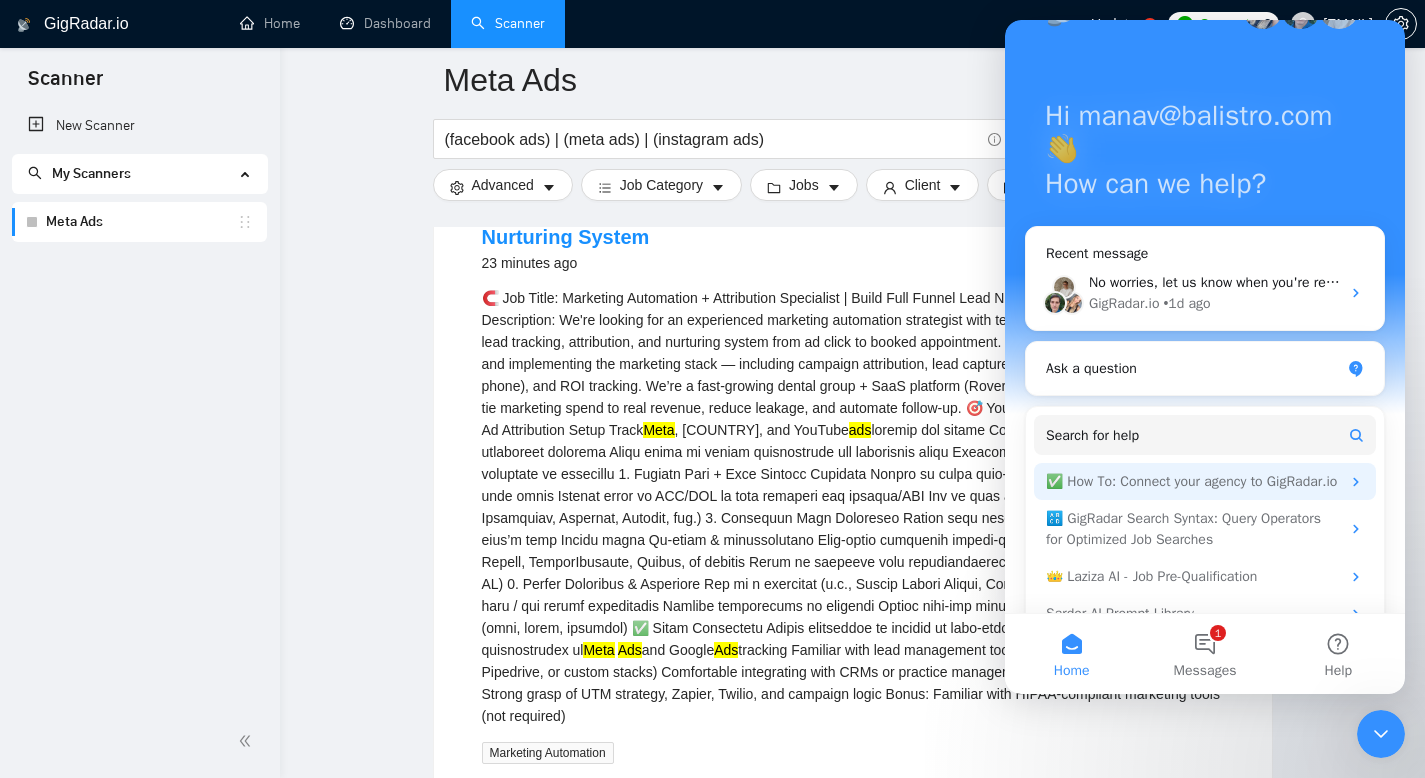 scroll, scrollTop: 74, scrollLeft: 0, axis: vertical 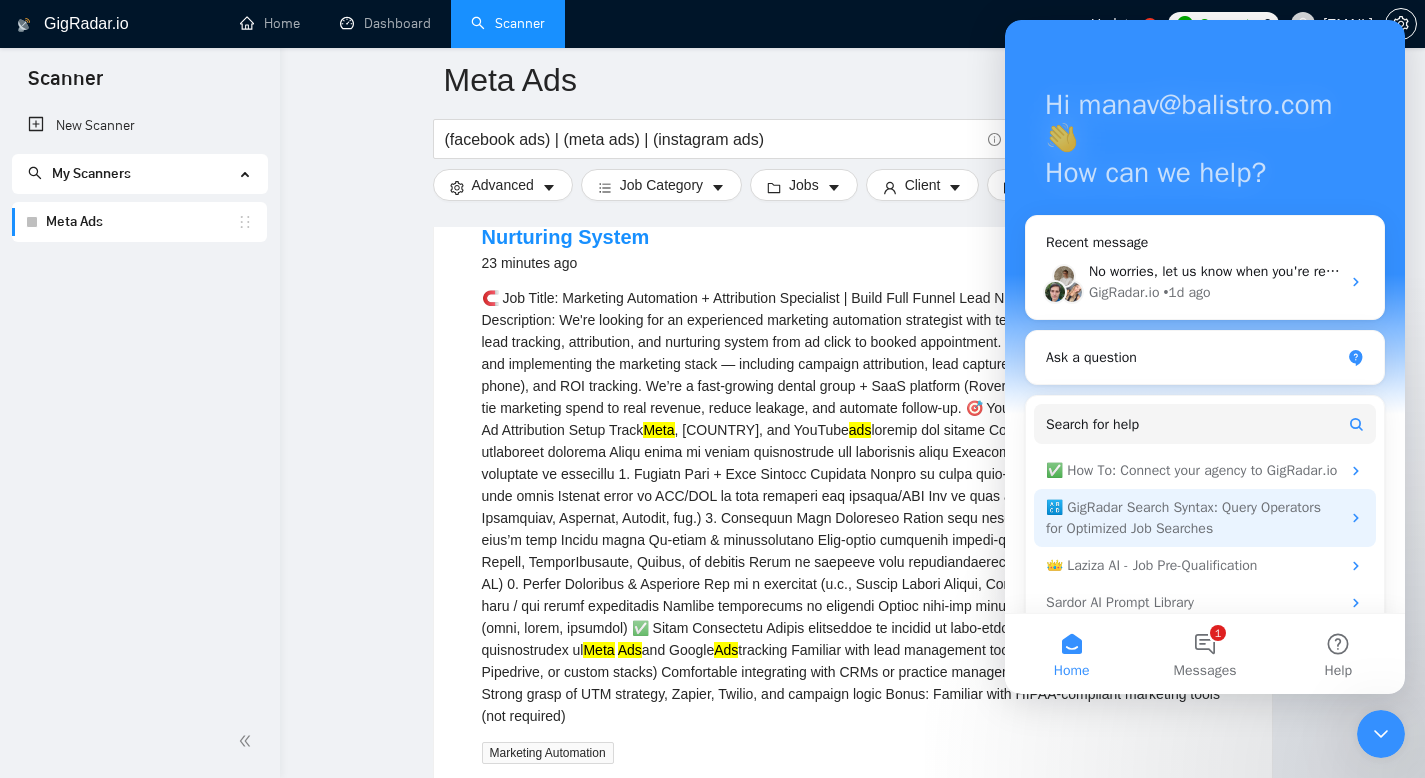 click on "🔠 GigRadar Search Syntax: Query Operators for Optimized Job Searches" at bounding box center [1193, 518] 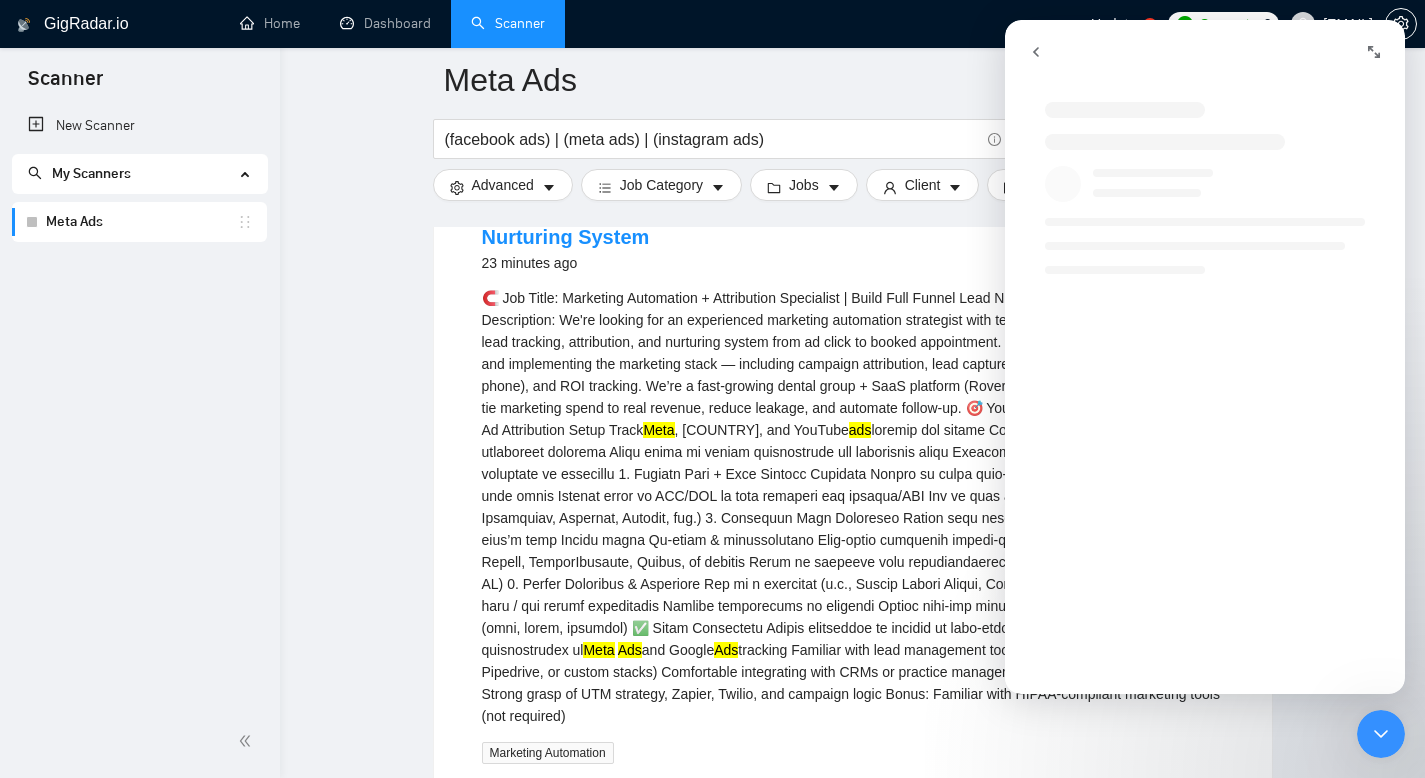 scroll, scrollTop: 0, scrollLeft: 0, axis: both 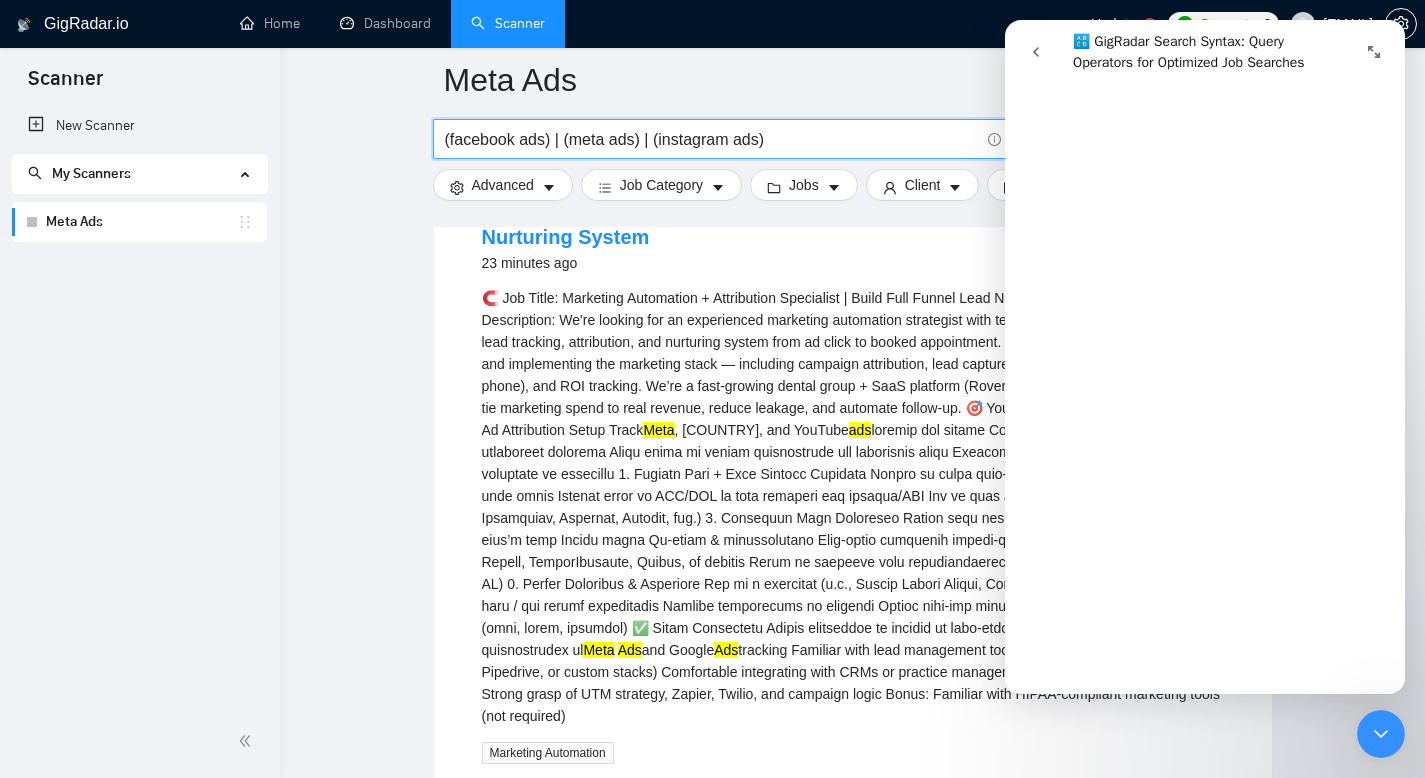 click on "(facebook ads) | (meta ads) | (instagram ads)" at bounding box center (712, 139) 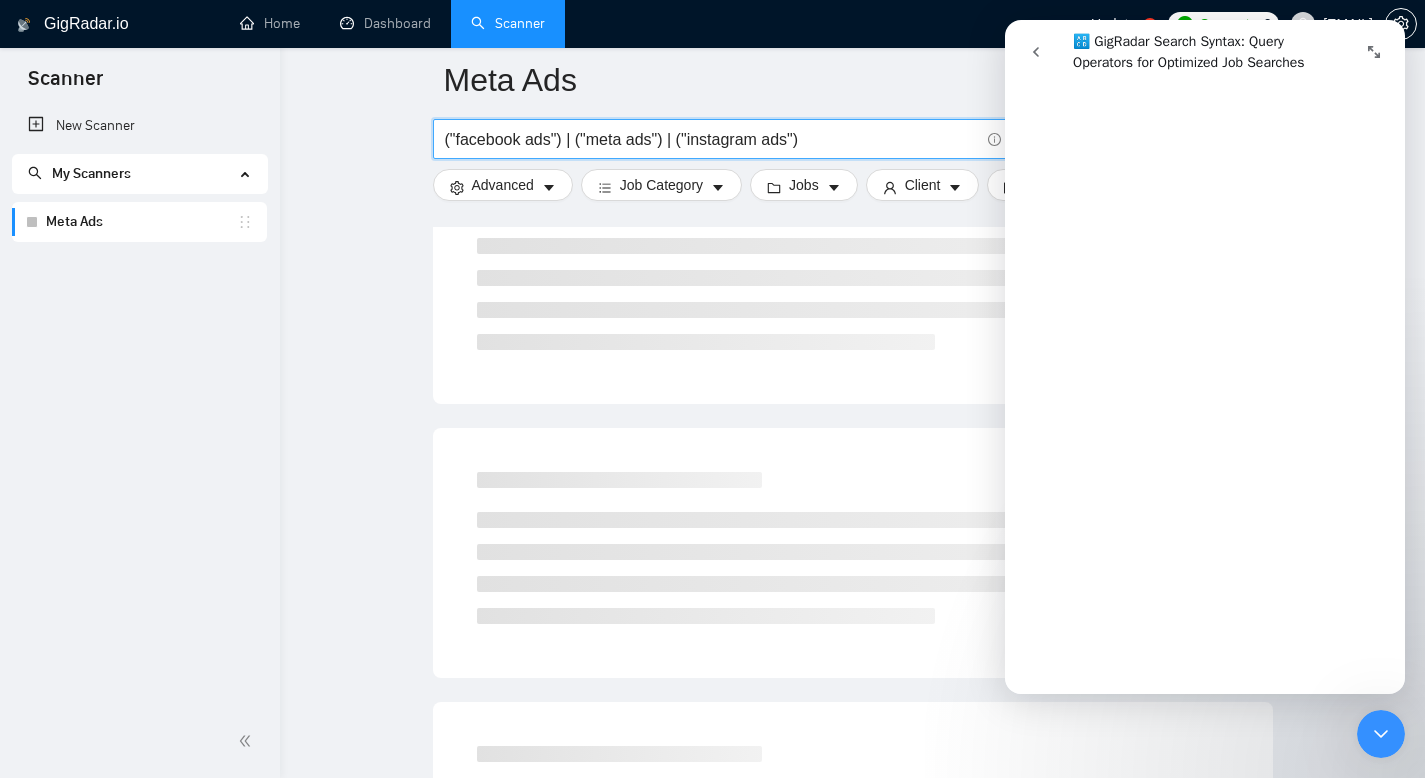 scroll, scrollTop: 3590, scrollLeft: 0, axis: vertical 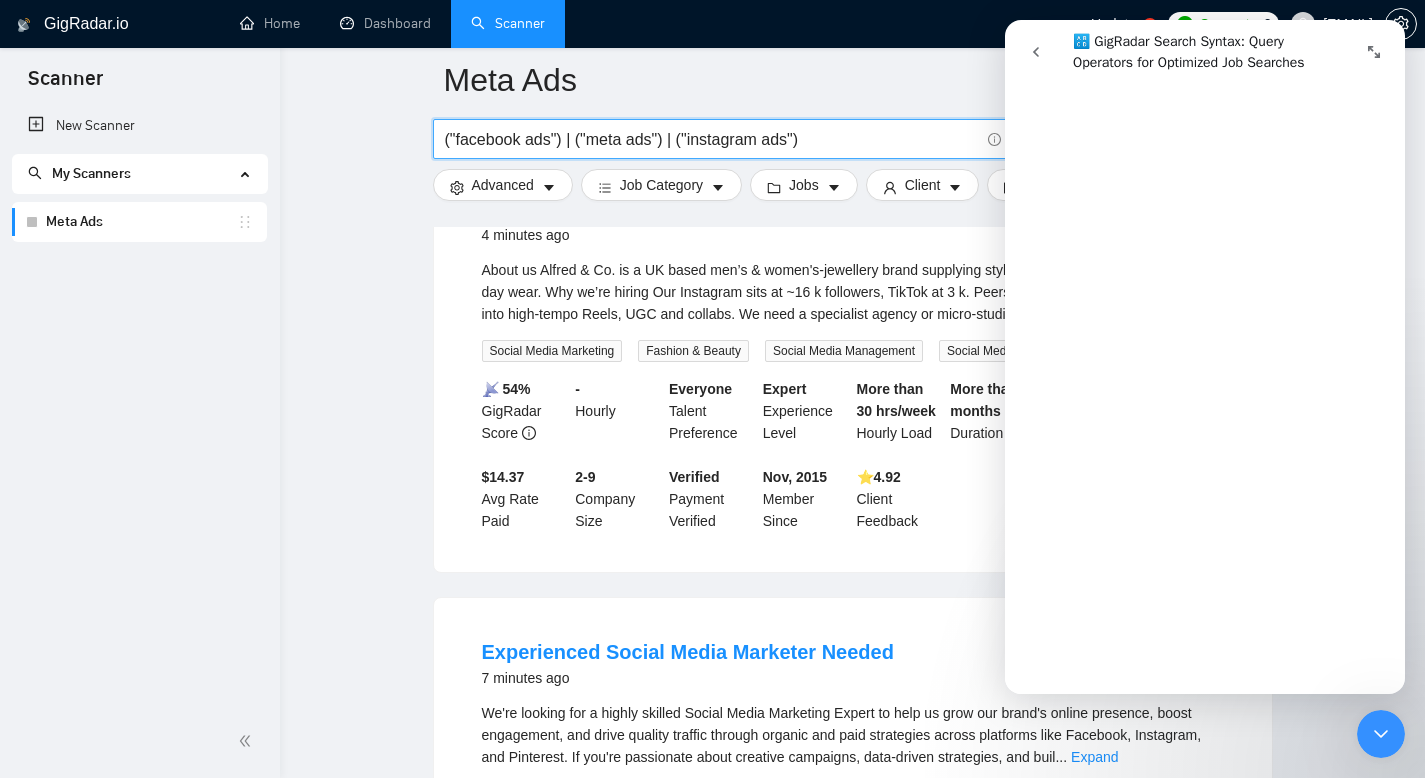 click on "("facebook ads") | ("meta ads") | ("instagram ads")" at bounding box center [712, 139] 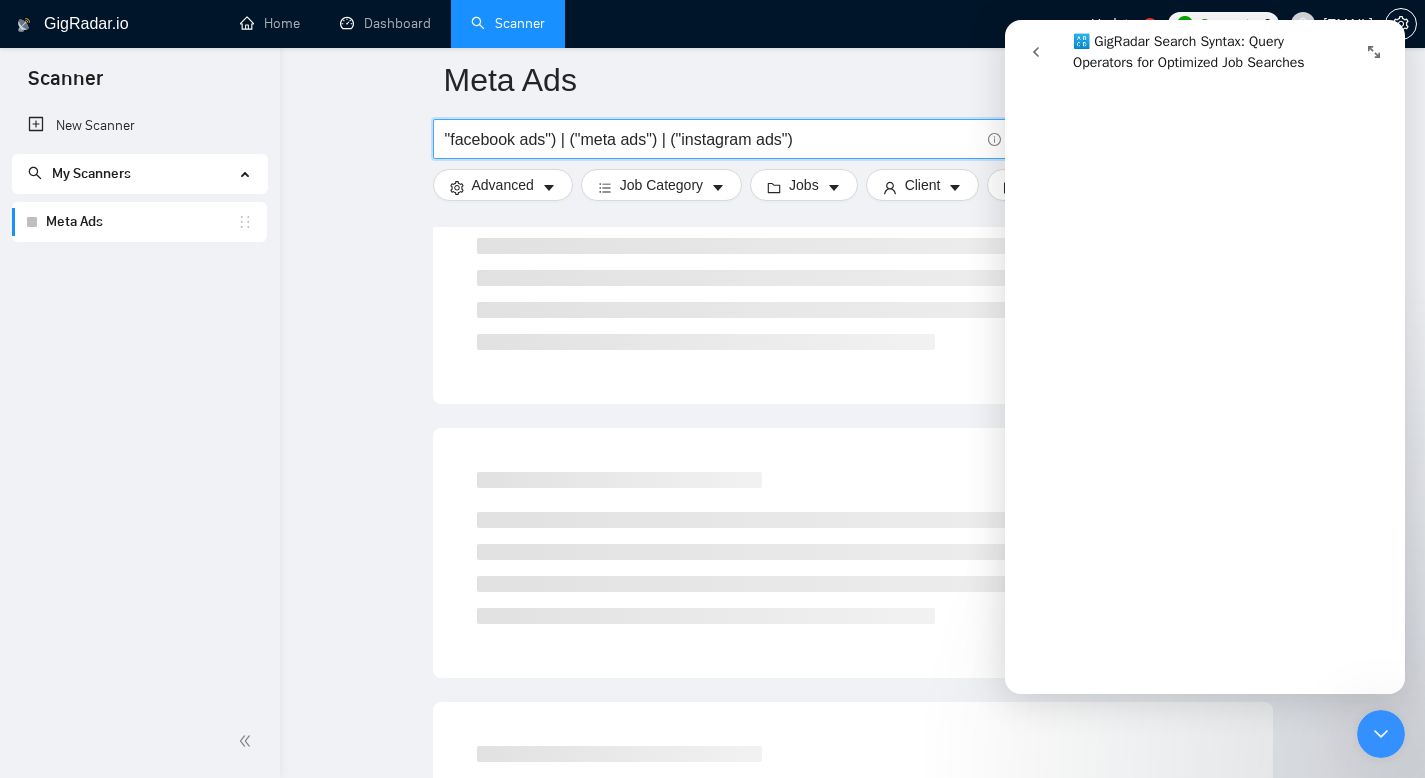click 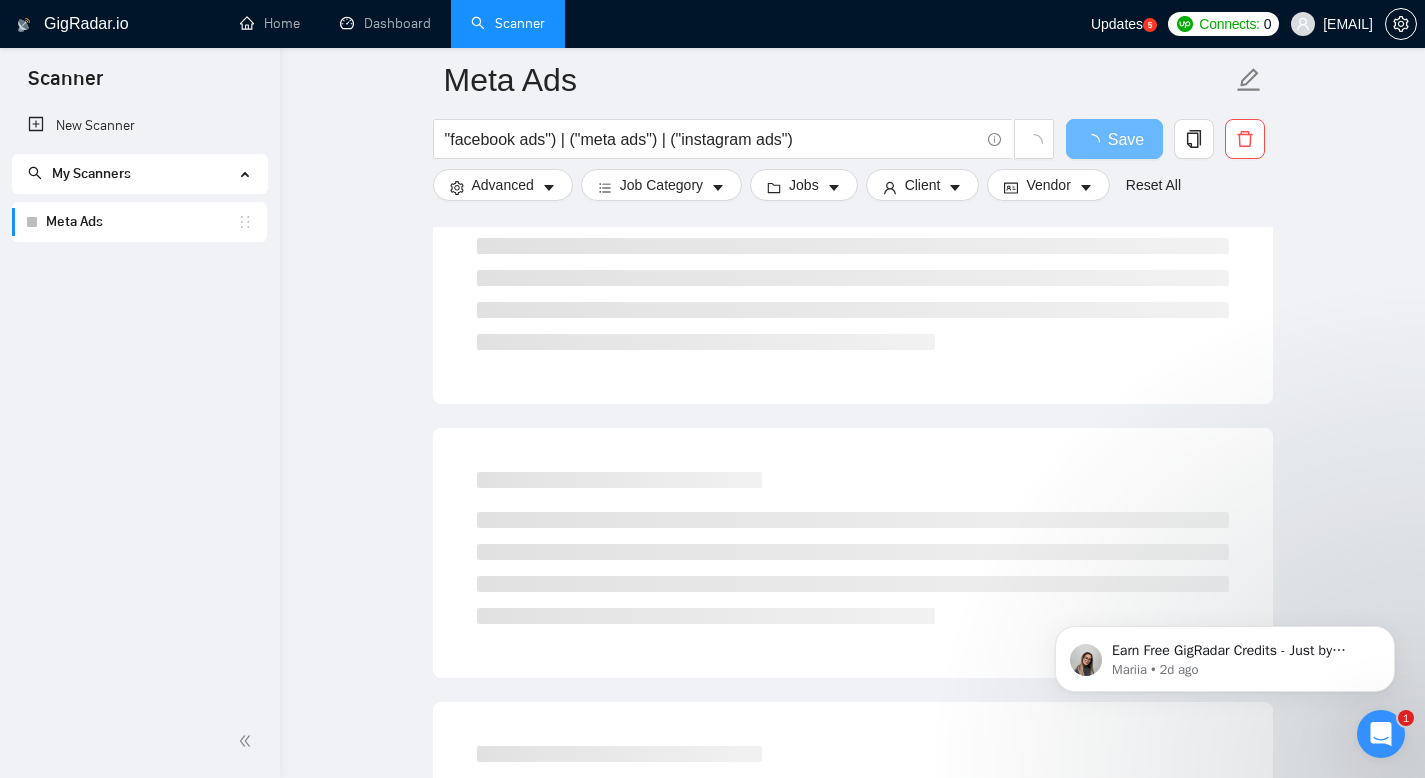 scroll, scrollTop: 0, scrollLeft: 0, axis: both 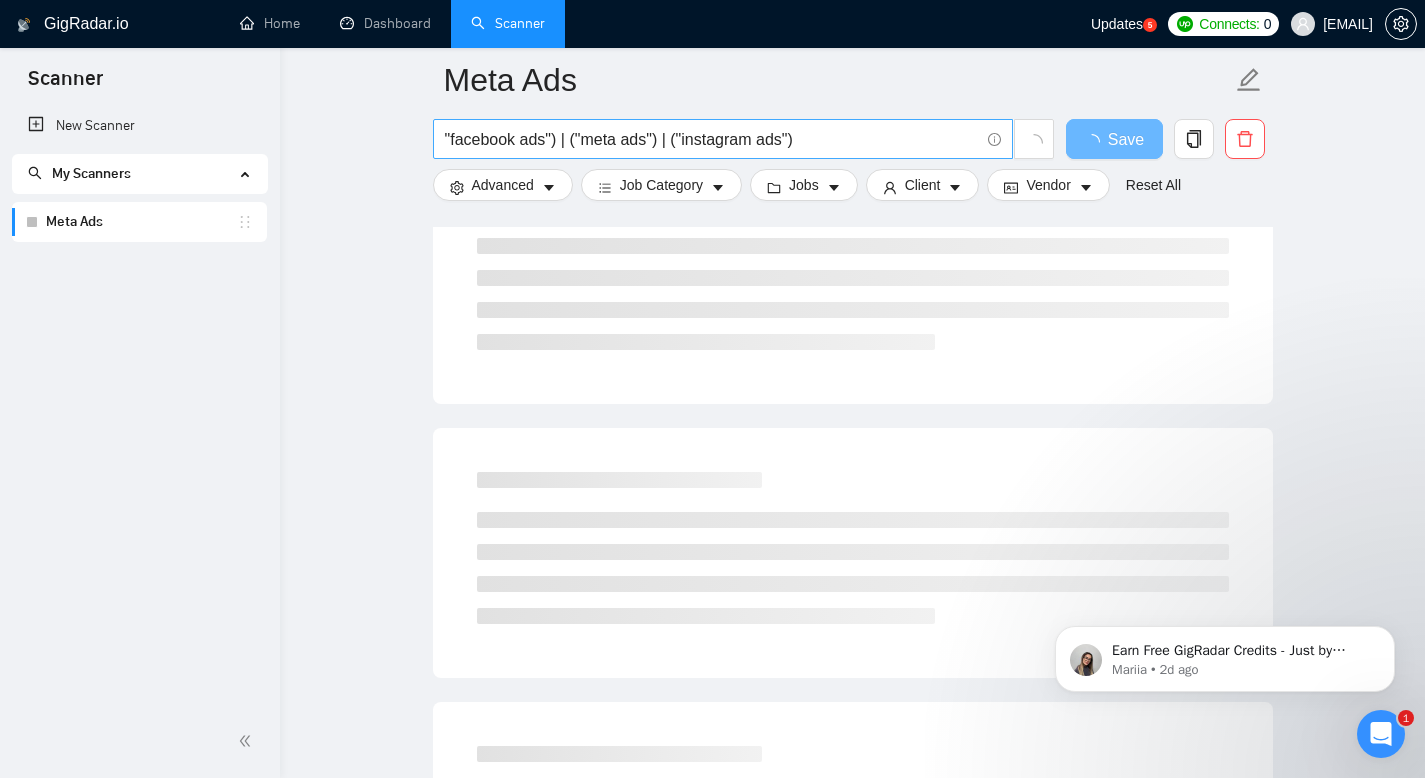 click on ""facebook ads") | ("meta ads") | ("instagram ads")" at bounding box center (712, 139) 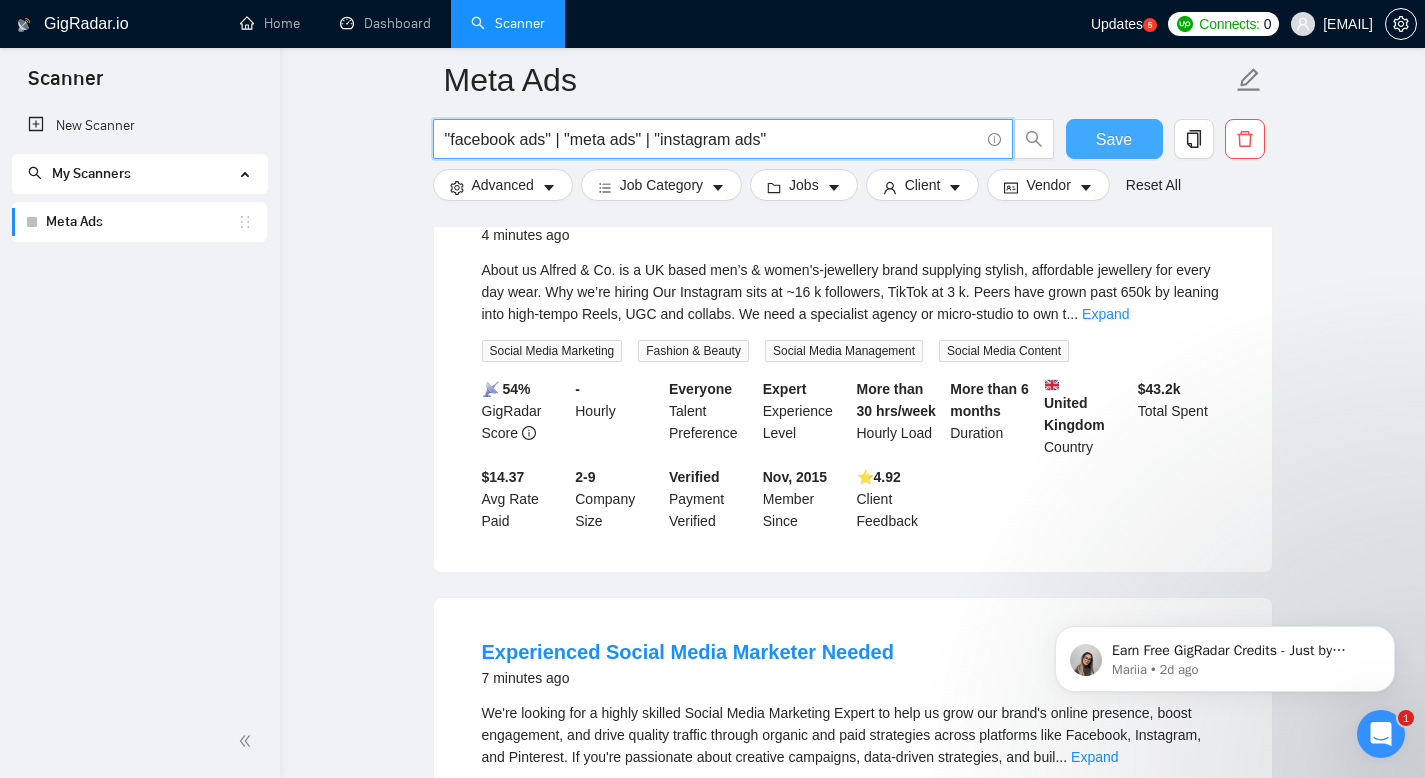 type on ""facebook ads" | "meta ads" | "instagram ads"" 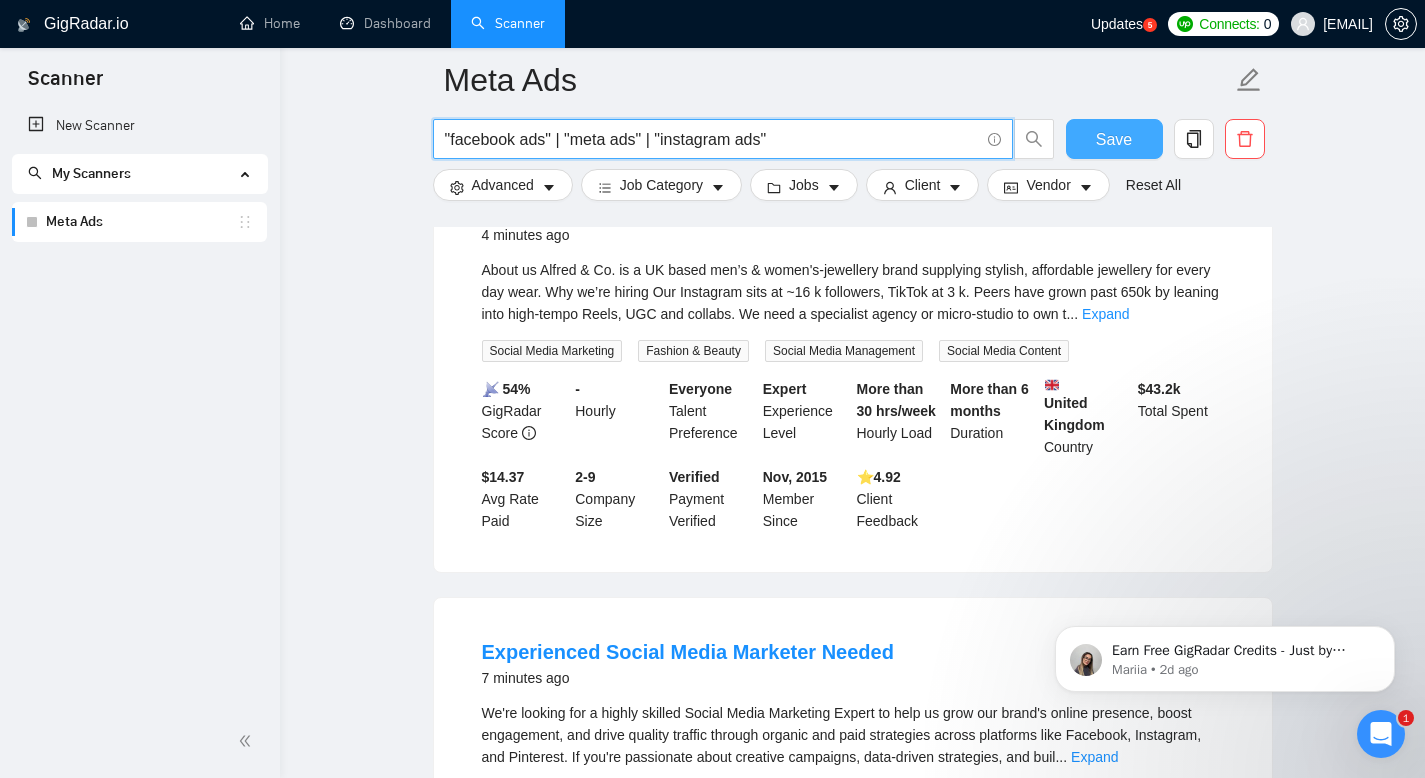 click on "Save" at bounding box center [1114, 139] 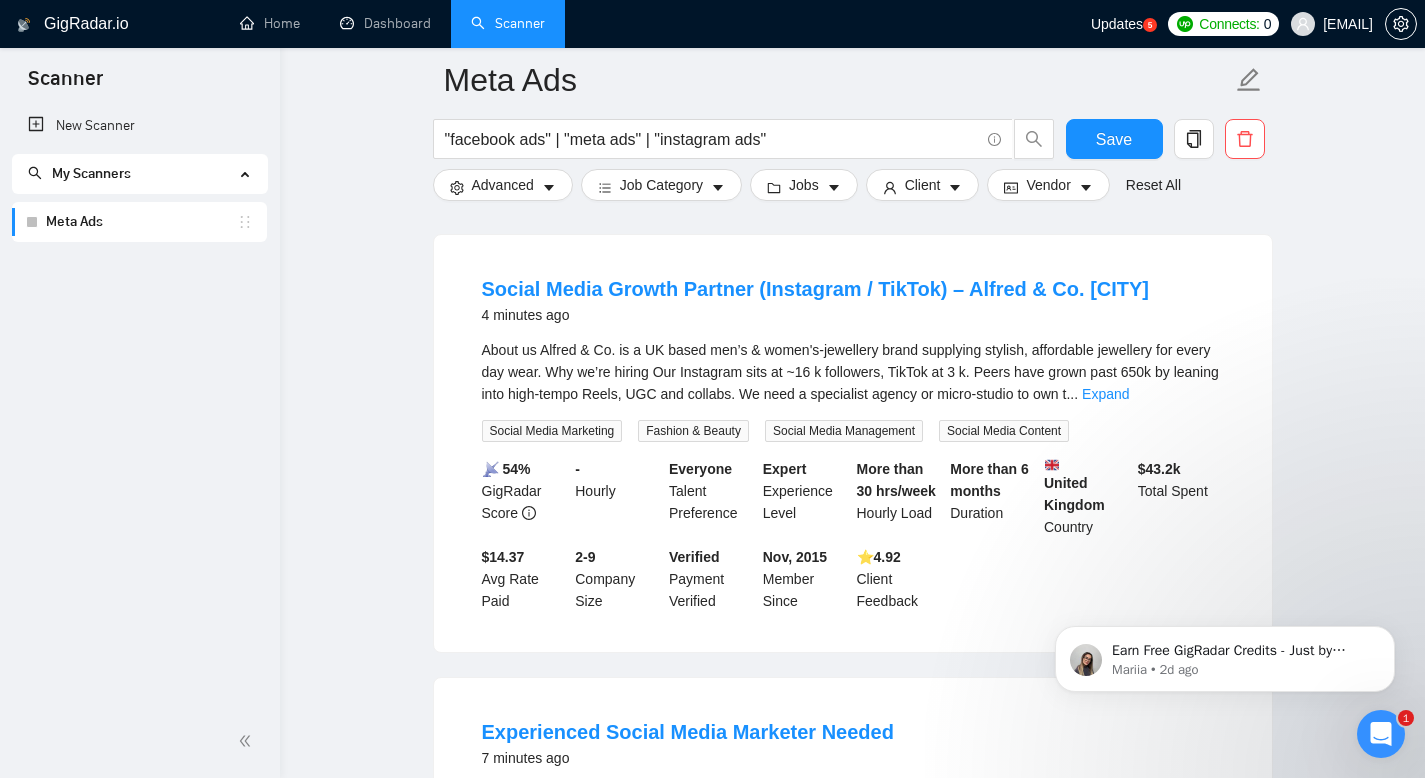 scroll, scrollTop: 182, scrollLeft: 0, axis: vertical 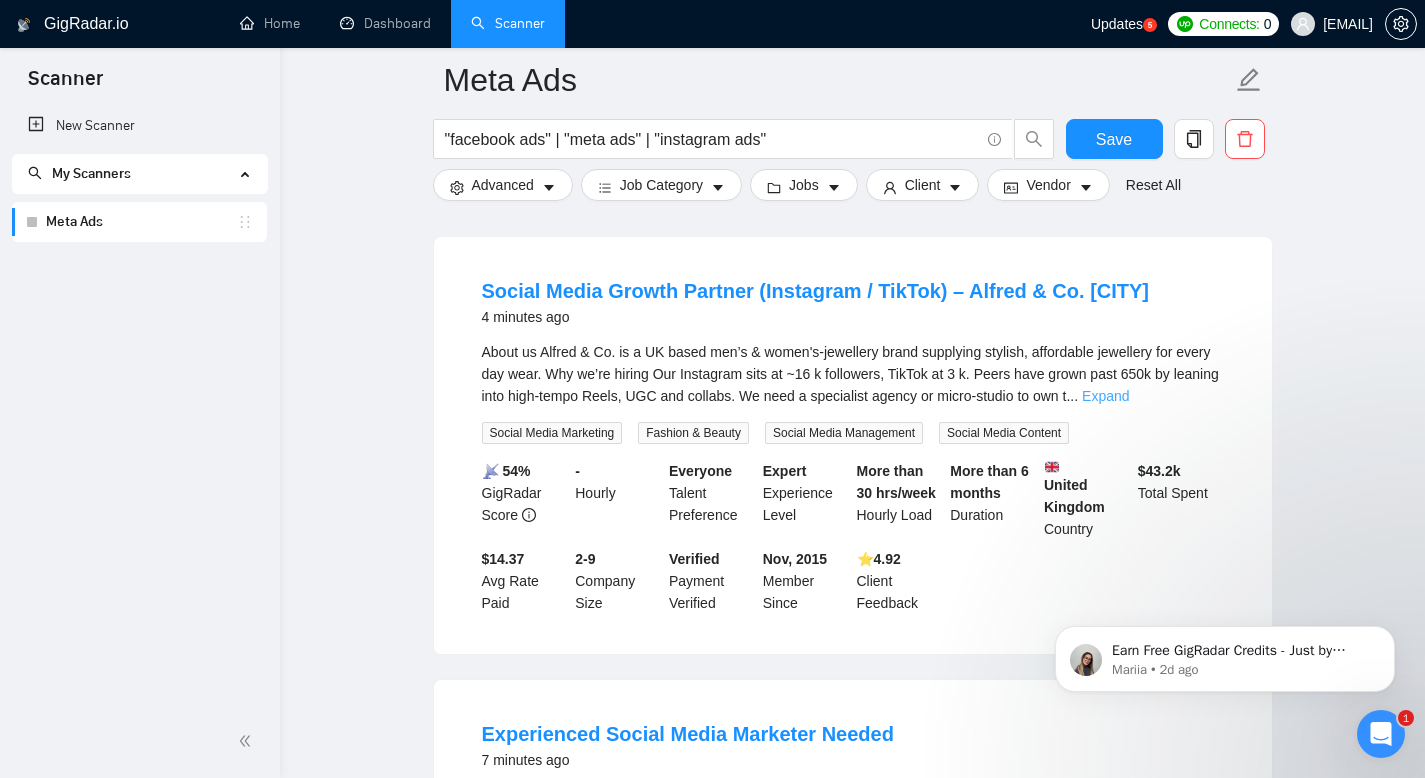 click on "Expand" at bounding box center (1105, 396) 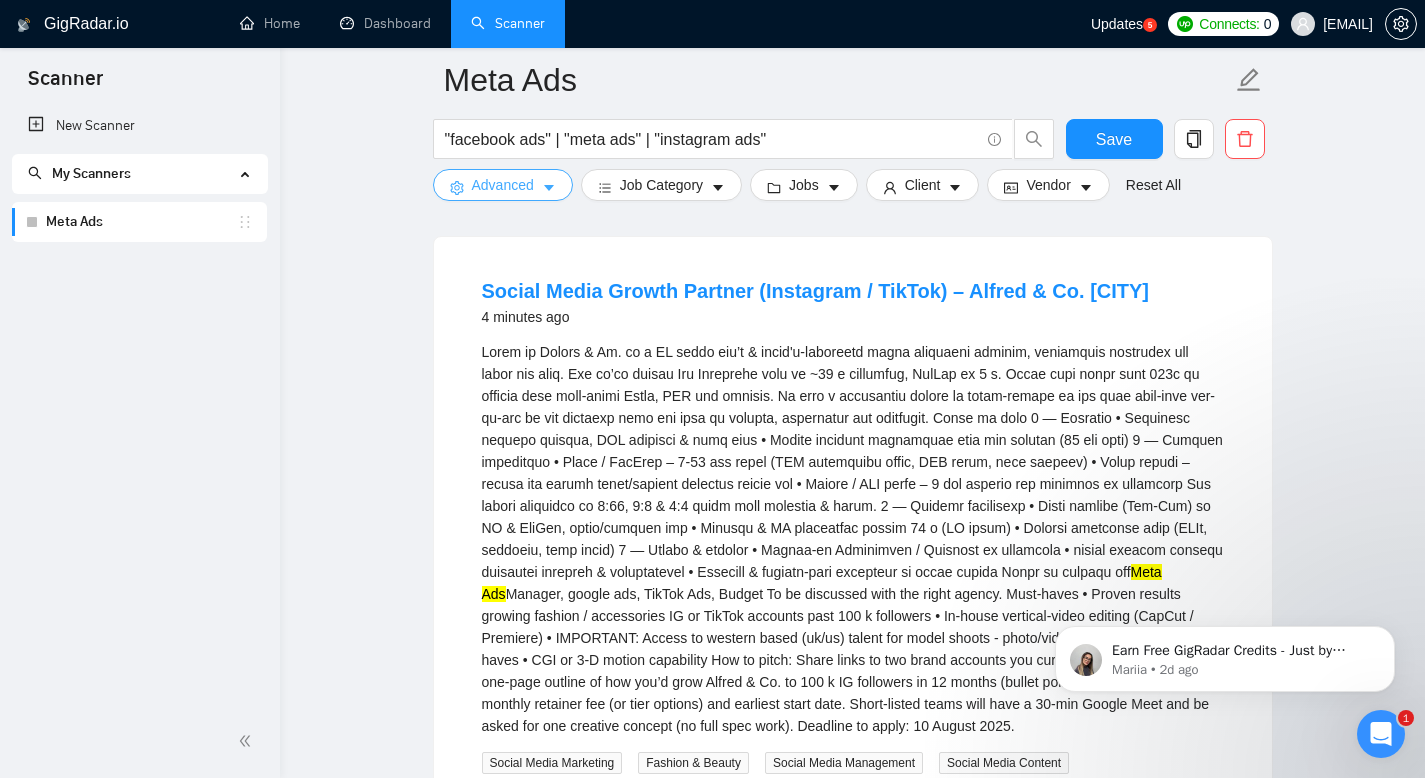 click on "Advanced" at bounding box center (503, 185) 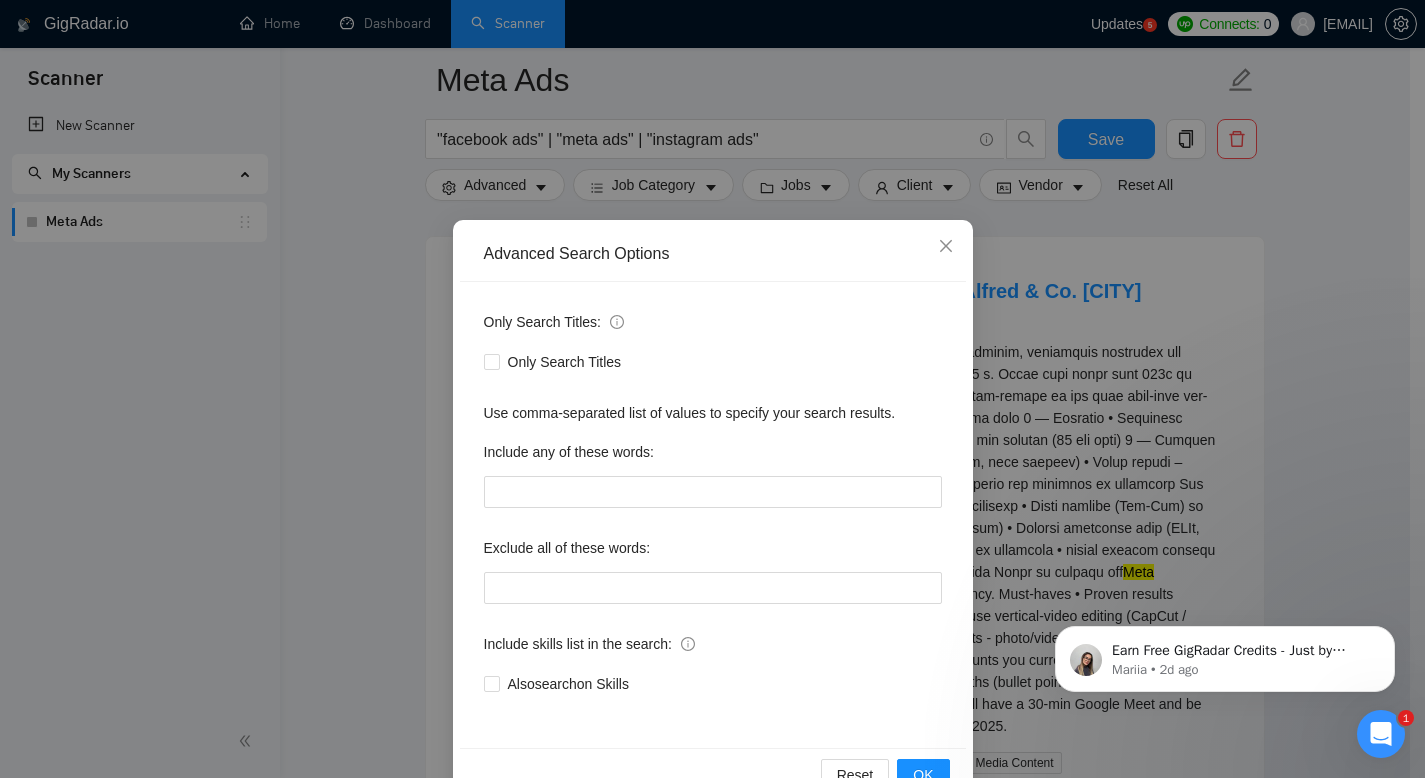 scroll, scrollTop: 54, scrollLeft: 0, axis: vertical 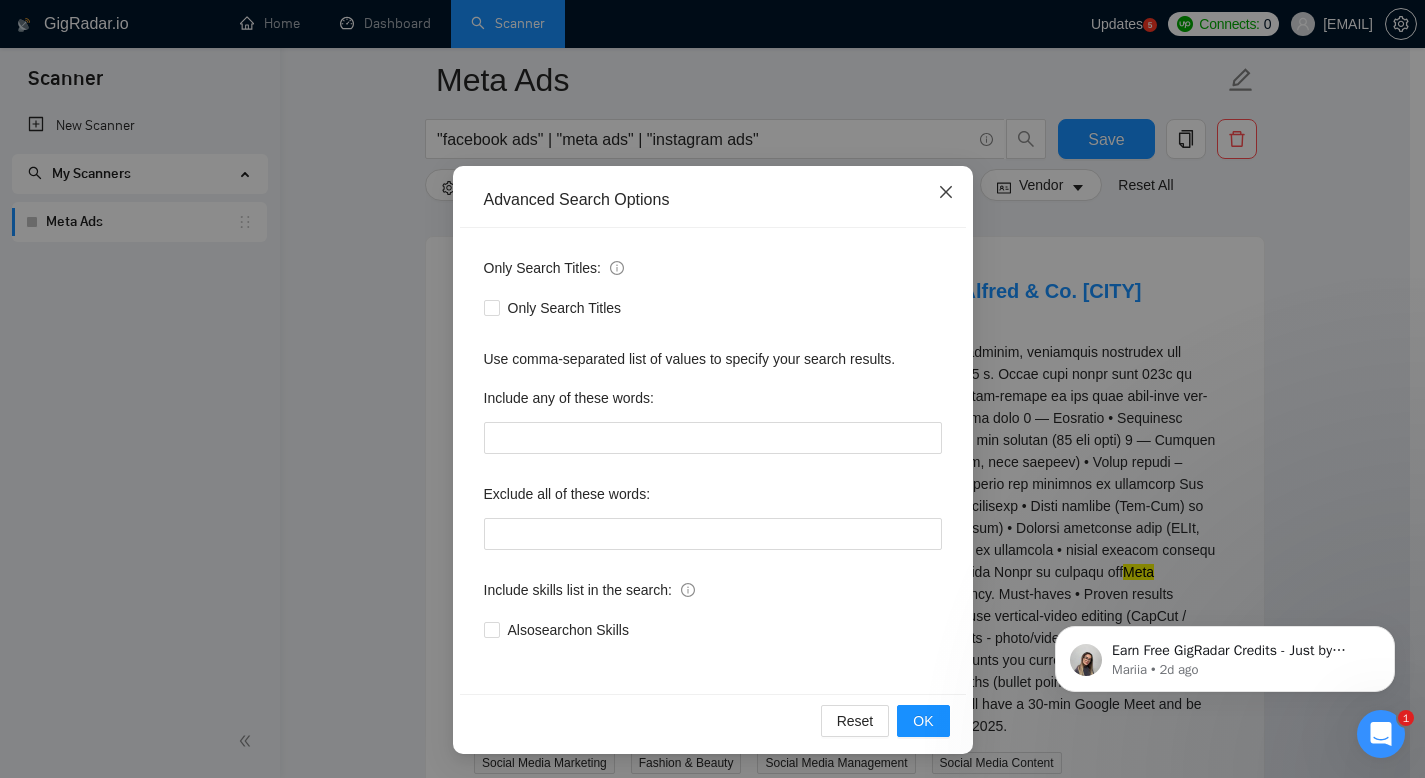click 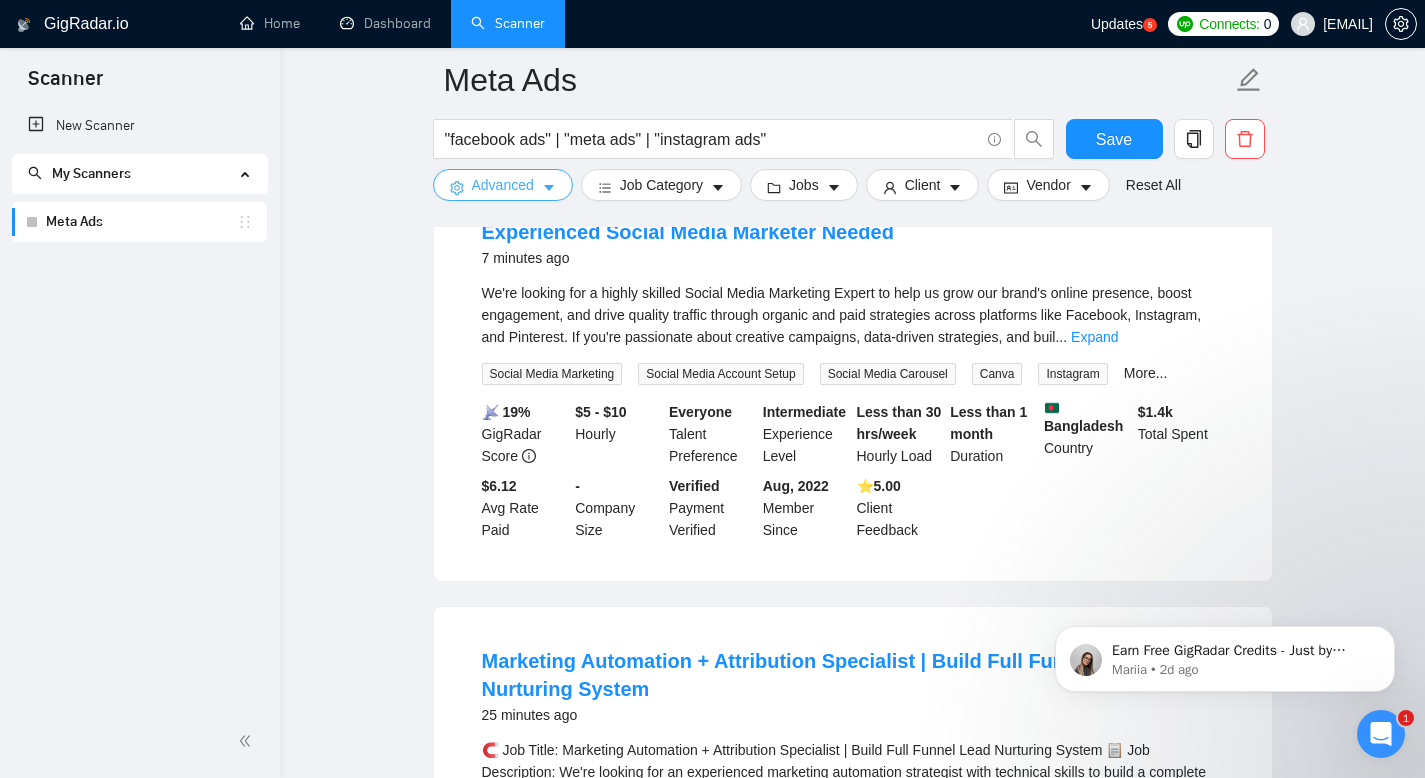 scroll, scrollTop: 1006, scrollLeft: 0, axis: vertical 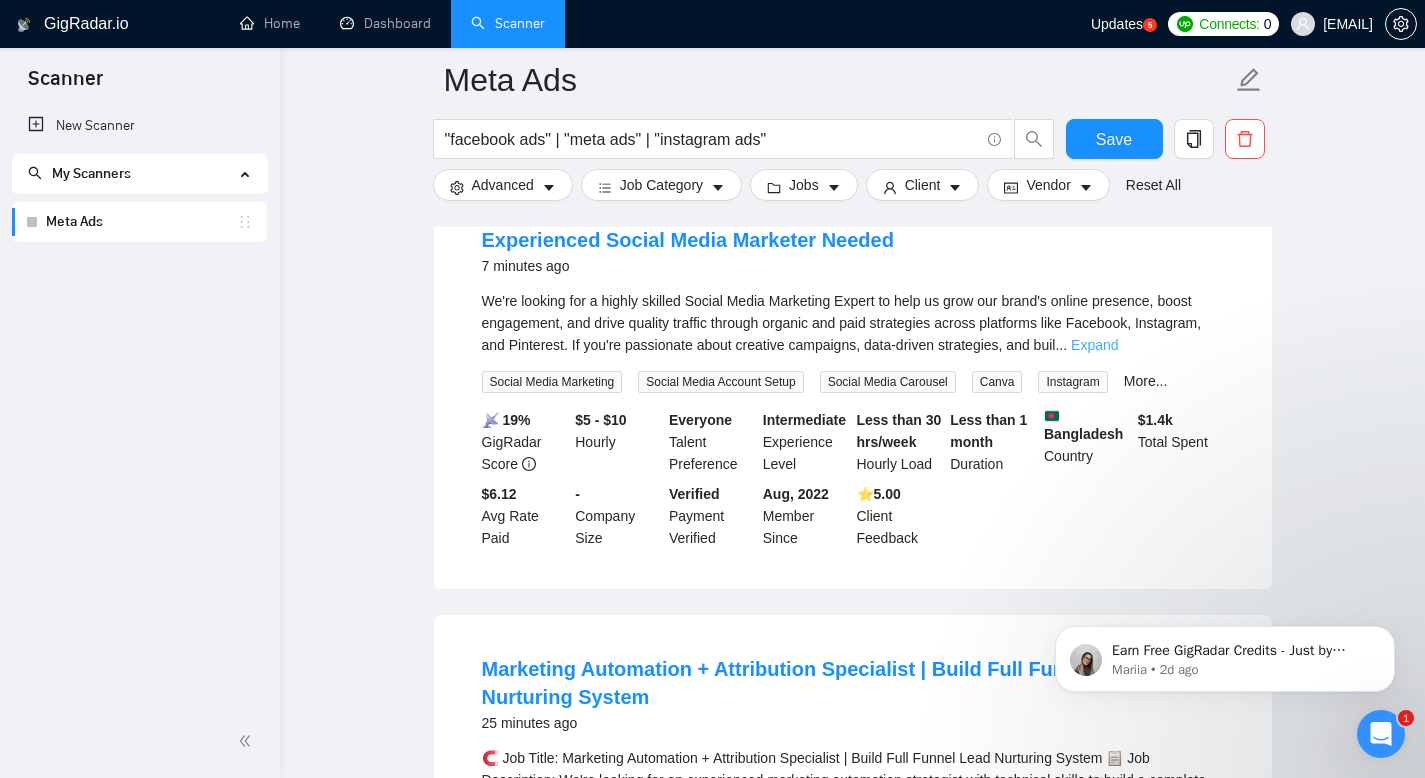 click on "Expand" at bounding box center (1094, 345) 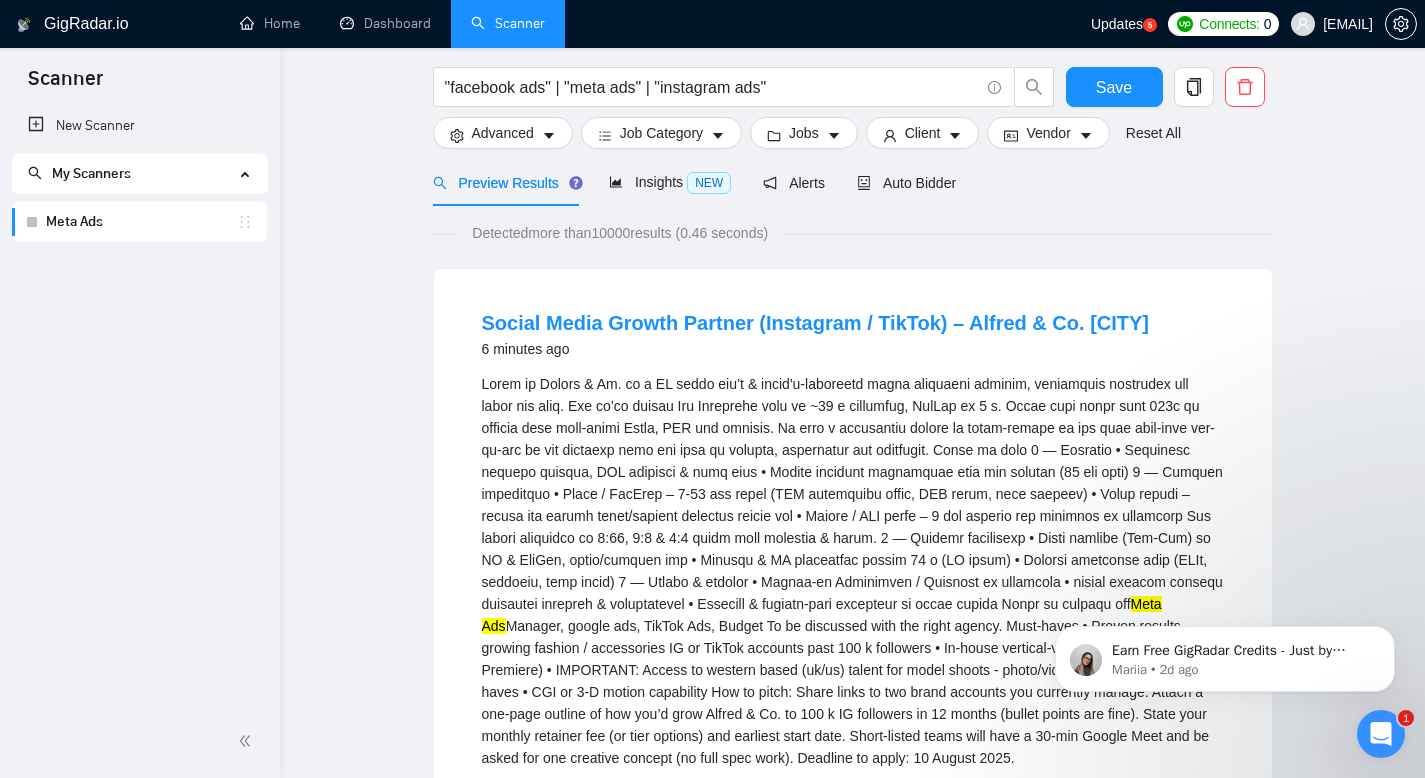 scroll, scrollTop: 0, scrollLeft: 0, axis: both 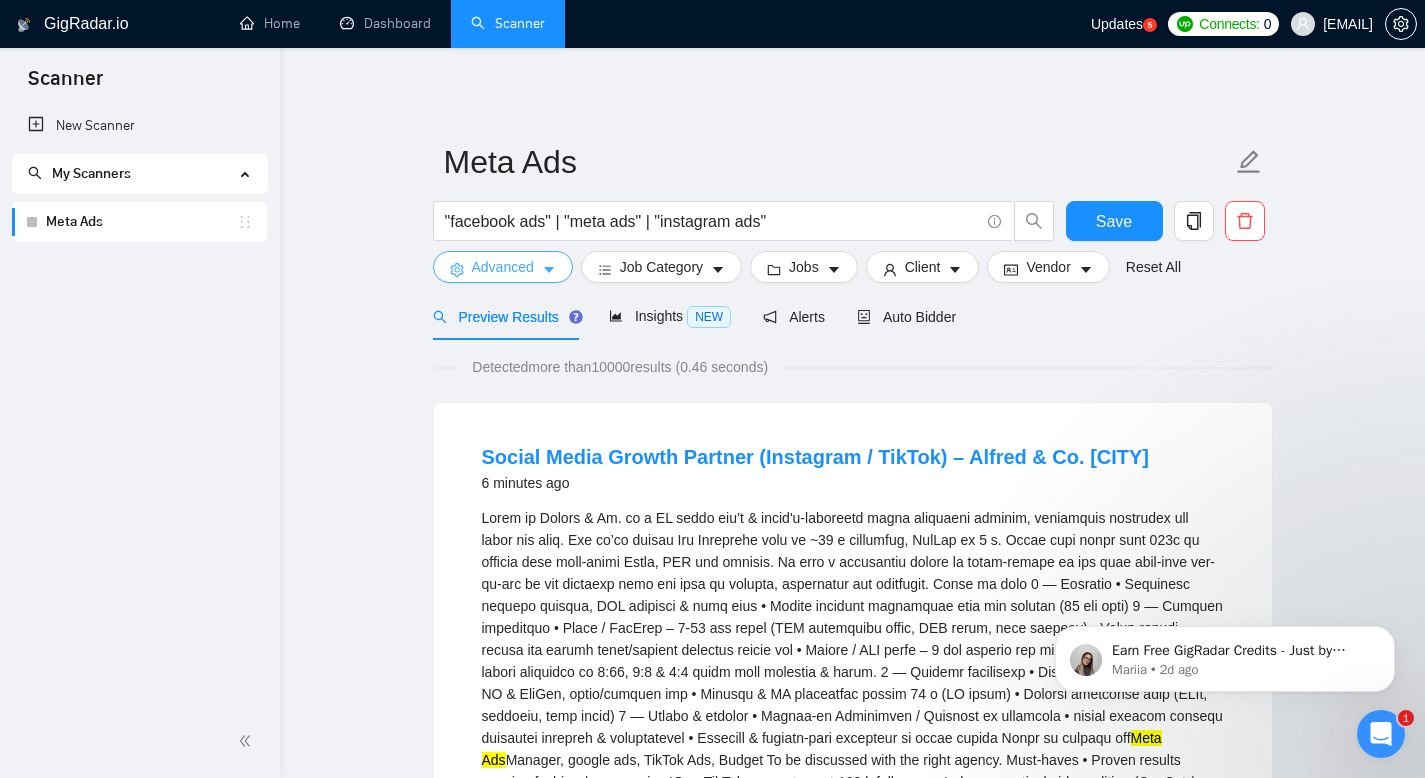 click on "Advanced" at bounding box center [503, 267] 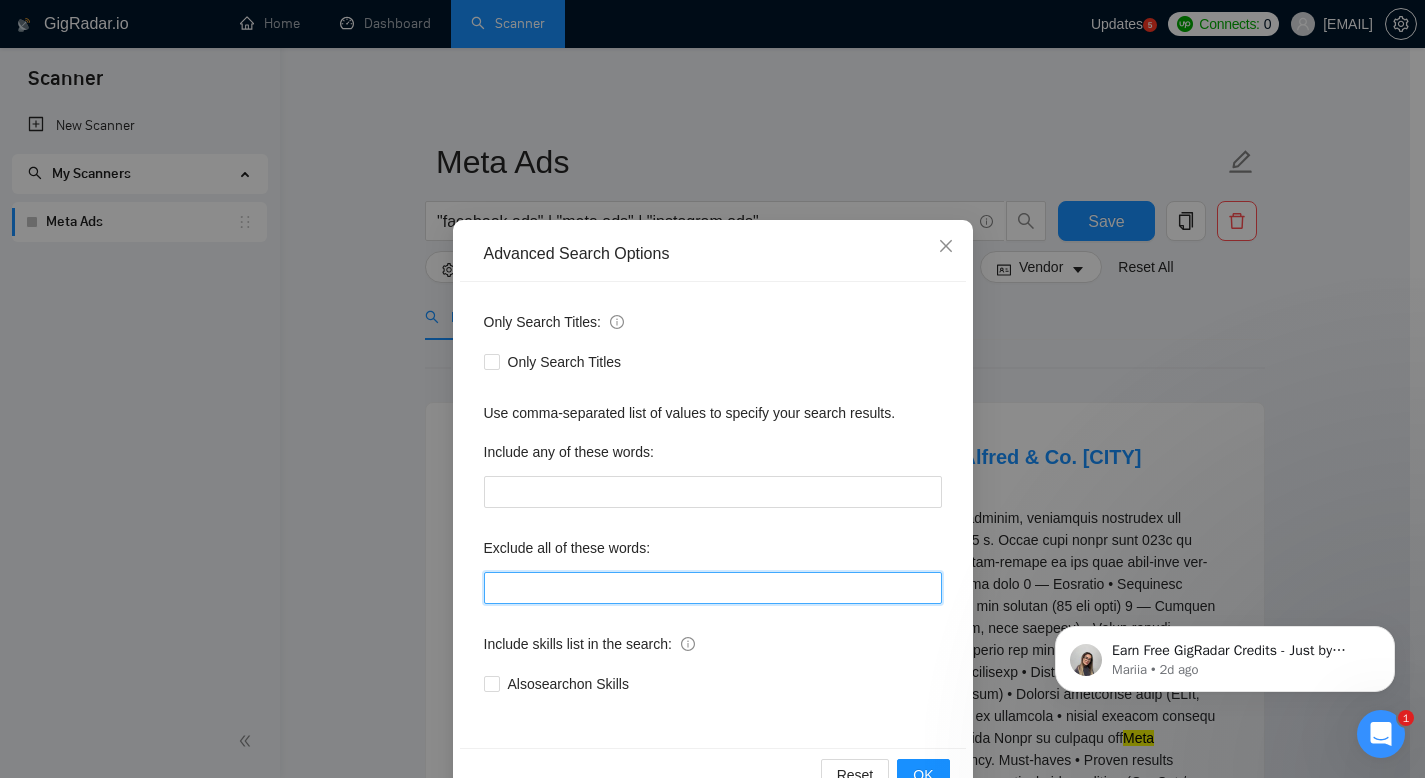 click at bounding box center [713, 588] 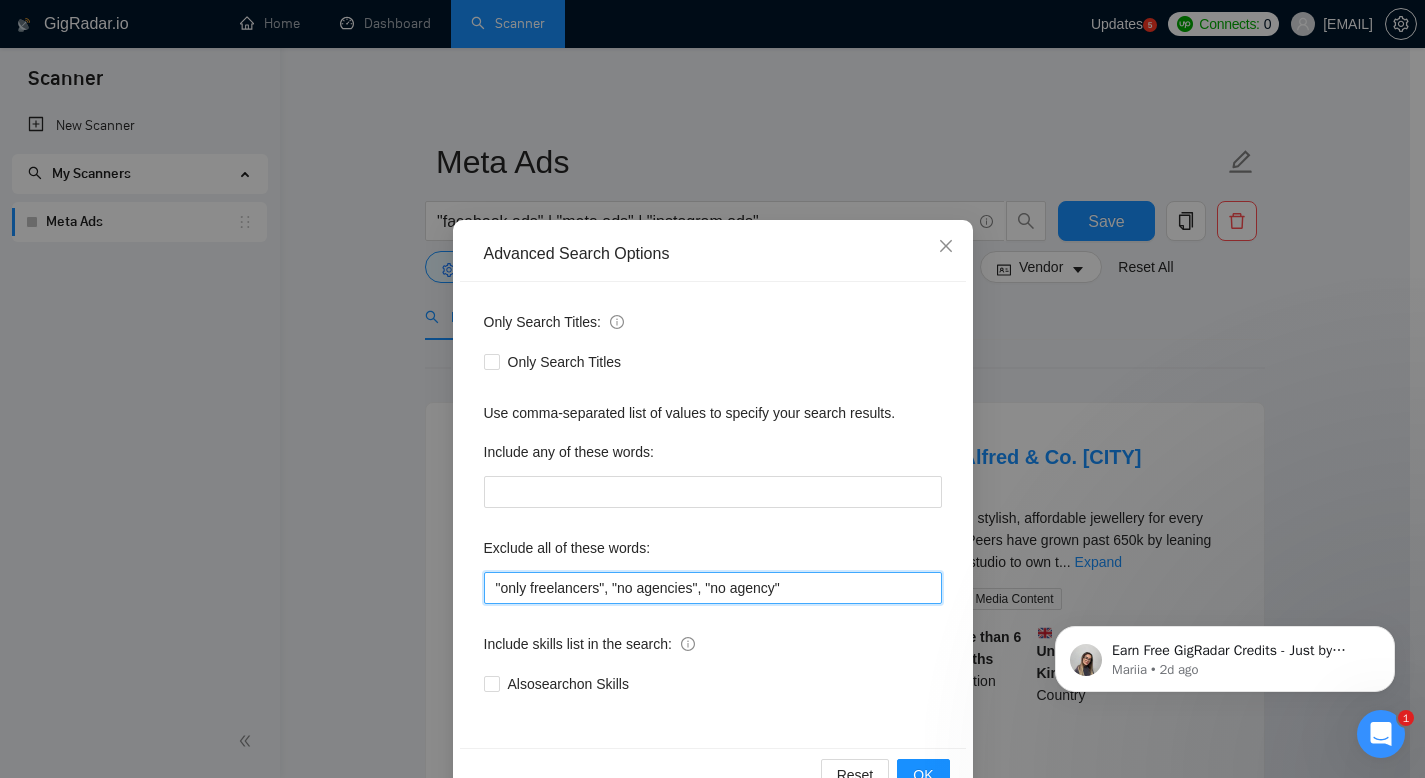 scroll, scrollTop: 54, scrollLeft: 0, axis: vertical 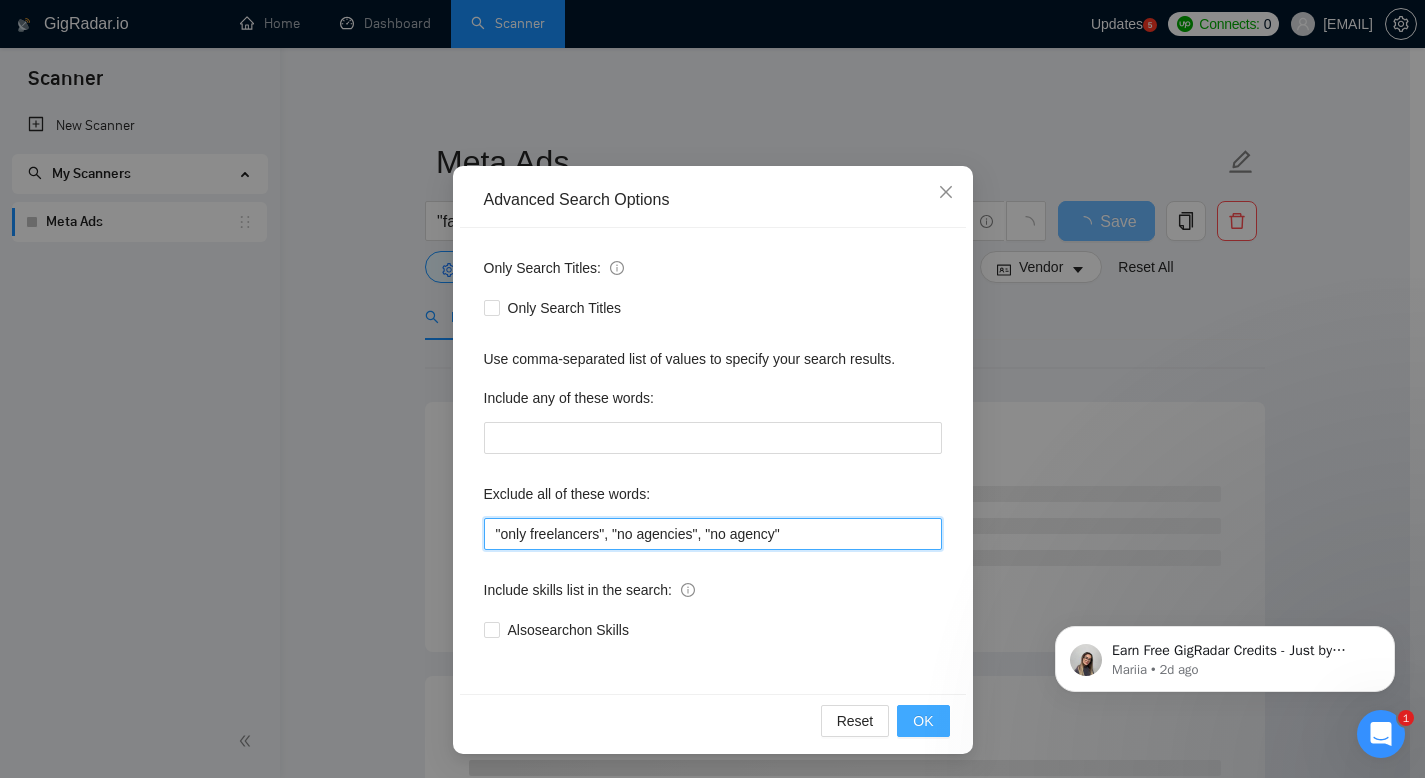 type on ""only freelancers", "no agencies", "no agency"" 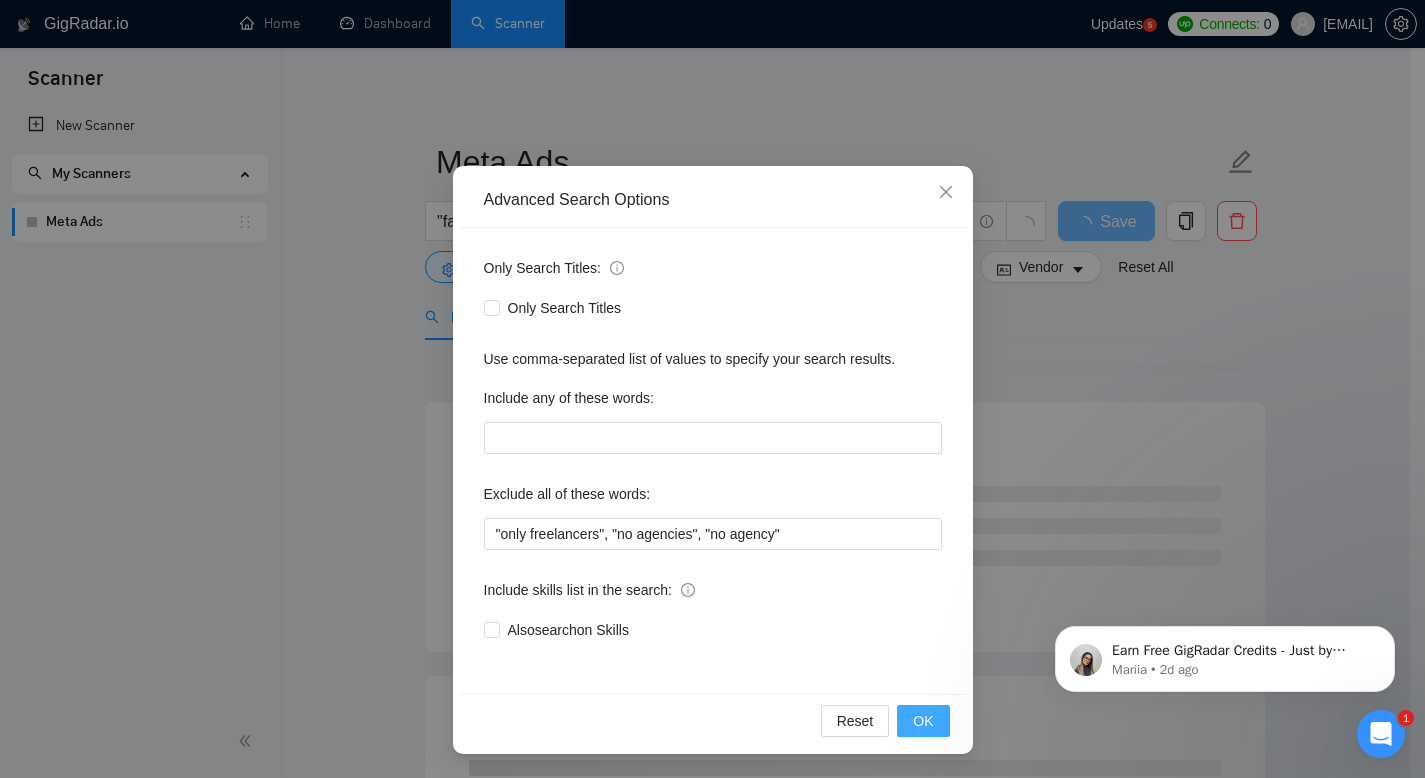 click on "OK" at bounding box center (923, 721) 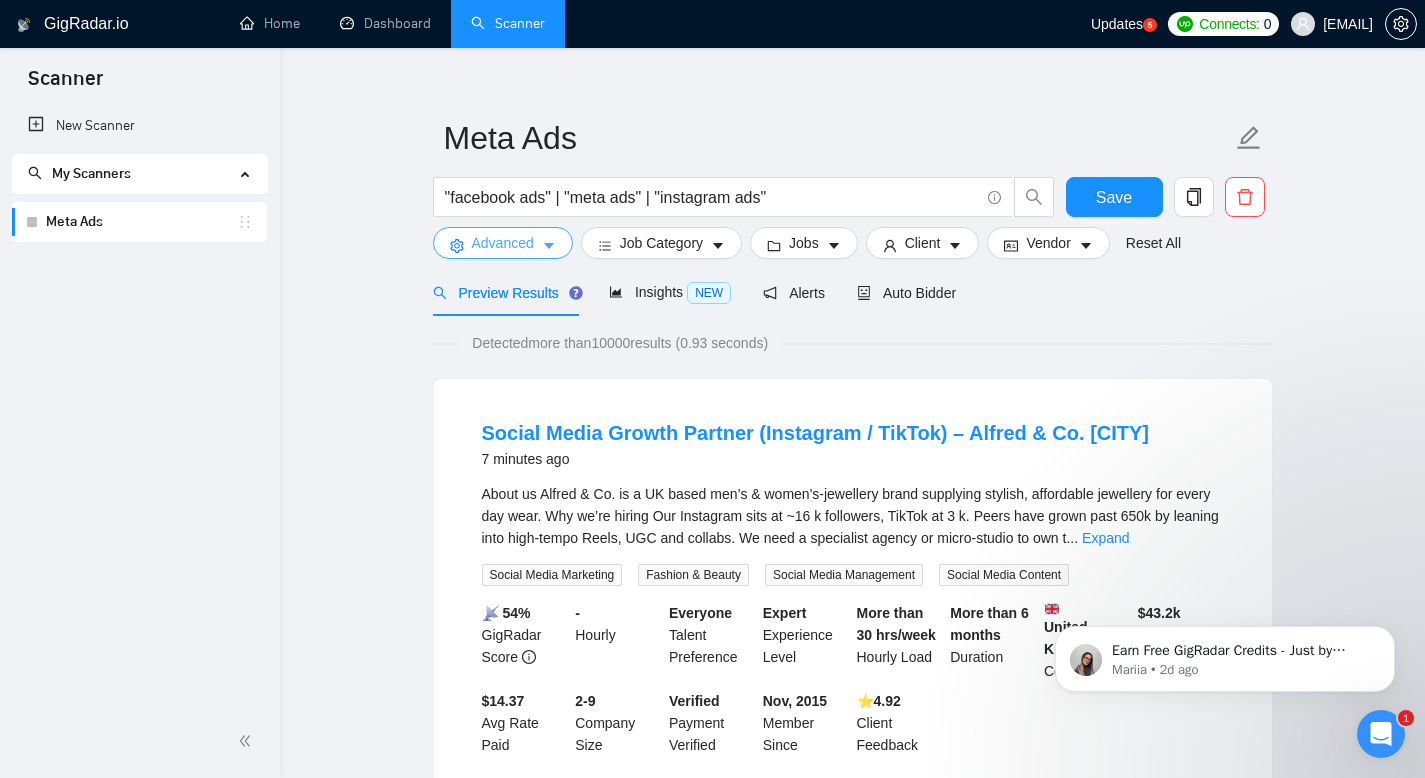 scroll, scrollTop: 0, scrollLeft: 0, axis: both 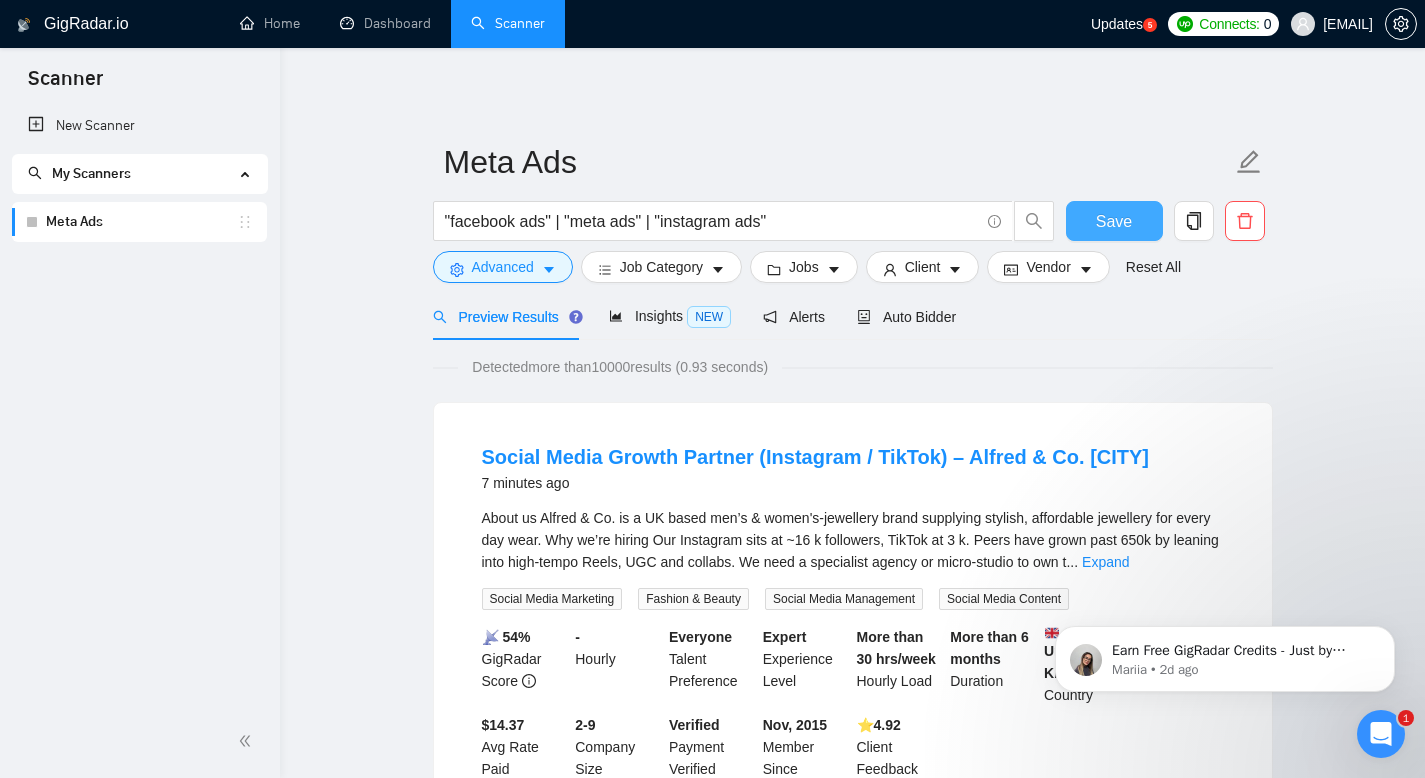 click on "Save" at bounding box center [1114, 221] 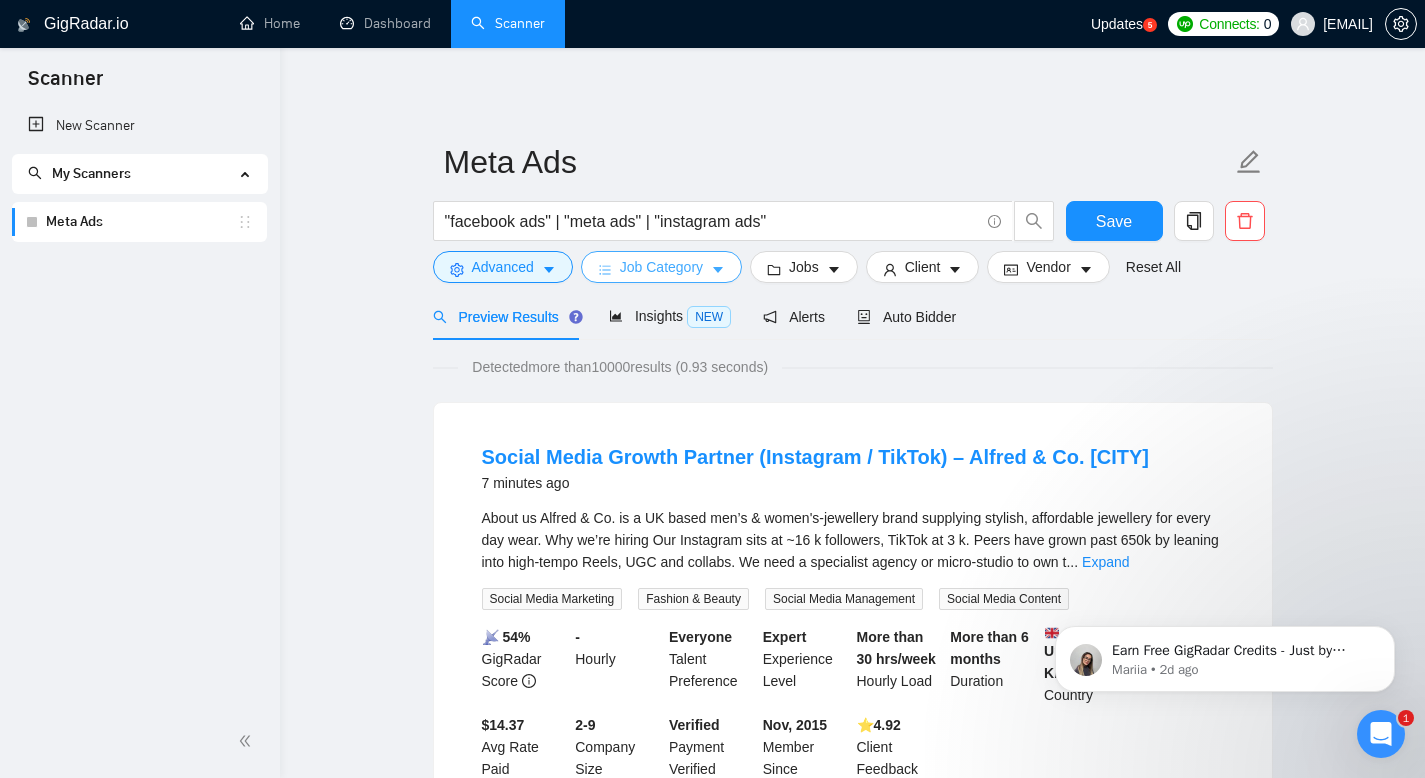 click on "Job Category" at bounding box center [661, 267] 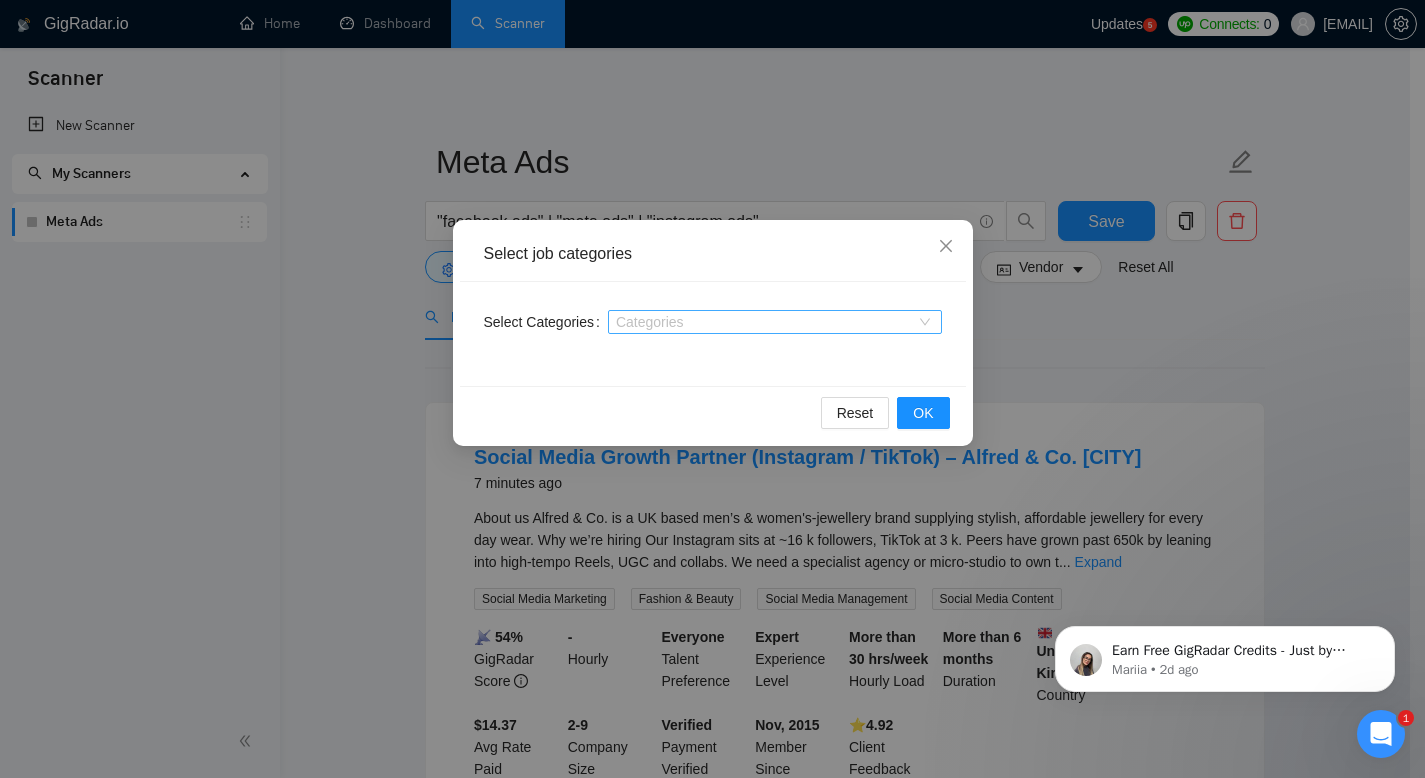 click at bounding box center (765, 322) 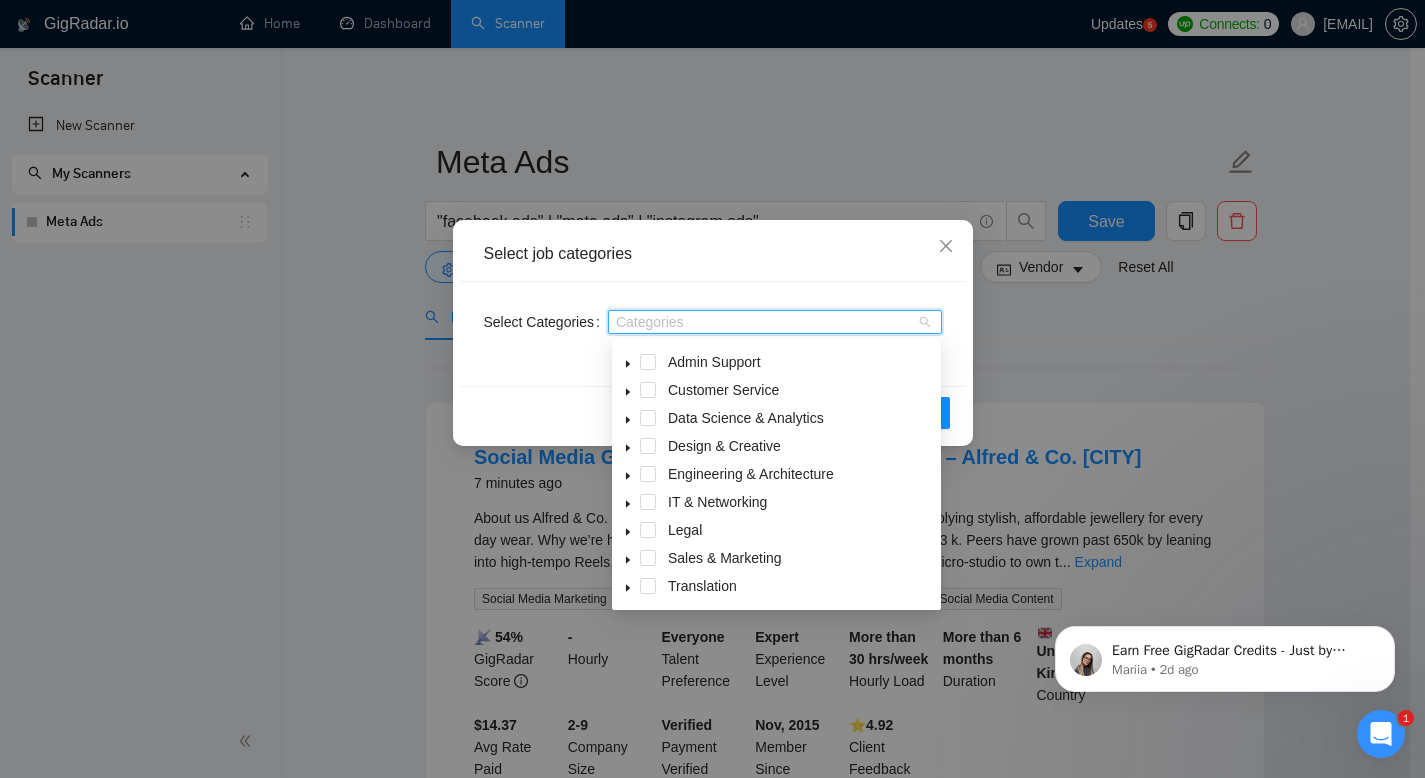 scroll, scrollTop: 33, scrollLeft: 0, axis: vertical 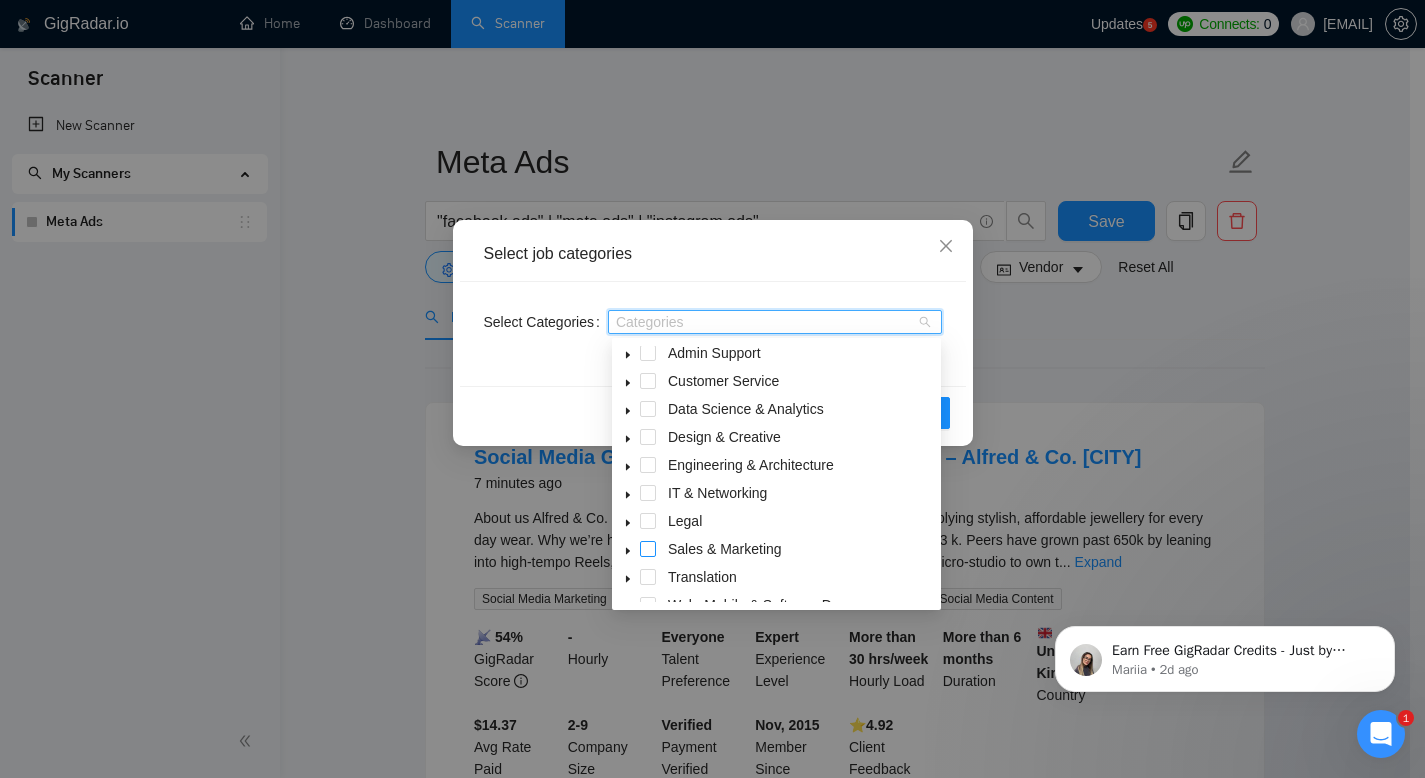 click at bounding box center [648, 549] 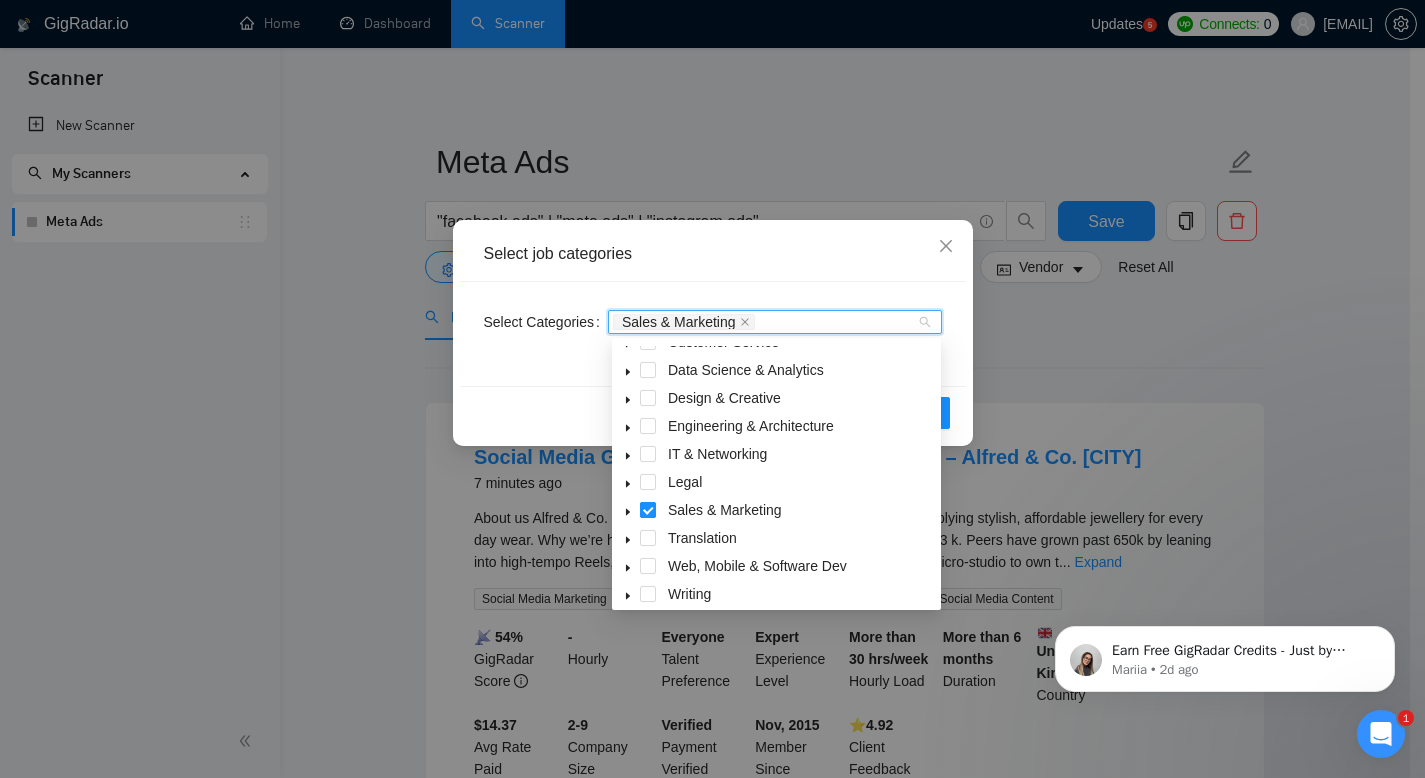 scroll, scrollTop: 80, scrollLeft: 0, axis: vertical 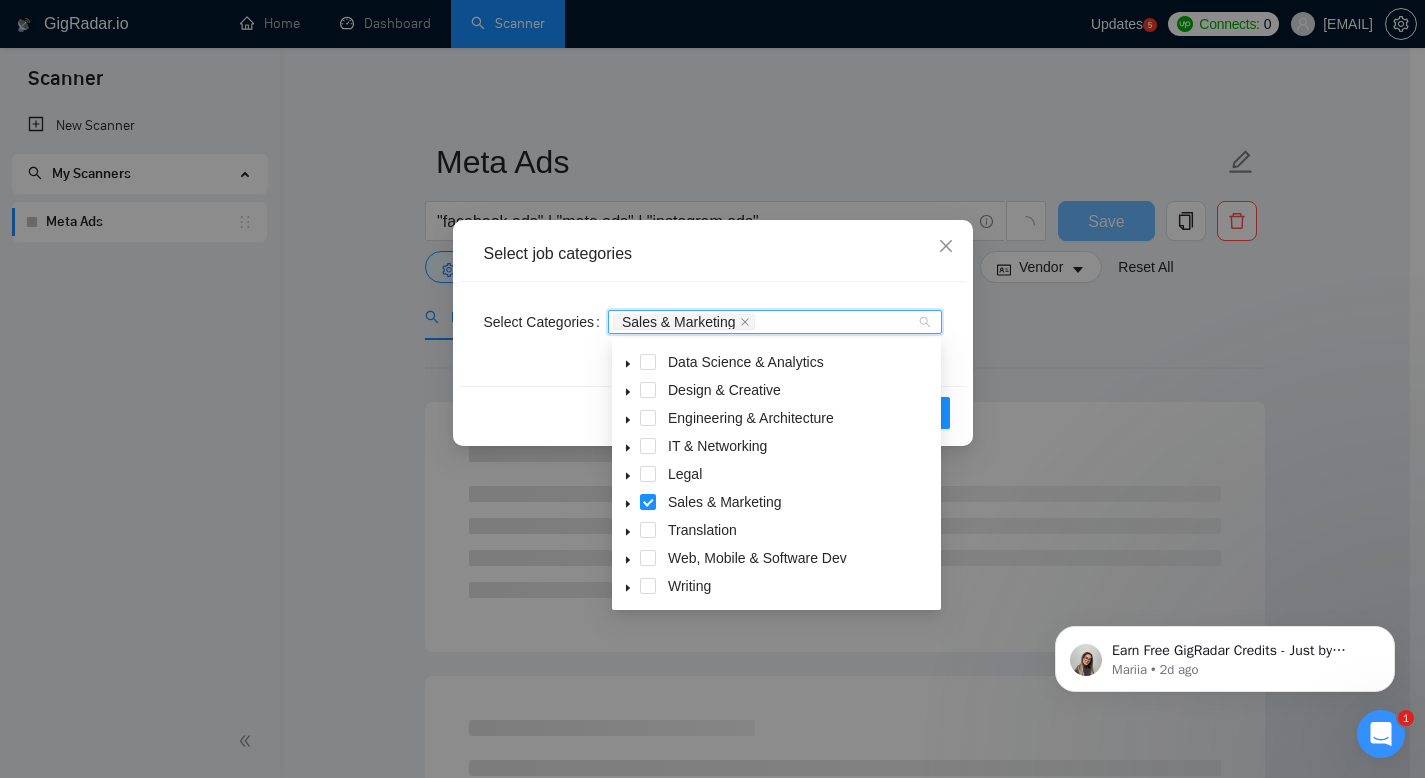 click 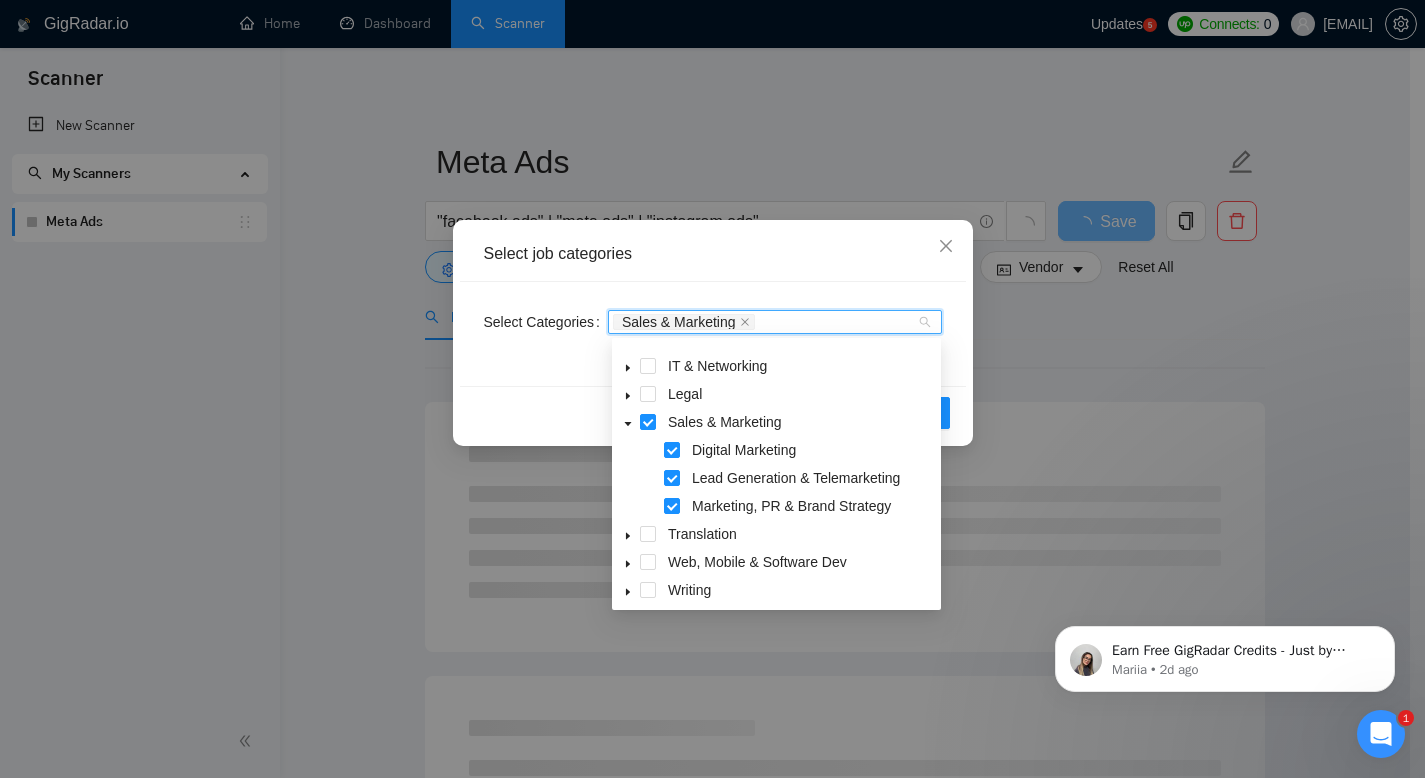 scroll, scrollTop: 164, scrollLeft: 0, axis: vertical 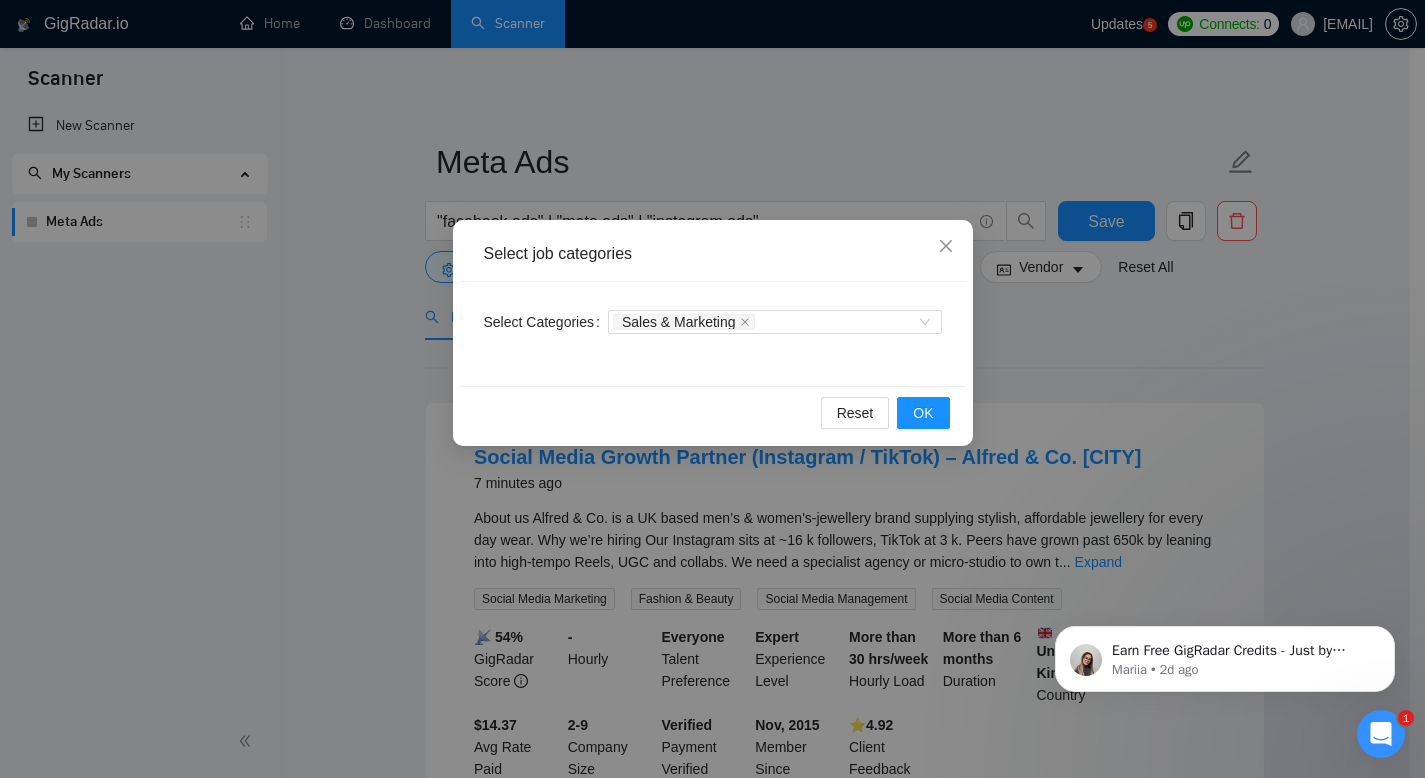 click on "Select job categories Select Categories Sales & Marketing   Reset OK" at bounding box center (712, 389) 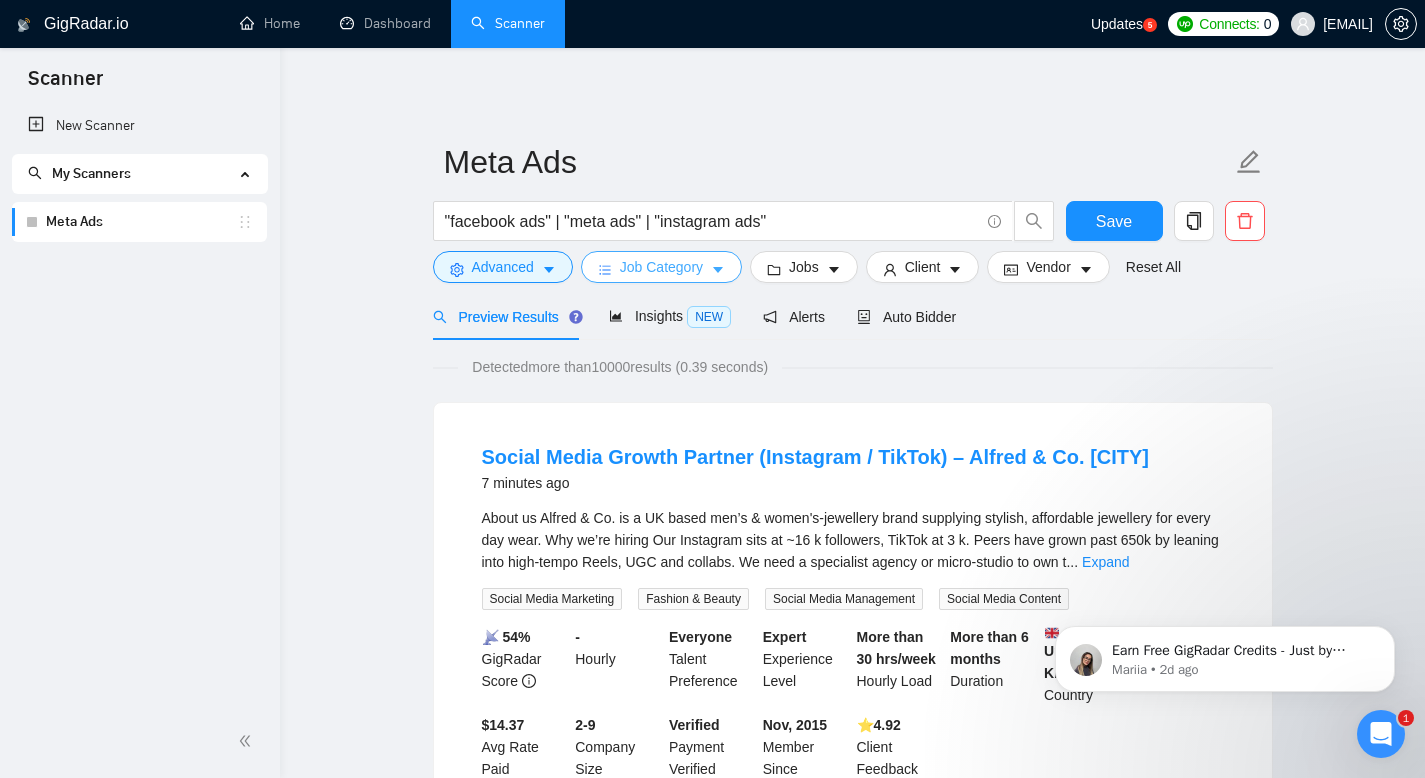 click on "Job Category" at bounding box center [661, 267] 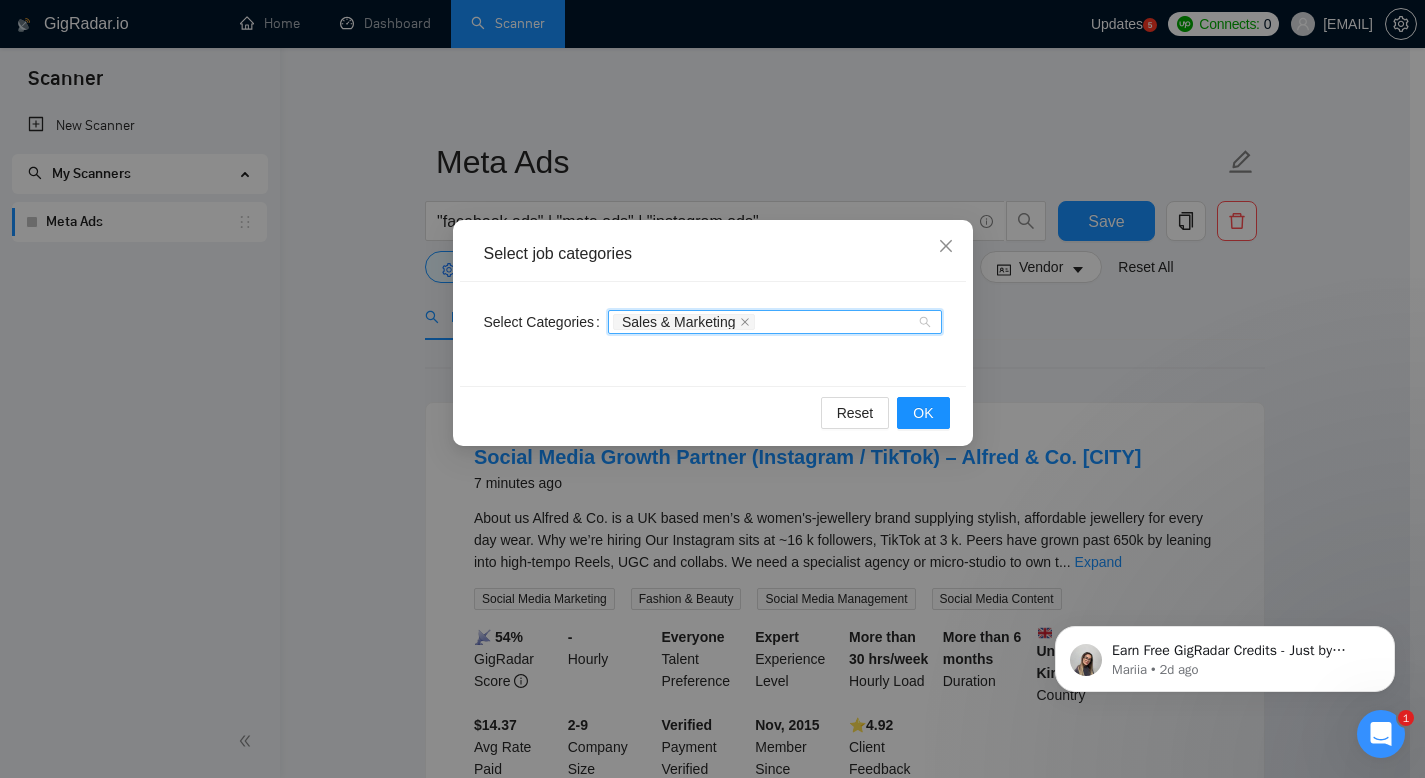 click on "Select Categories" at bounding box center (761, 322) 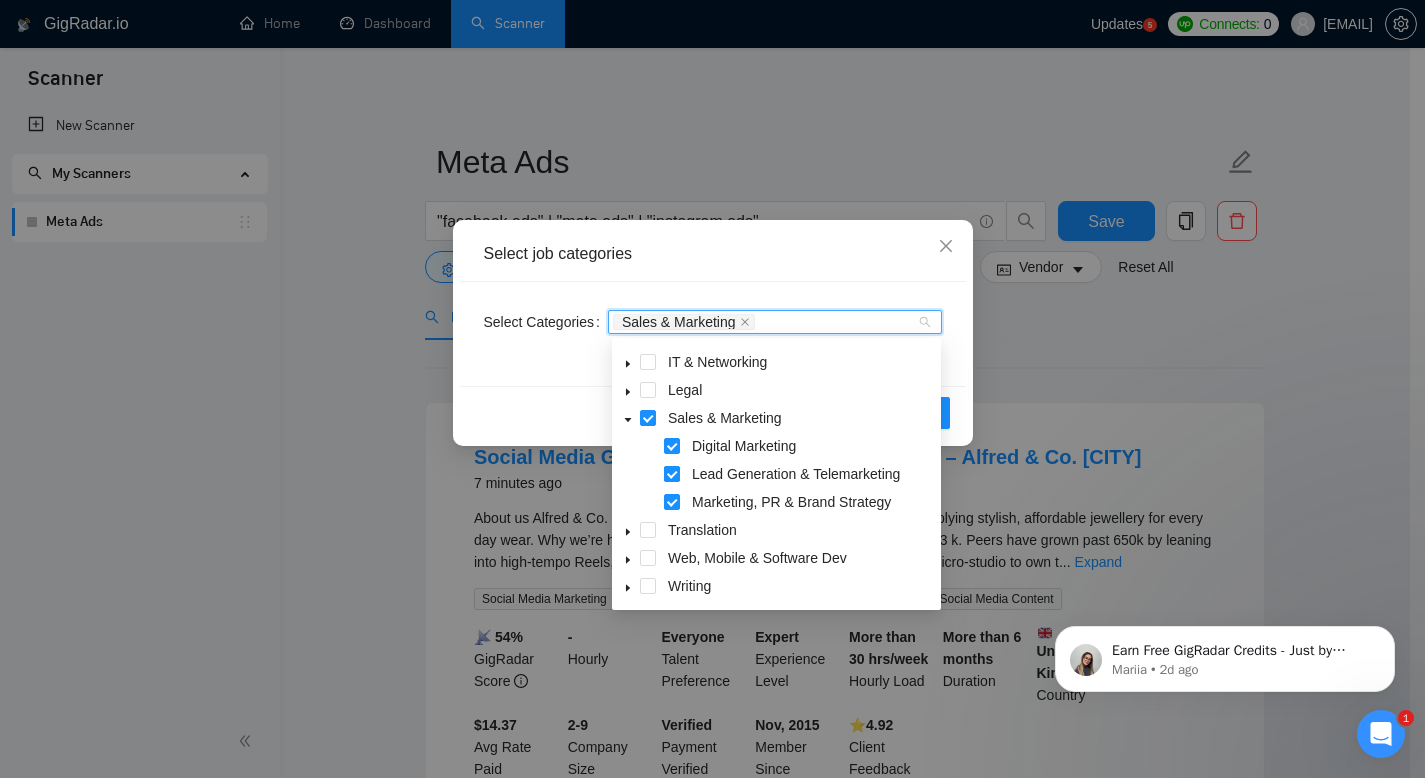 click at bounding box center (672, 474) 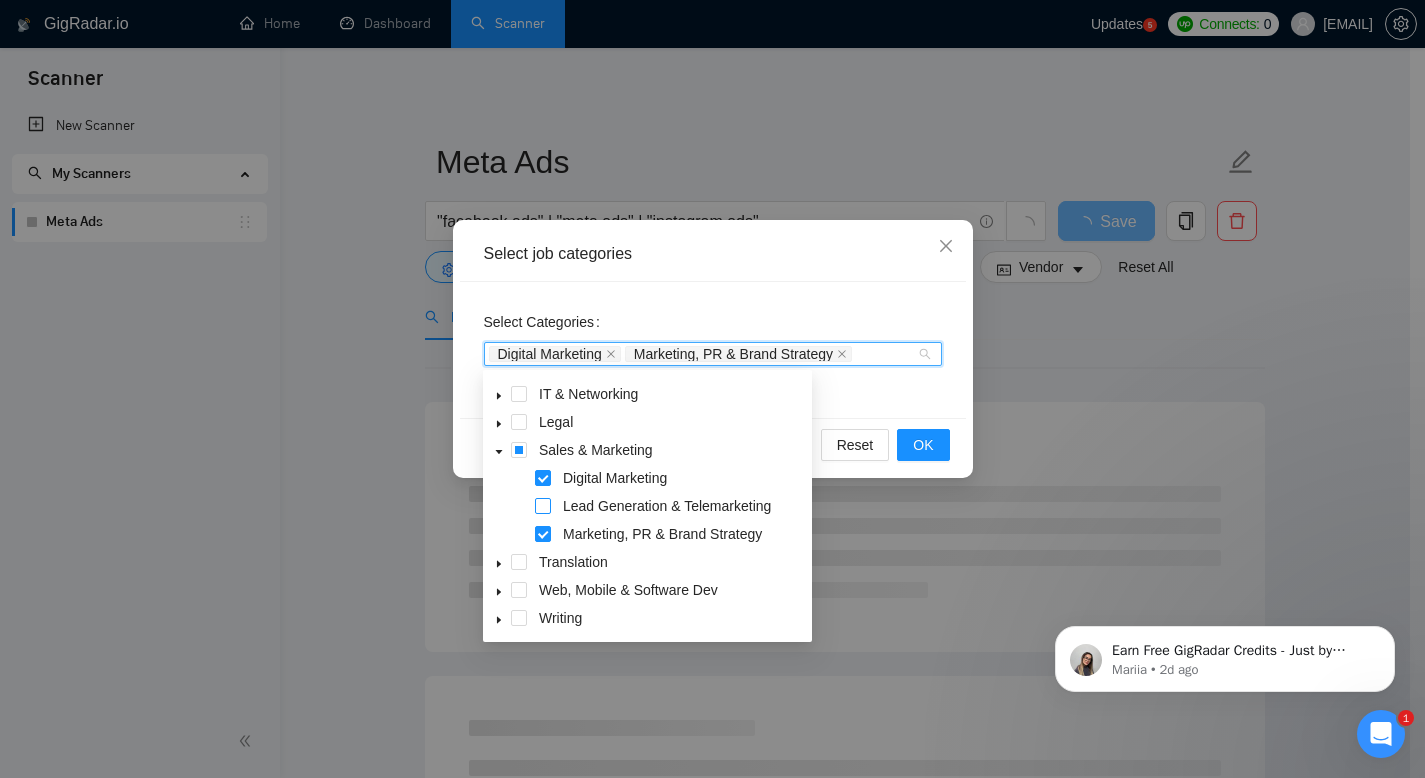click at bounding box center (543, 506) 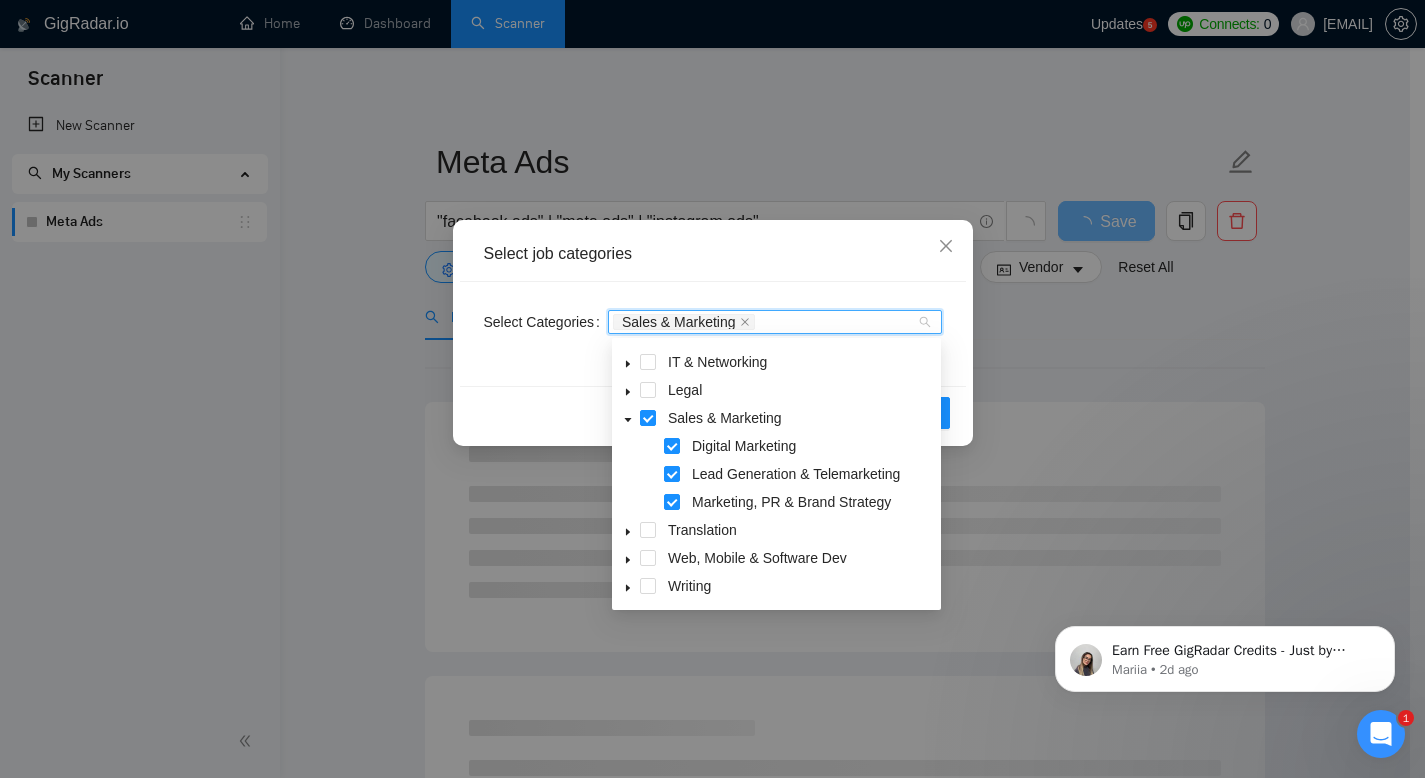 click on "Select job categories Select Categories Sales & Marketing   Reset OK" at bounding box center (712, 389) 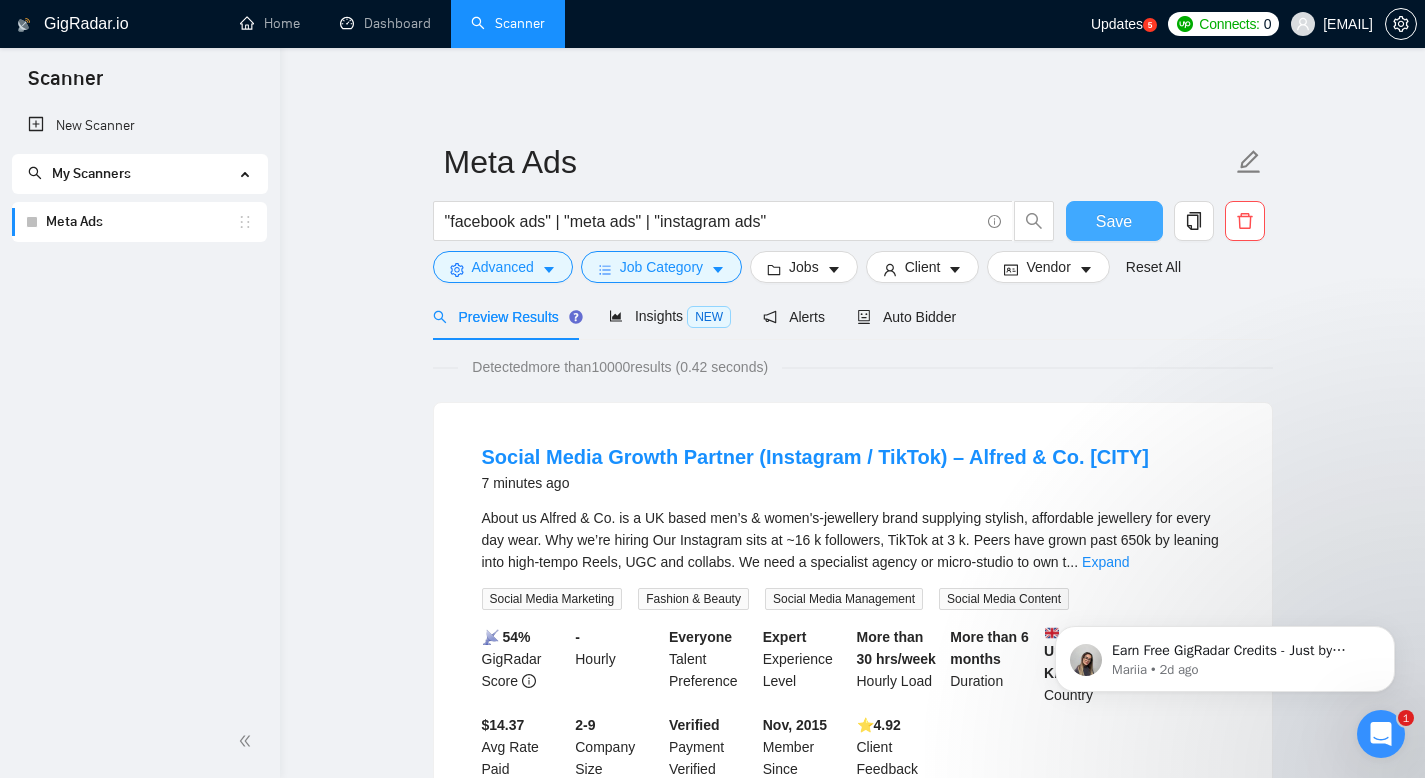 click on "Save" at bounding box center [1114, 221] 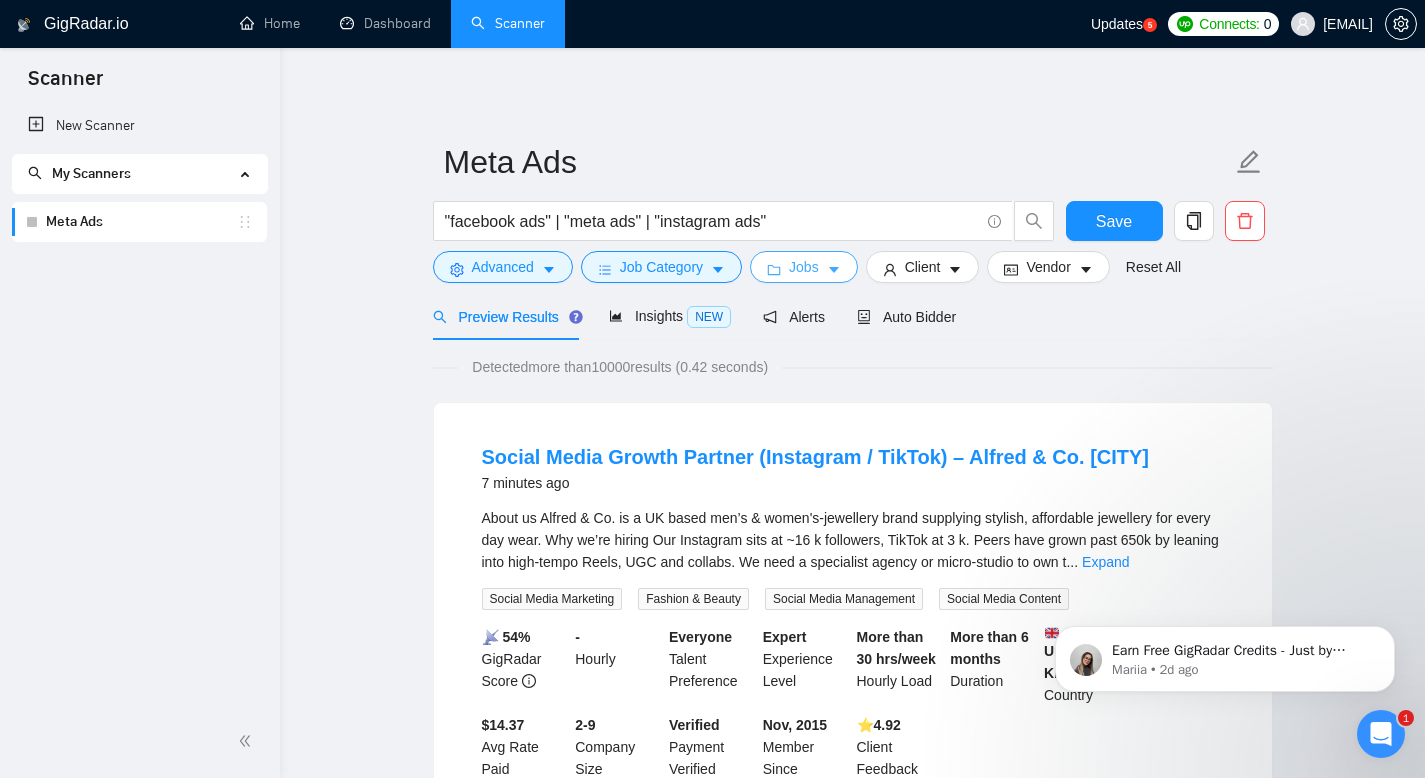 click on "Jobs" at bounding box center [804, 267] 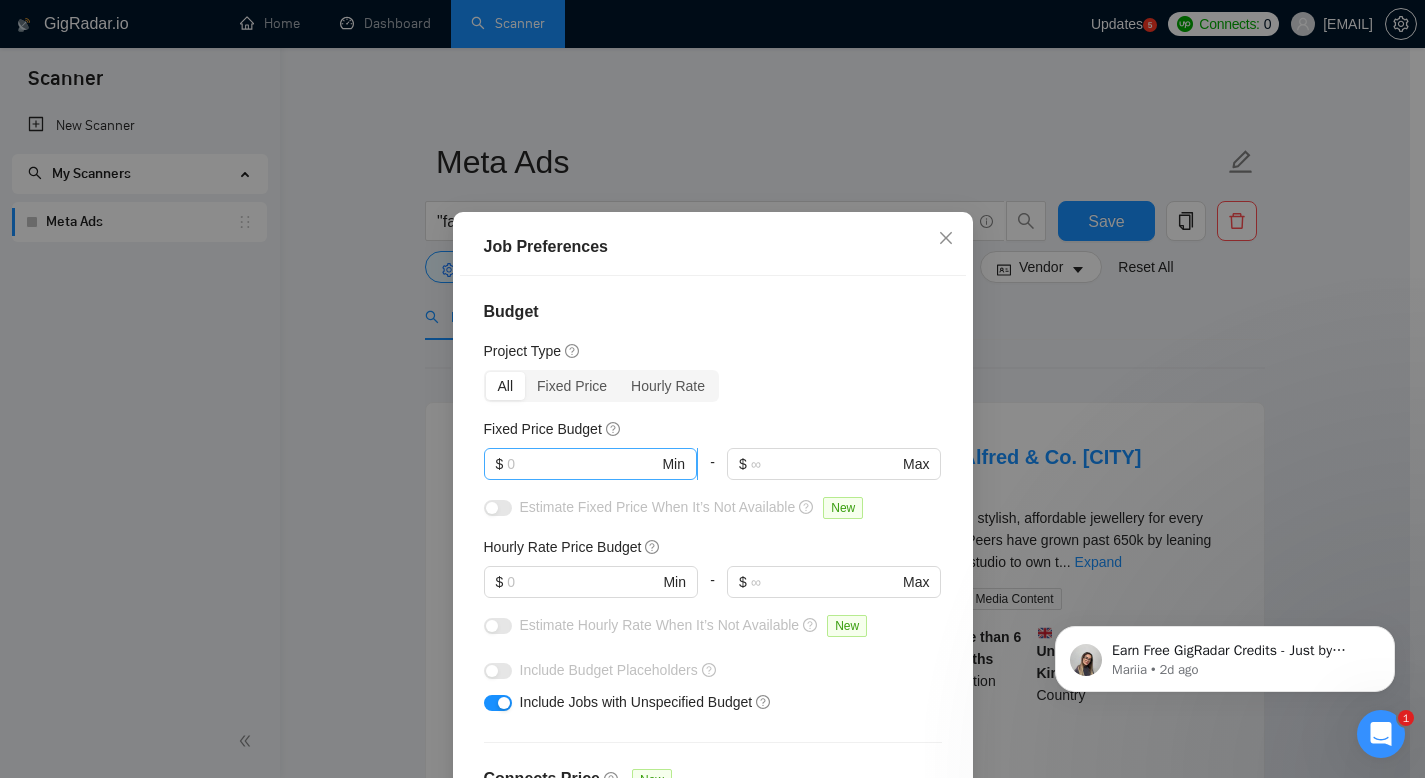 click at bounding box center [582, 464] 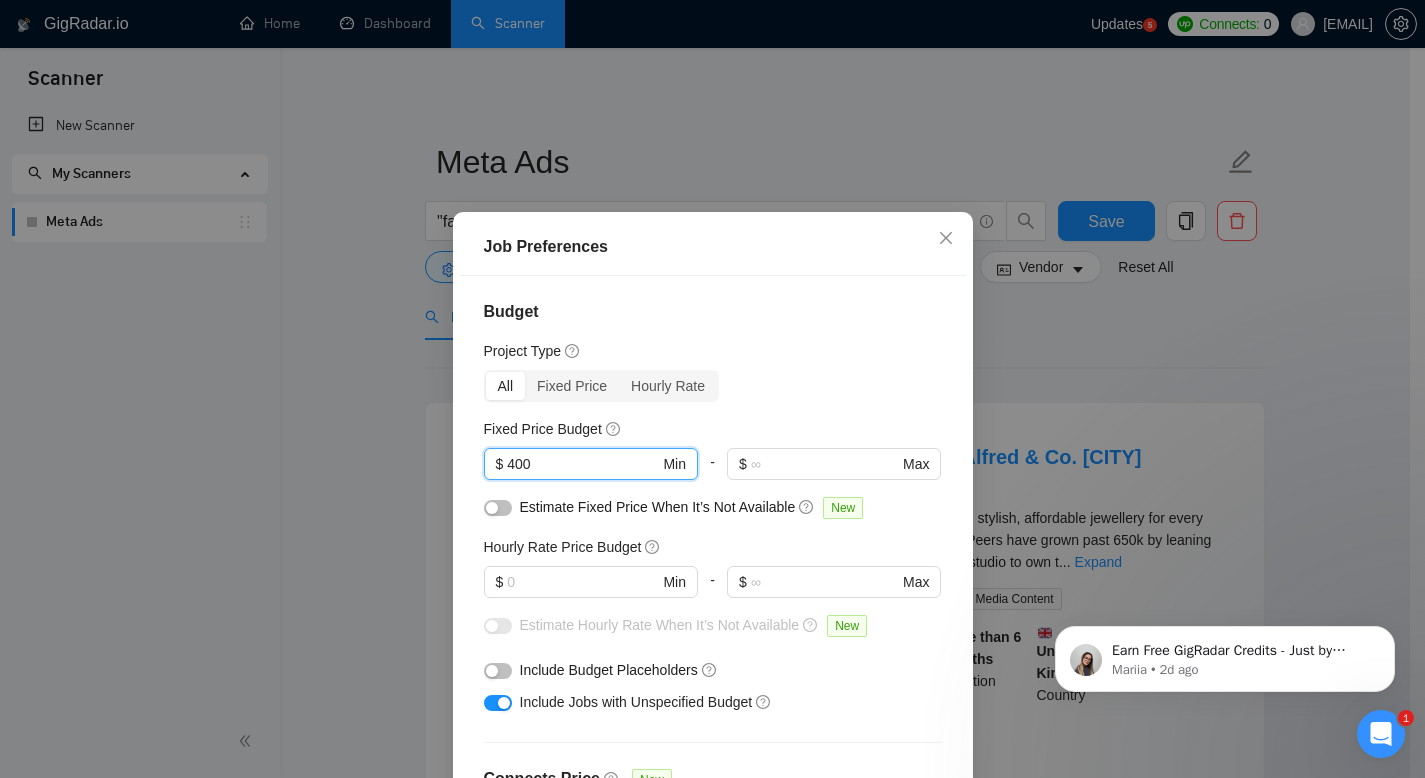 type on "400" 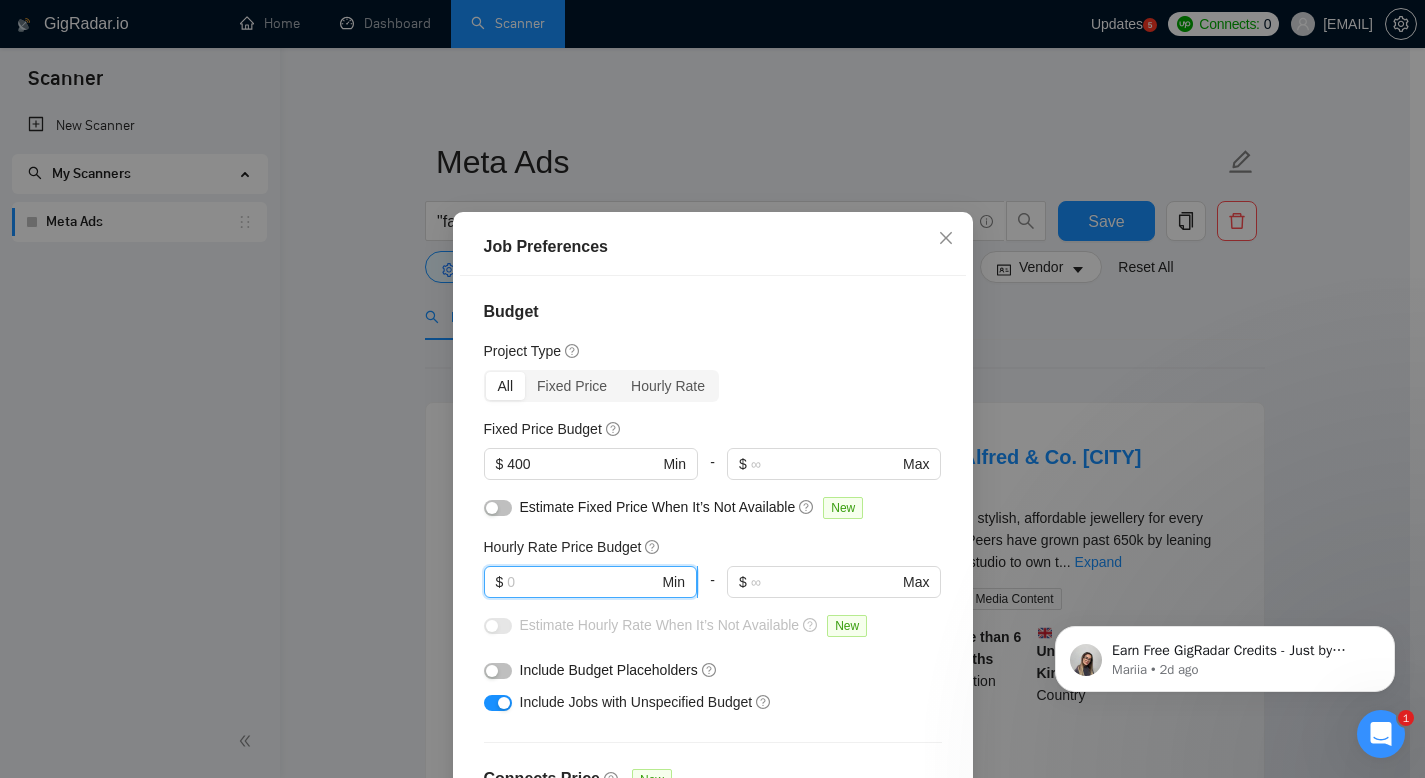 click at bounding box center [582, 582] 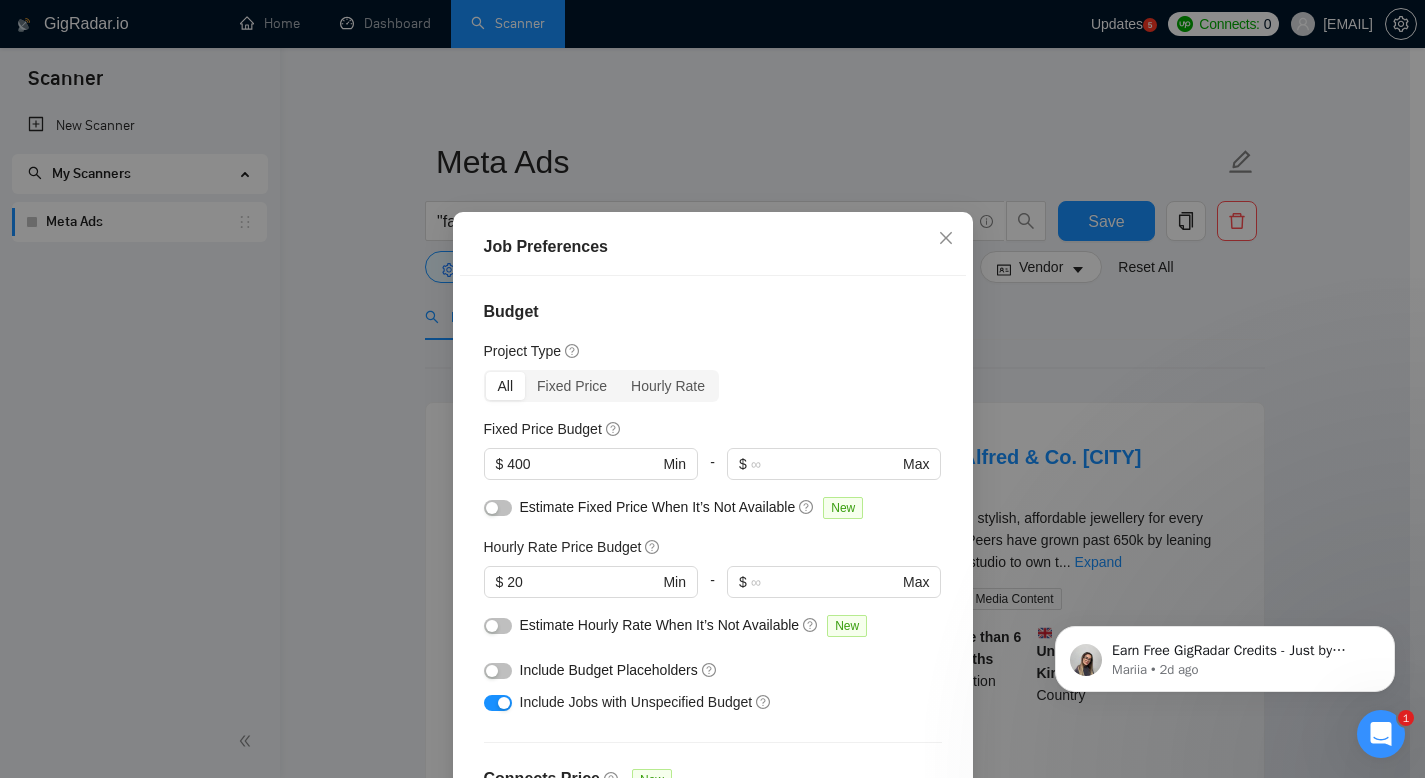 click on "All Fixed Price Hourly Rate" at bounding box center [713, 386] 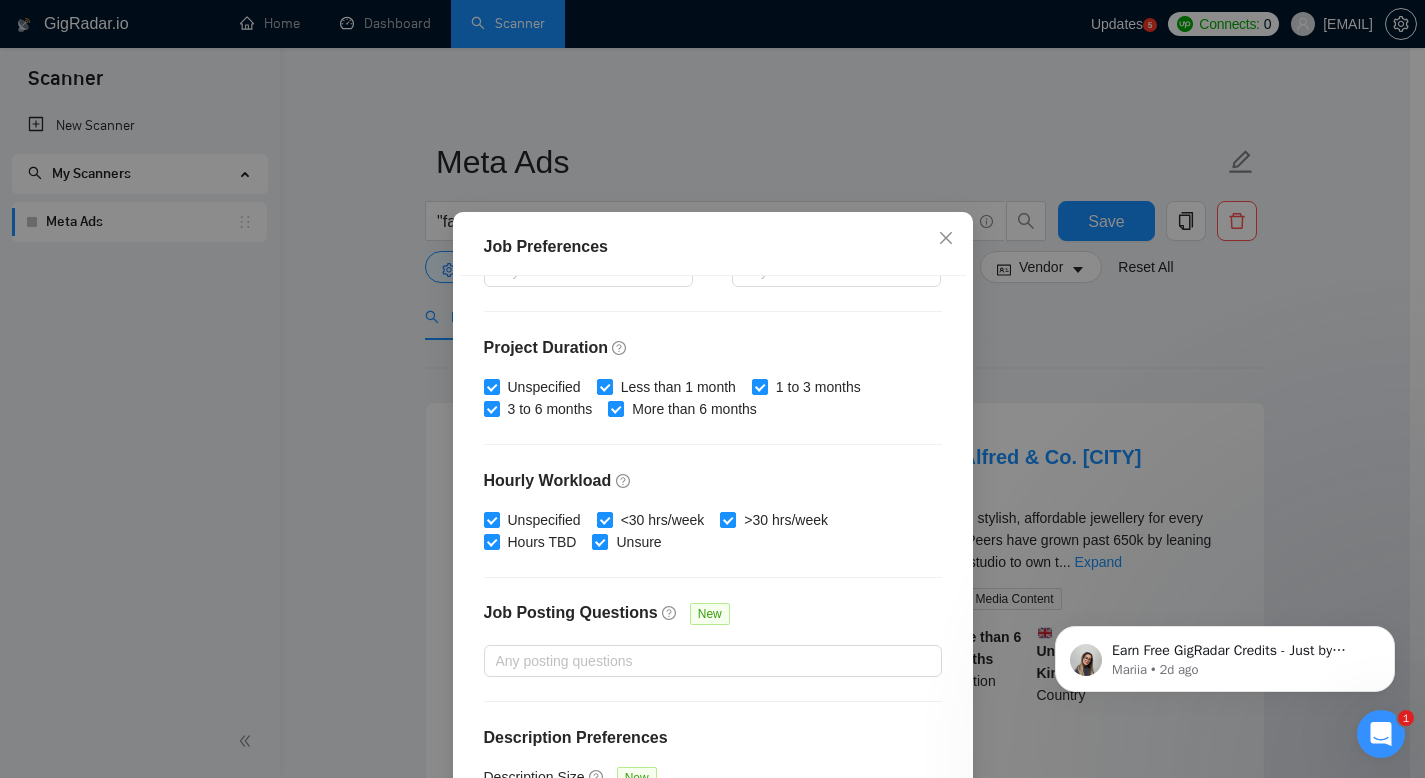 scroll, scrollTop: 582, scrollLeft: 0, axis: vertical 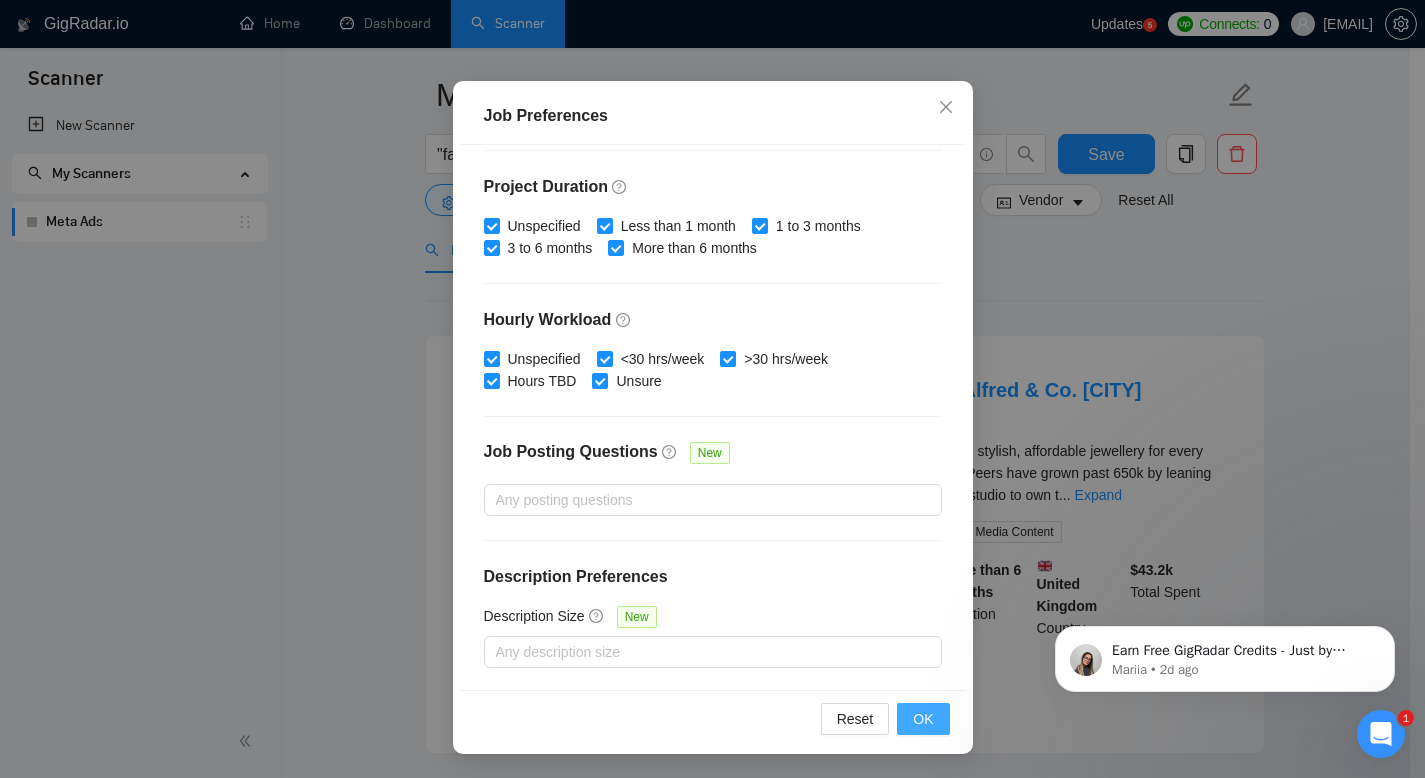 click on "OK" at bounding box center (923, 719) 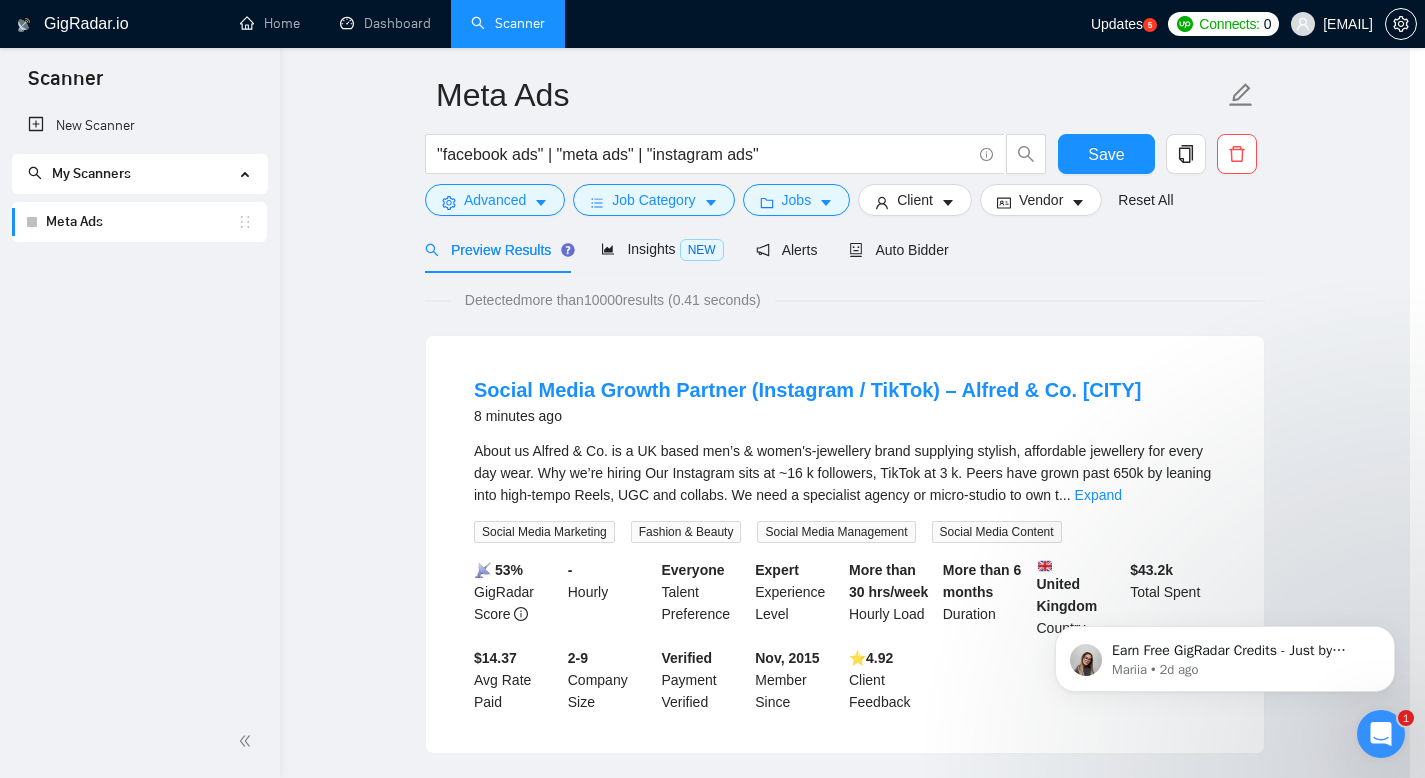 scroll, scrollTop: 38, scrollLeft: 0, axis: vertical 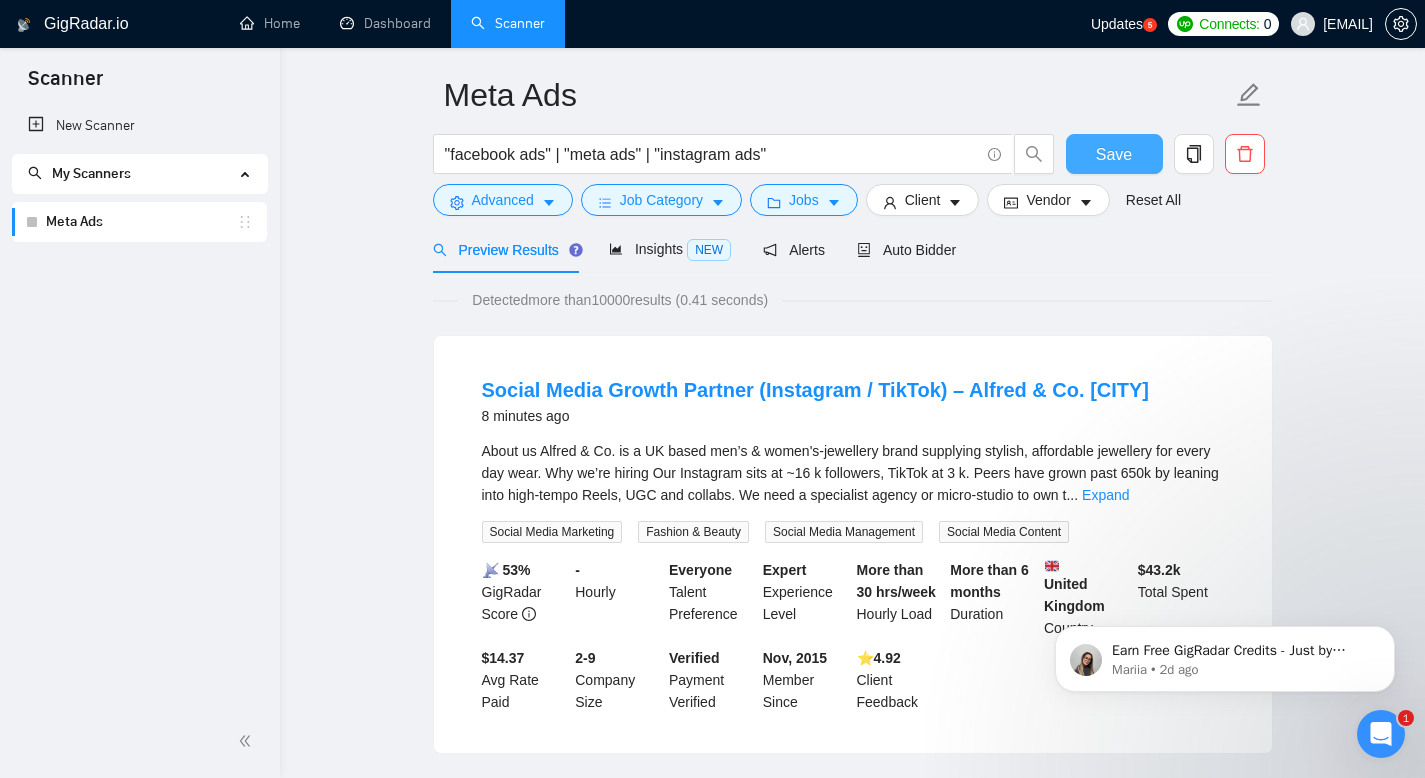 click on "Save" at bounding box center (1114, 154) 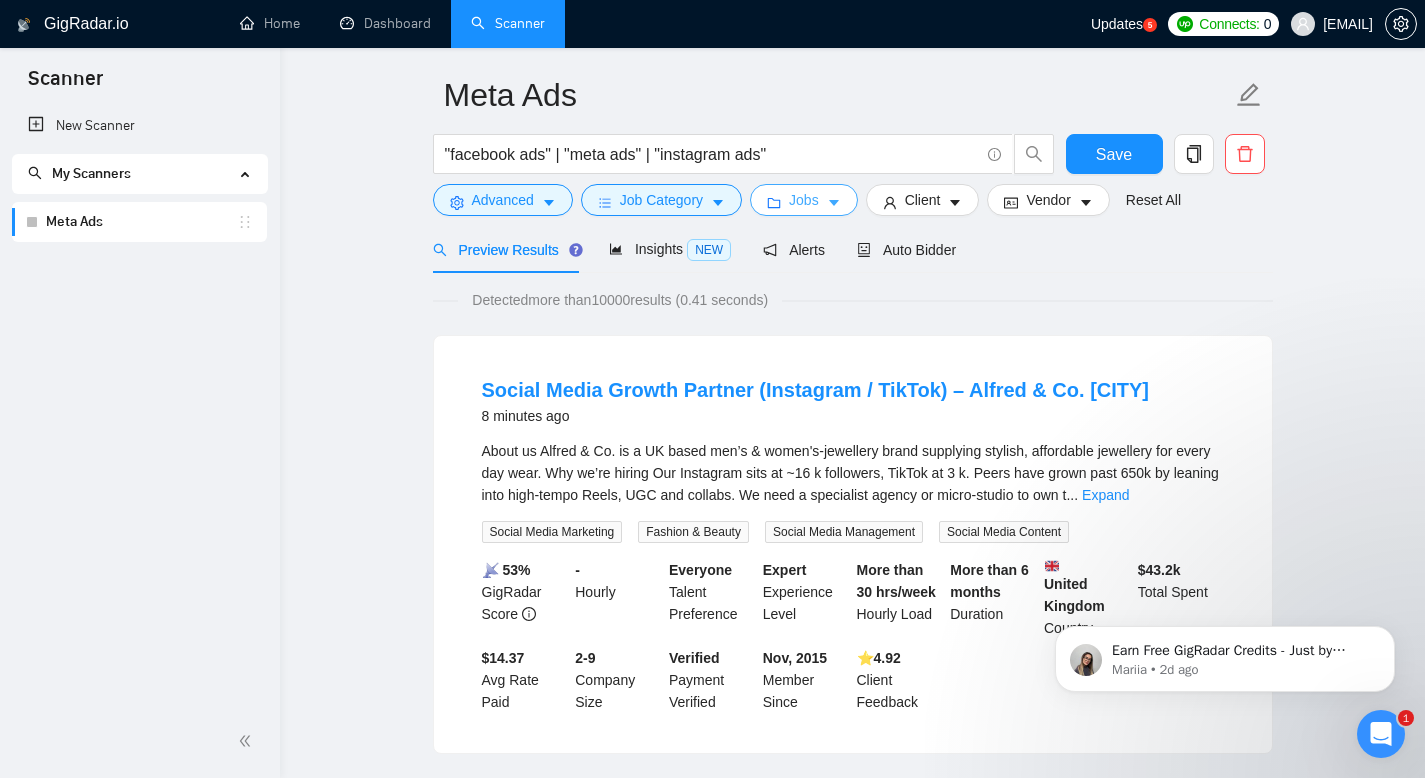 click on "Jobs" at bounding box center (804, 200) 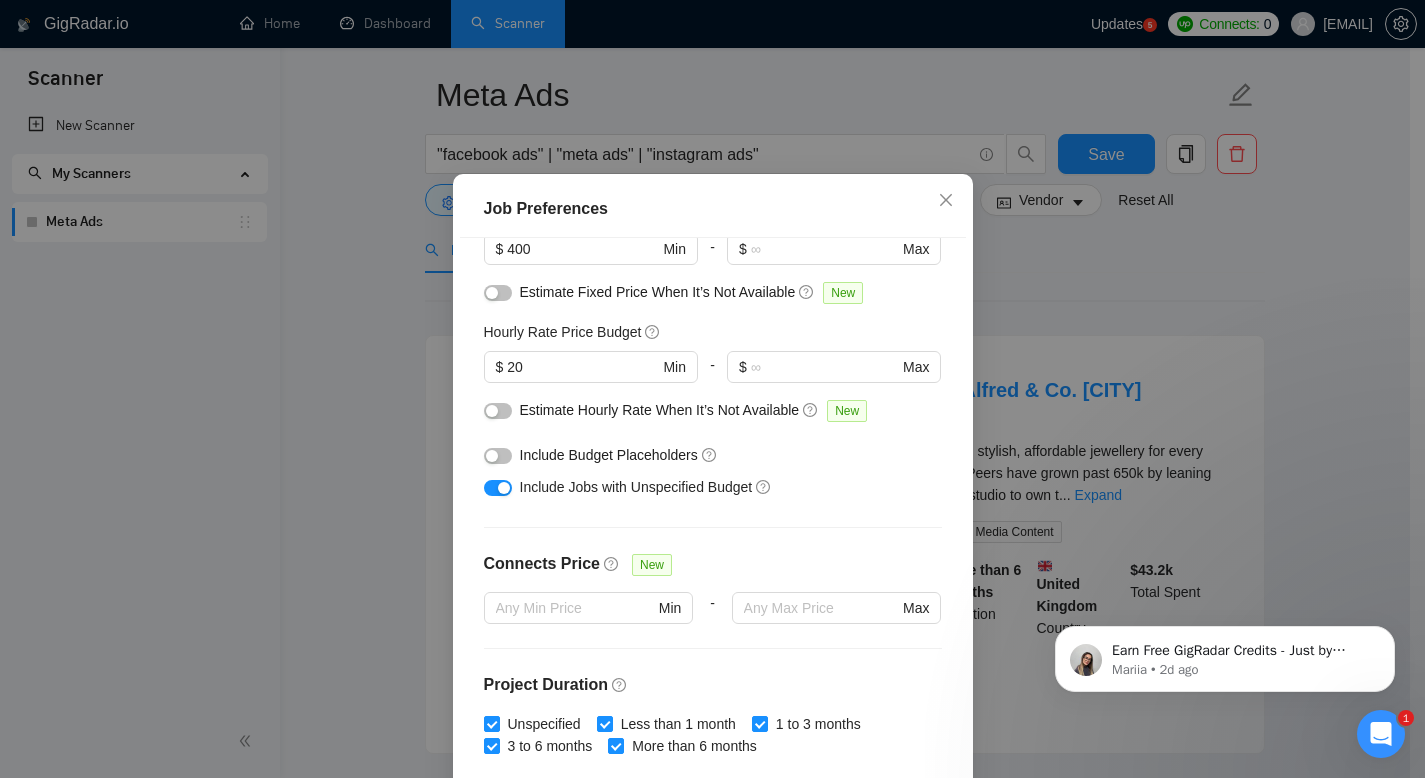 scroll, scrollTop: 0, scrollLeft: 0, axis: both 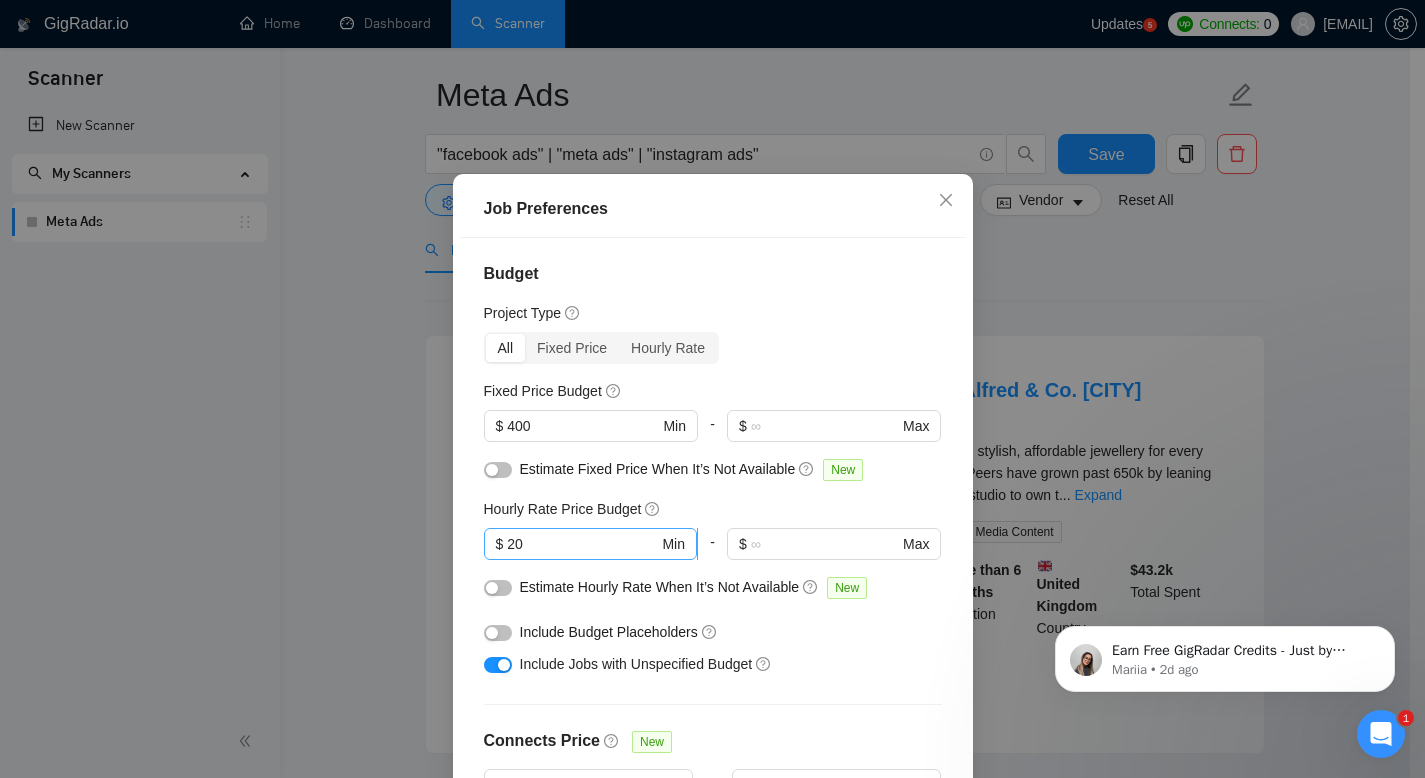 click on "20" at bounding box center [582, 544] 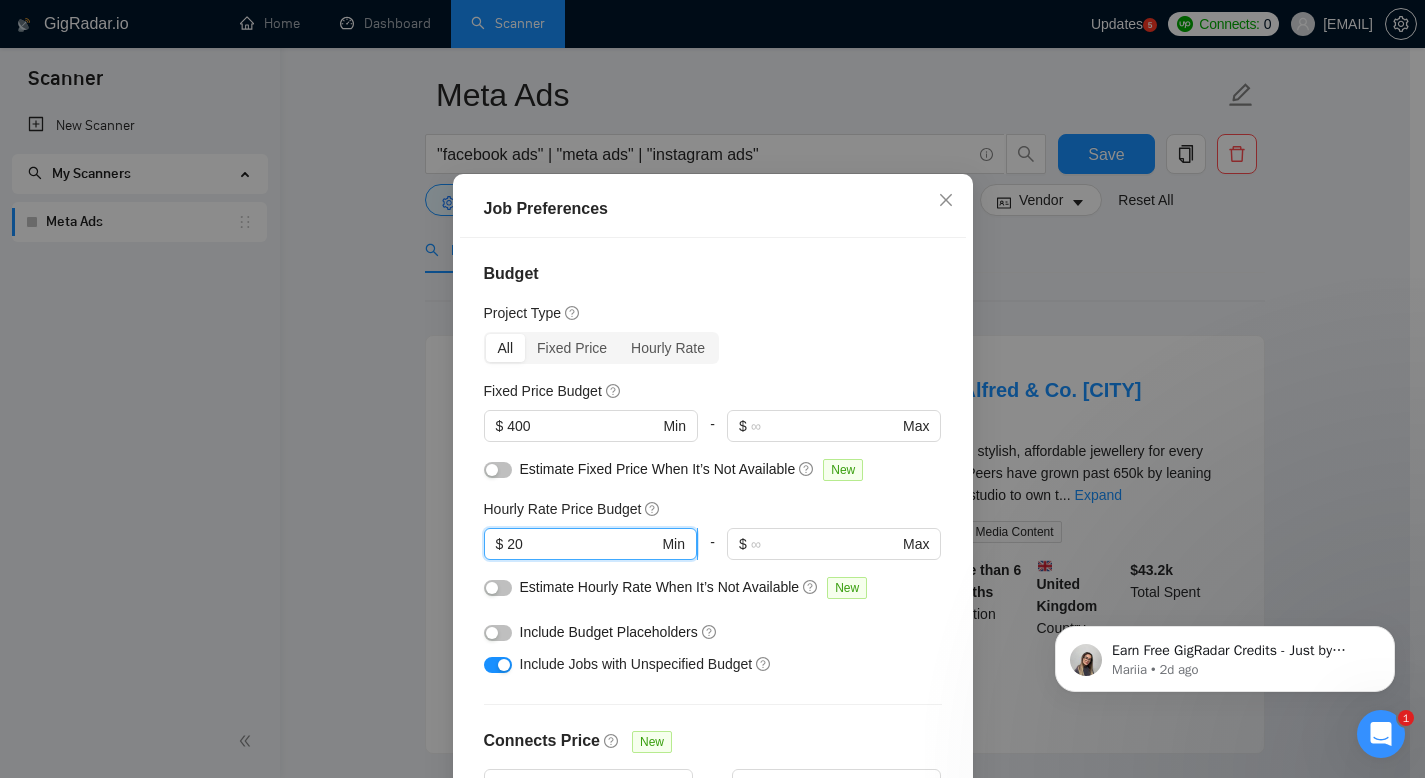 click on "20" at bounding box center (582, 544) 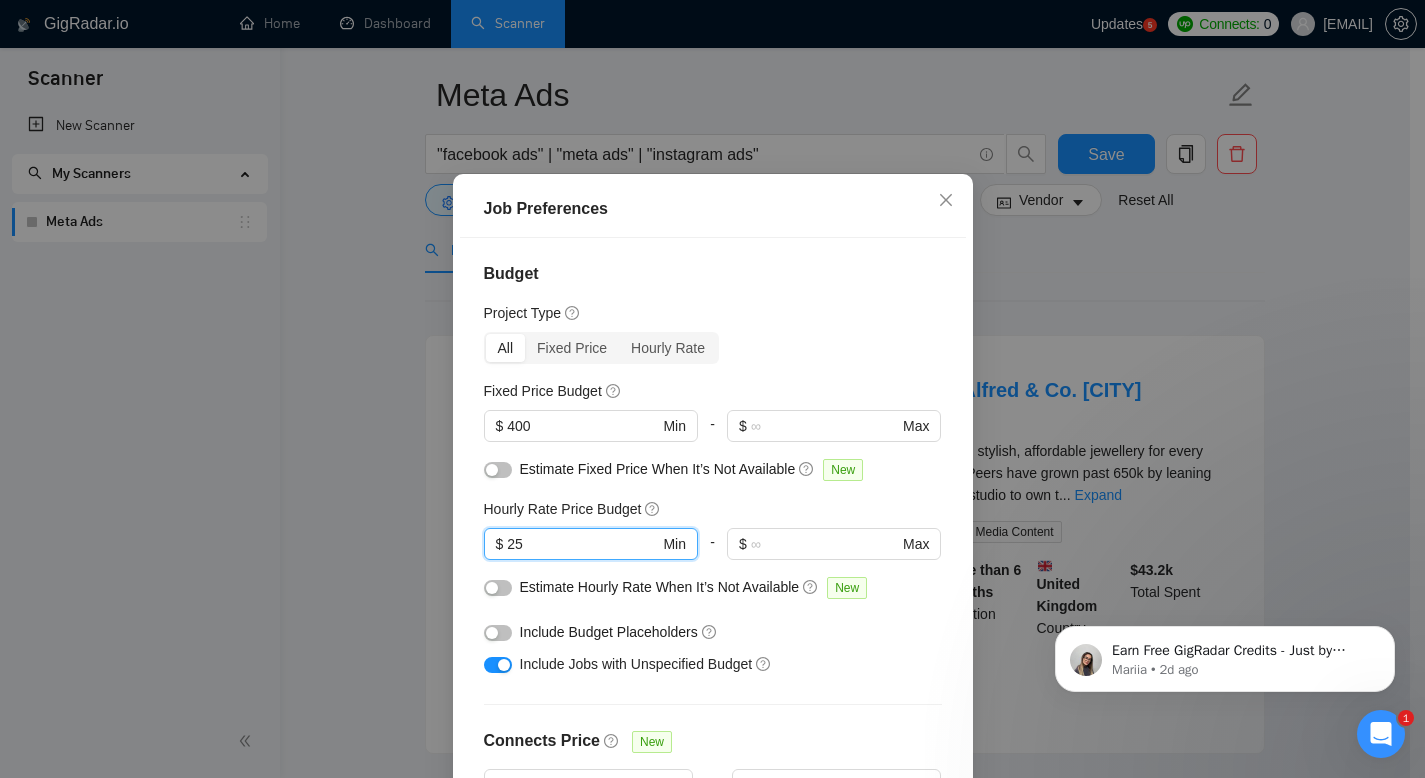 type on "25" 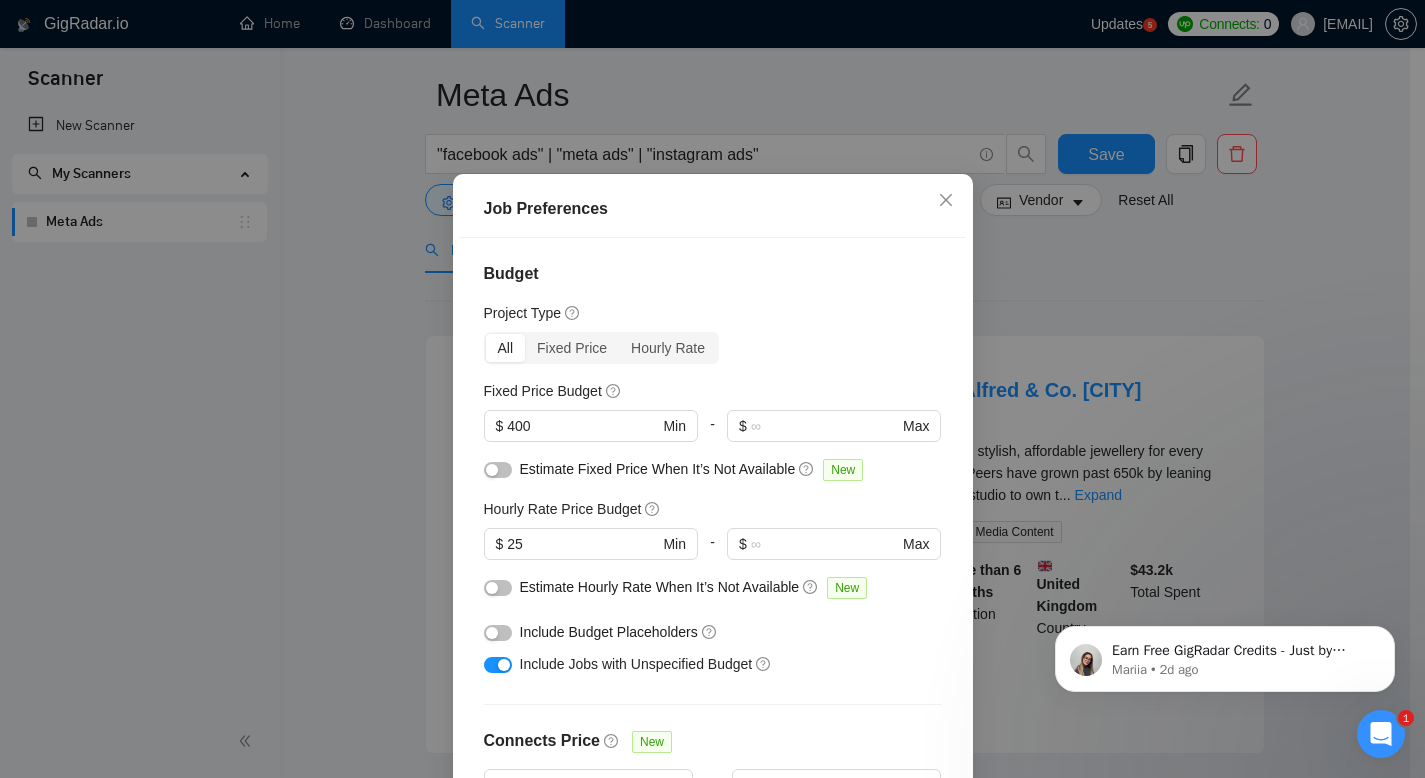 click on "All Fixed Price Hourly Rate" at bounding box center (713, 348) 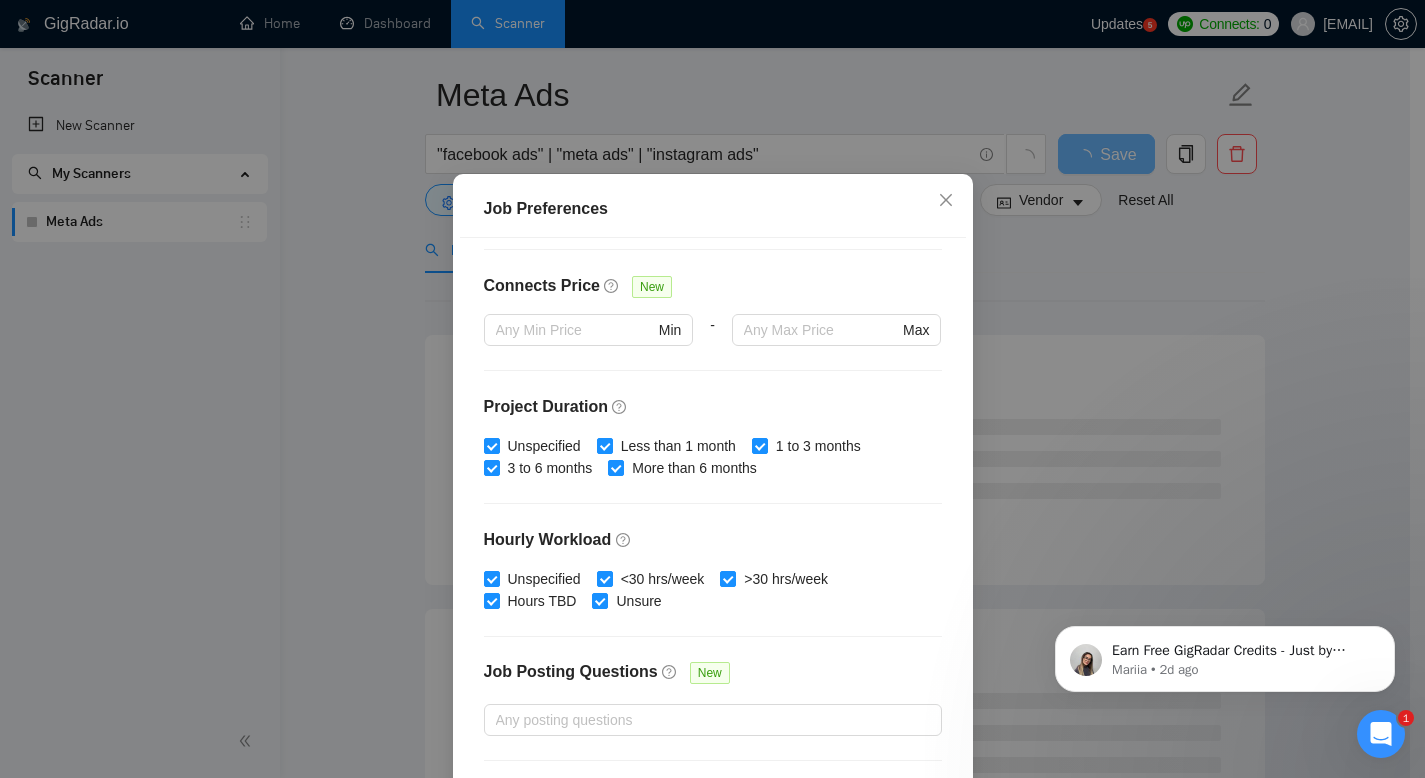 scroll, scrollTop: 469, scrollLeft: 0, axis: vertical 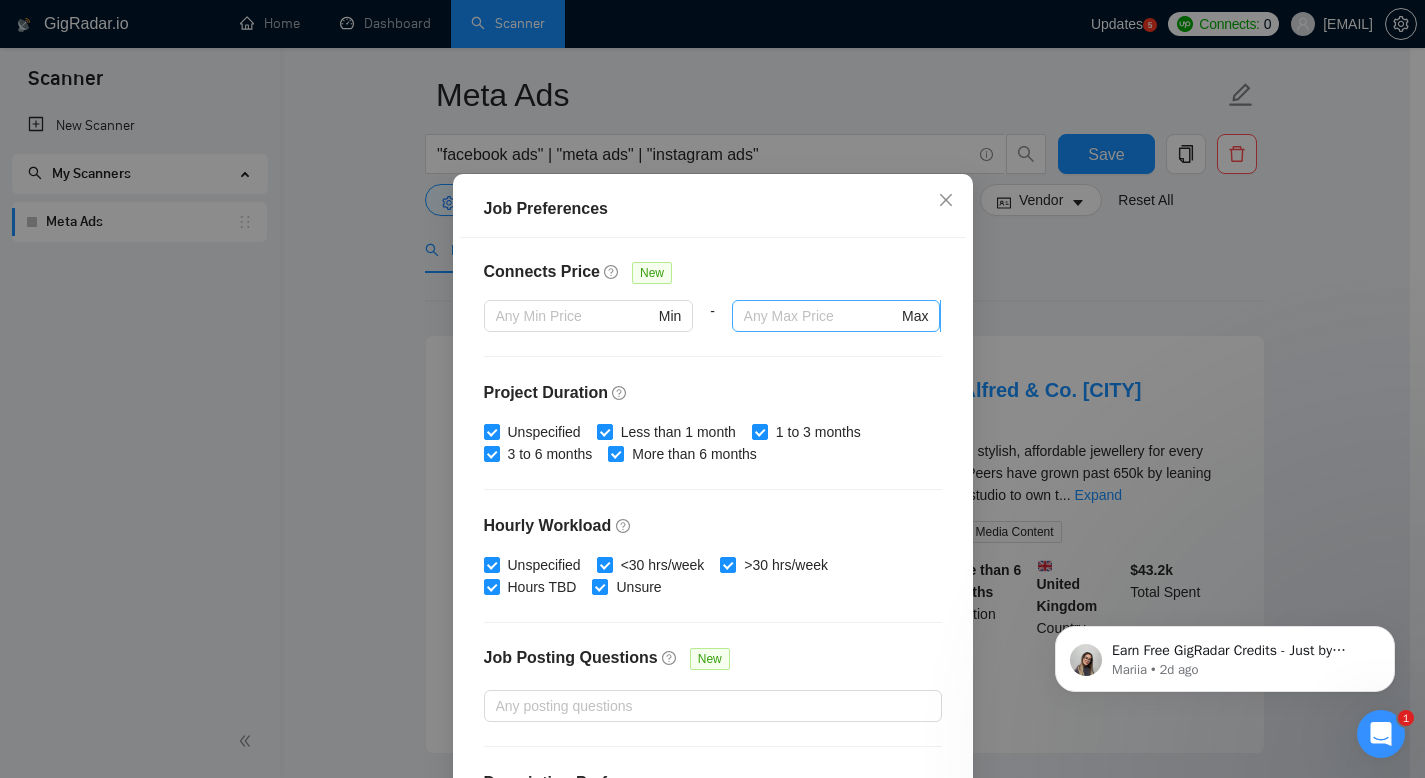click at bounding box center [821, 316] 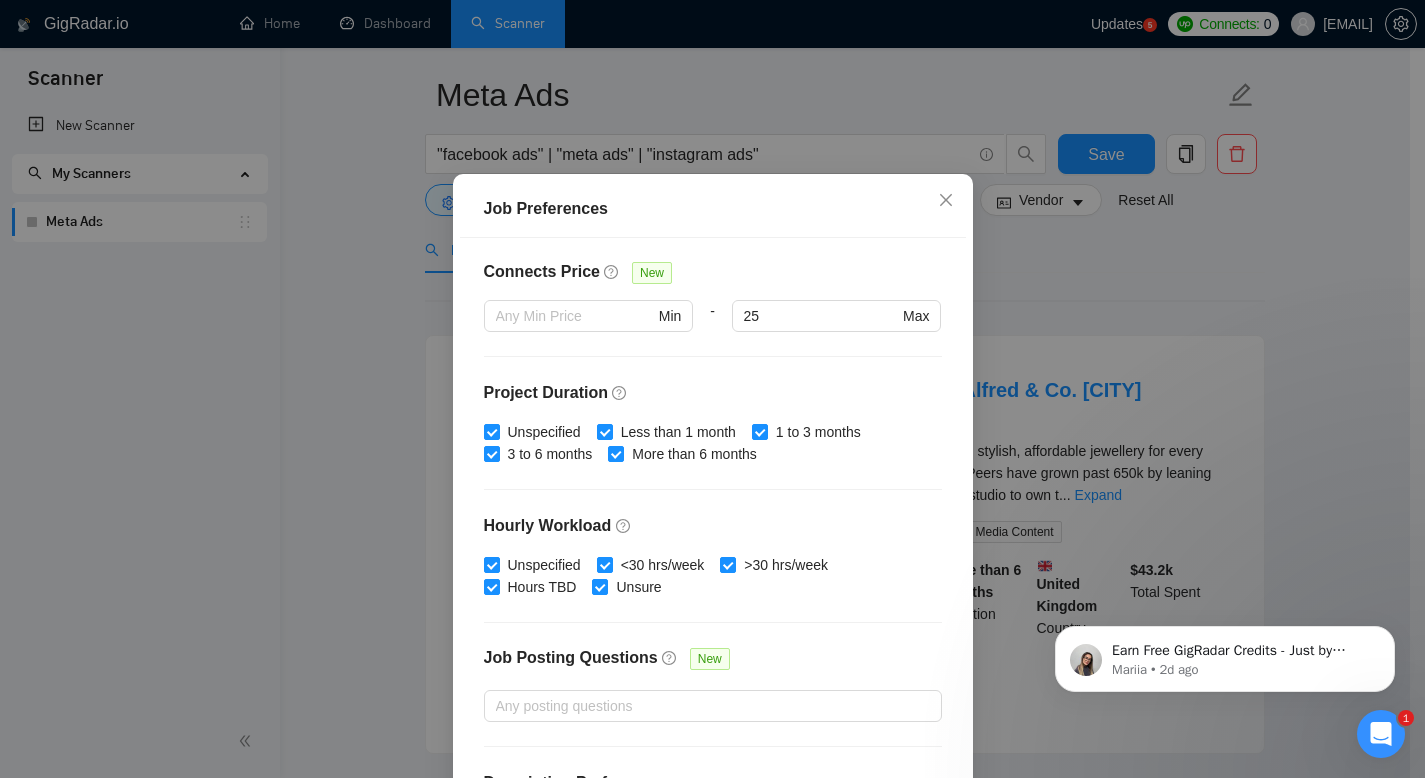 click on "Connects Price New" at bounding box center [713, 280] 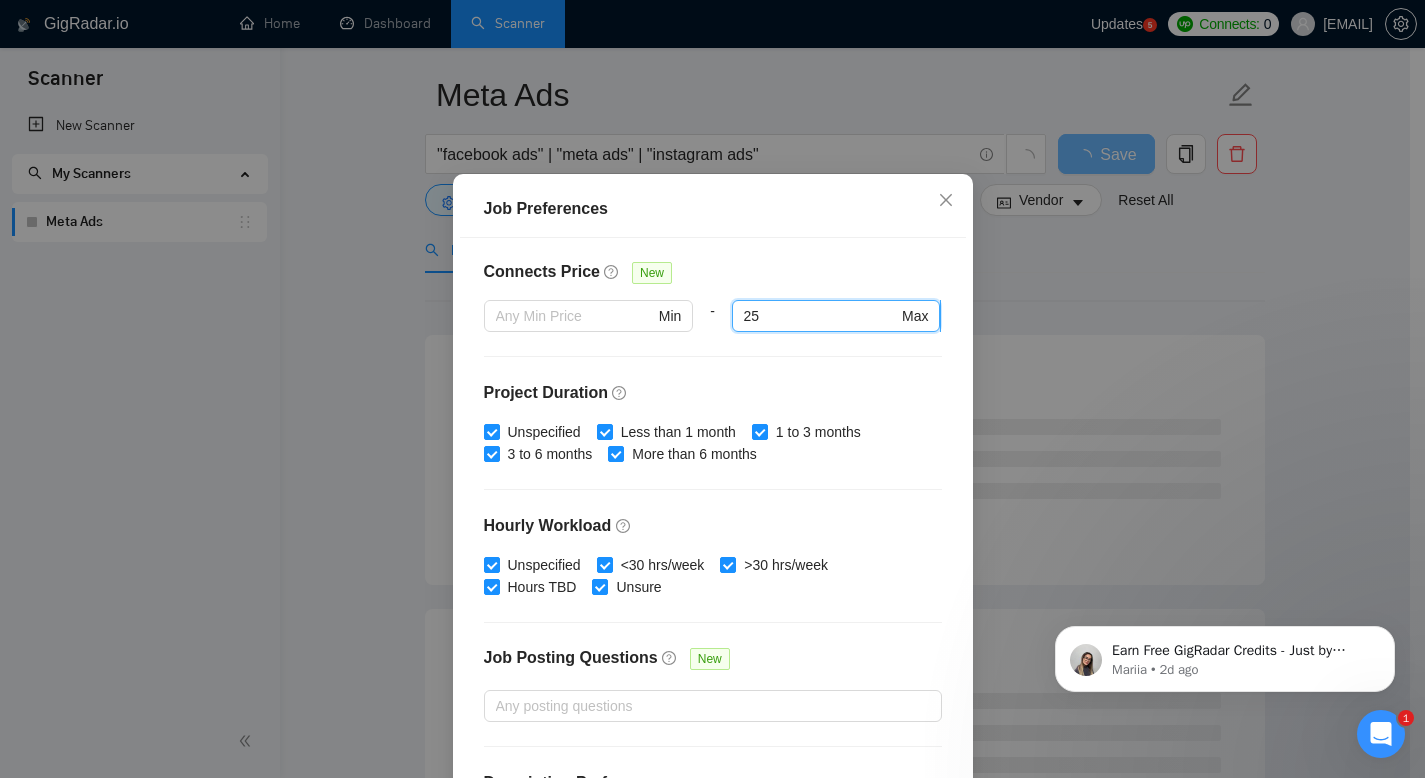 click on "25" at bounding box center (821, 316) 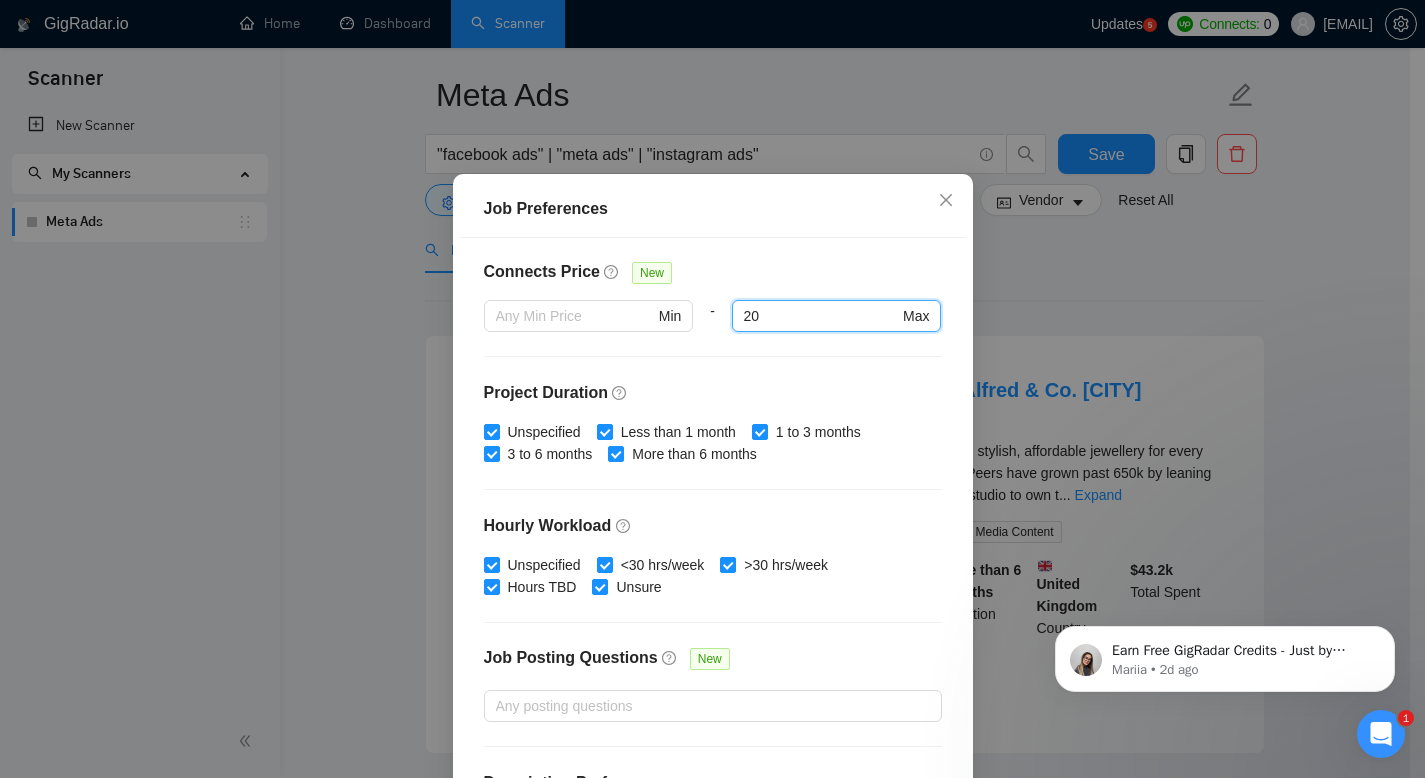 click on "Connects Price New" at bounding box center [713, 280] 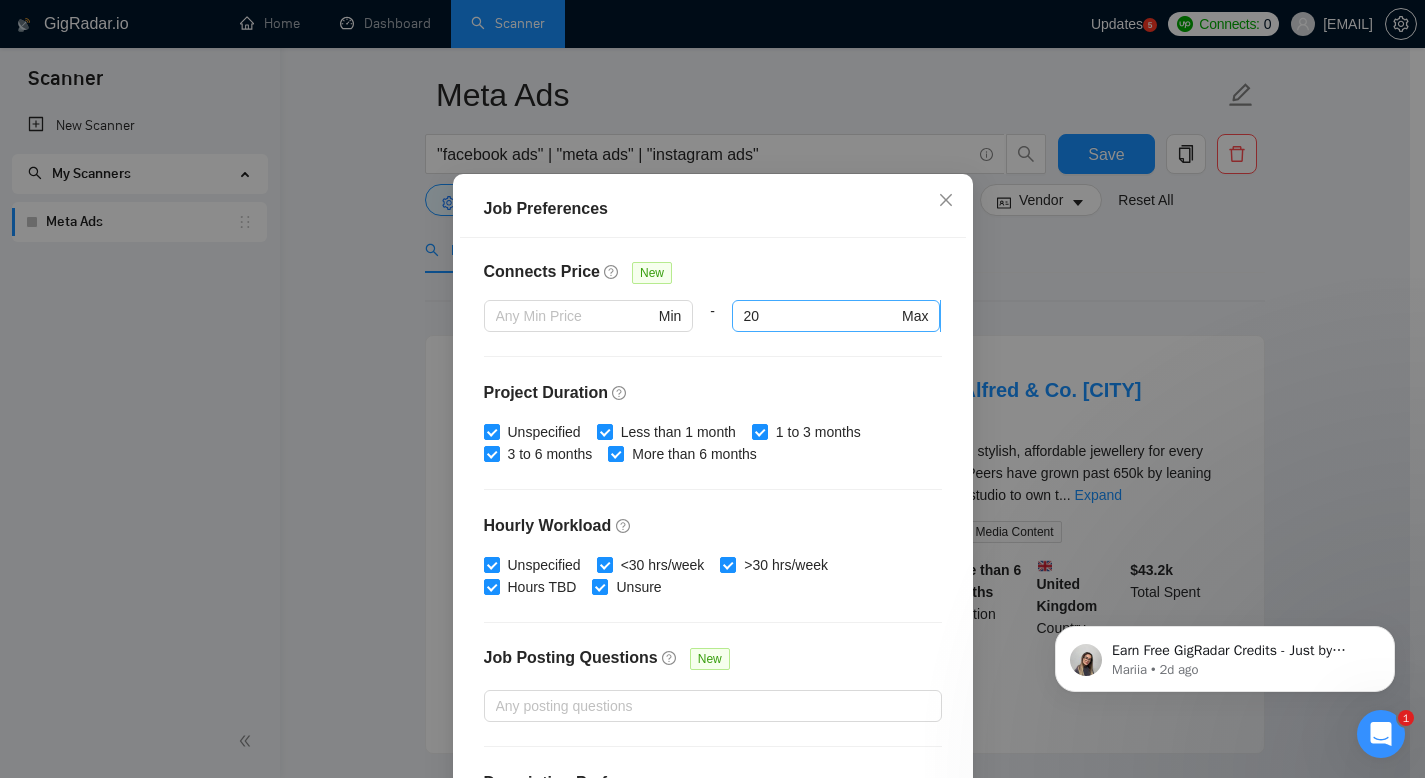 click on "20 Max" at bounding box center [836, 316] 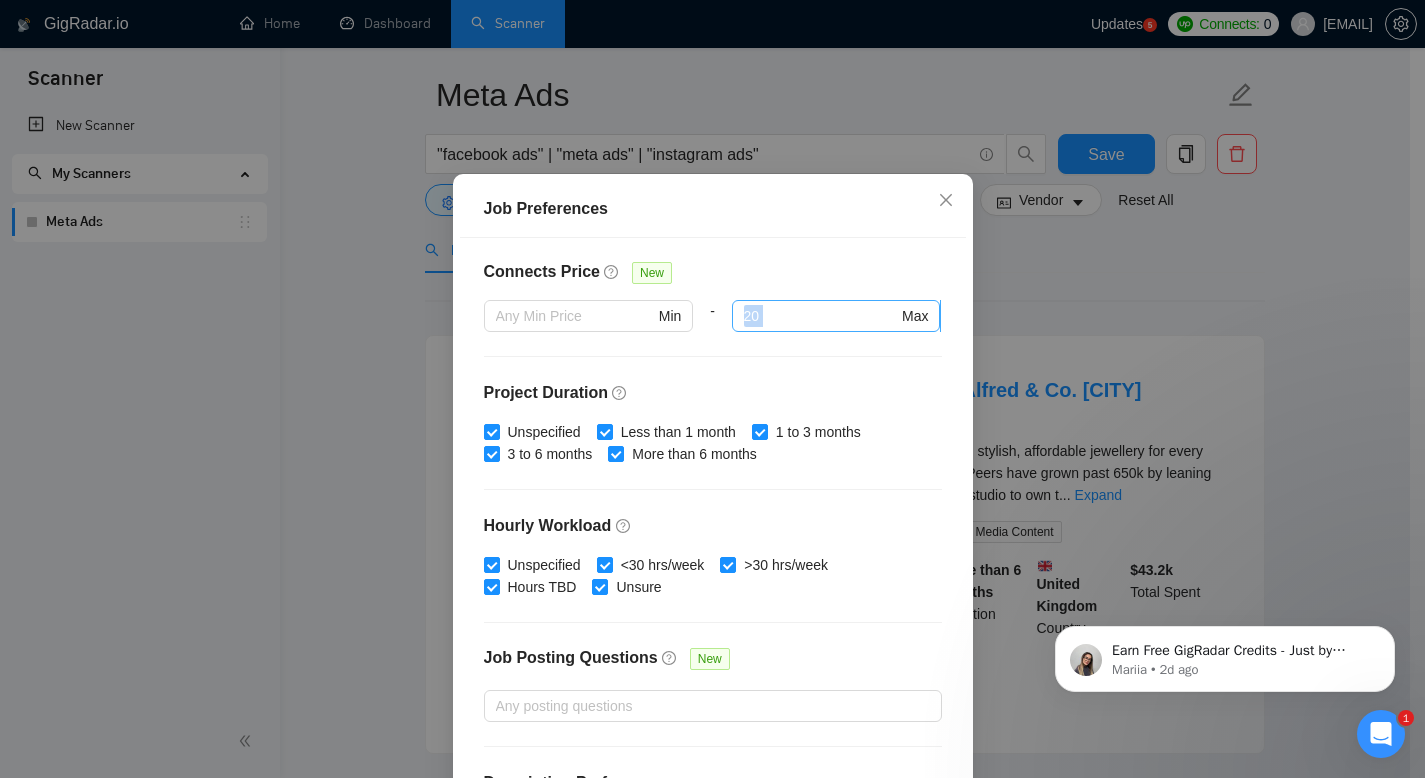 click on "20 Max" at bounding box center (836, 316) 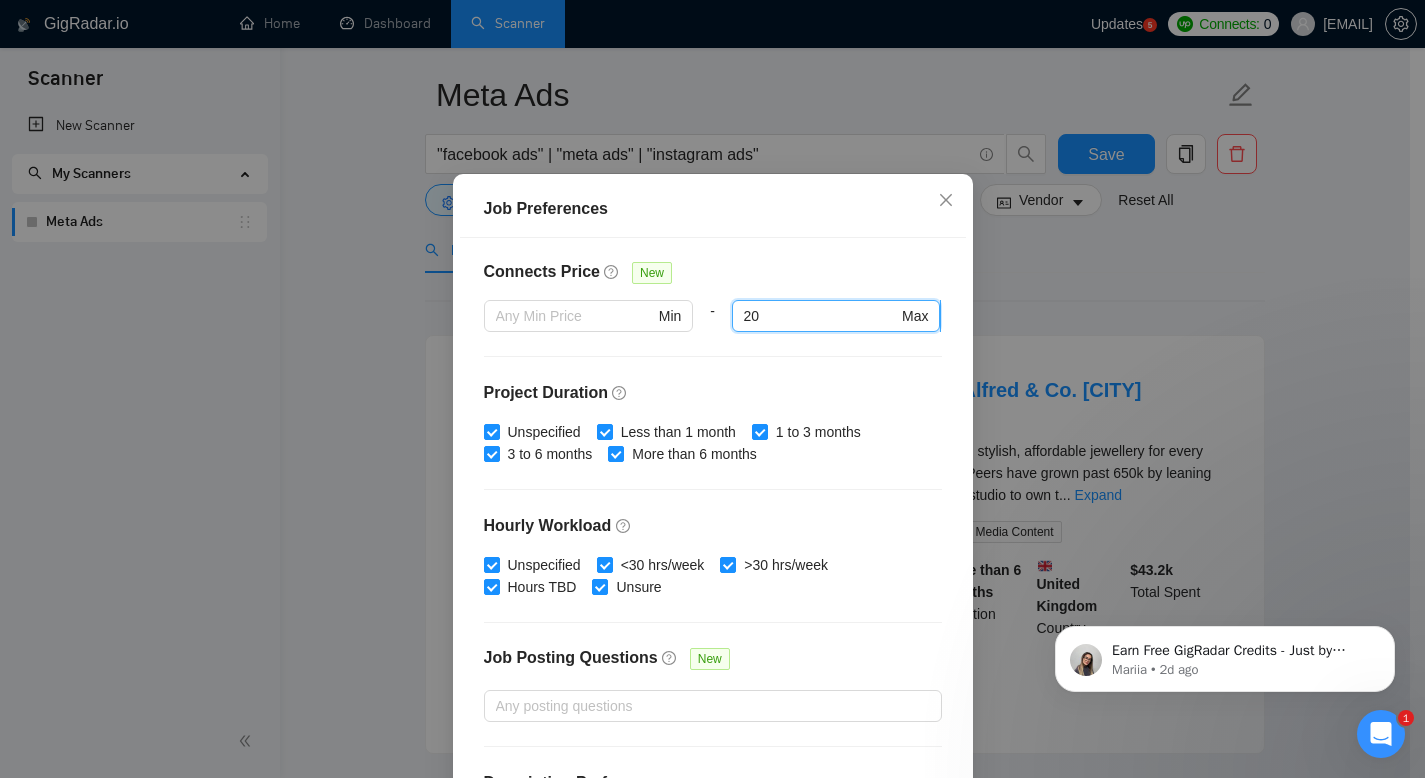 click on "20" at bounding box center (821, 316) 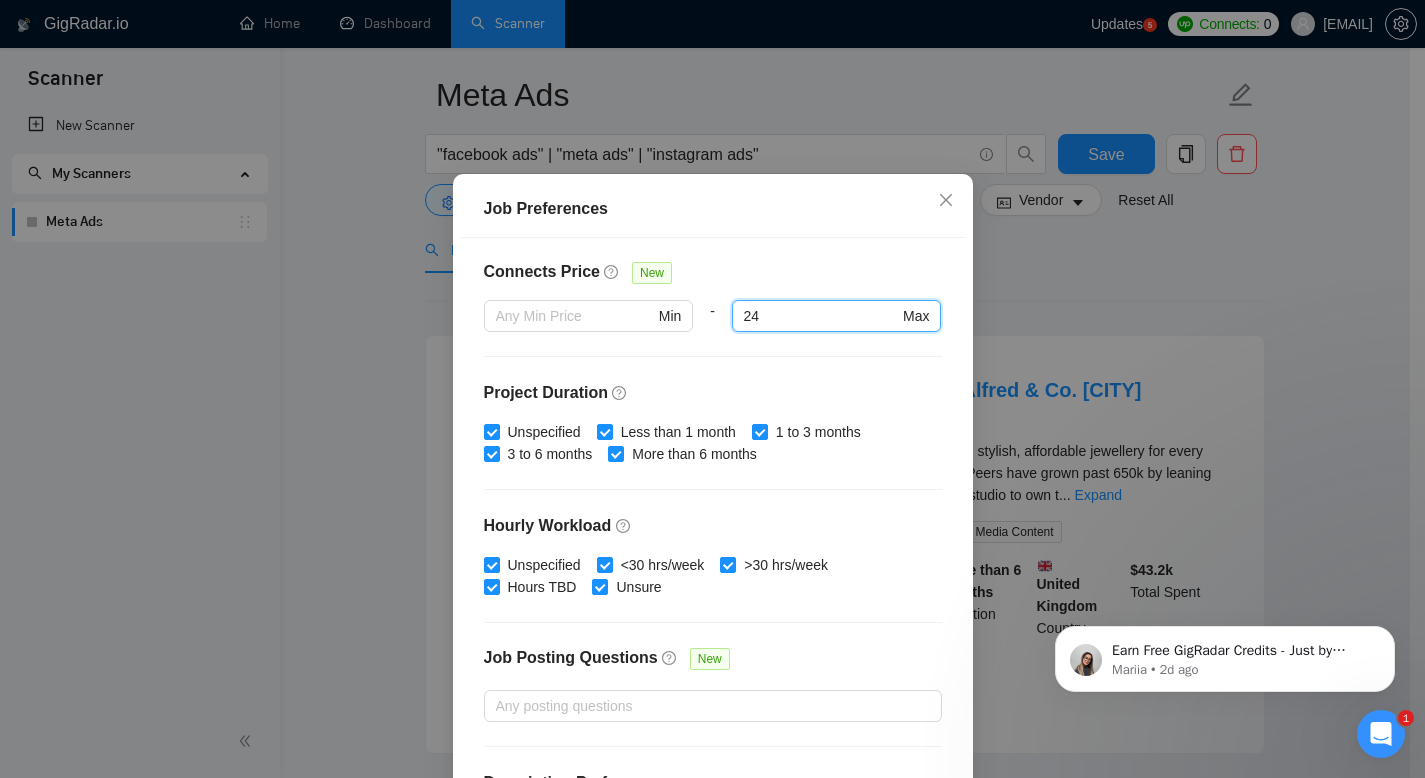 type on "24" 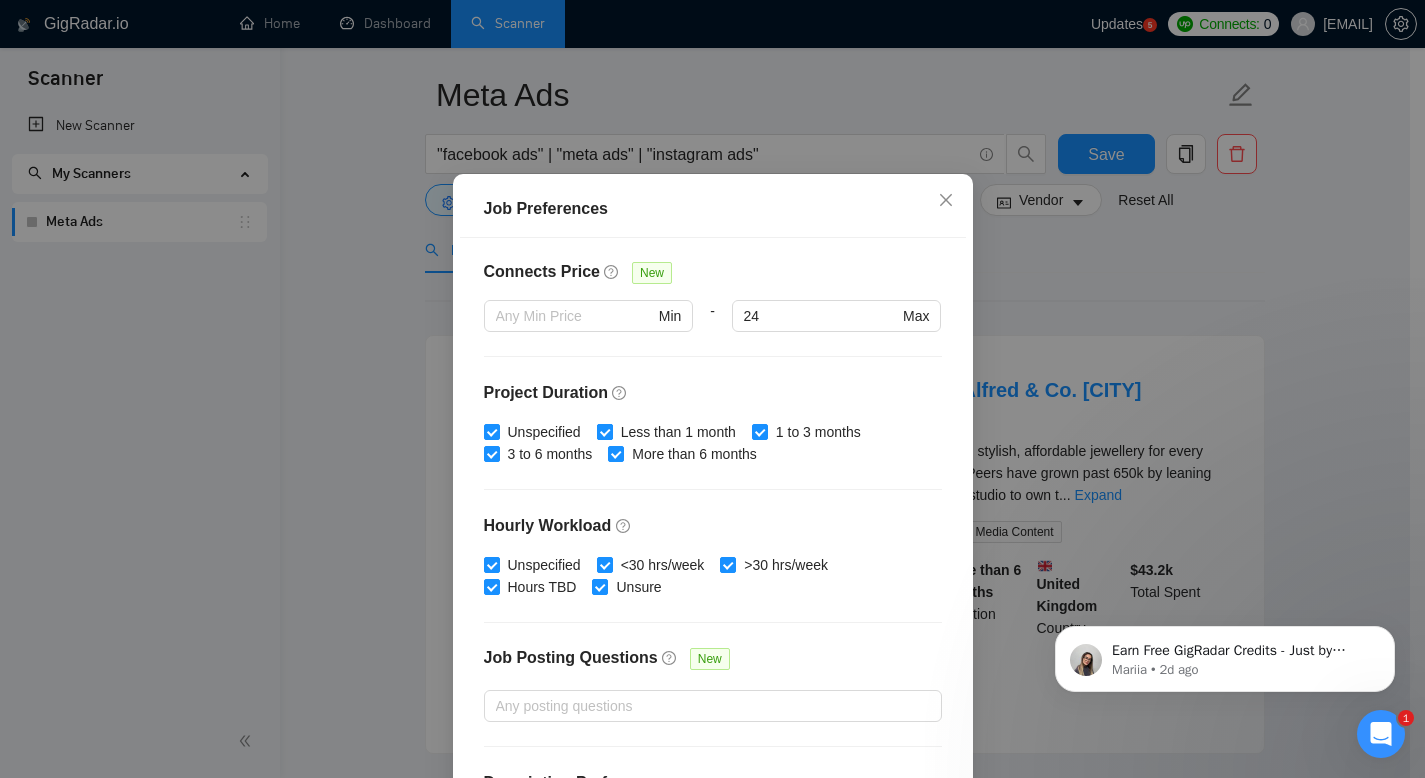 click on "Less than 1 month" at bounding box center (604, 431) 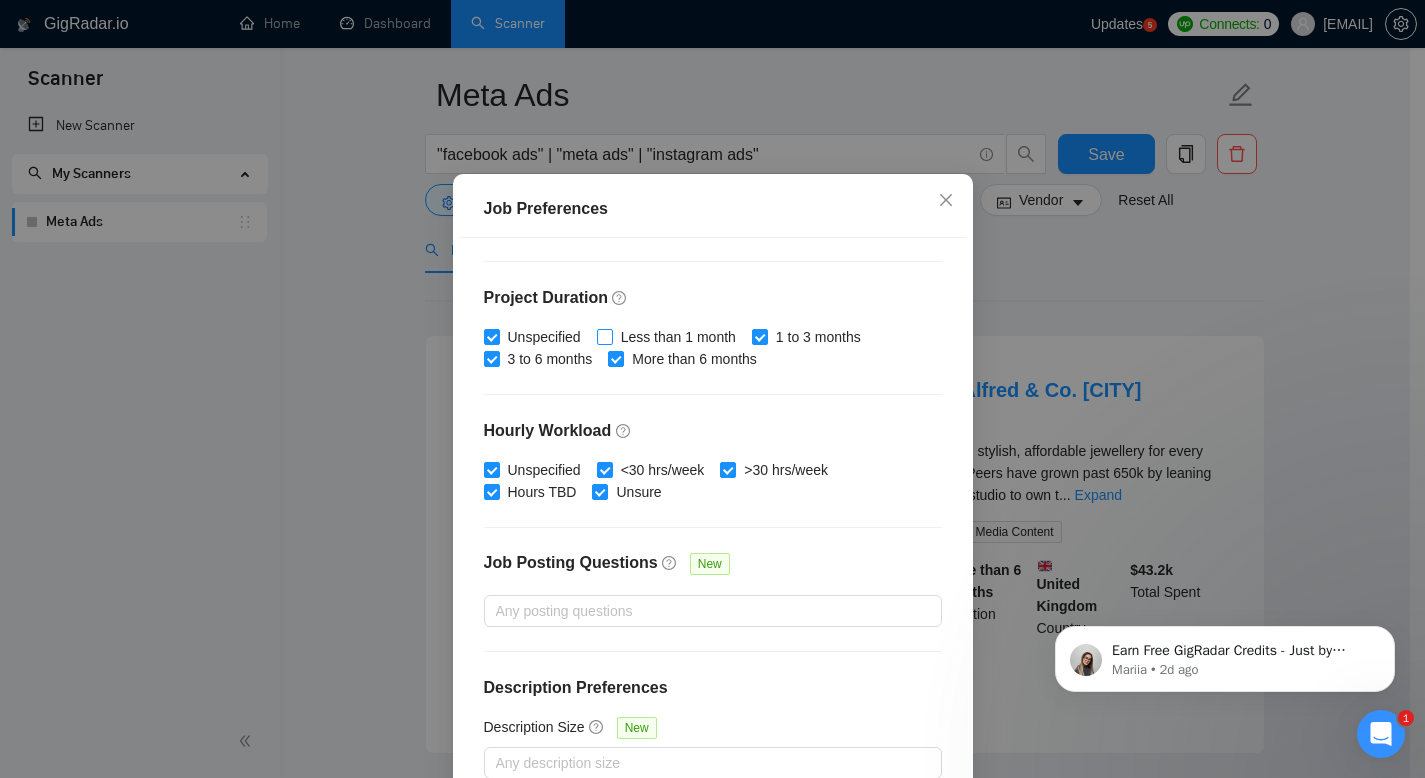 scroll, scrollTop: 582, scrollLeft: 0, axis: vertical 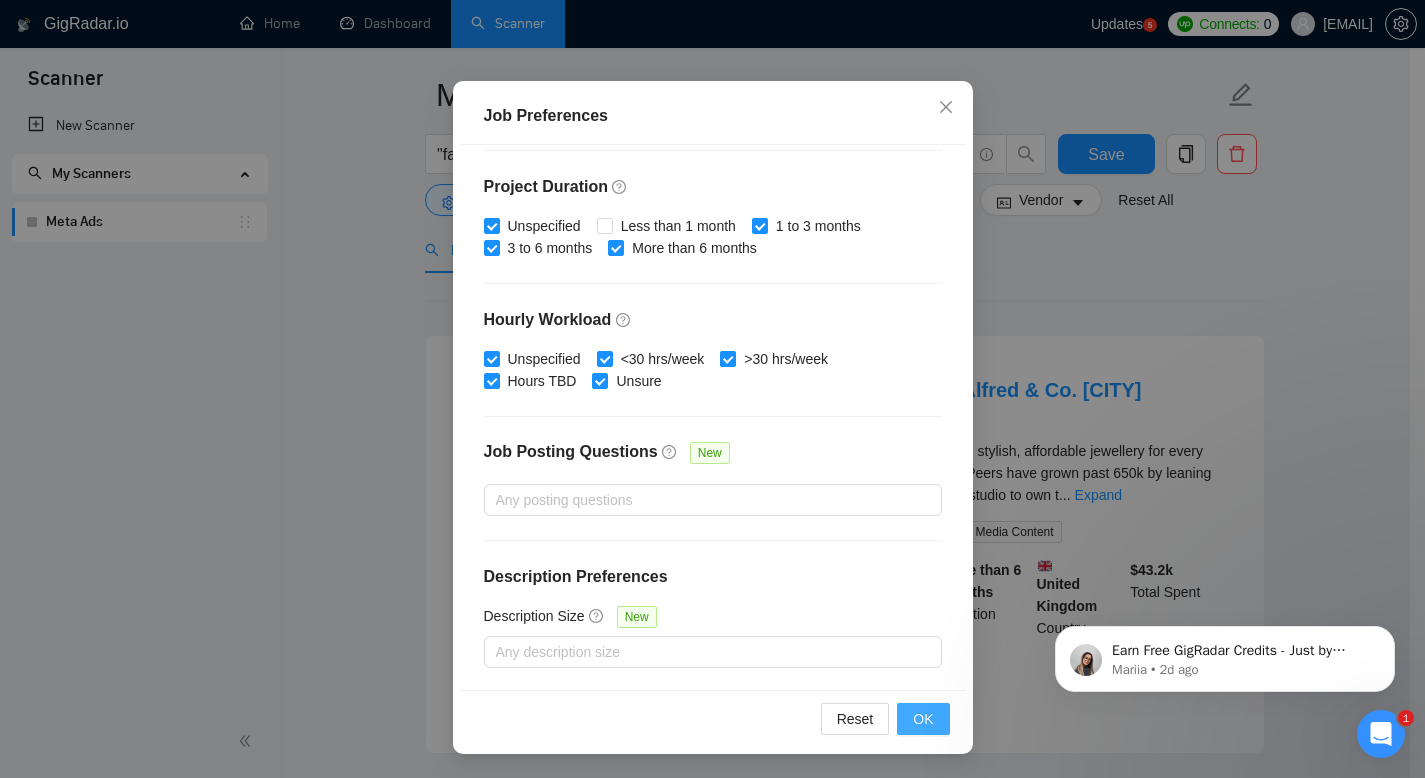 click on "OK" at bounding box center [923, 719] 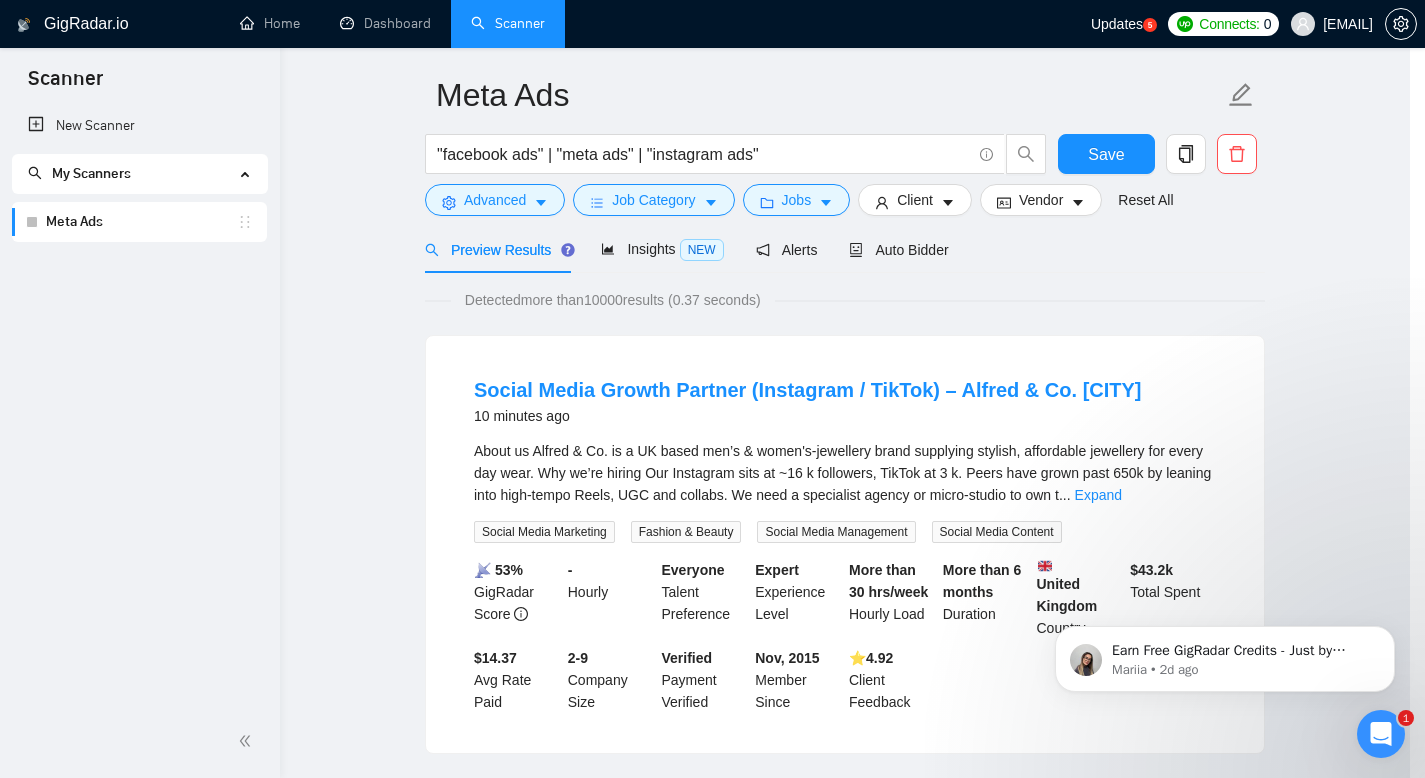 scroll, scrollTop: 38, scrollLeft: 0, axis: vertical 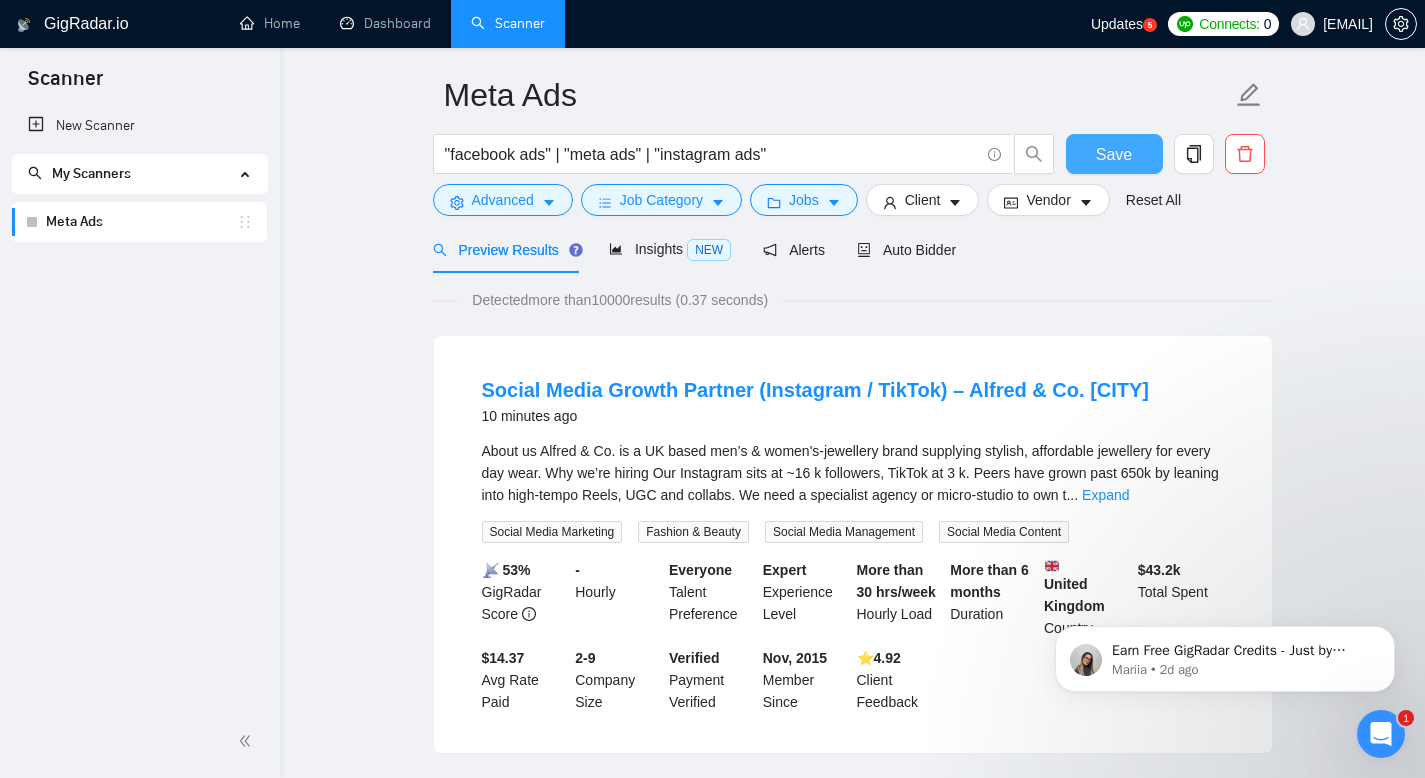 click on "Save" at bounding box center [1114, 154] 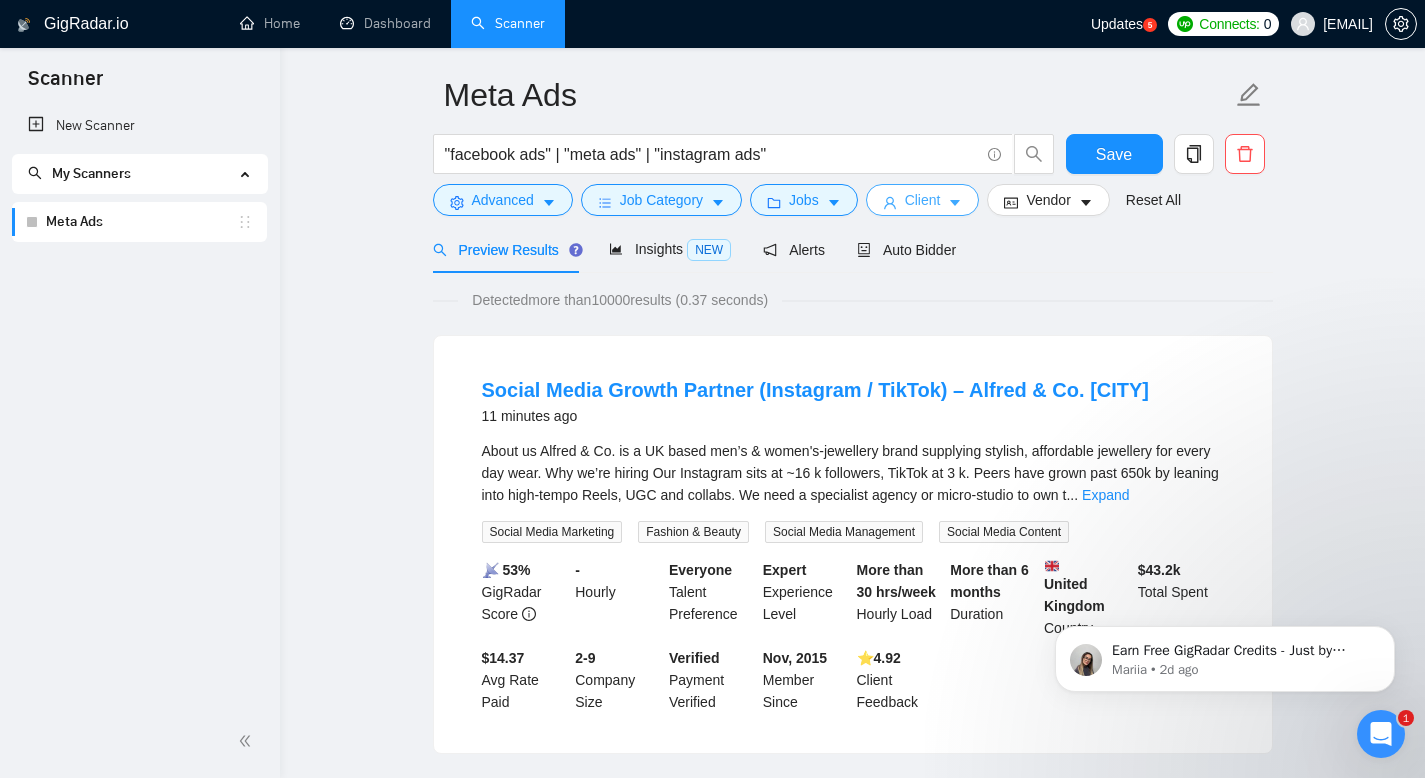 click on "Client" at bounding box center (923, 200) 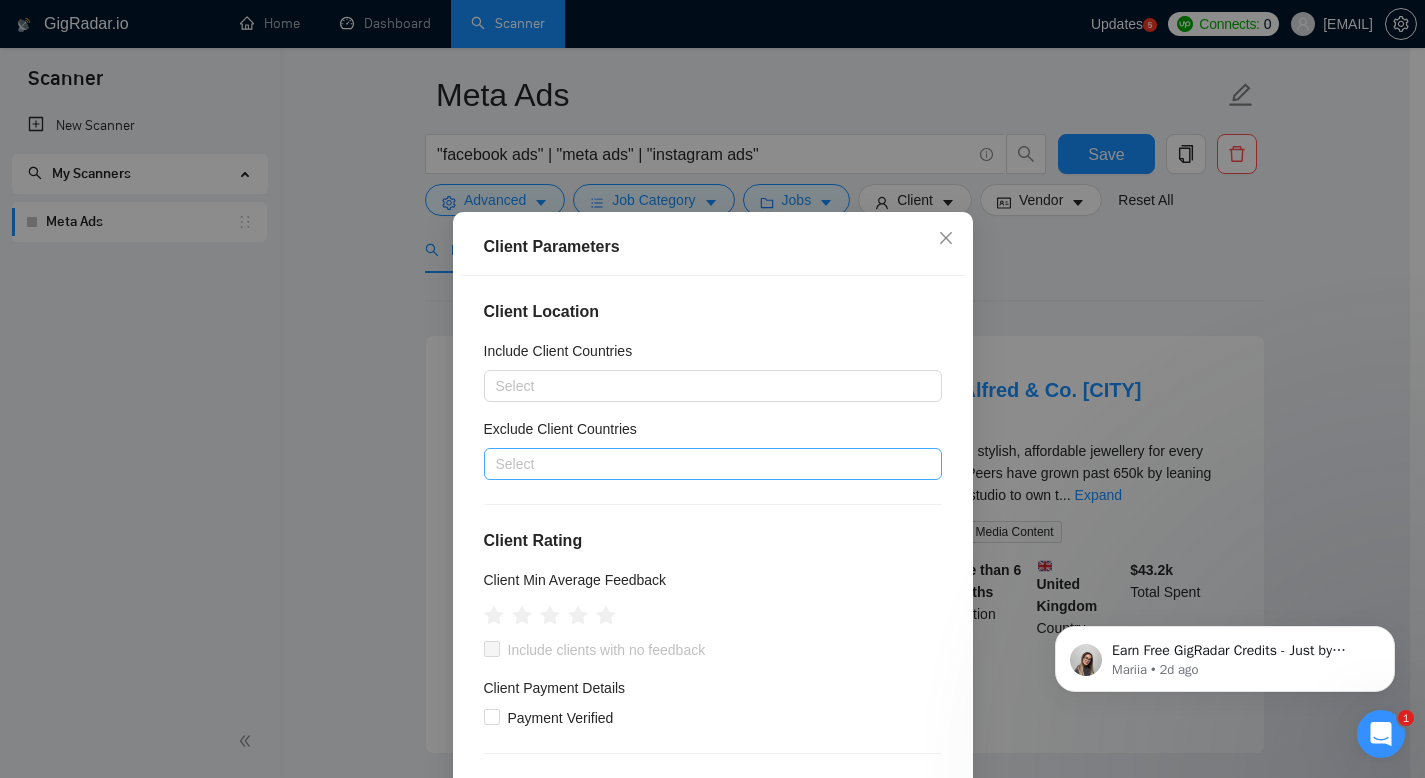 click at bounding box center (703, 464) 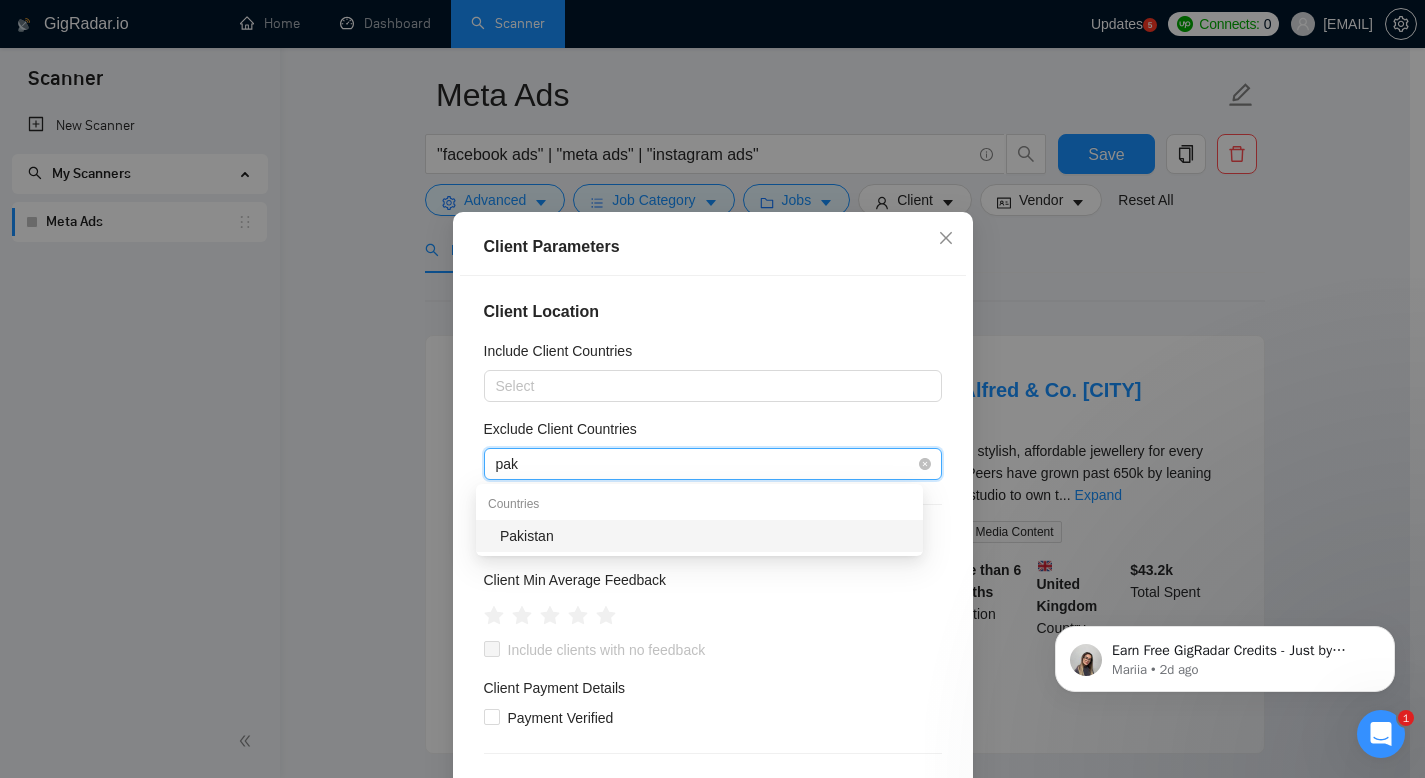 type on "paki" 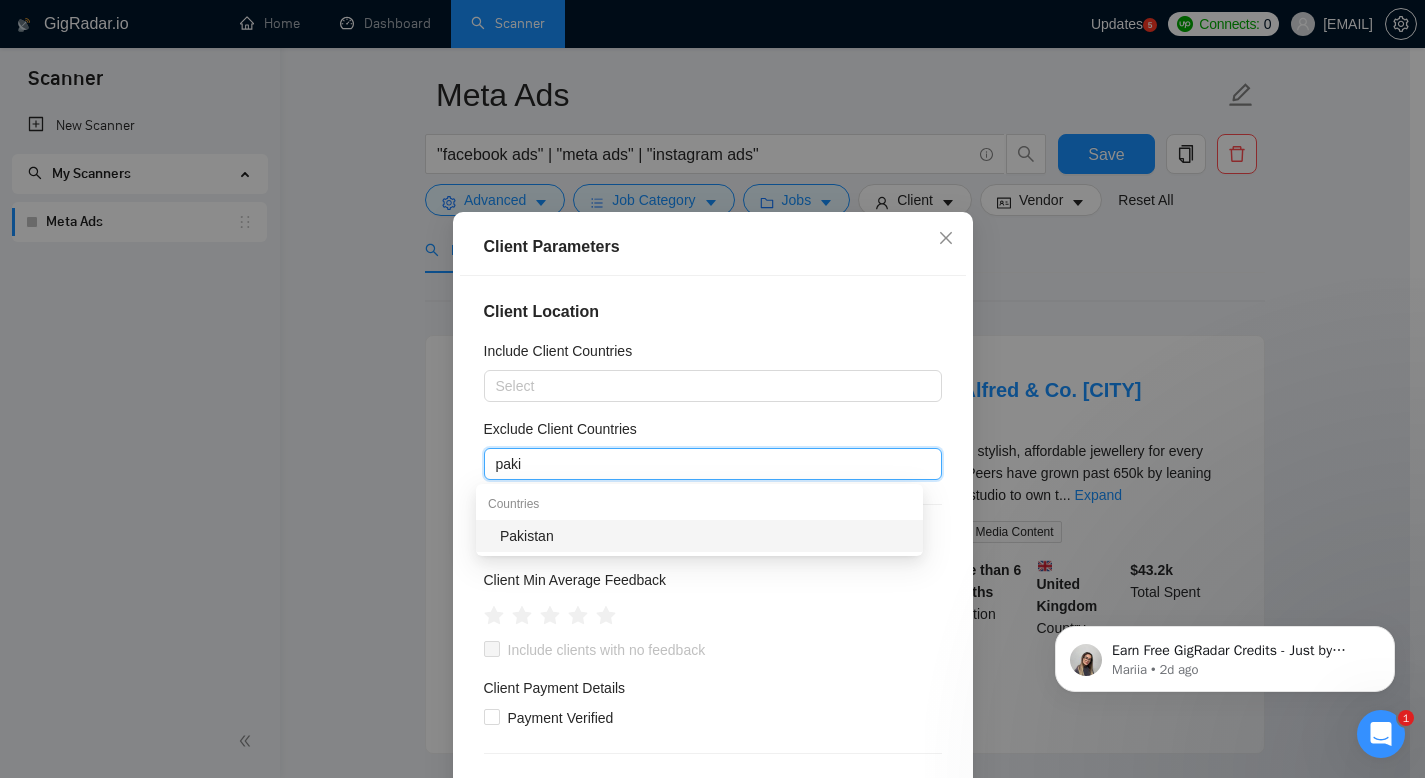 click on "Pakistan" at bounding box center [705, 536] 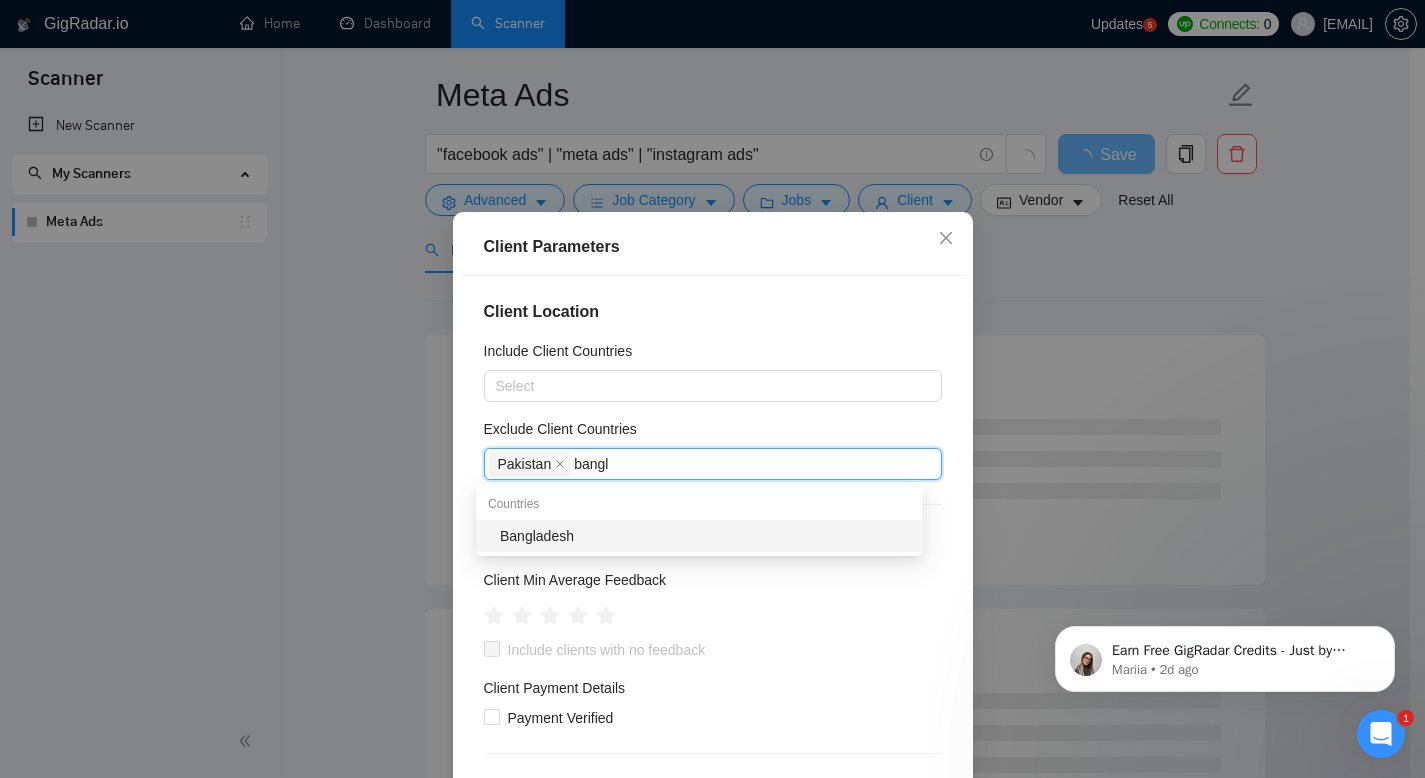 type on "bangla" 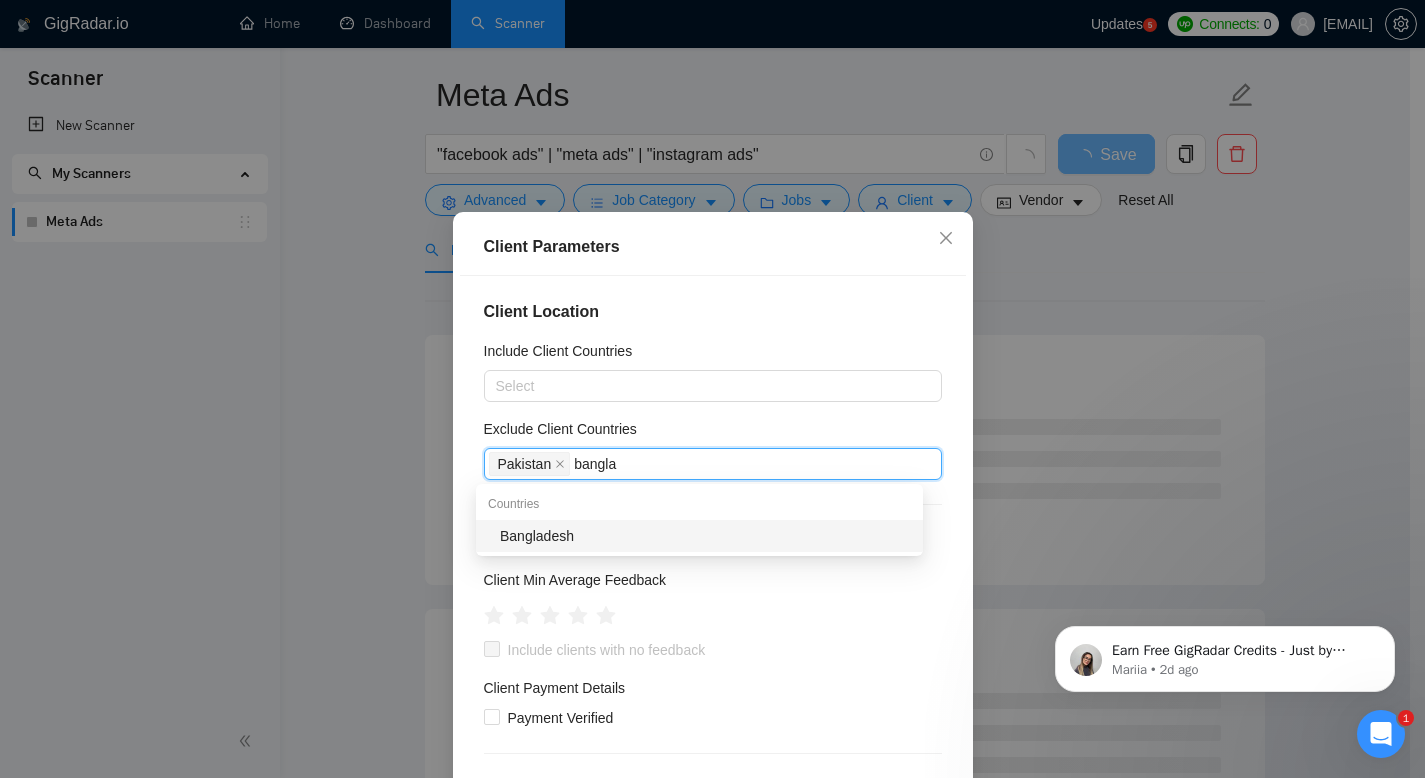 click on "Bangladesh" at bounding box center (705, 536) 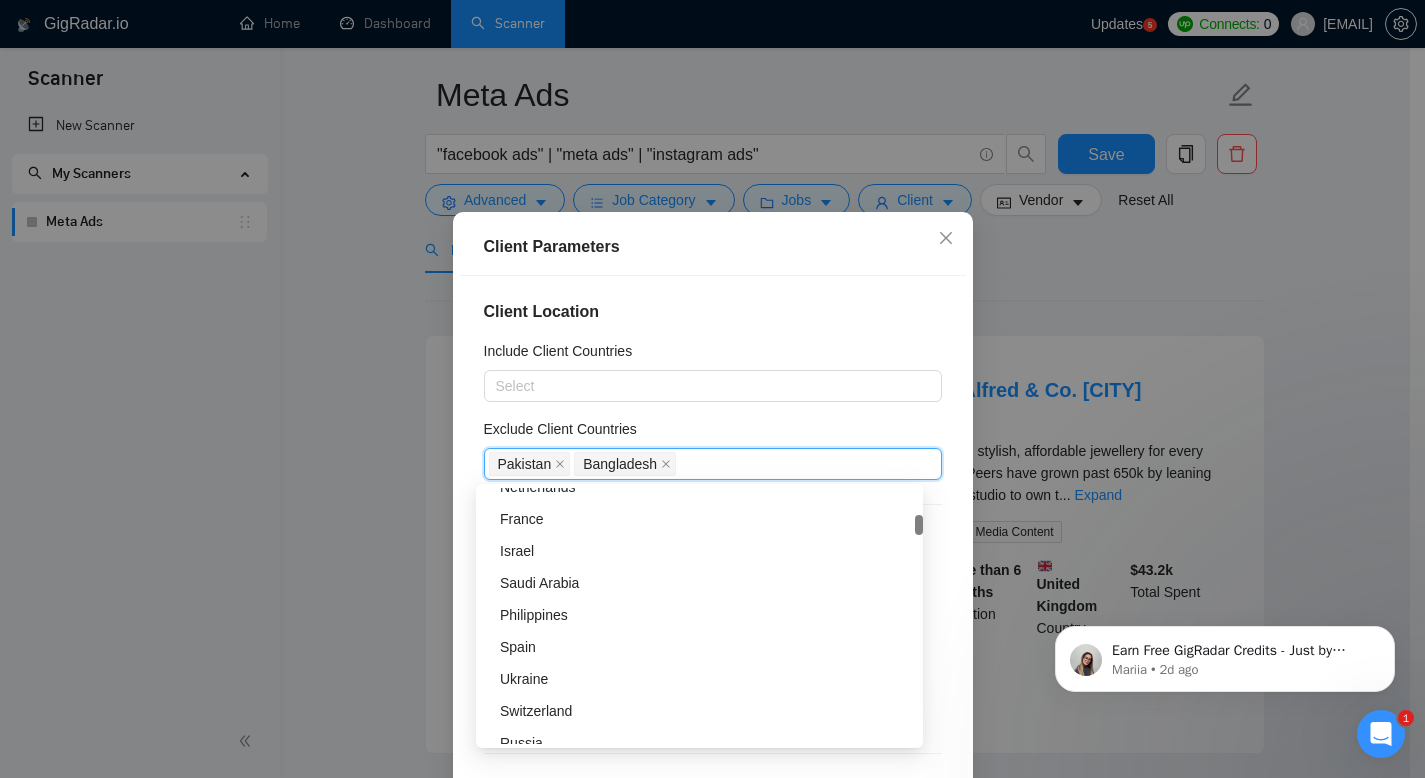 scroll, scrollTop: 590, scrollLeft: 0, axis: vertical 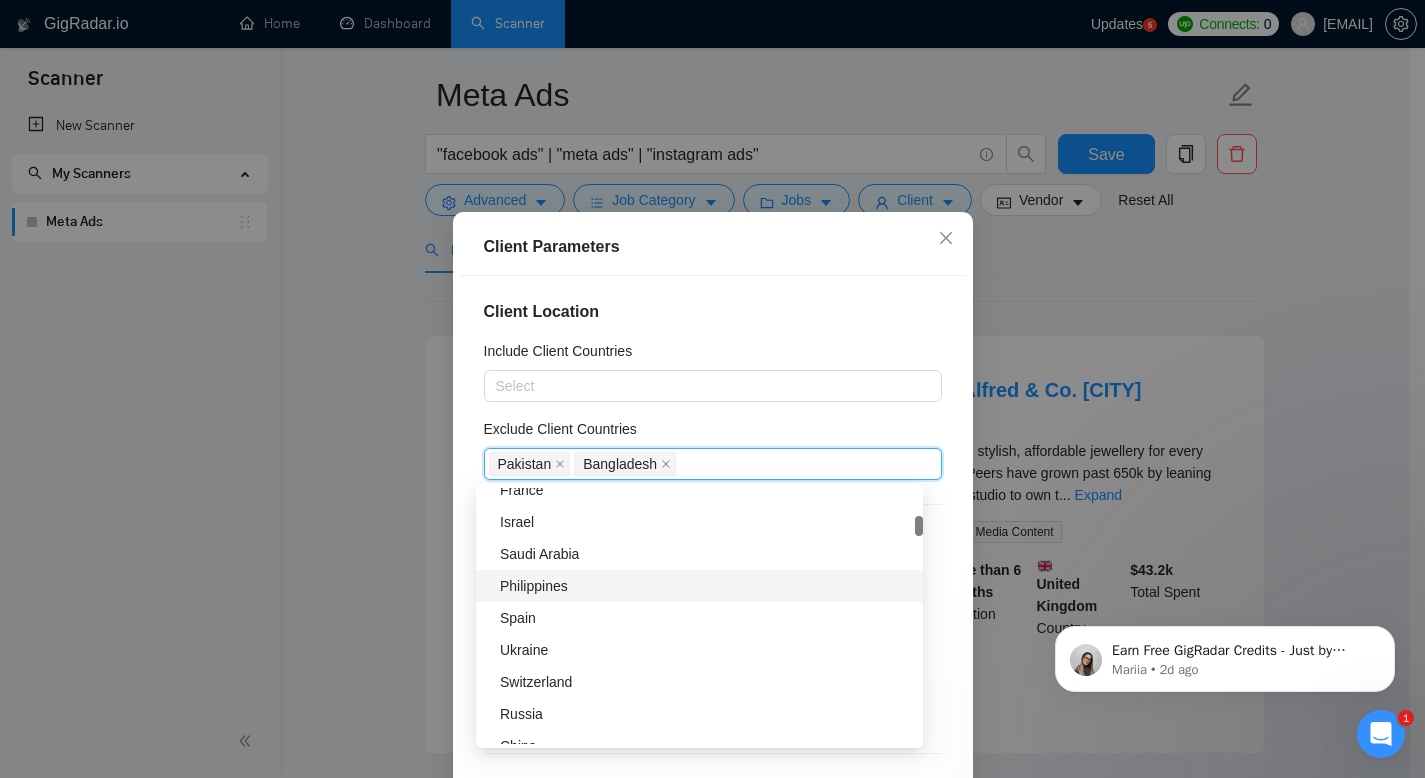 click on "Philippines" at bounding box center (705, 586) 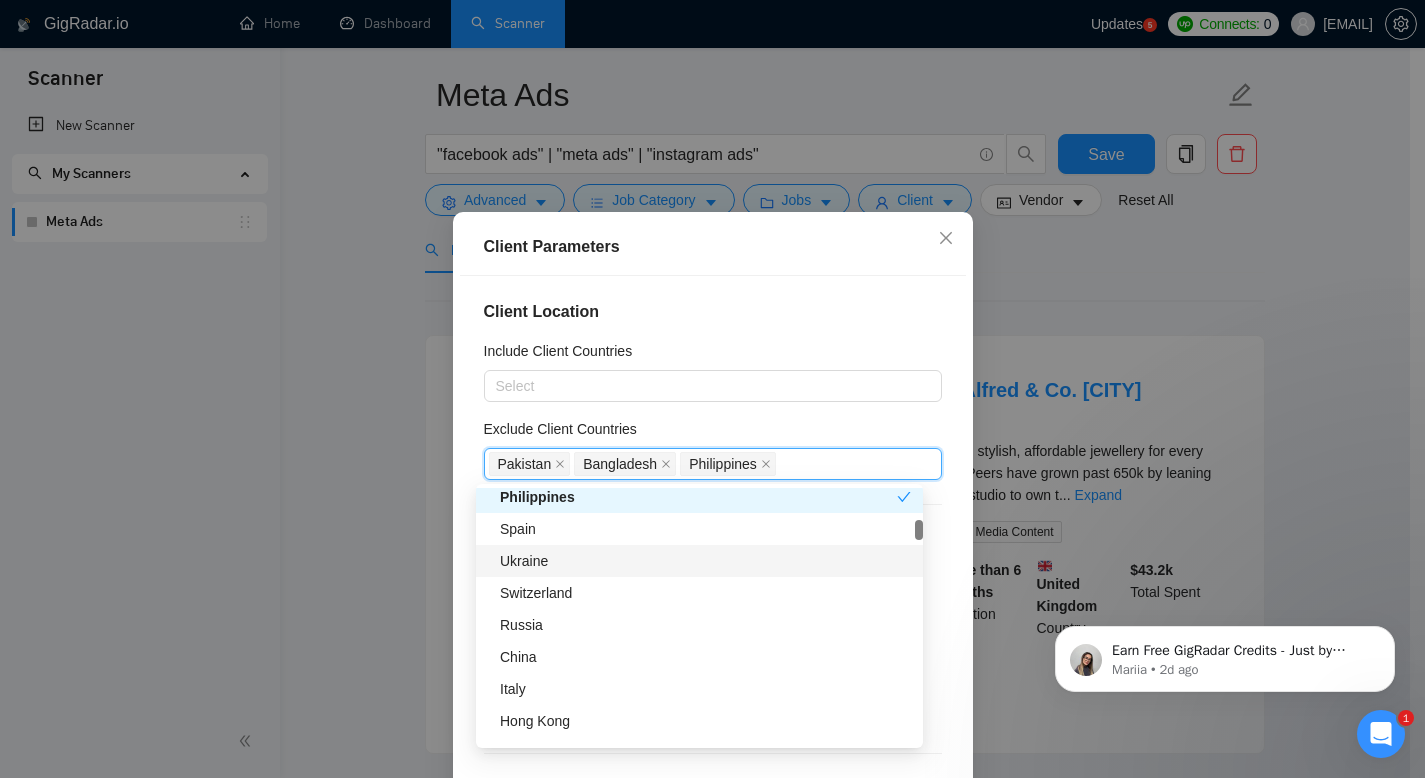 scroll, scrollTop: 688, scrollLeft: 0, axis: vertical 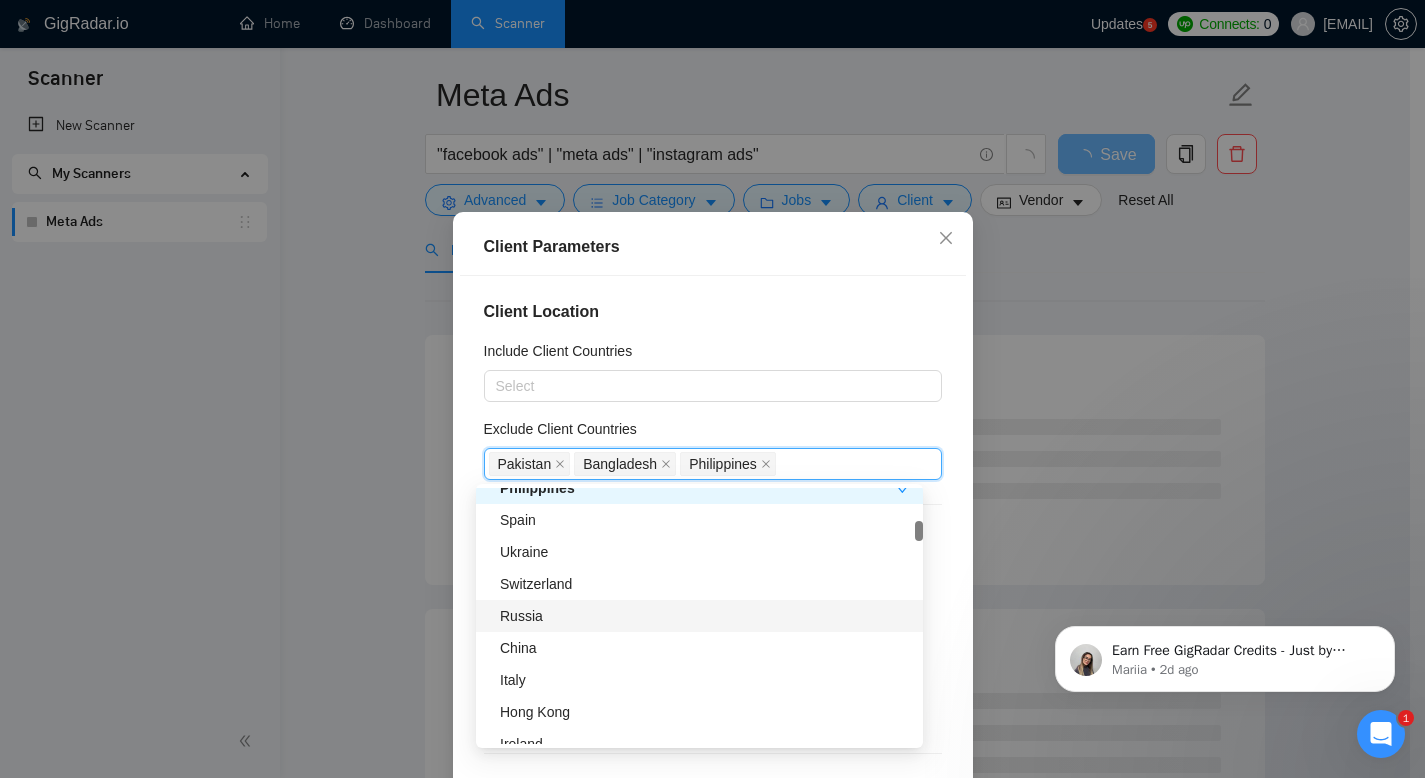click on "Russia" at bounding box center (705, 616) 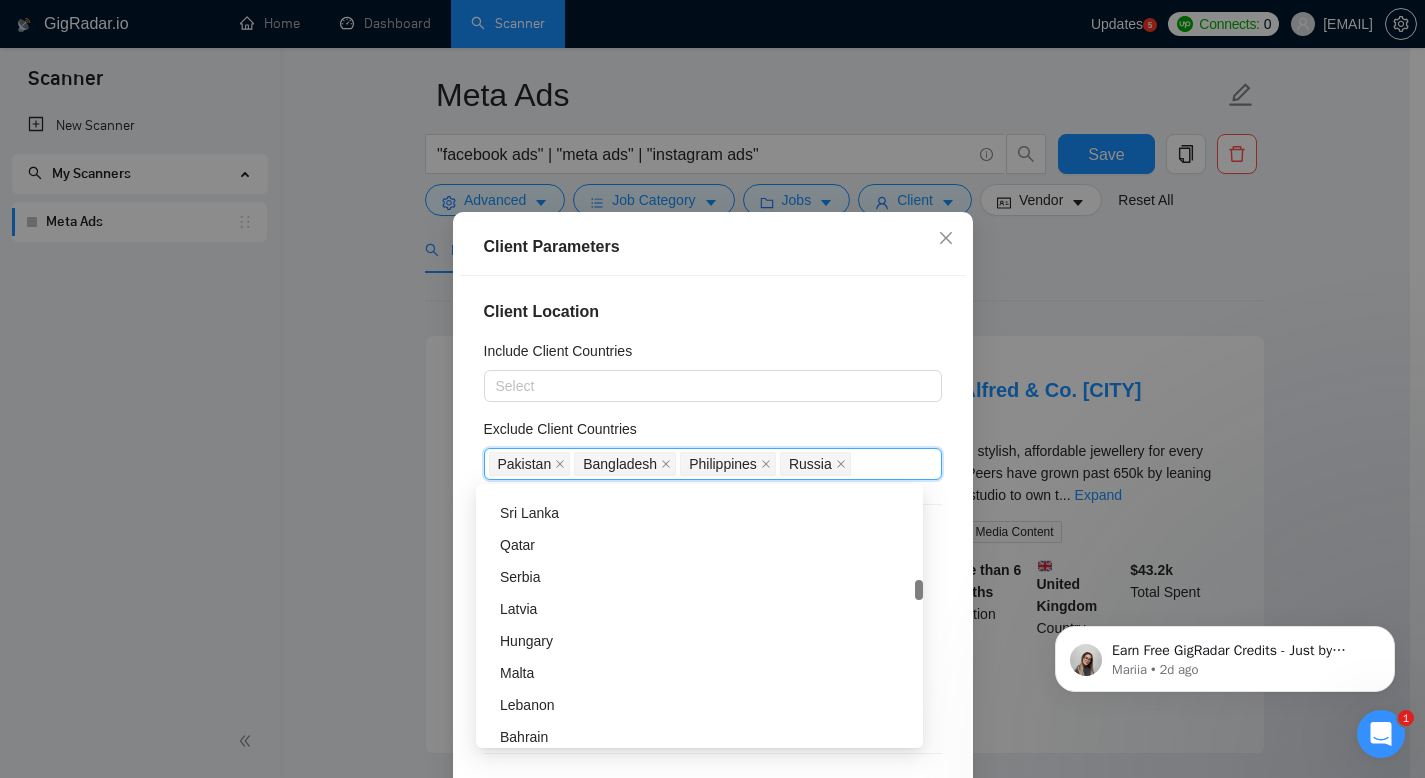 scroll, scrollTop: 2079, scrollLeft: 0, axis: vertical 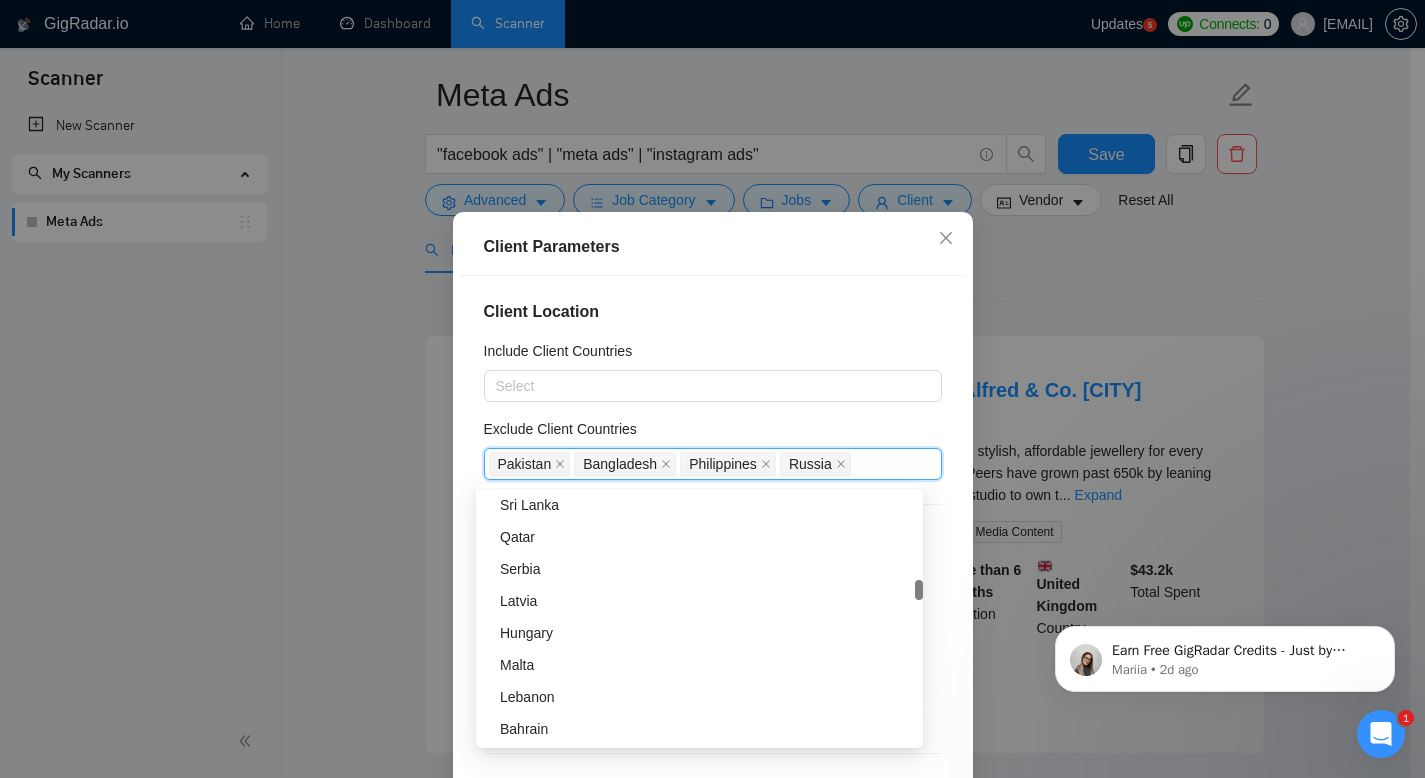 click on "Client Location" at bounding box center [713, 312] 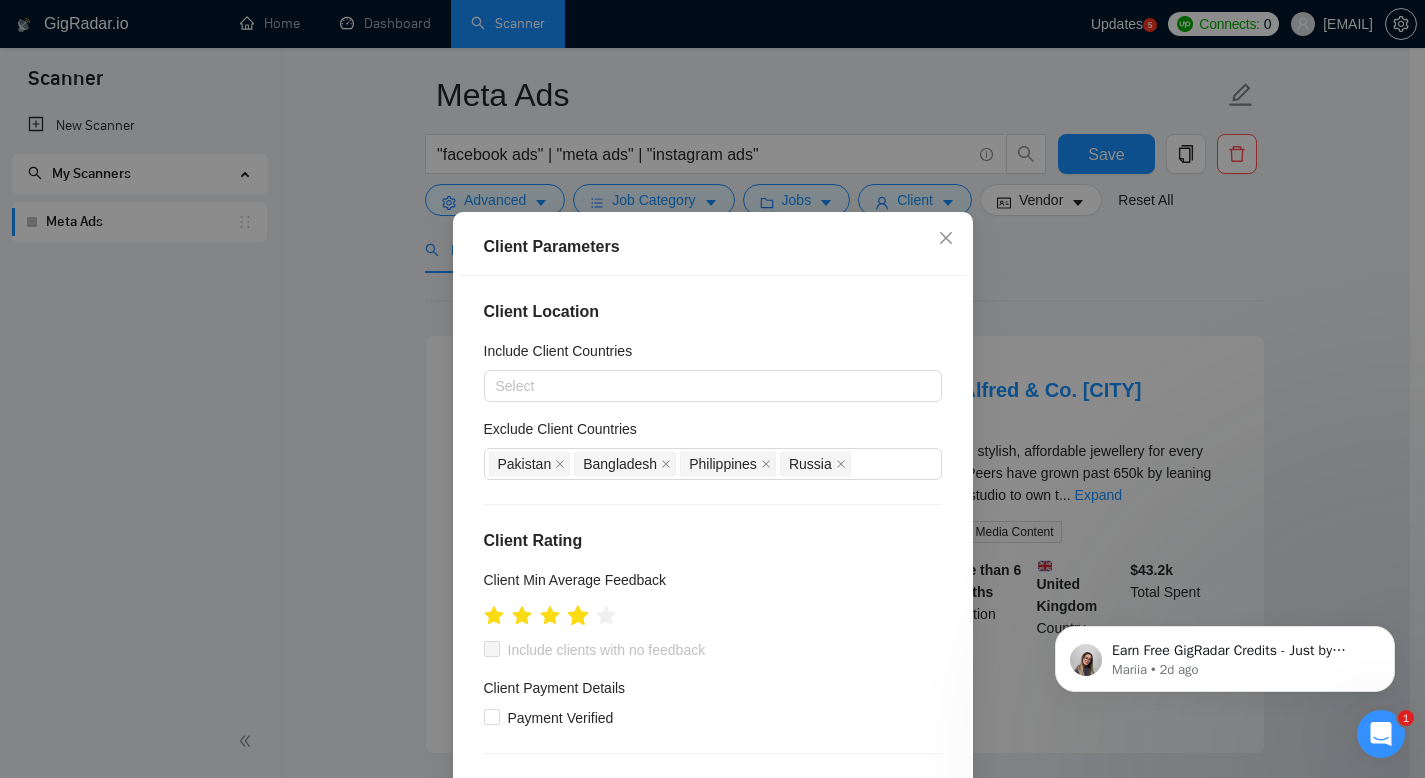 click 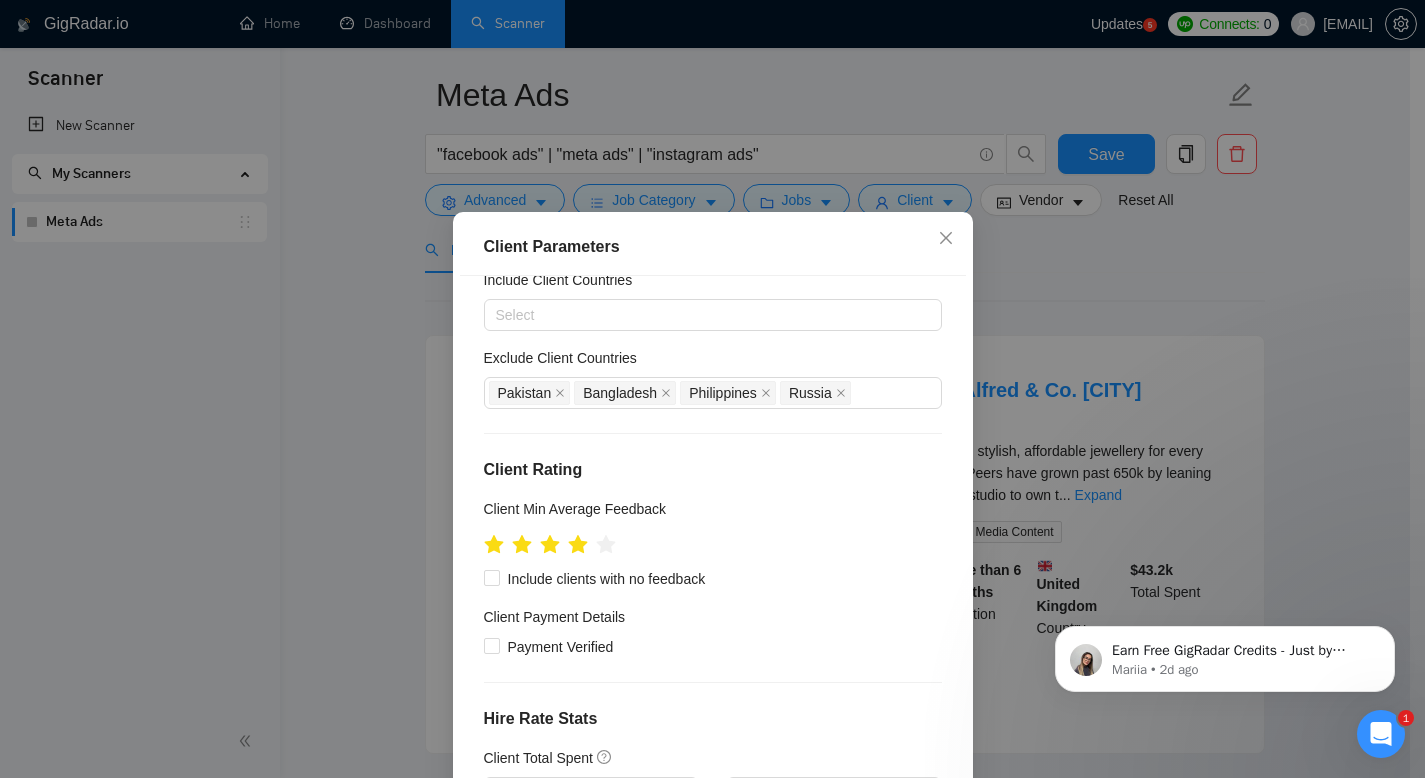 scroll, scrollTop: 106, scrollLeft: 0, axis: vertical 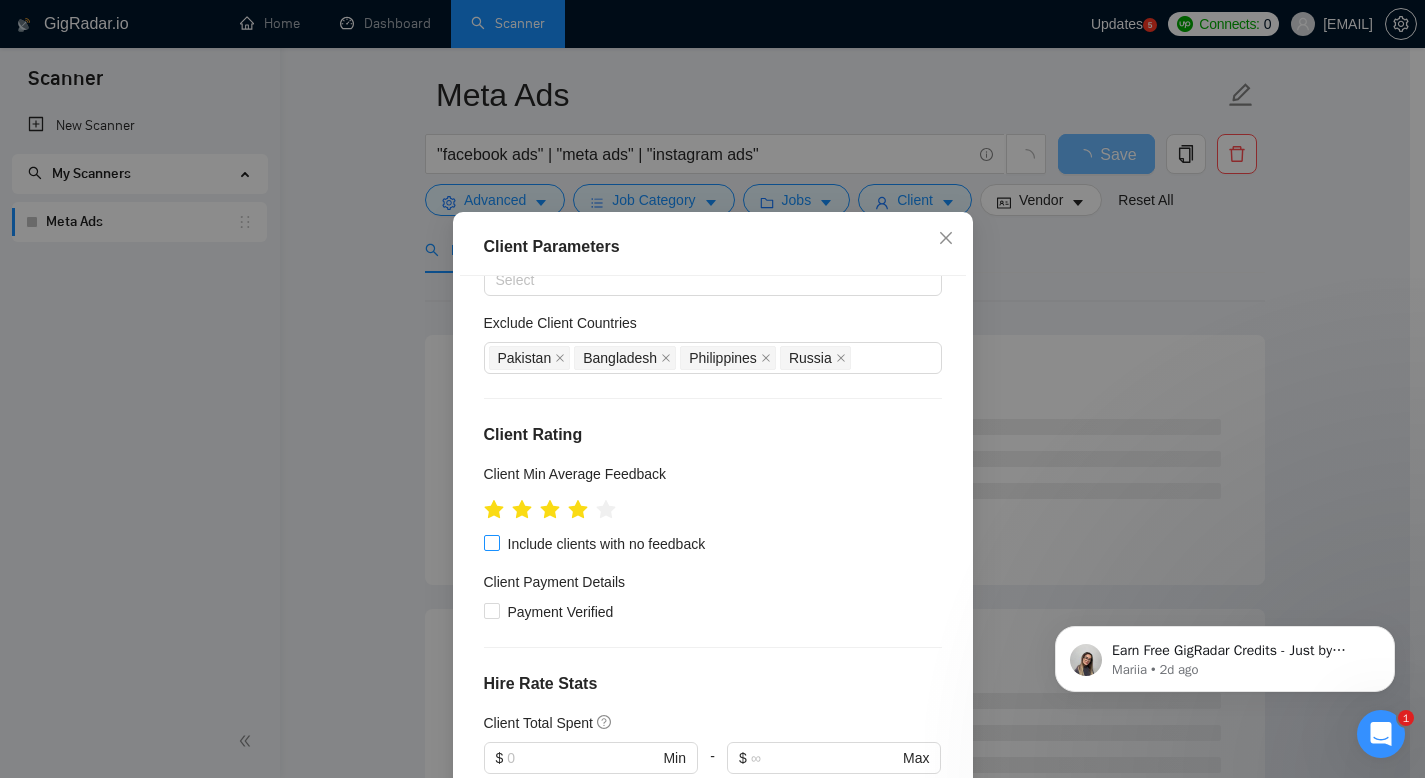 click on "Include clients with no feedback" at bounding box center [491, 542] 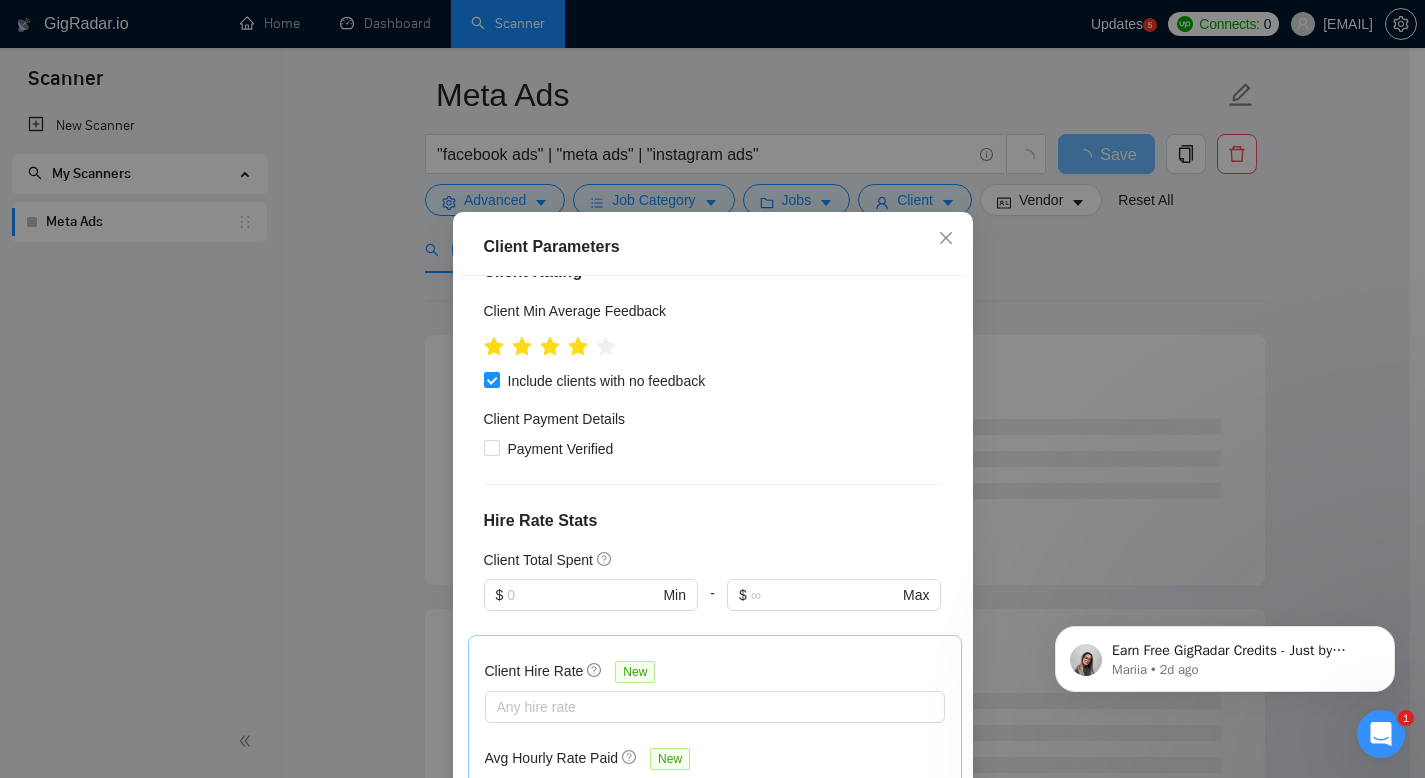 scroll, scrollTop: 281, scrollLeft: 0, axis: vertical 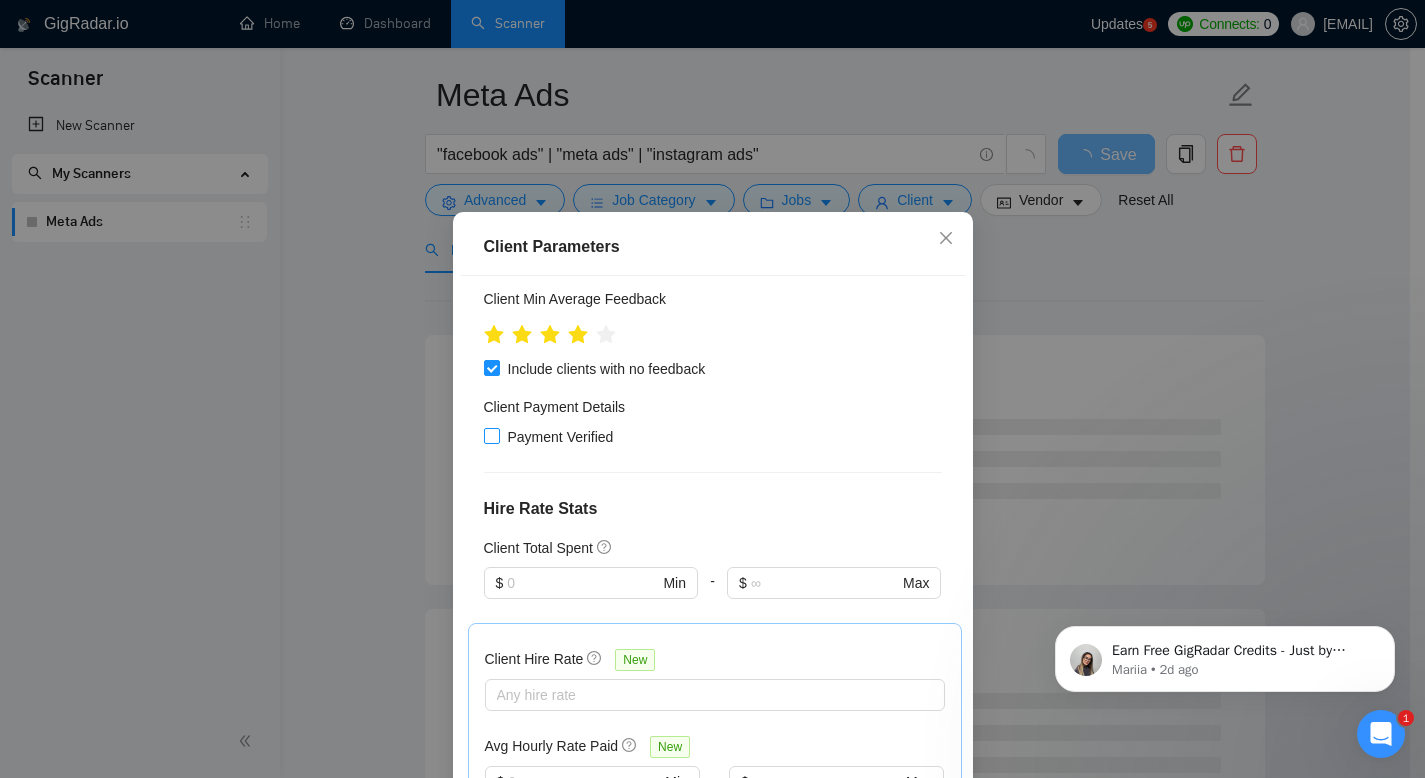 click on "Payment Verified" at bounding box center (491, 435) 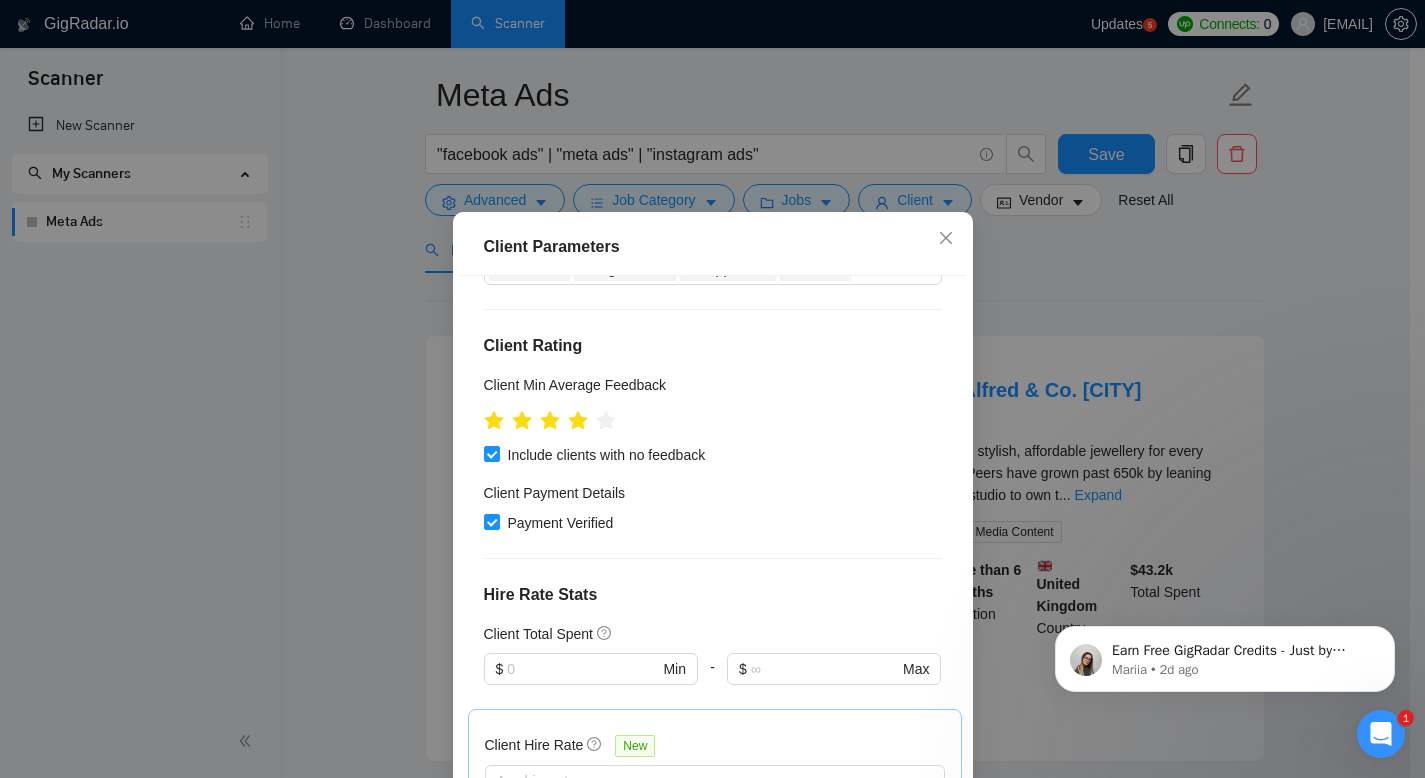 scroll, scrollTop: 161, scrollLeft: 0, axis: vertical 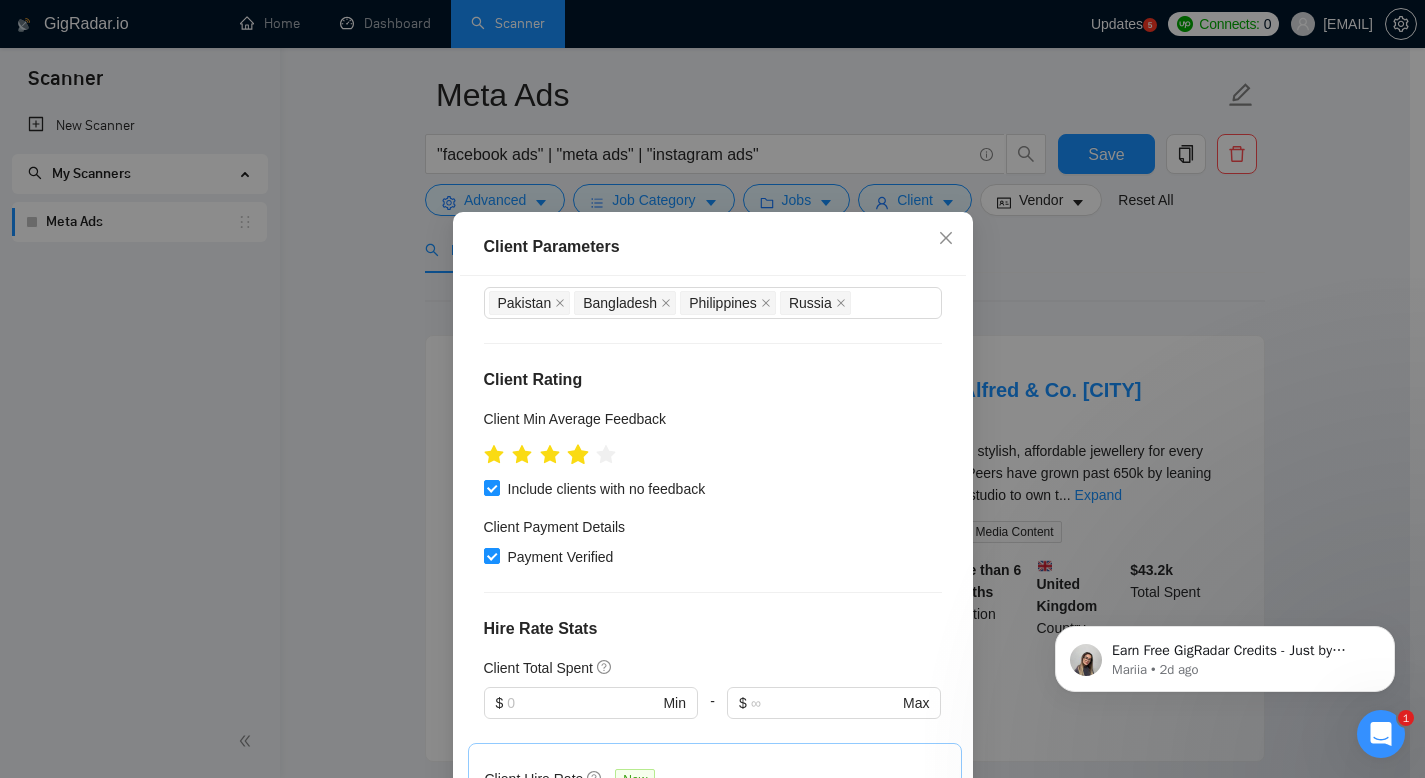 click 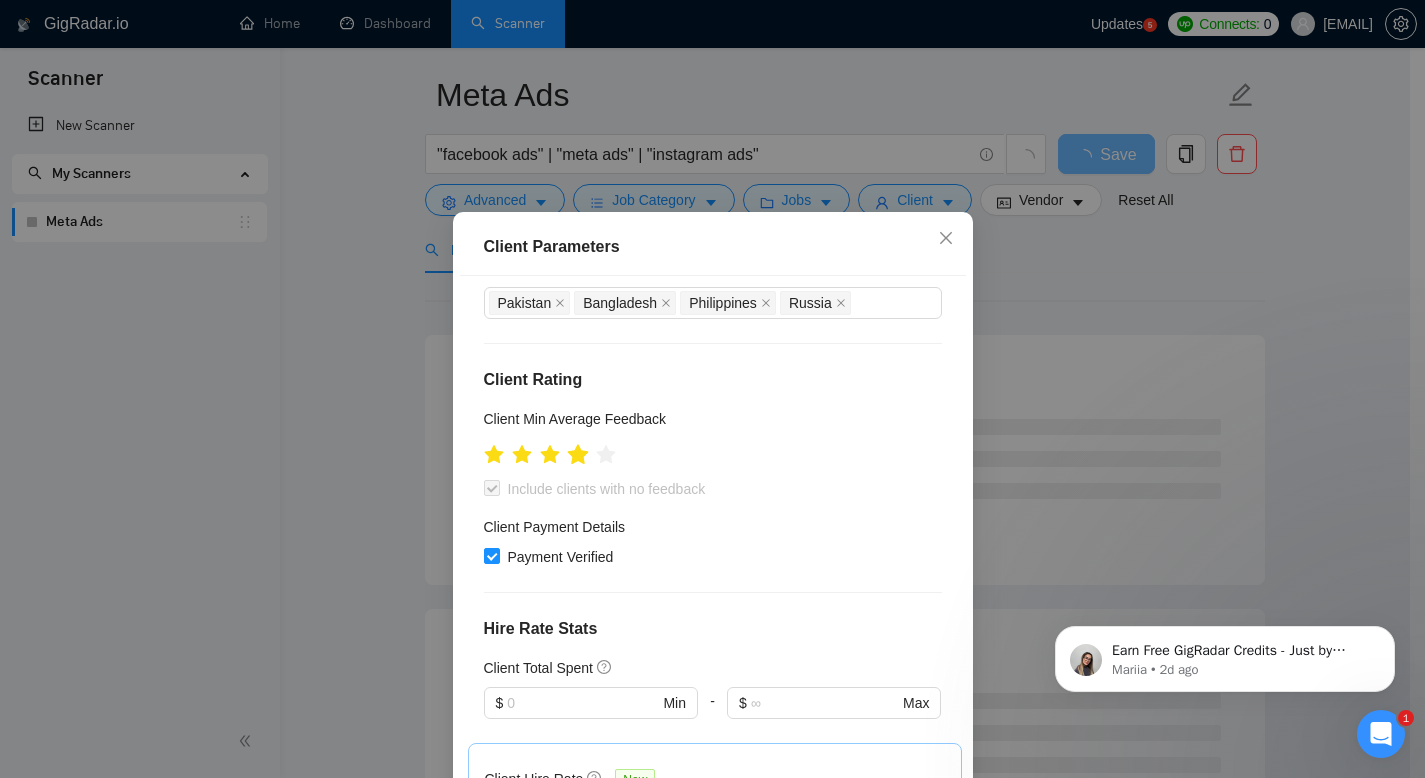 click 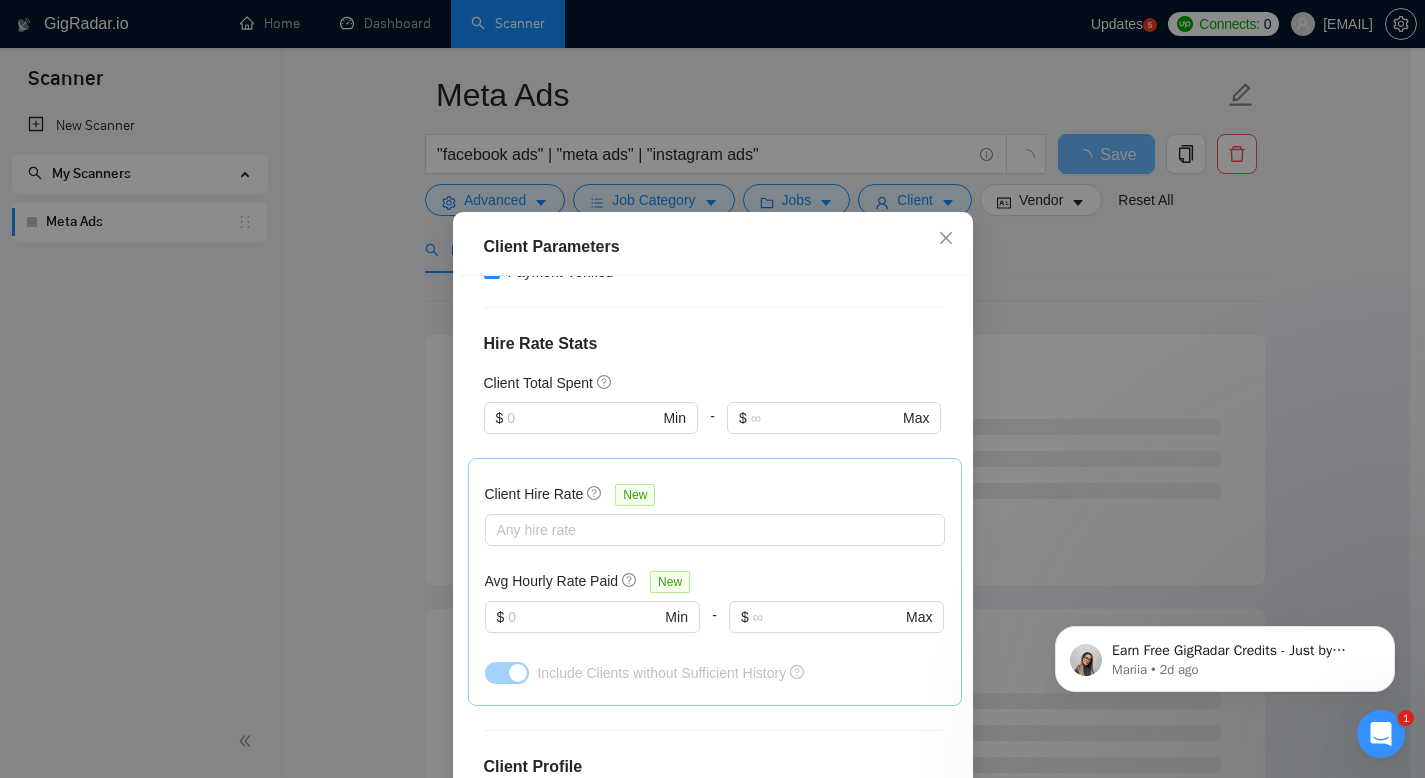 scroll, scrollTop: 450, scrollLeft: 0, axis: vertical 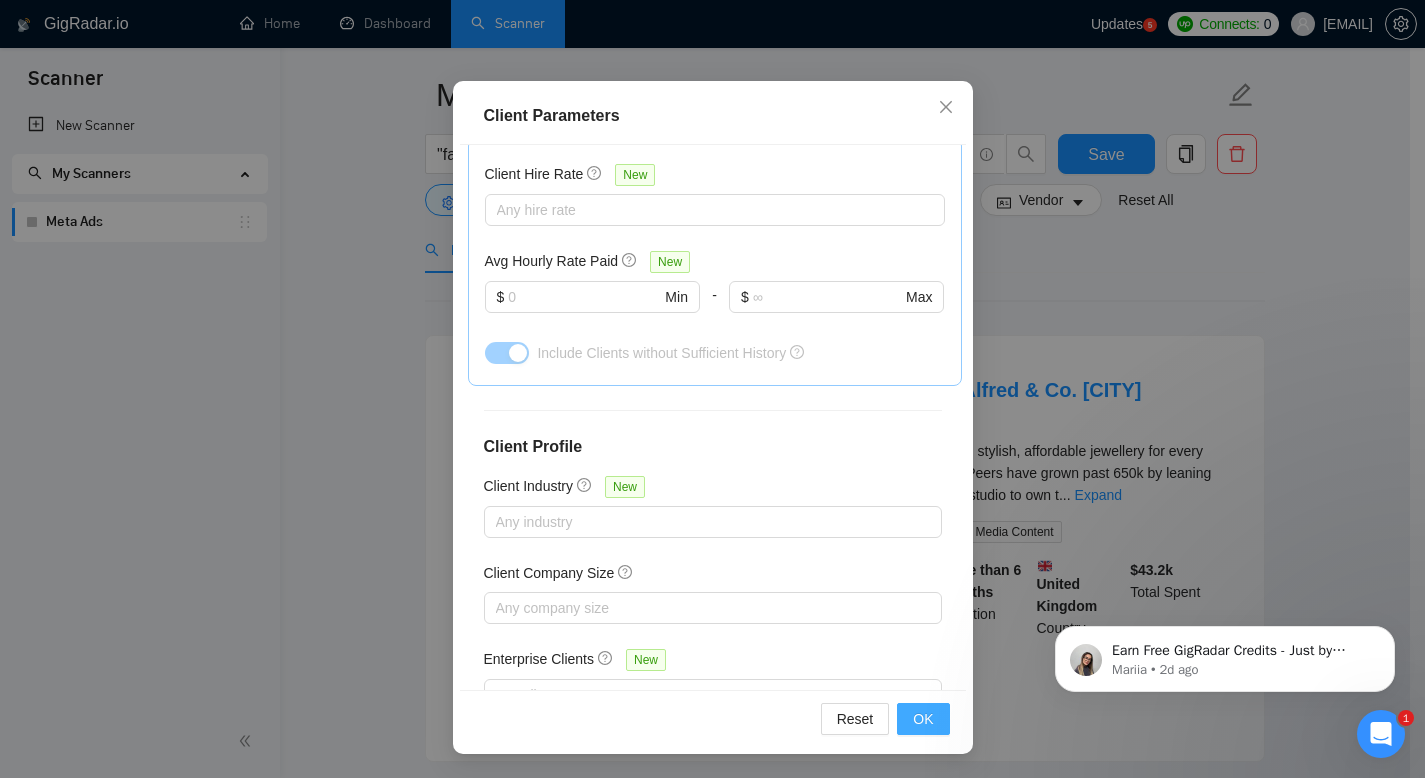 click on "OK" at bounding box center [923, 719] 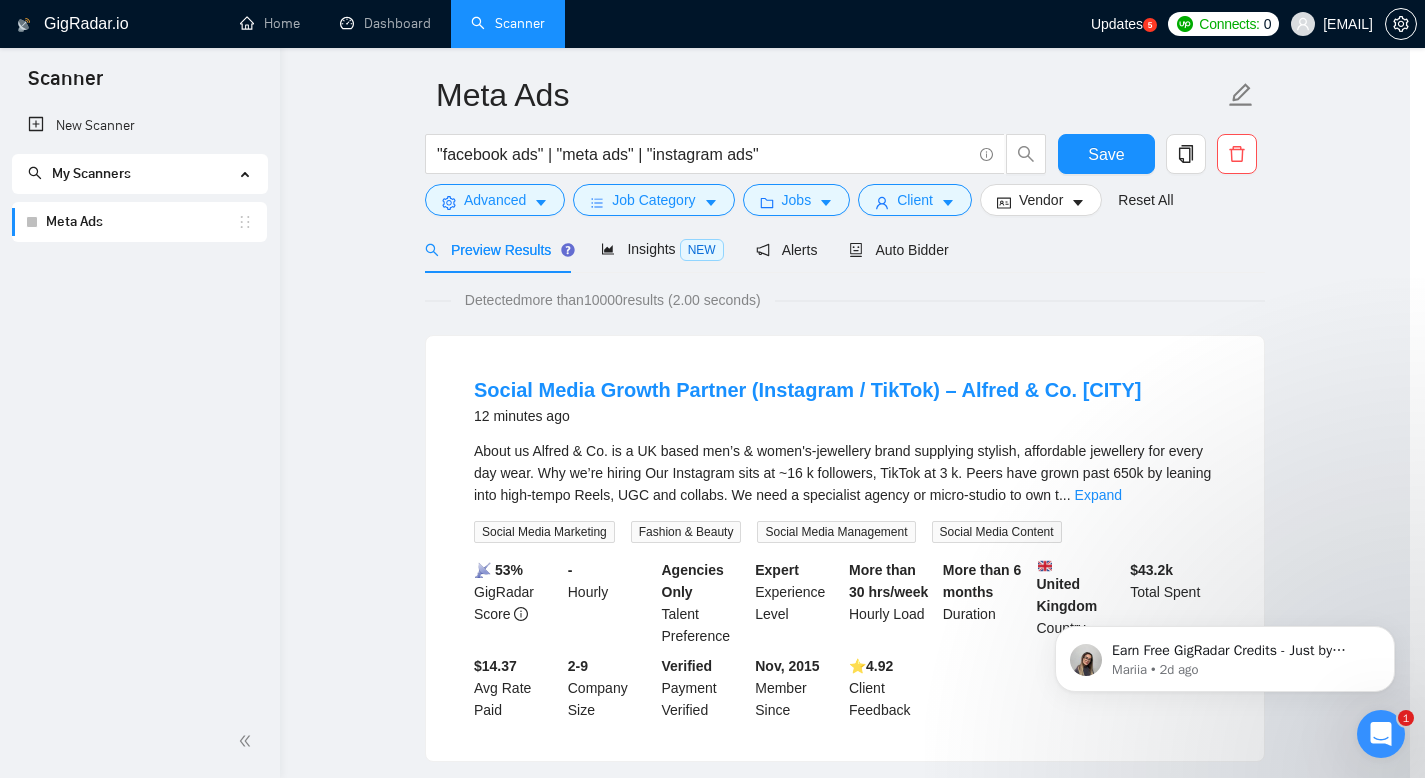 scroll, scrollTop: 38, scrollLeft: 0, axis: vertical 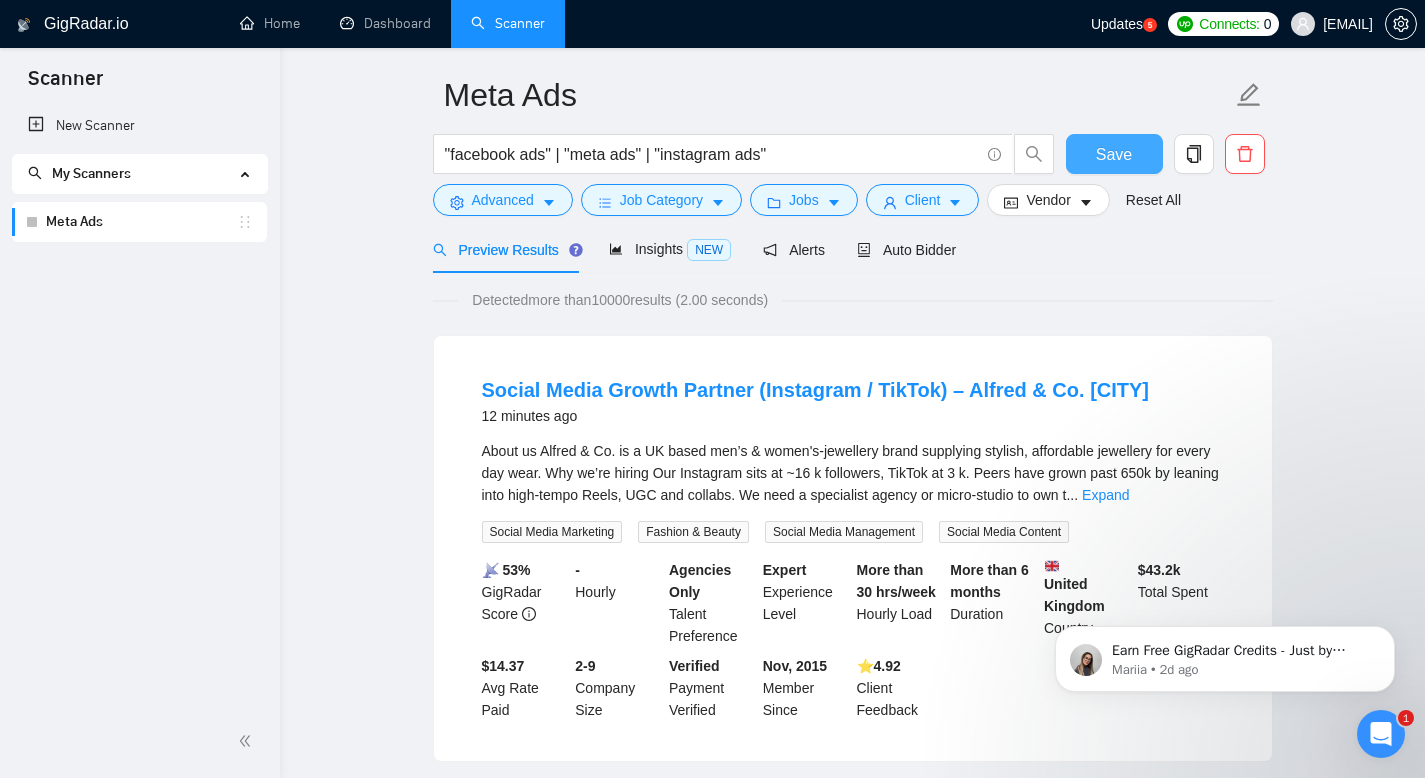 click on "Save" at bounding box center (1114, 154) 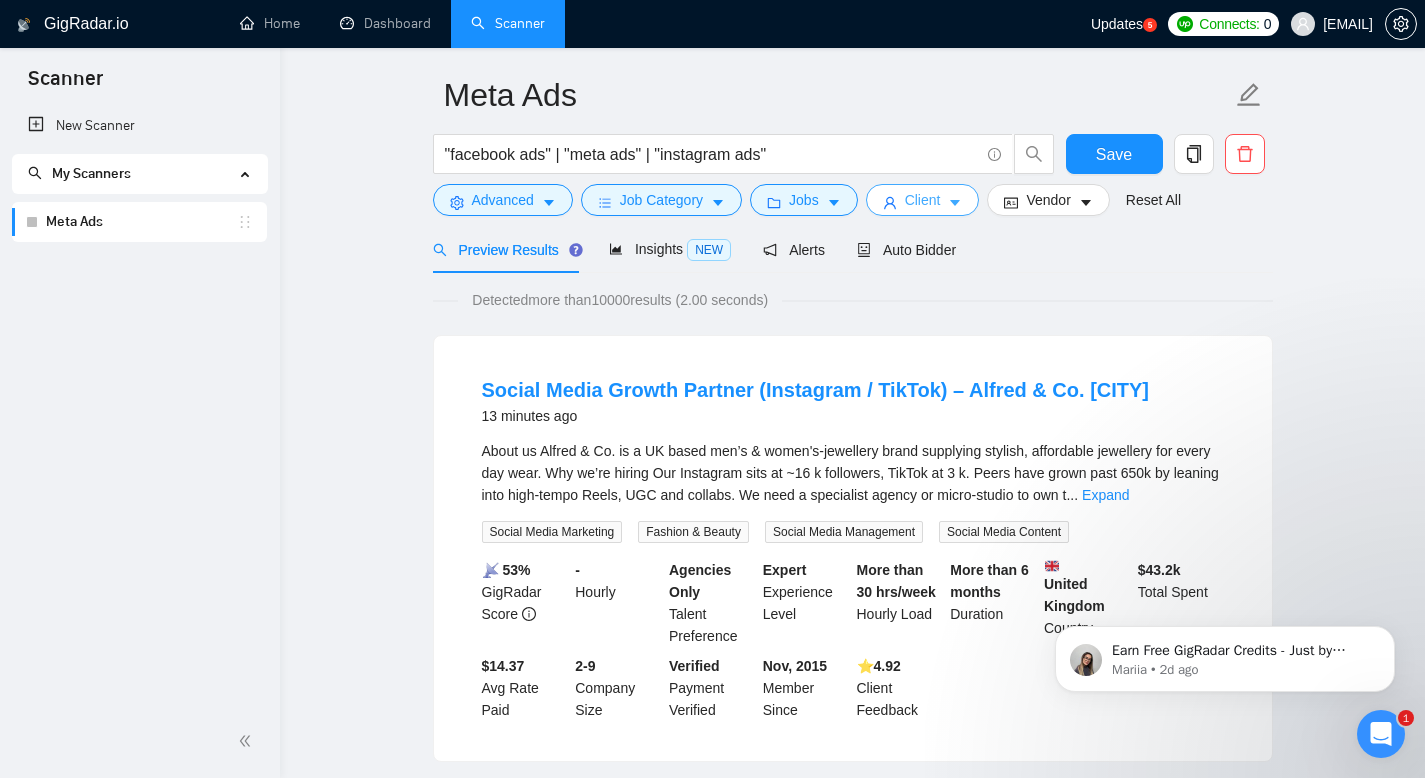 click on "Client" at bounding box center [923, 200] 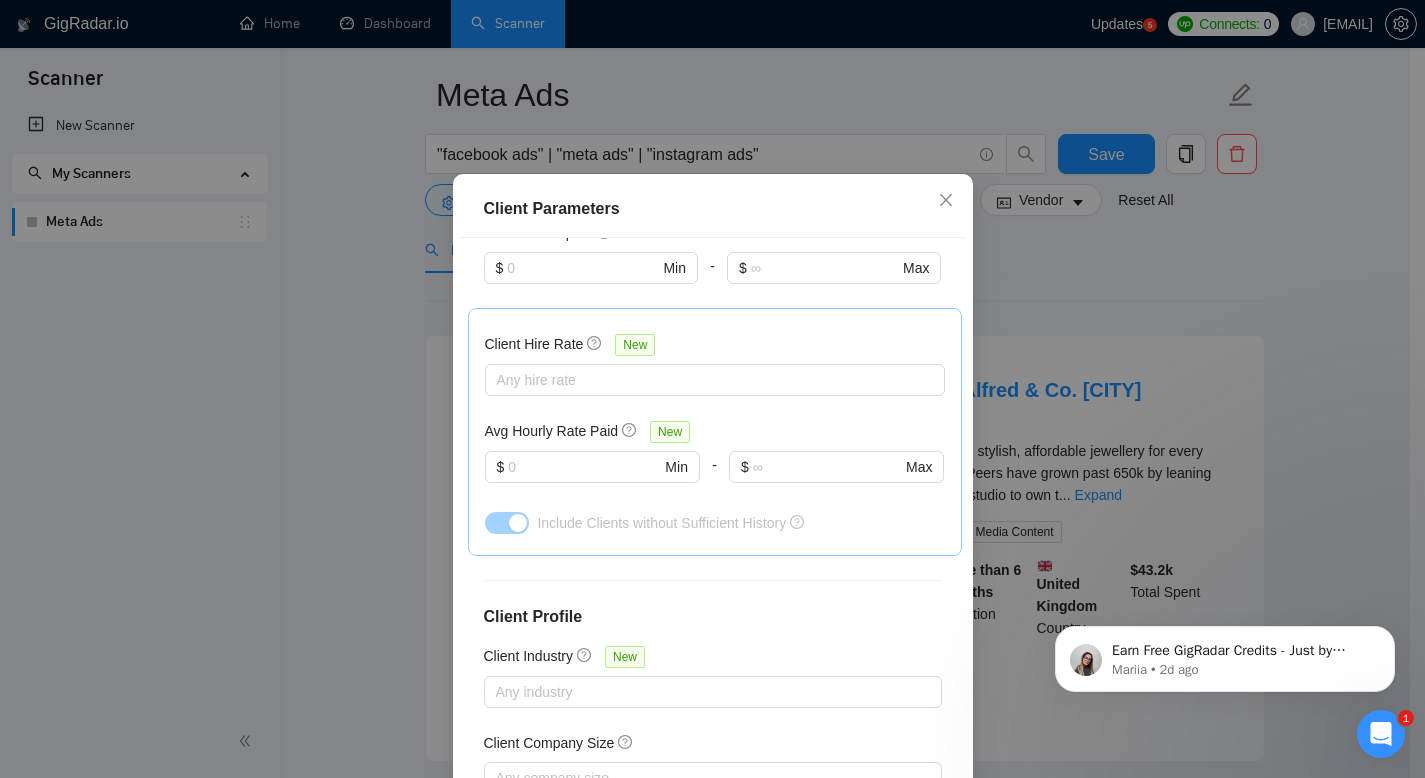 scroll, scrollTop: 555, scrollLeft: 0, axis: vertical 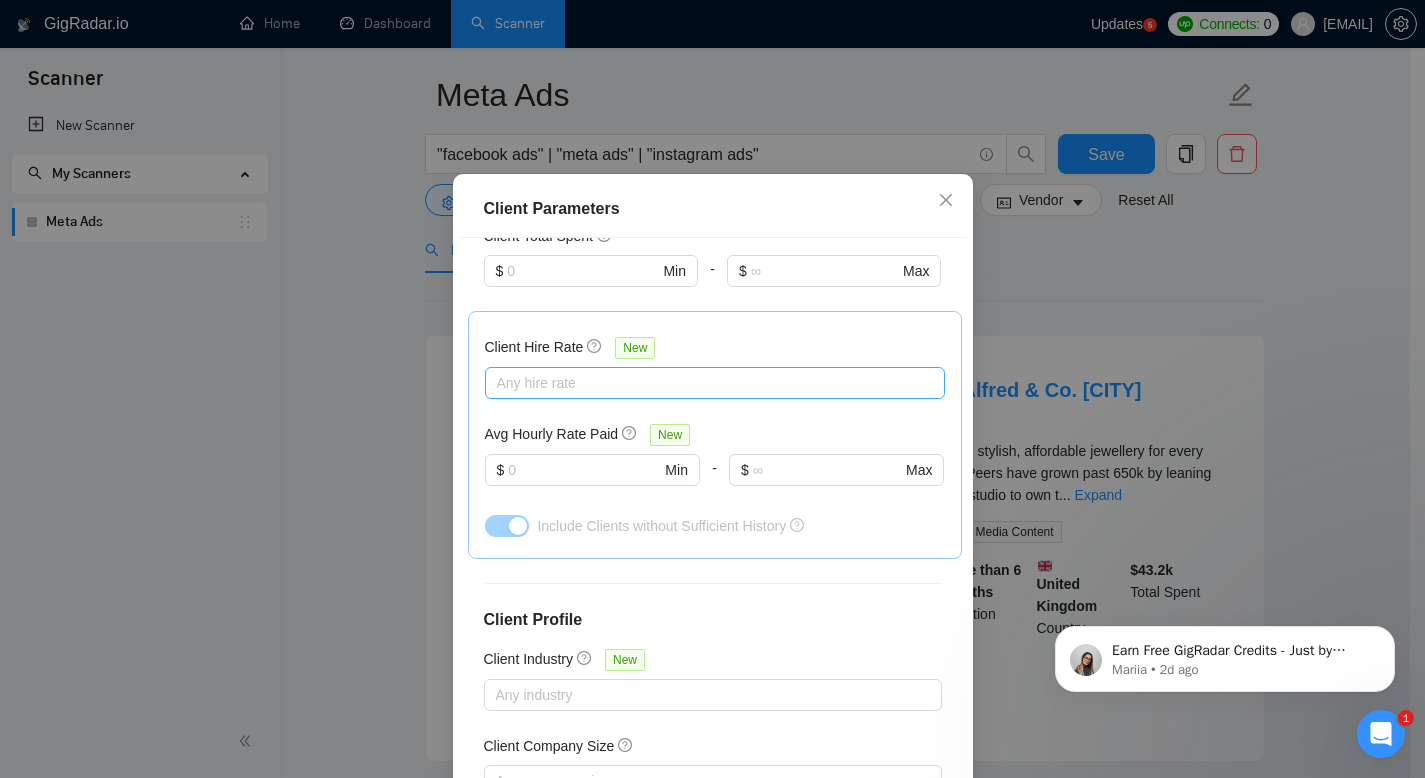 click at bounding box center (705, 383) 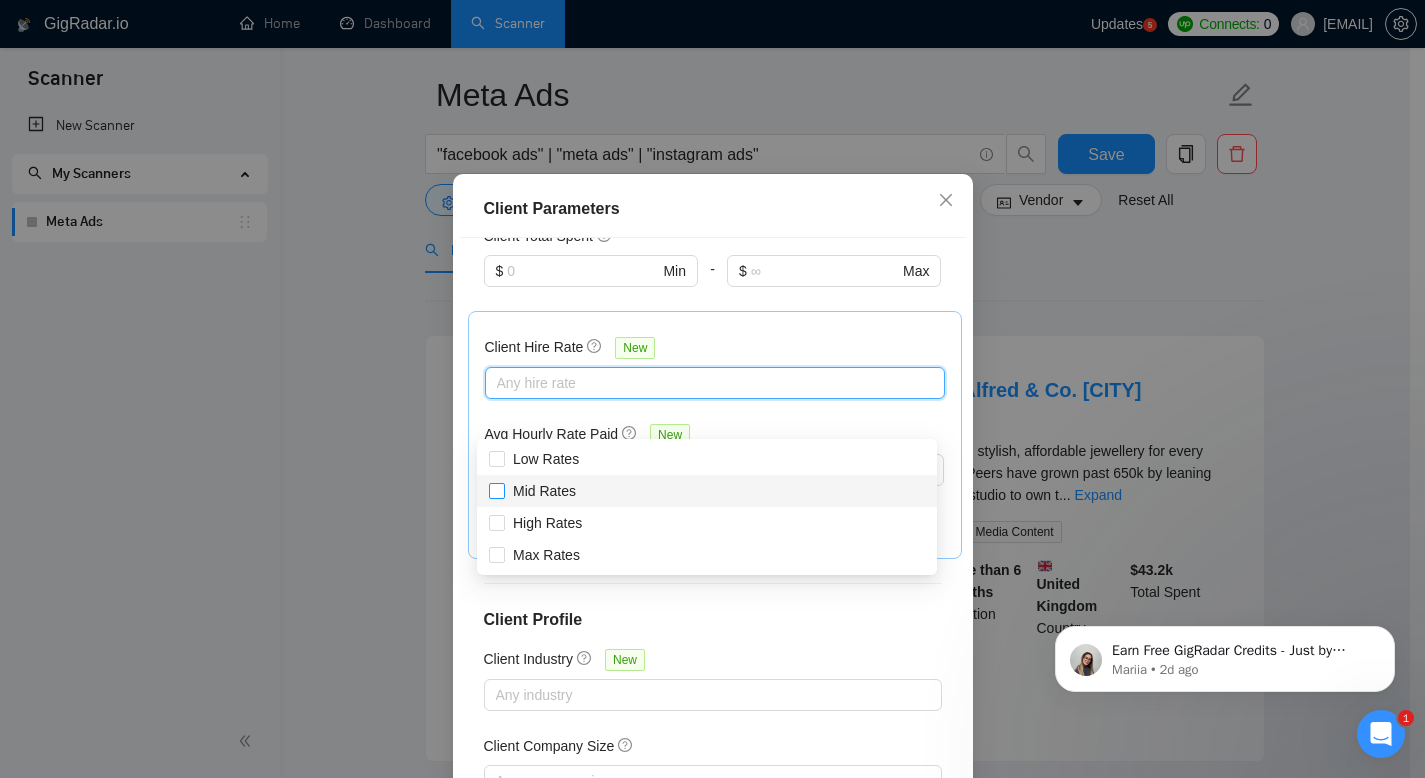 click at bounding box center (497, 491) 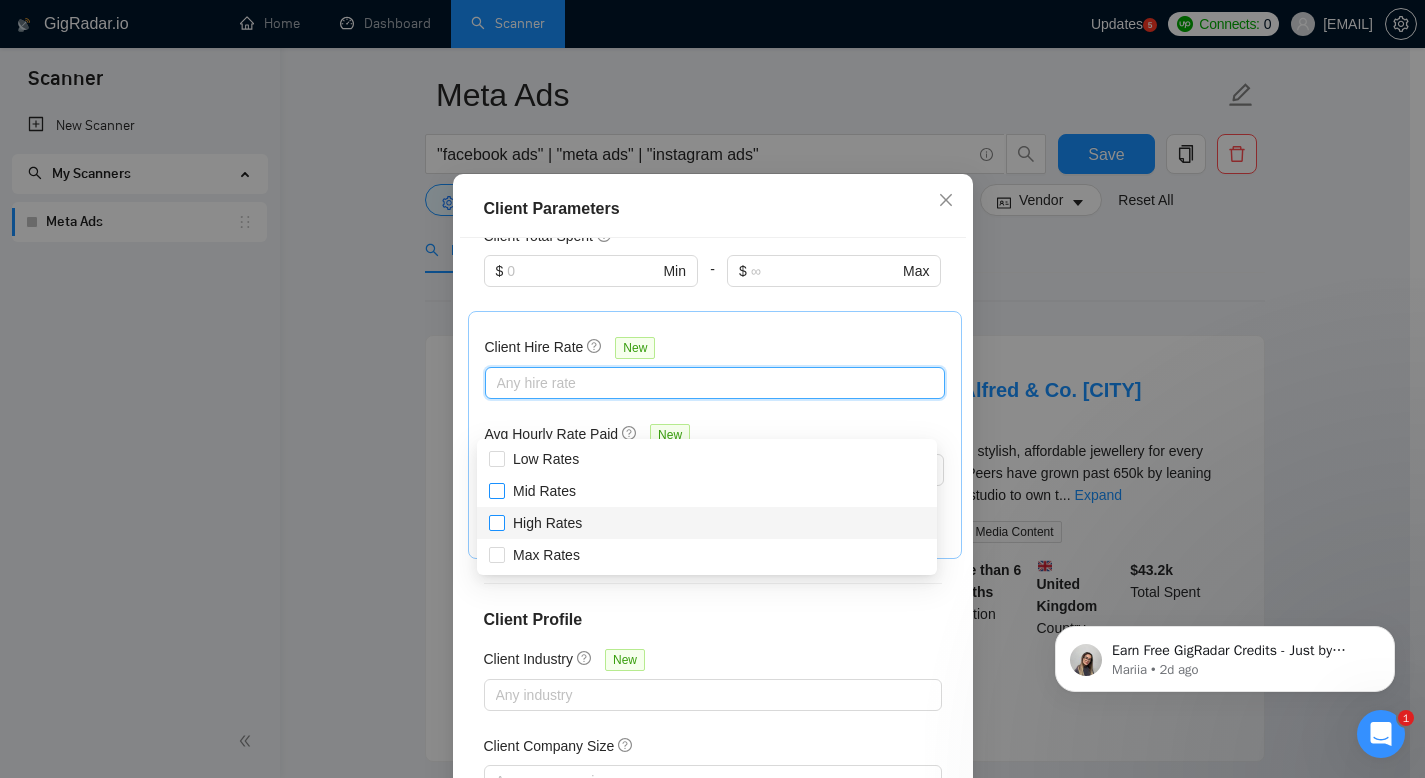 click on "High Rates" at bounding box center [496, 522] 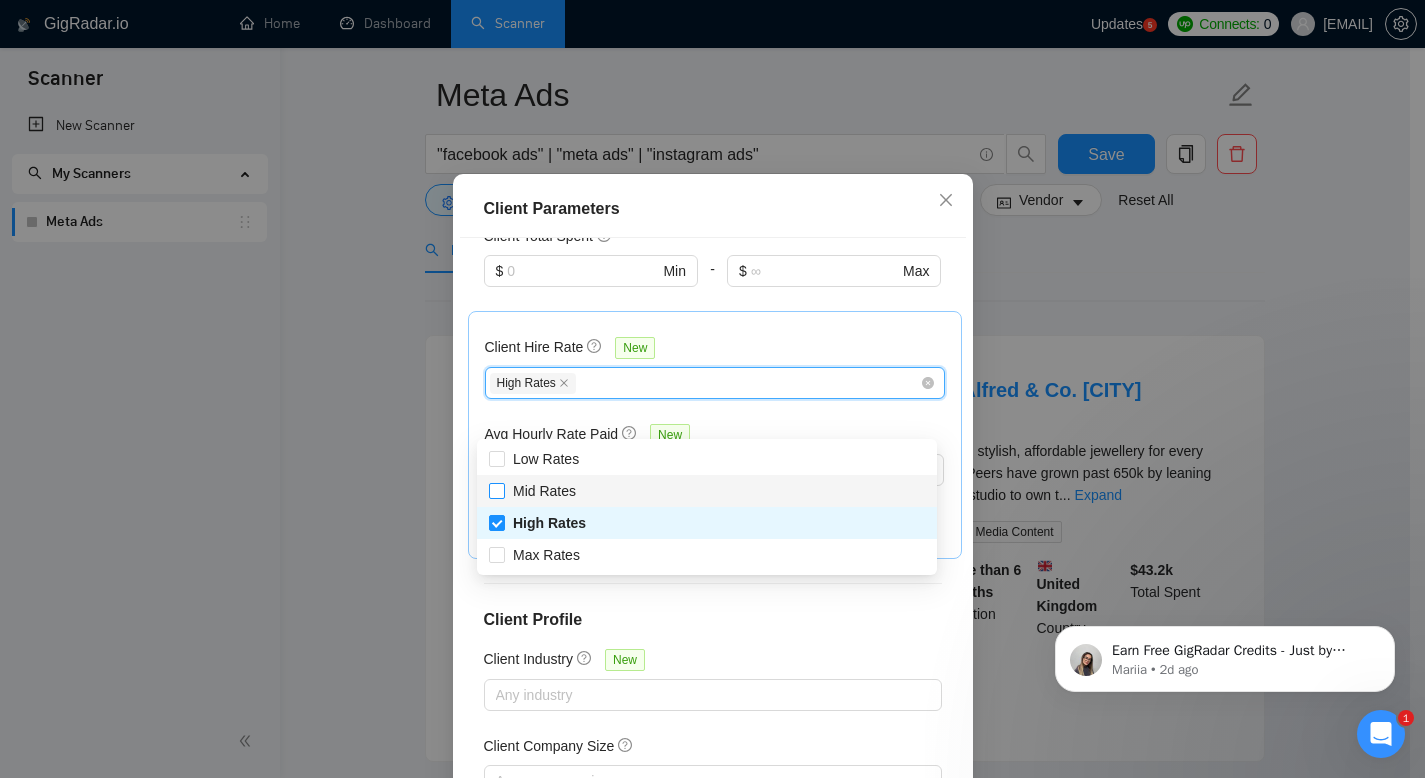 click at bounding box center (497, 491) 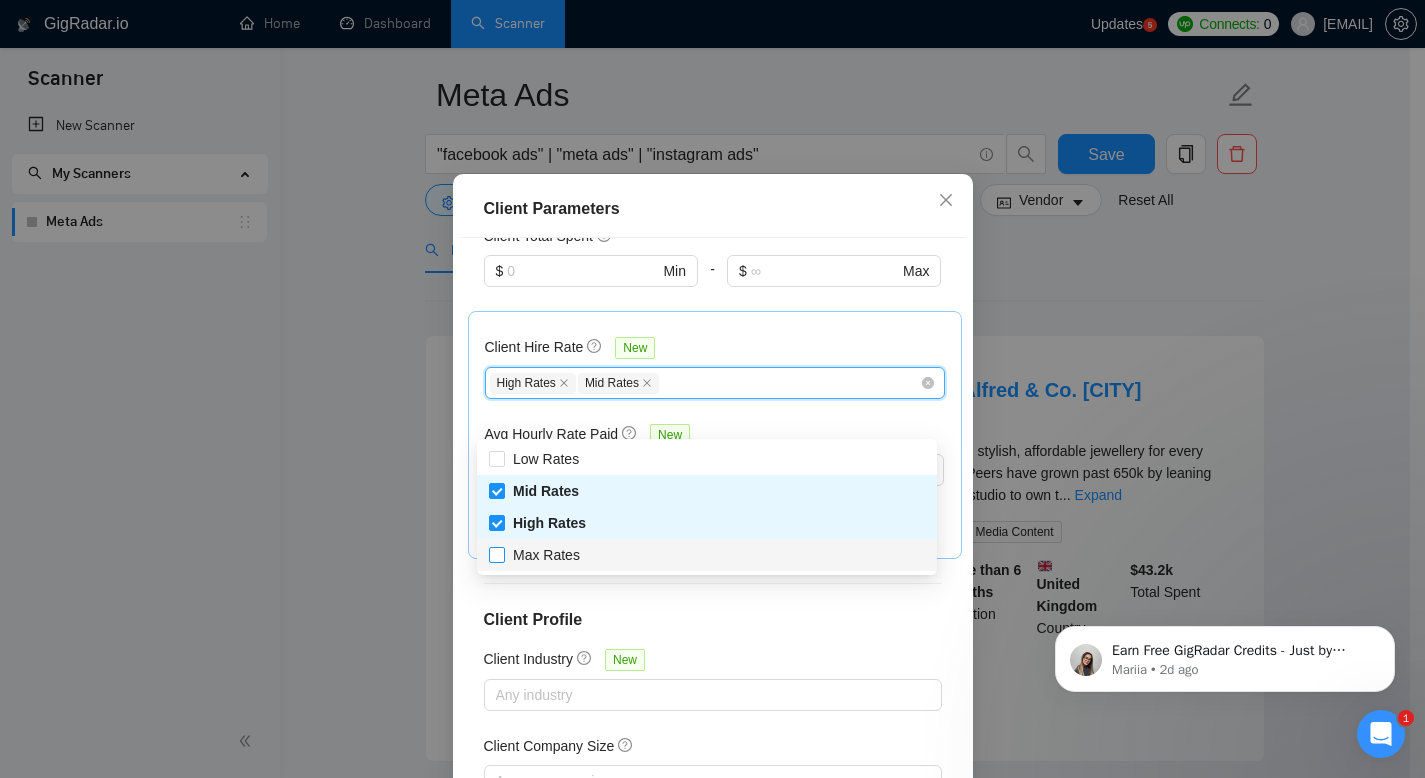 click on "Max Rates" at bounding box center (496, 554) 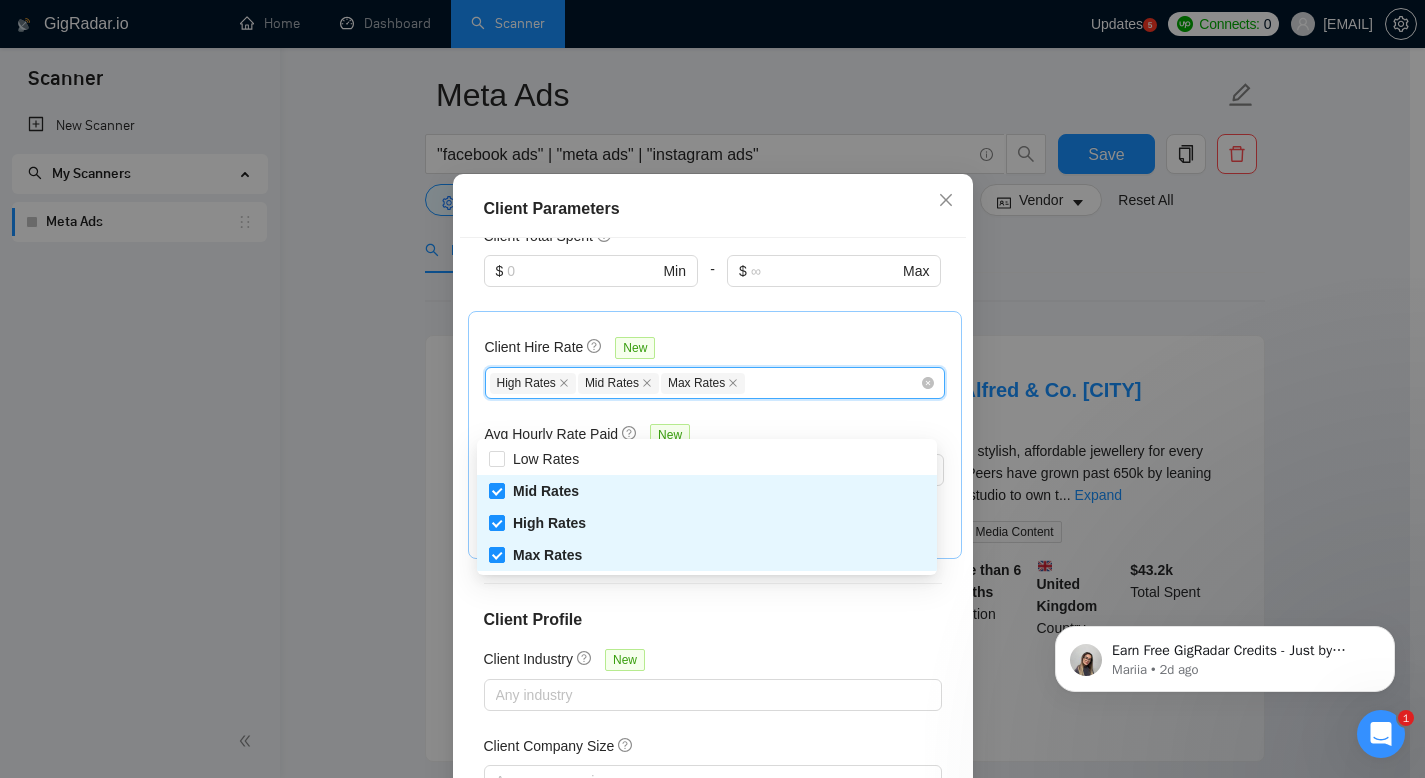 click on "Client Location Include Client Countries  Select Exclude Client Countries [COUNTRY] [COUNTRY] [COUNTRY] [COUNTRY]  Client Rating Client Min Average Feedback Include clients with no feedback Client Payment Details Payment Verified Hire Rate Stats   Client Total Spent $ Min - $ Max Client Hire Rate New High Rates Mid Rates Max Rates   Avg Hourly Rate Paid New $ Min - $ Max Include Clients without Sufficient History Client Profile Client Industry New   Any industry Client Company Size   Any company size Enterprise Clients New   Any clients" at bounding box center (713, 510) 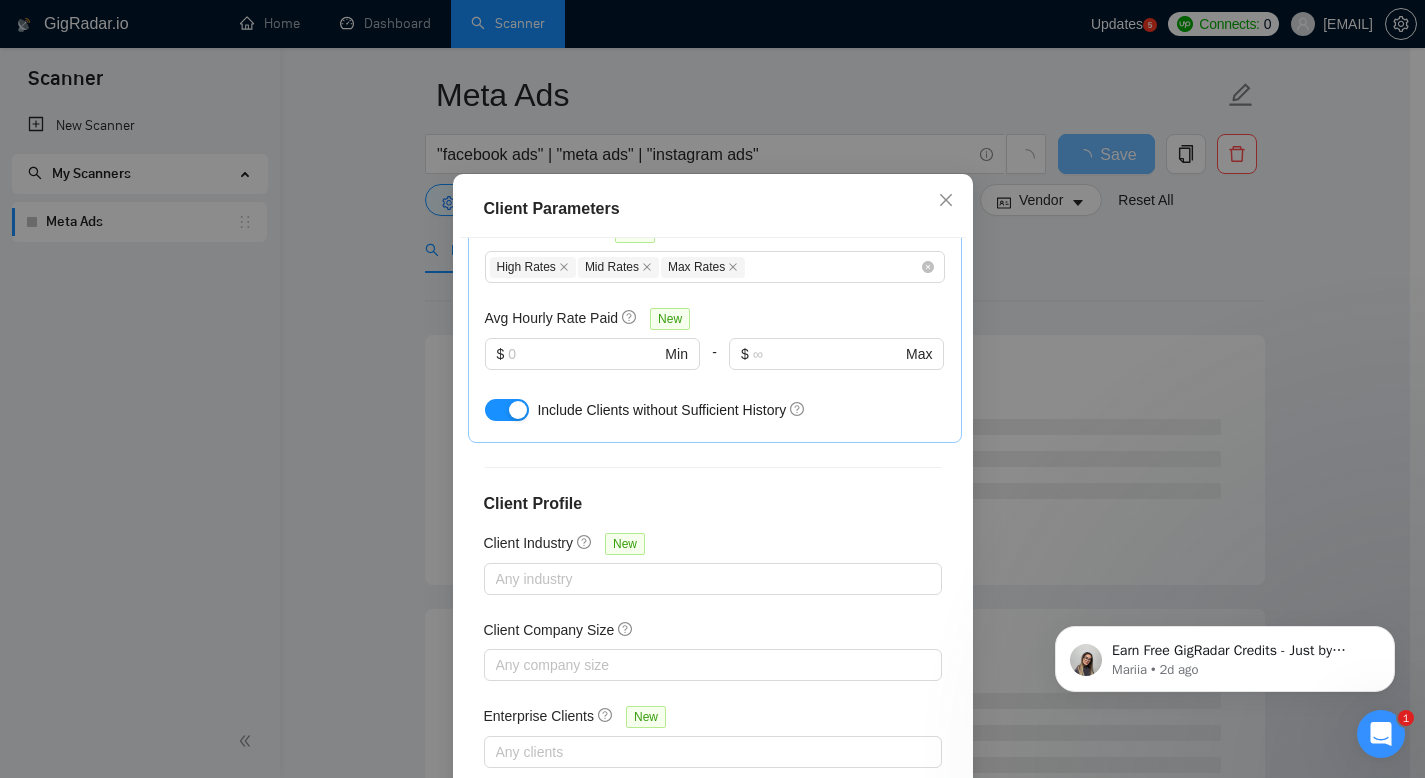 scroll, scrollTop: 701, scrollLeft: 0, axis: vertical 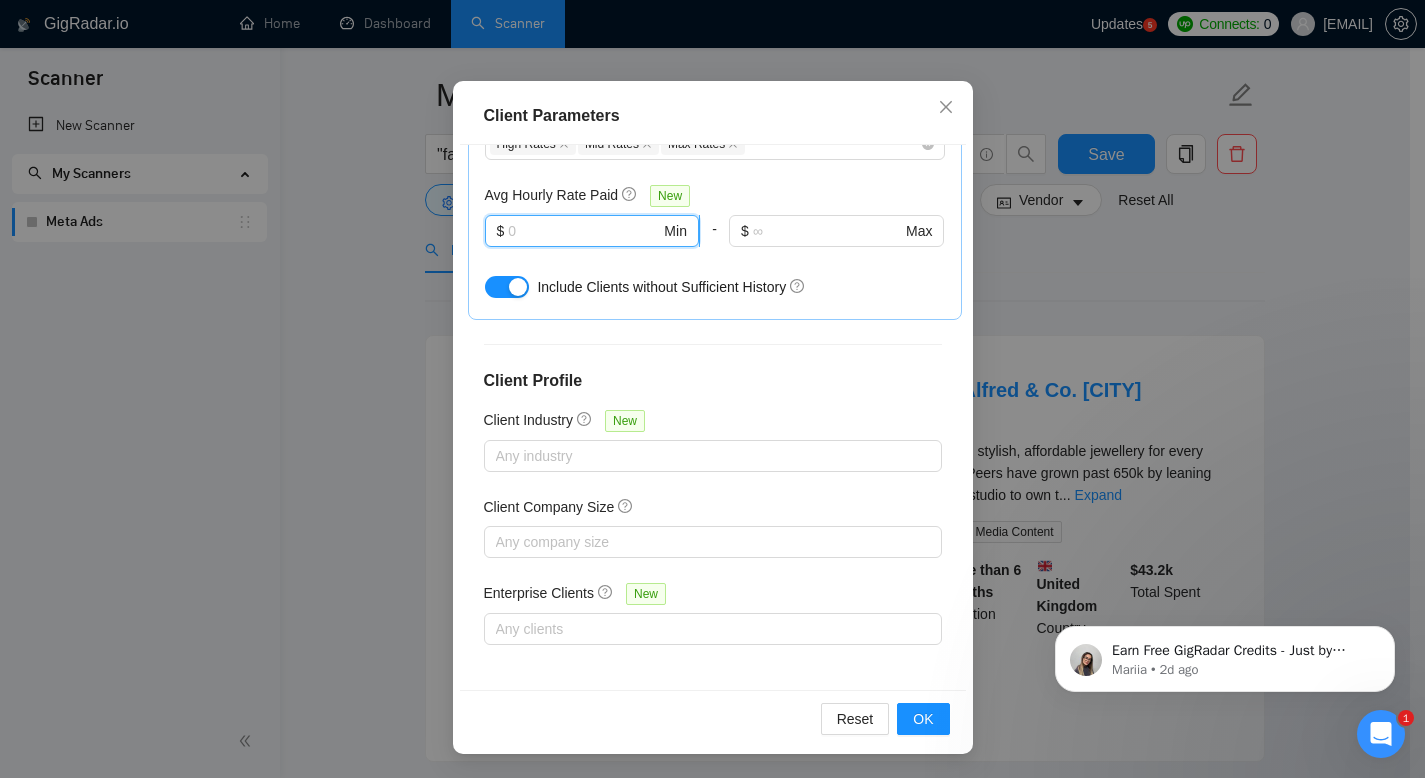 click at bounding box center (584, 231) 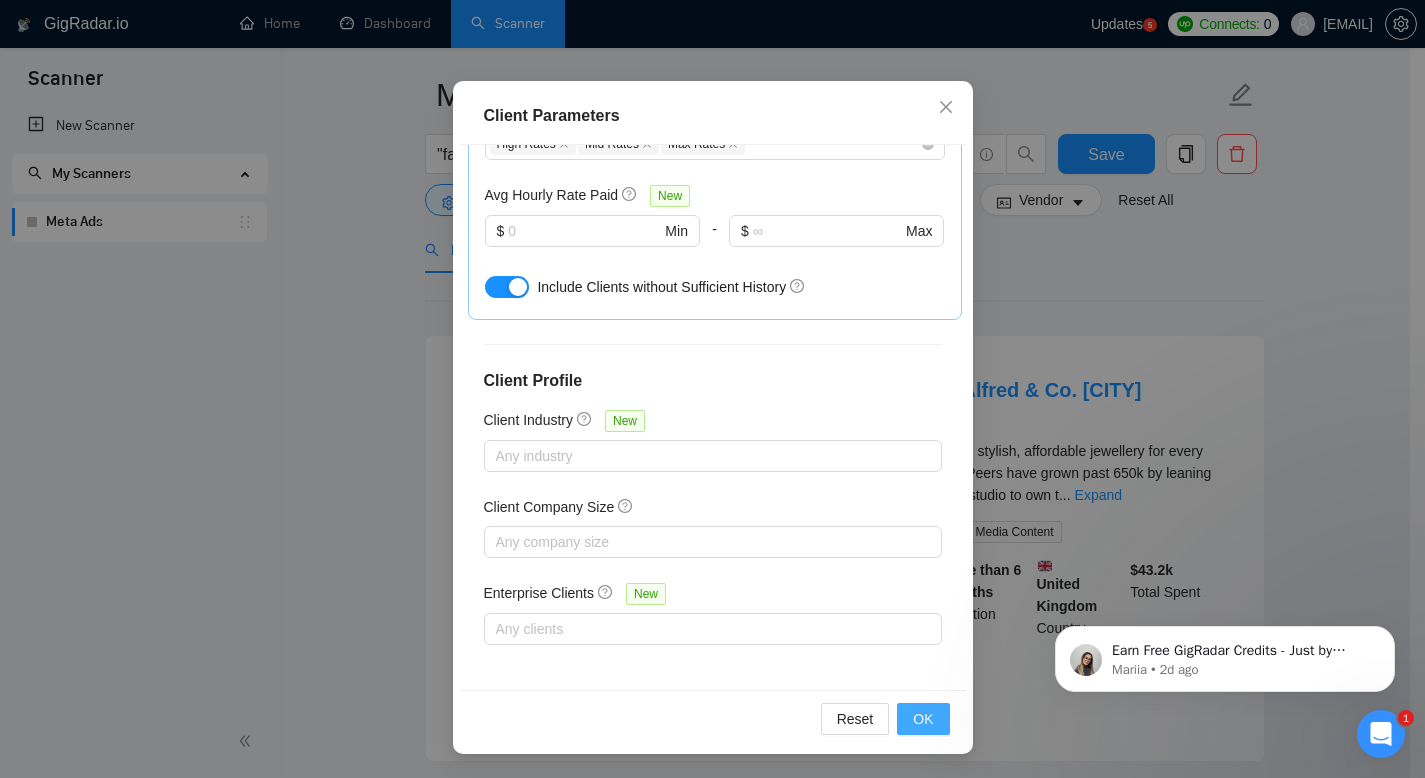 click on "OK" at bounding box center [923, 719] 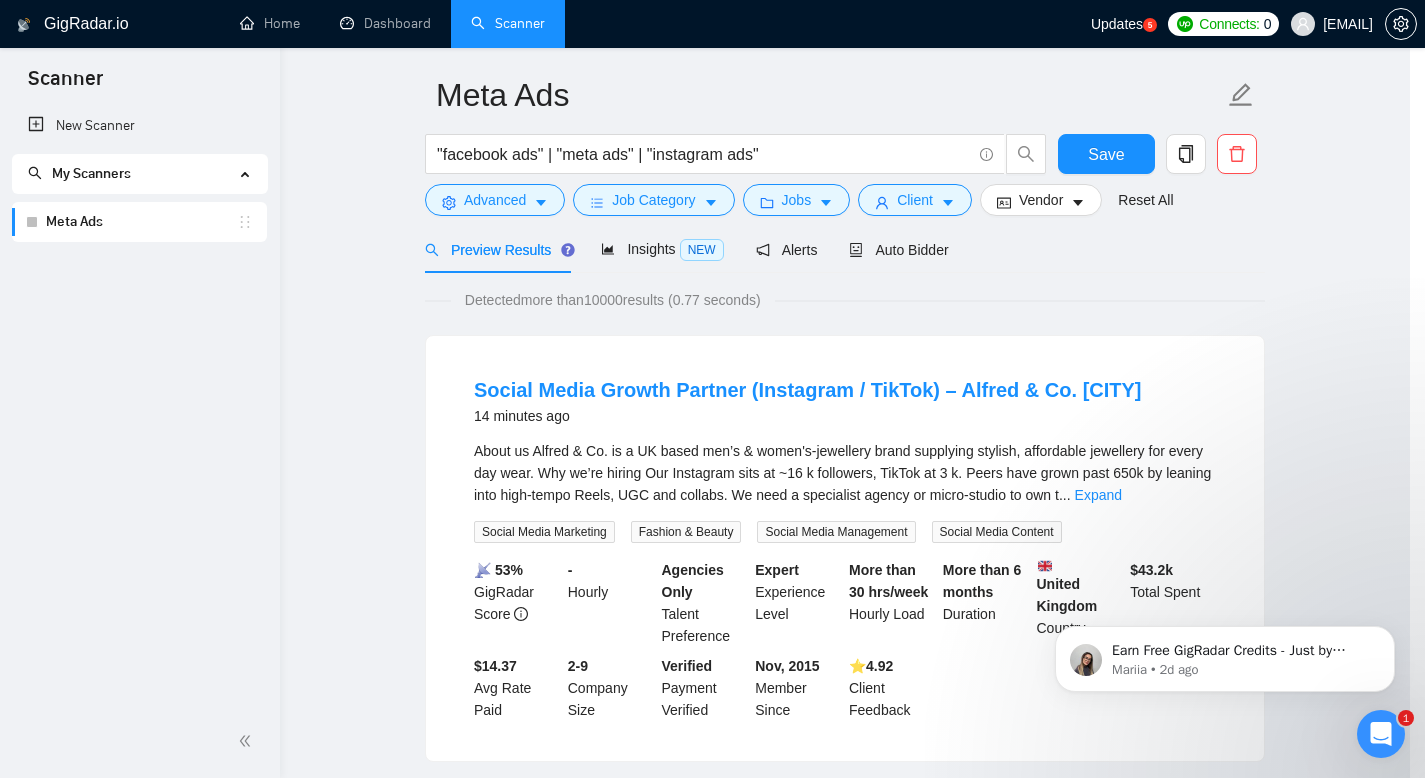 scroll, scrollTop: 38, scrollLeft: 0, axis: vertical 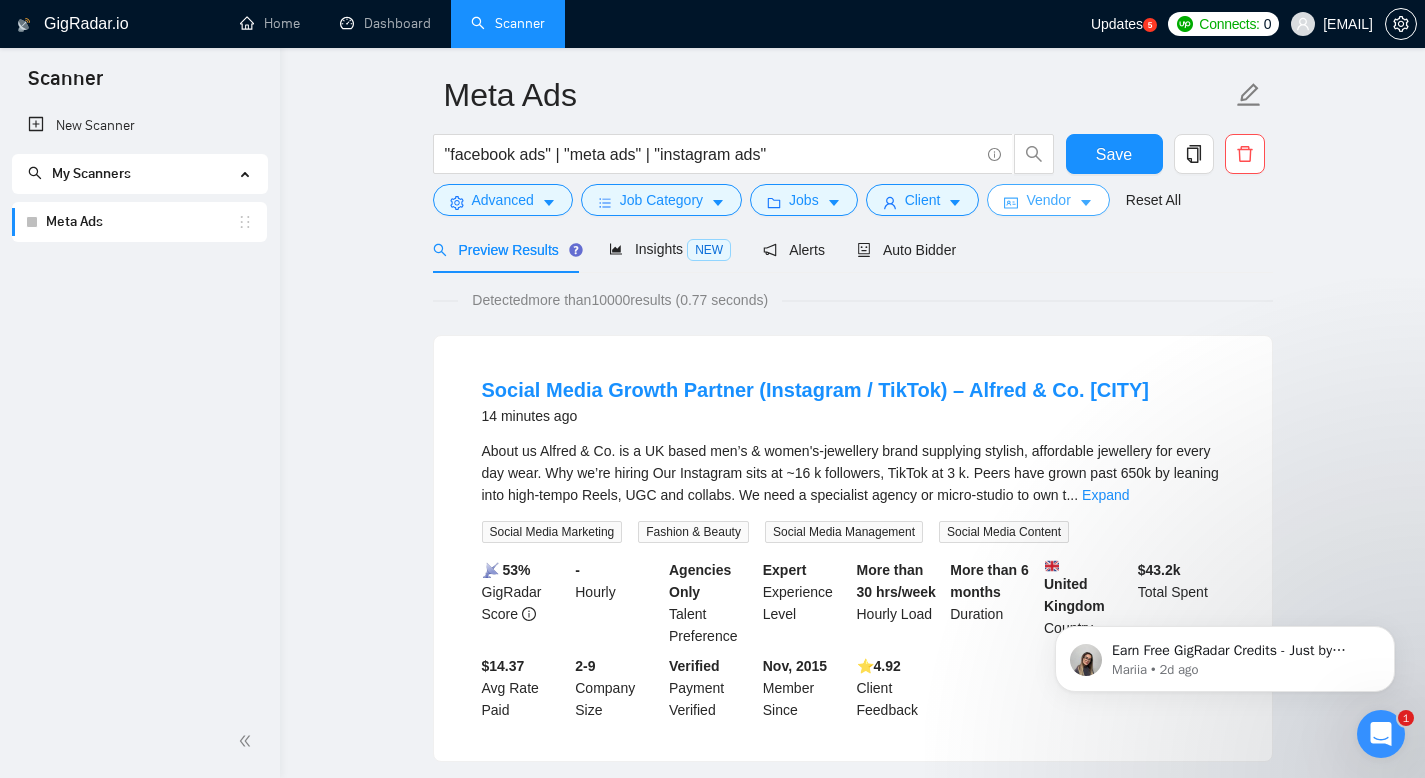 click on "Vendor" at bounding box center [1048, 200] 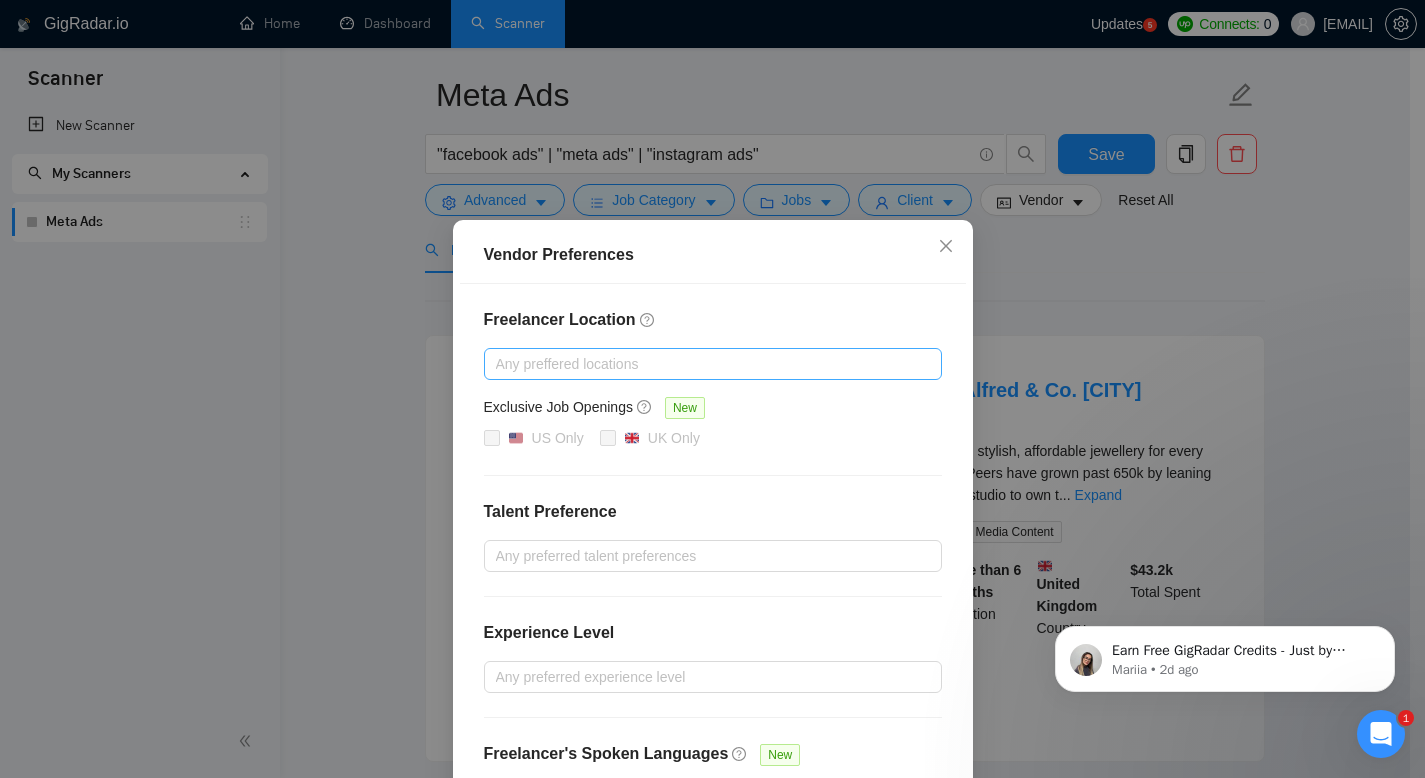 click at bounding box center [703, 364] 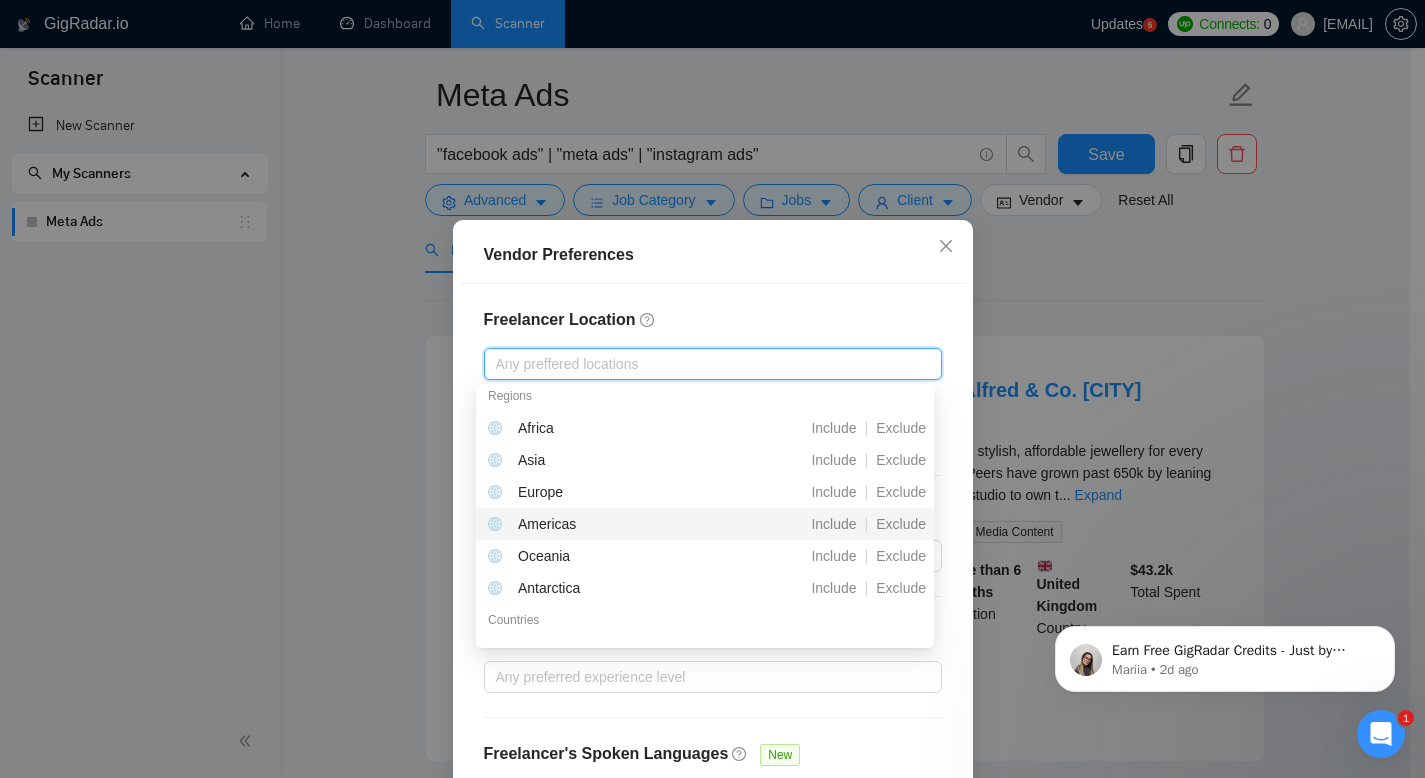 scroll, scrollTop: 0, scrollLeft: 0, axis: both 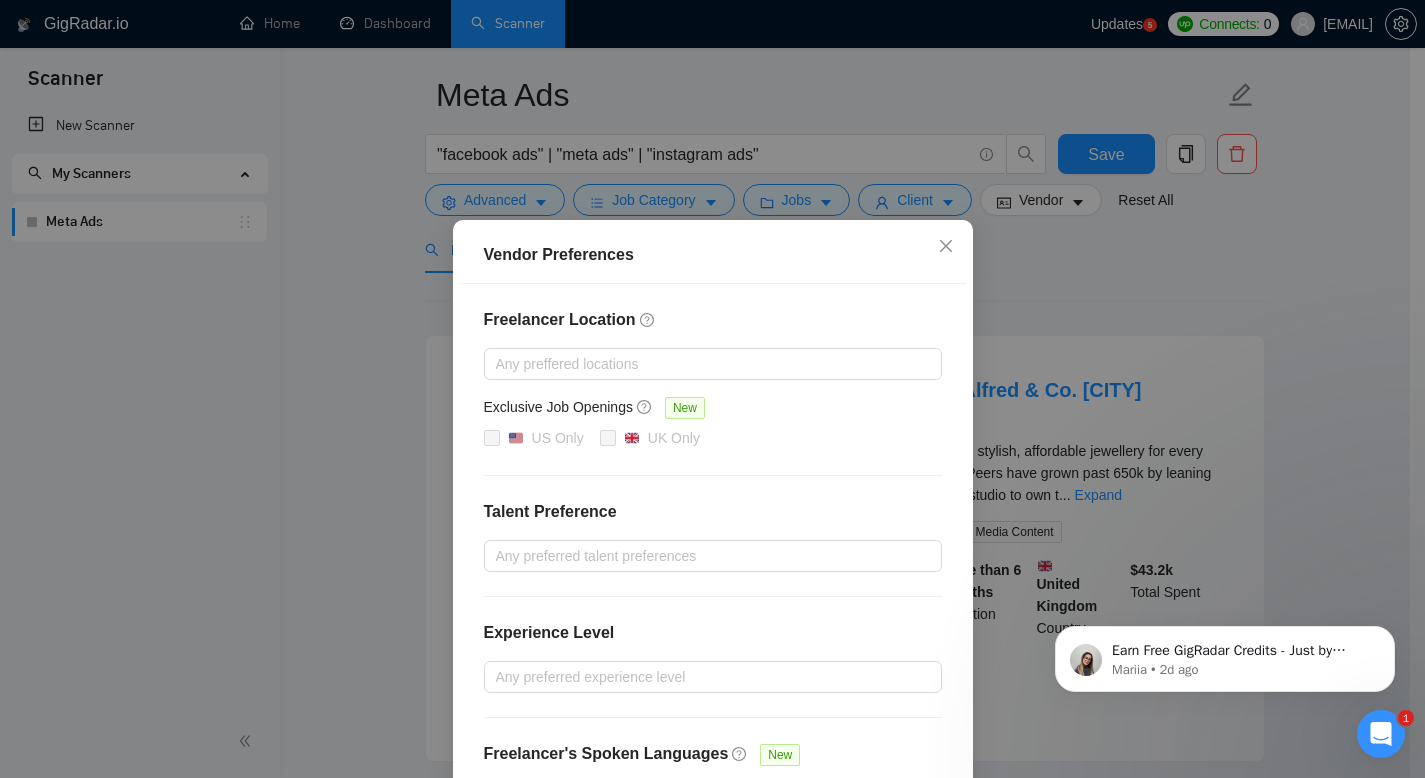 click on "Freelancer Location     Any preffered locations Exclusive Job Openings New US Only UK Only Talent Preference   Any preferred talent preferences Experience Level   Any preferred experience level Freelancer's Spoken Languages New   Any preffered languages" at bounding box center (713, 561) 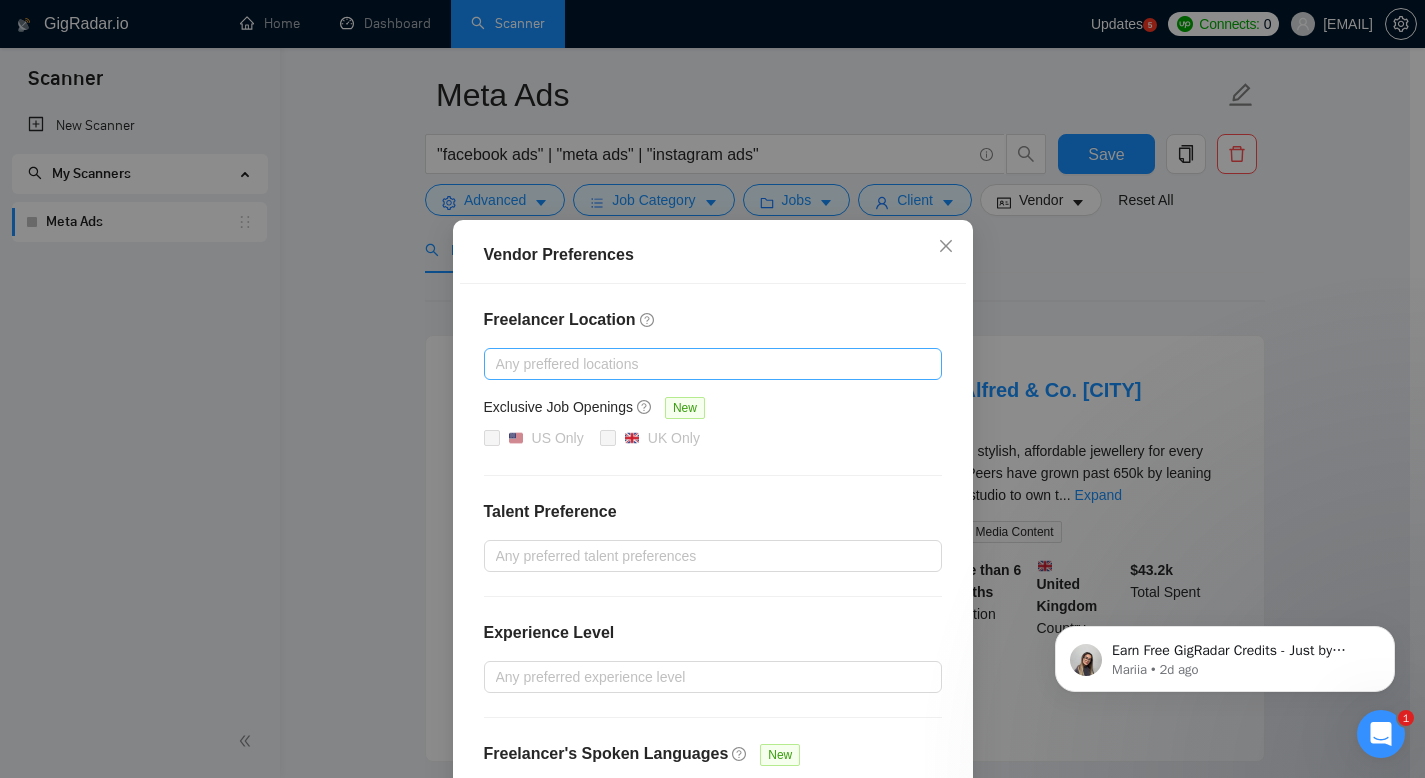 click at bounding box center [703, 364] 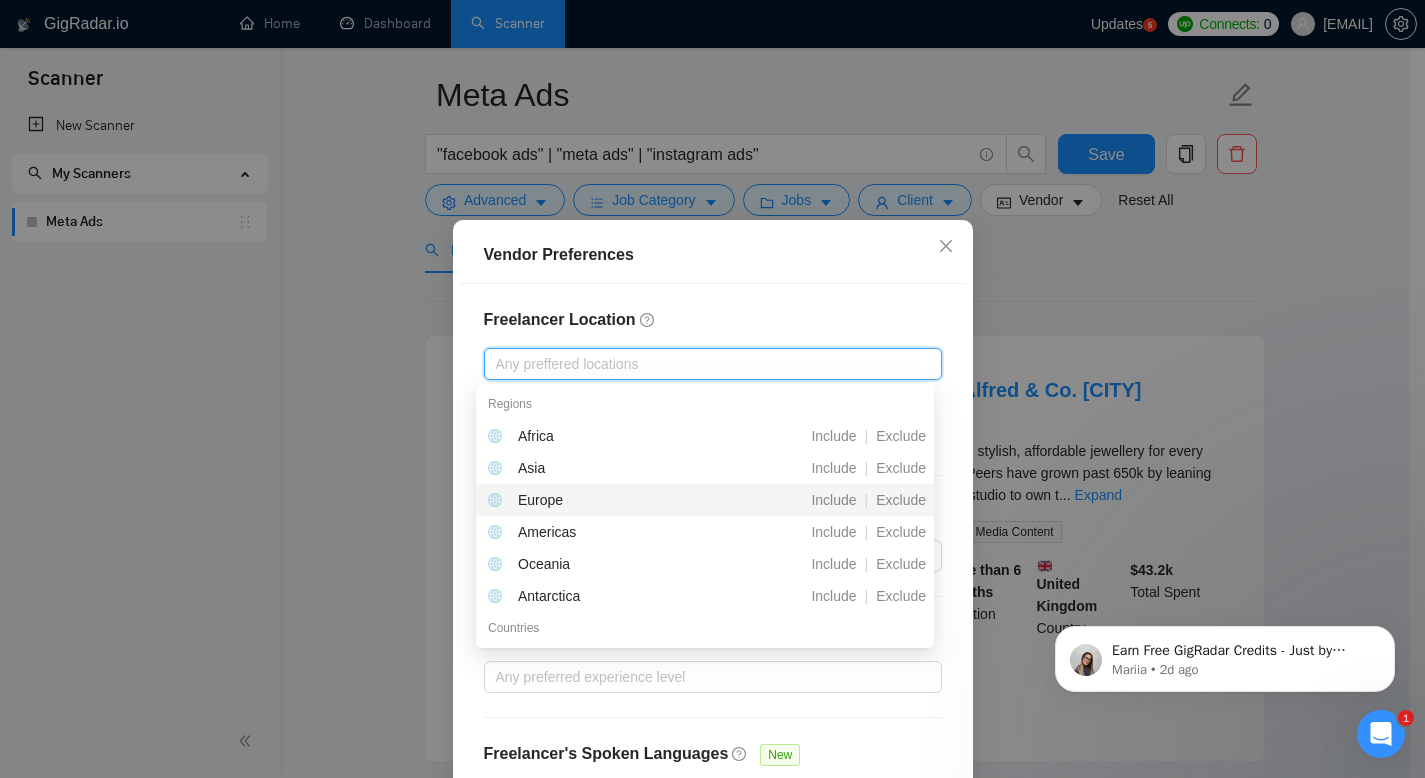 click on "Europe" at bounding box center [599, 500] 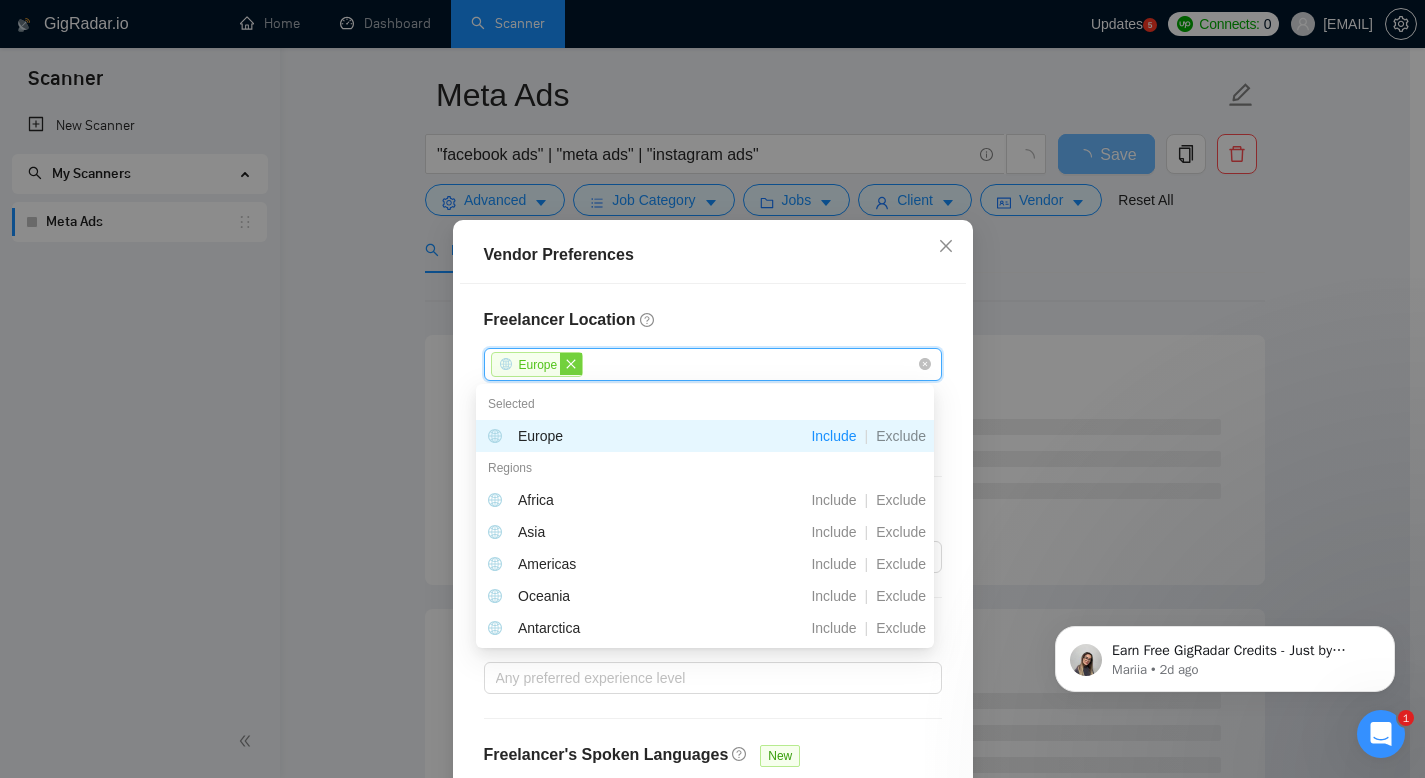 click 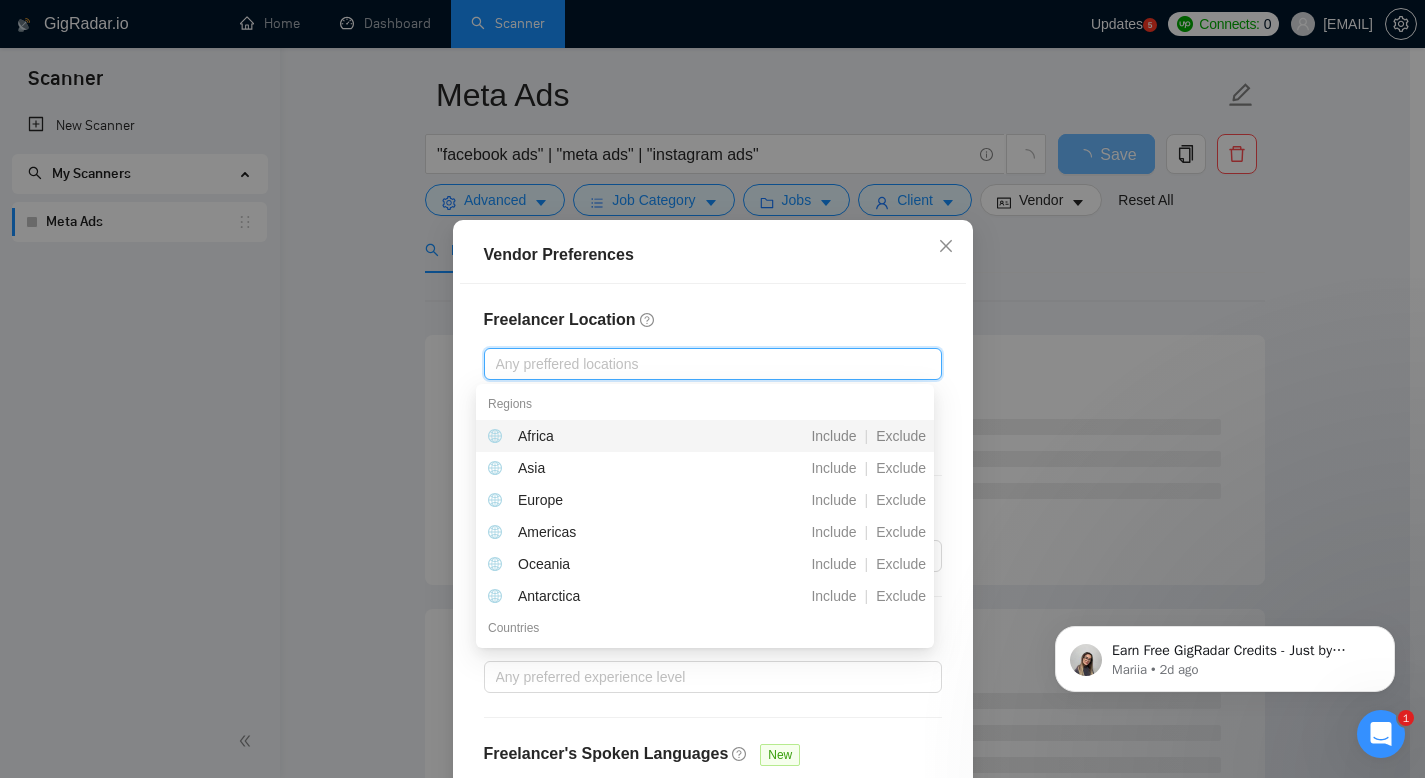 click on "Freelancer Location     Any preffered locations Exclusive Job Openings New US Only UK Only Talent Preference   Any preferred talent preferences Experience Level   Any preferred experience level Freelancer's Spoken Languages New   Any preffered languages" at bounding box center [713, 561] 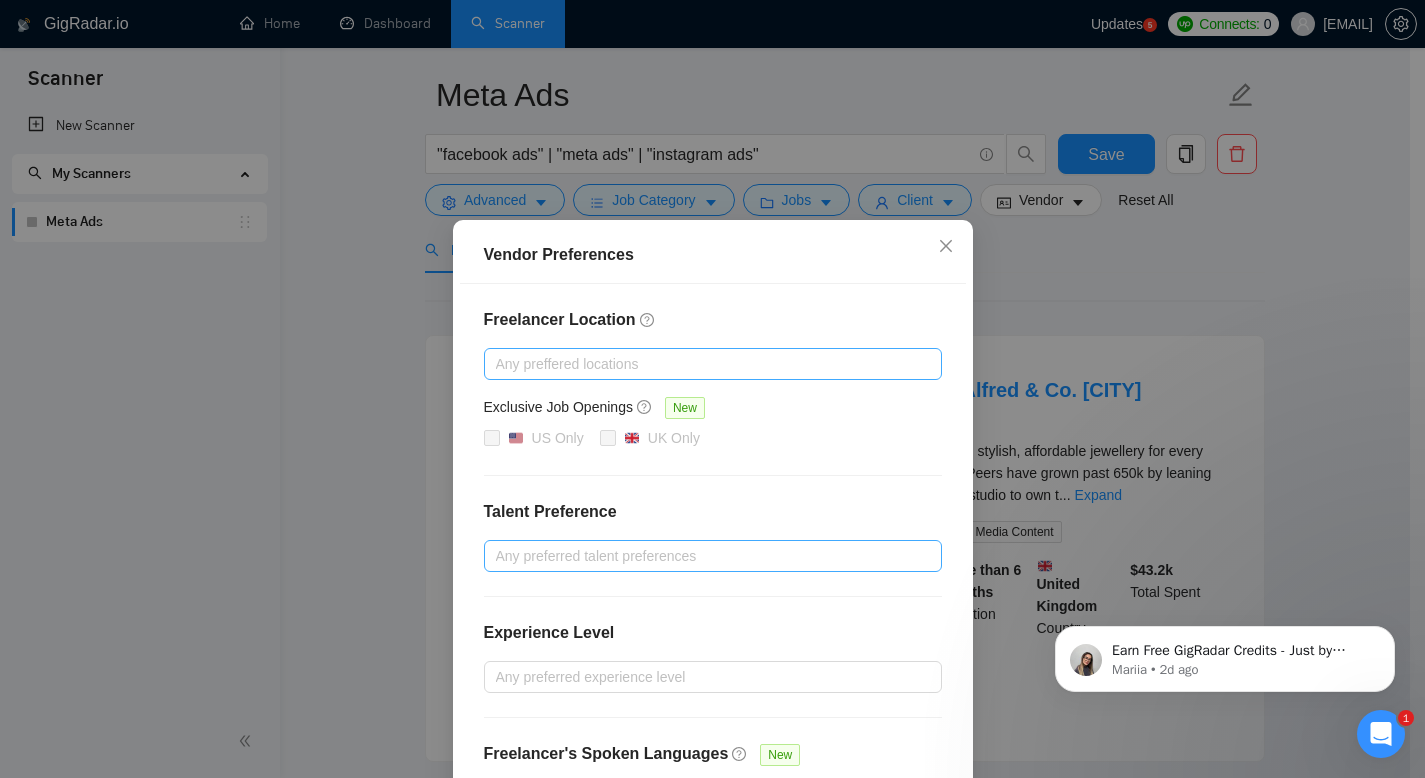 click at bounding box center [703, 556] 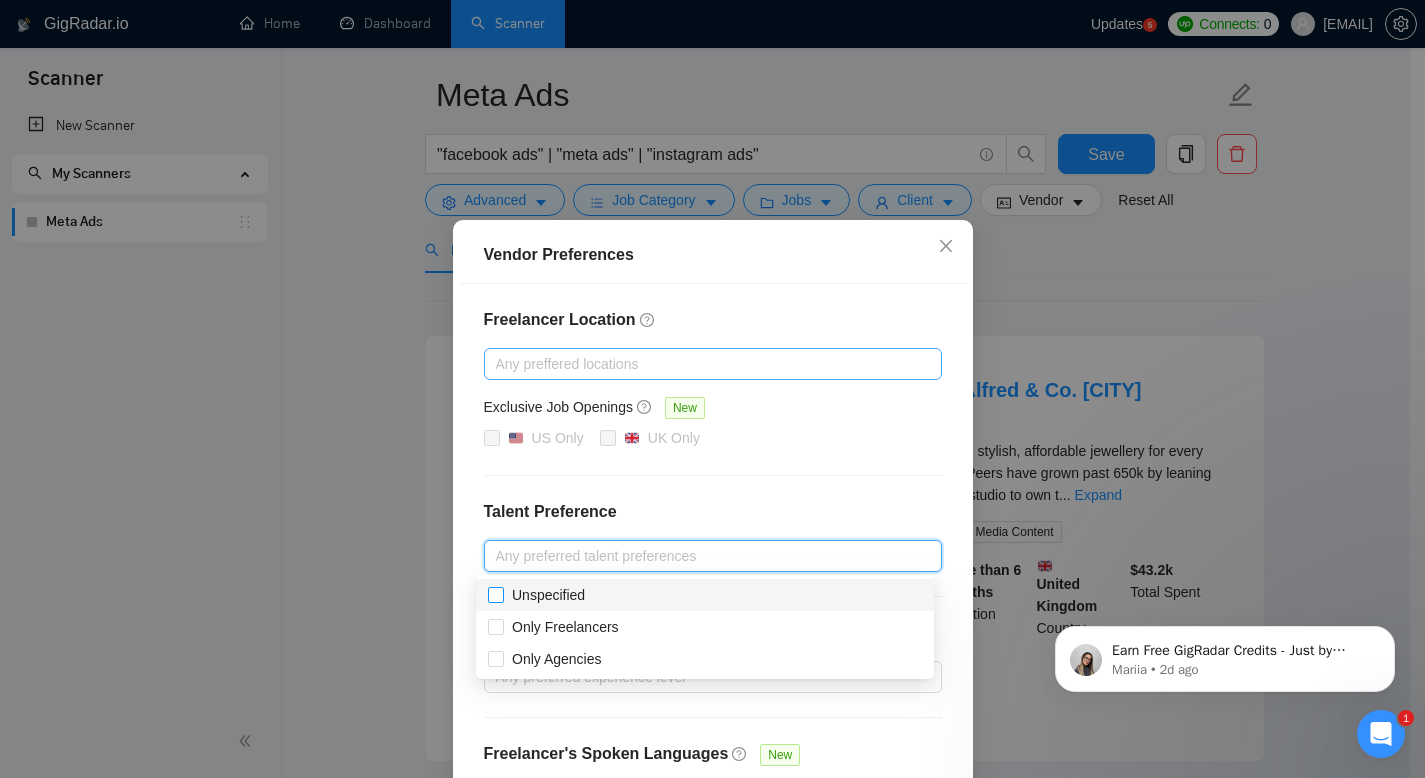click on "Unspecified" at bounding box center [495, 594] 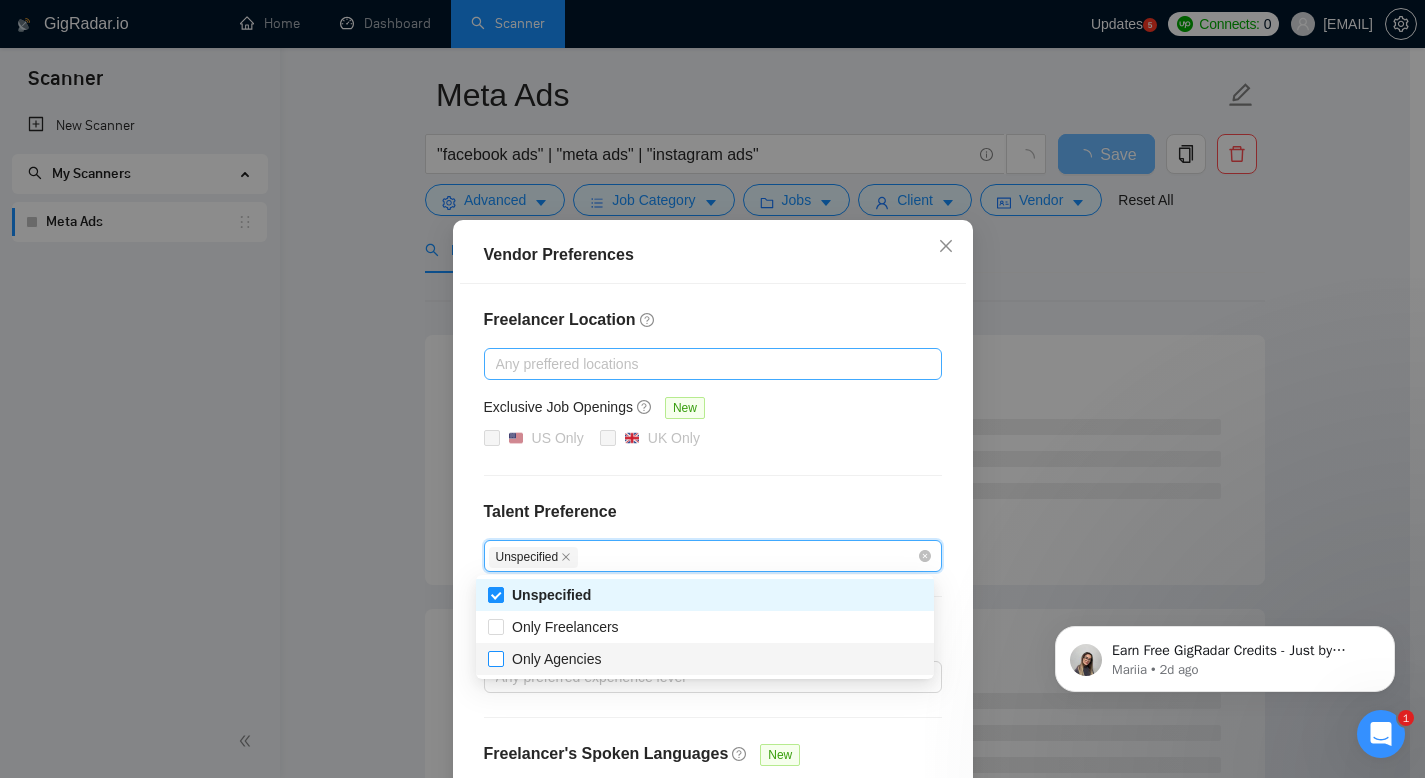 click on "Only Agencies" at bounding box center (495, 658) 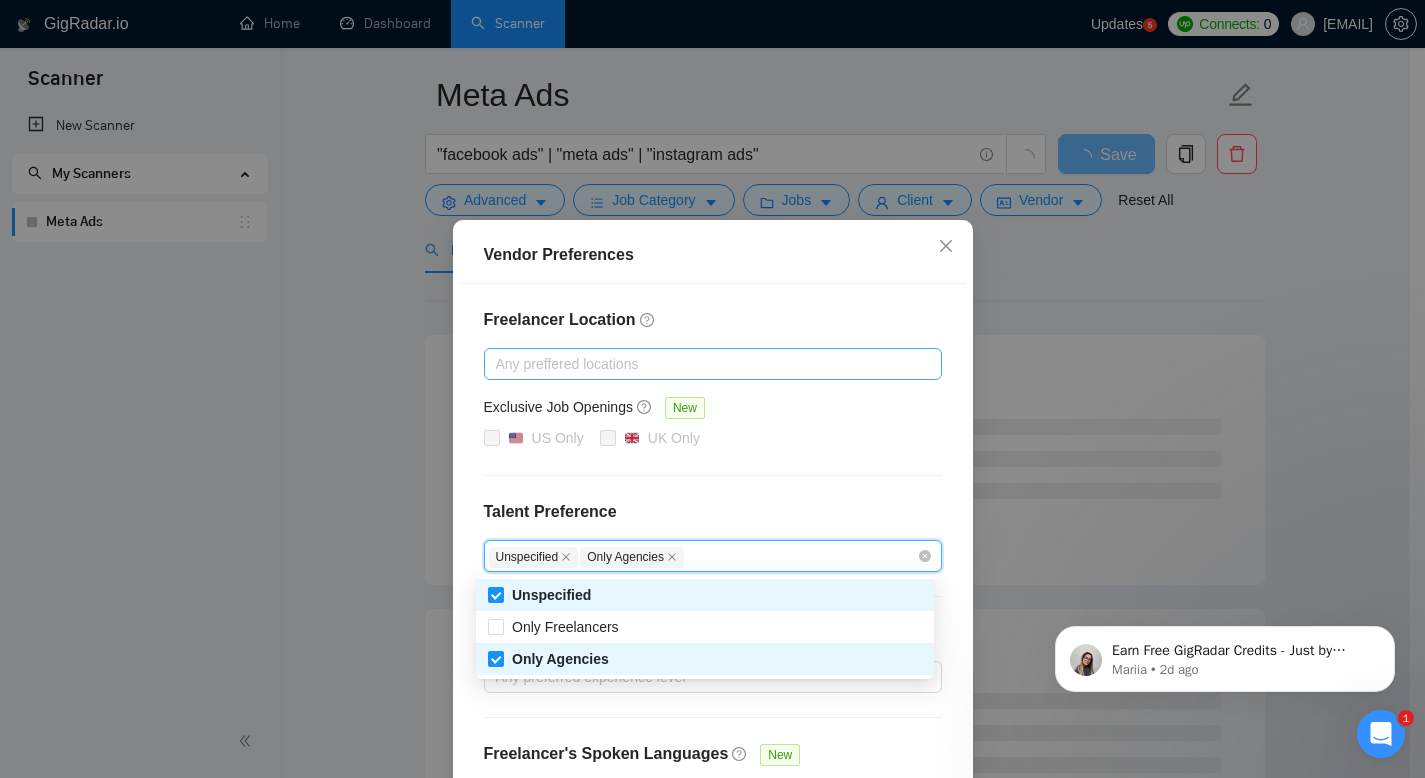 click on "Freelancer Location     Any preffered locations Exclusive Job Openings New US Only UK Only Talent Preference Unspecified Only Agencies   Experience Level   Any preferred experience level Freelancer's Spoken Languages New   Any preffered languages" at bounding box center (713, 561) 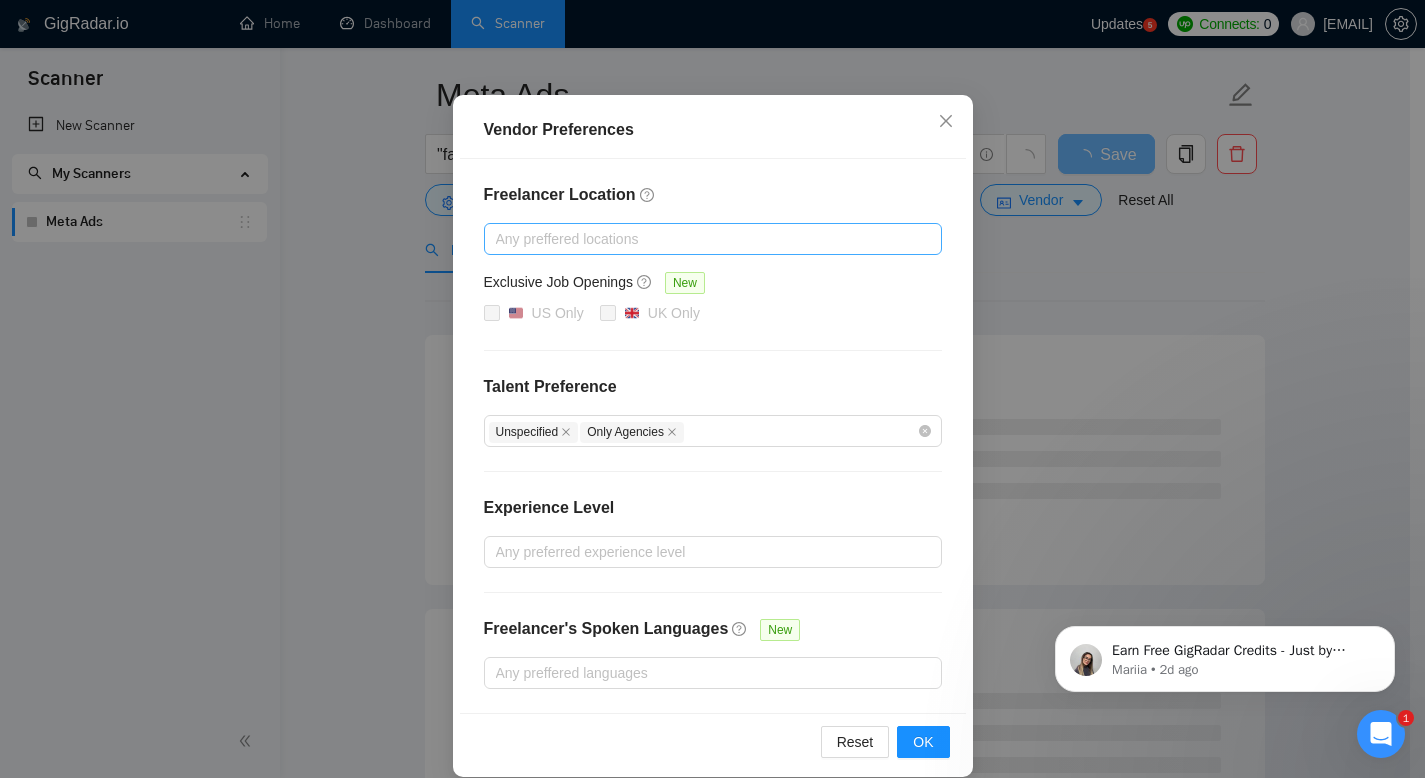 scroll, scrollTop: 147, scrollLeft: 0, axis: vertical 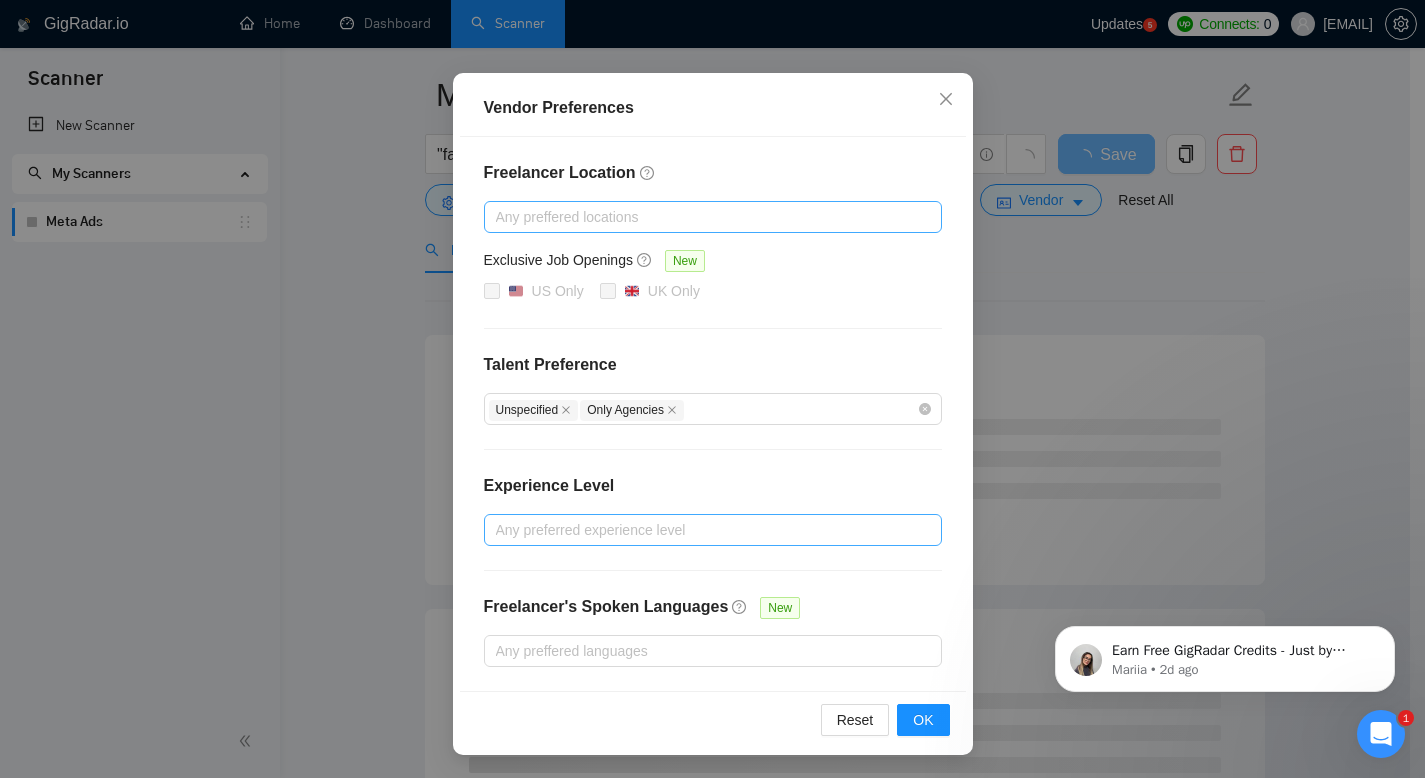 click at bounding box center [703, 530] 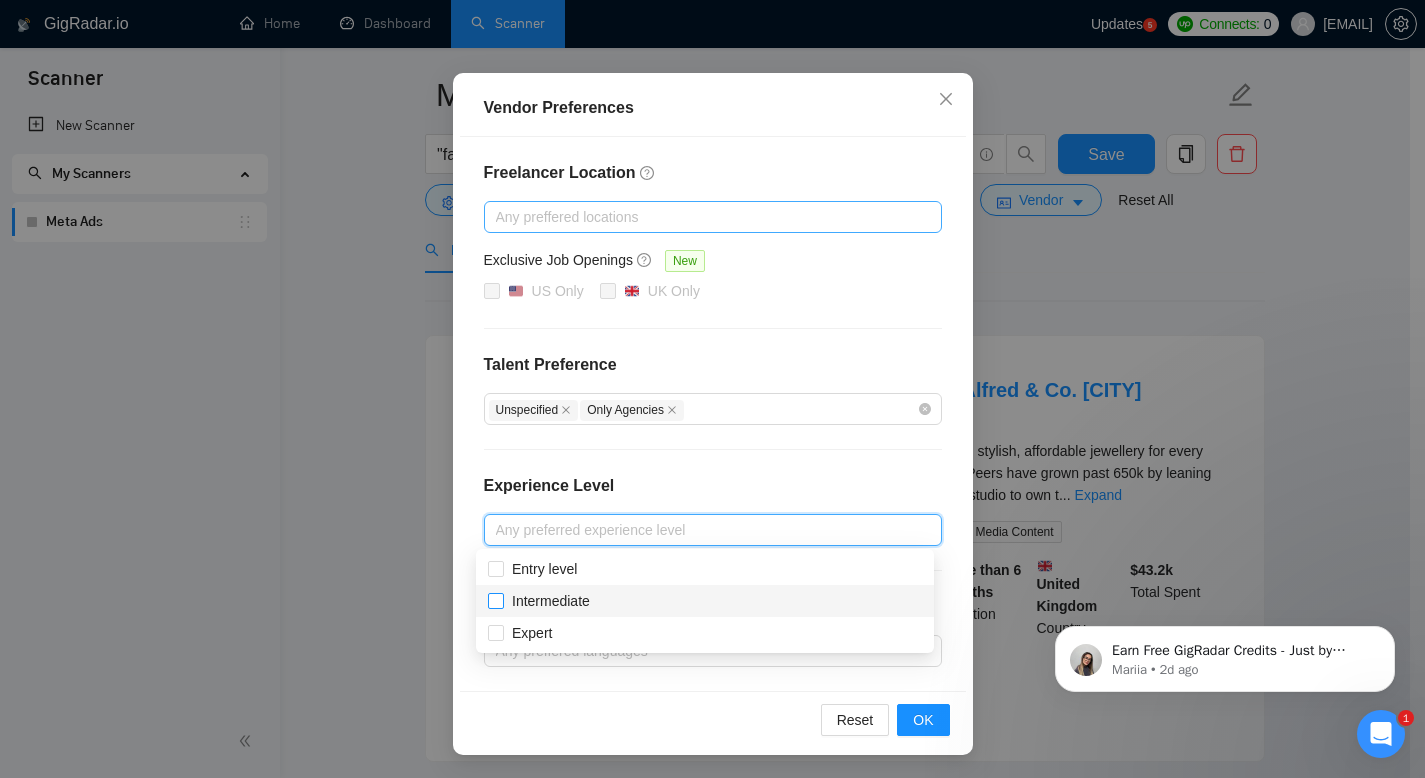 click on "Intermediate" at bounding box center (495, 600) 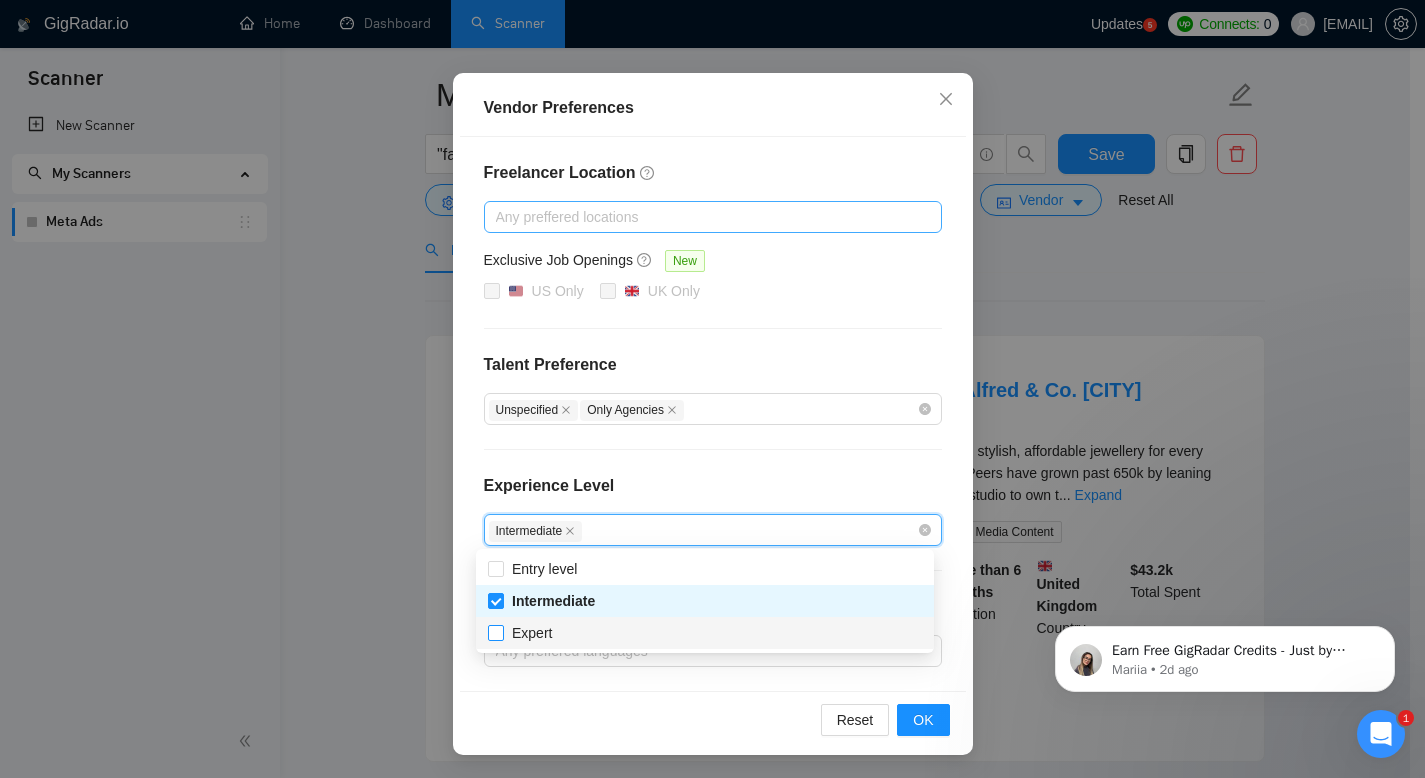click on "Expert" at bounding box center (495, 632) 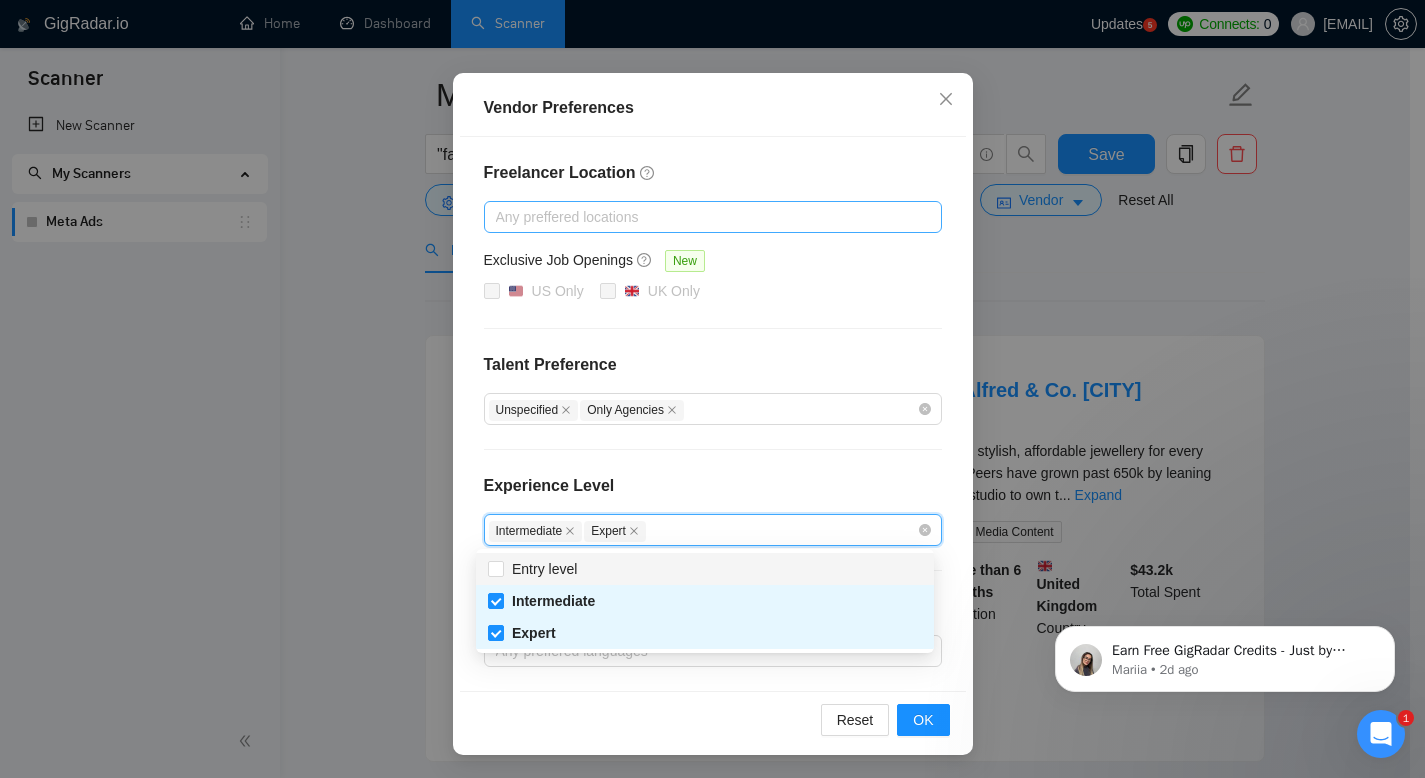 click at bounding box center (713, 449) 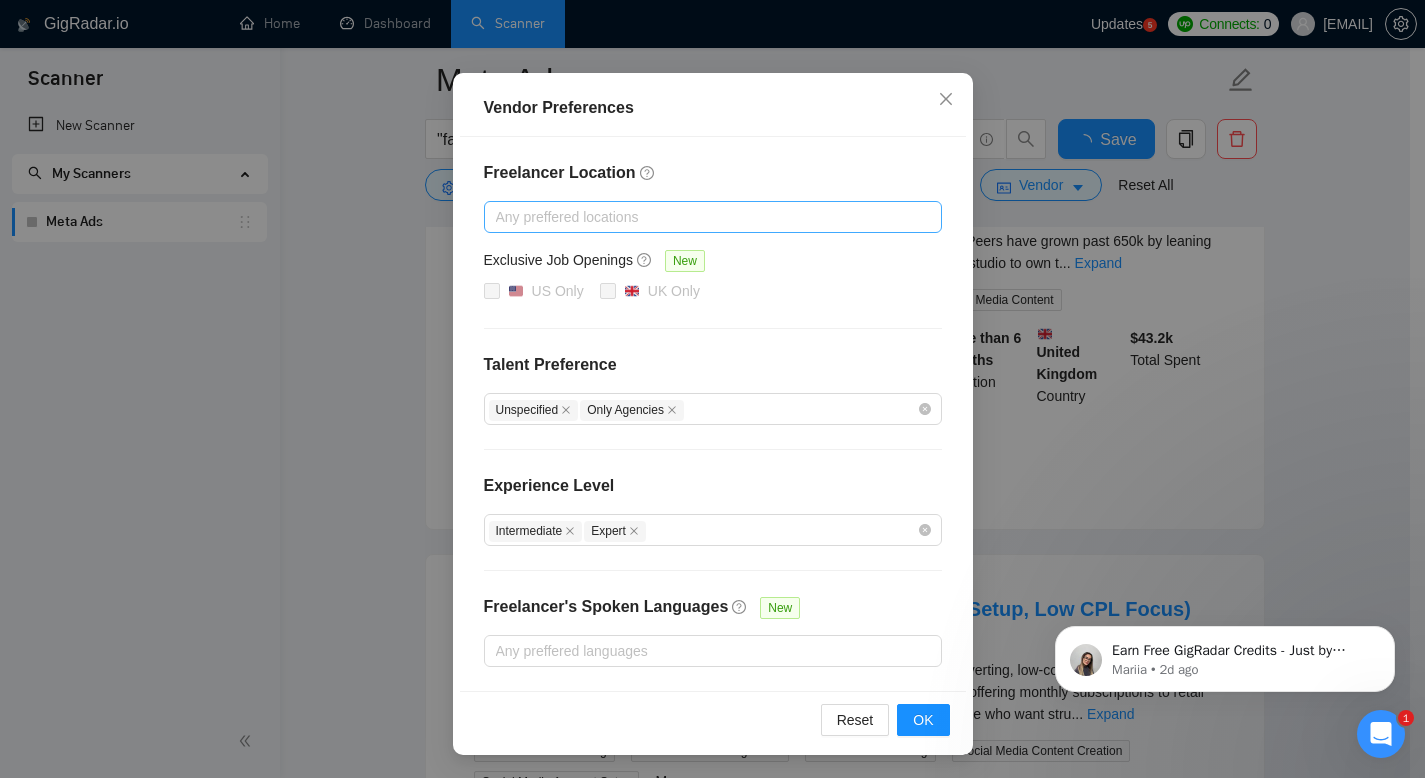scroll, scrollTop: 320, scrollLeft: 0, axis: vertical 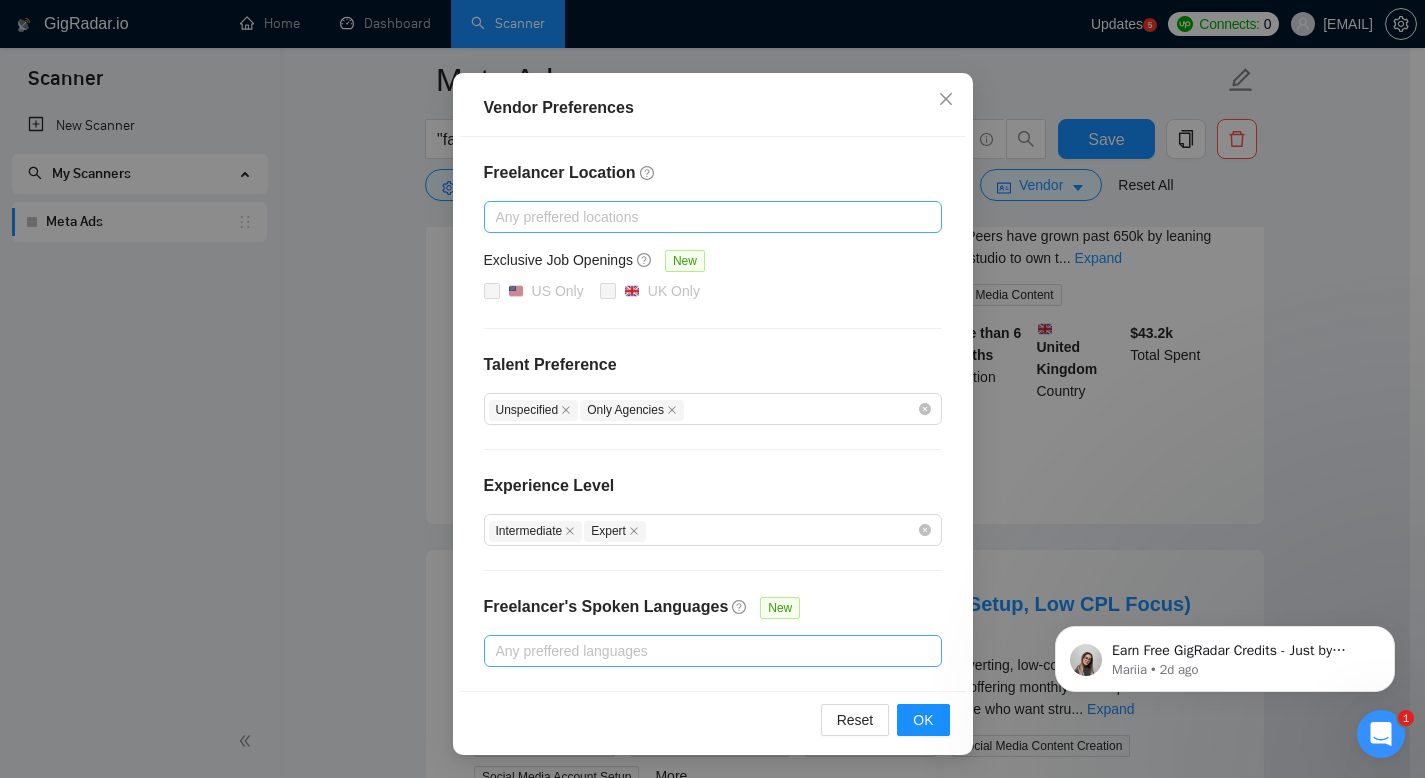 click at bounding box center (703, 651) 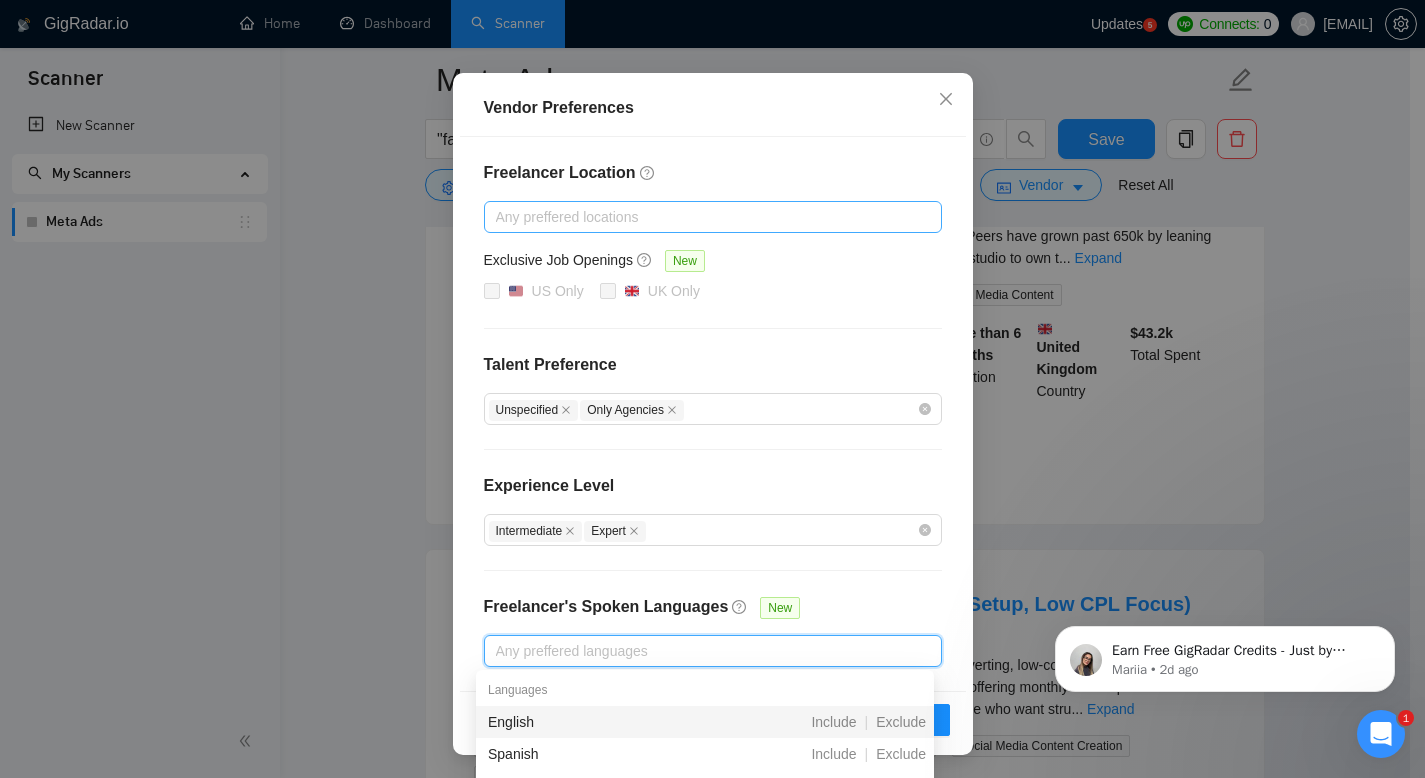 click on "English" at bounding box center (599, 722) 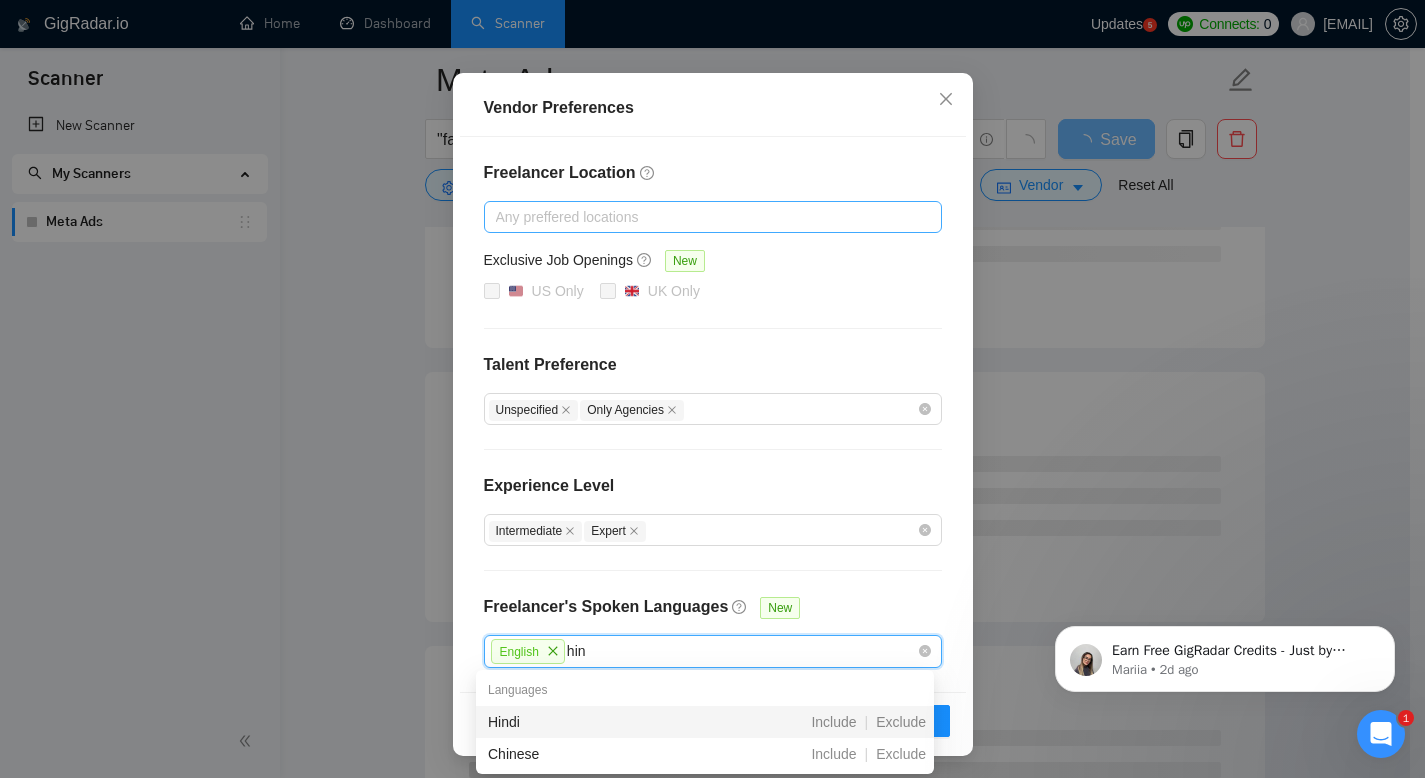 type on "hind" 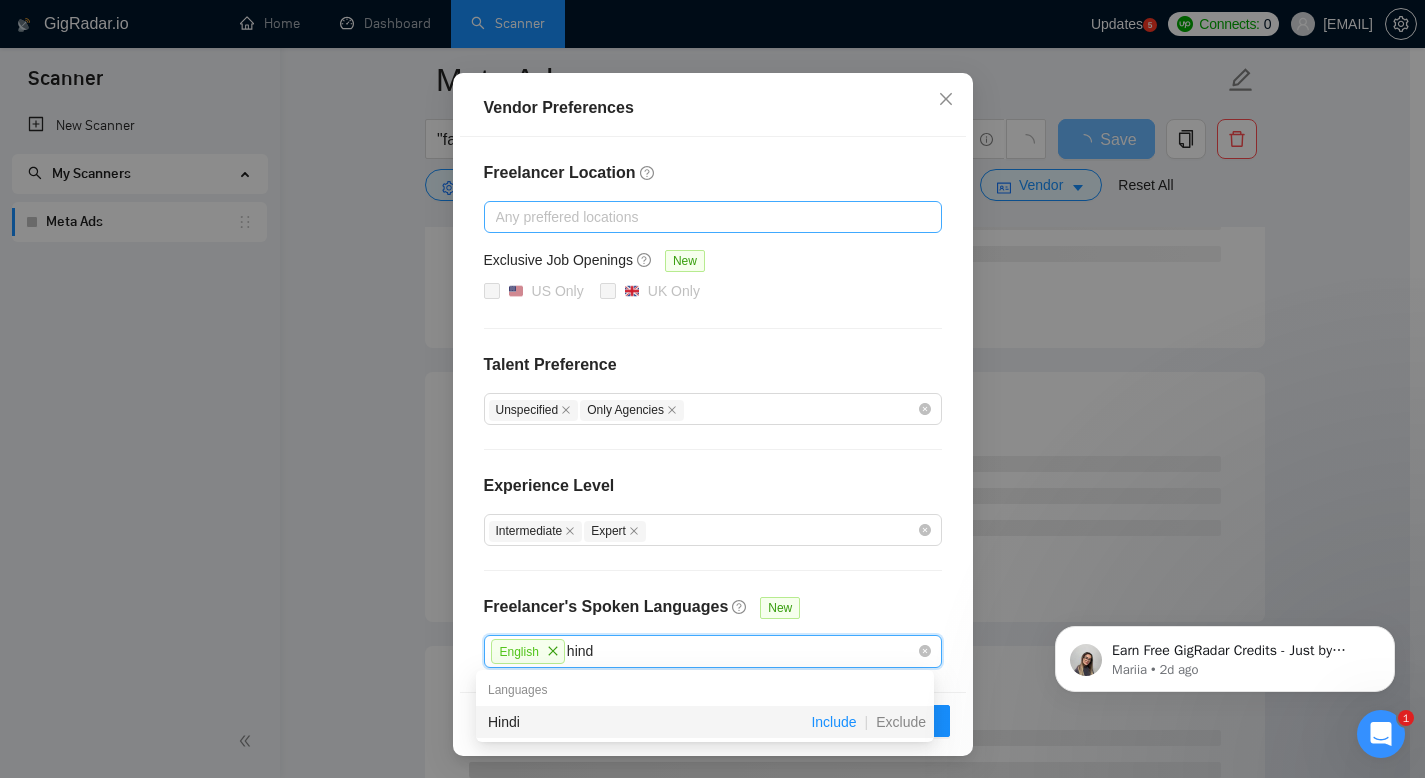 click on "Include" at bounding box center [833, 722] 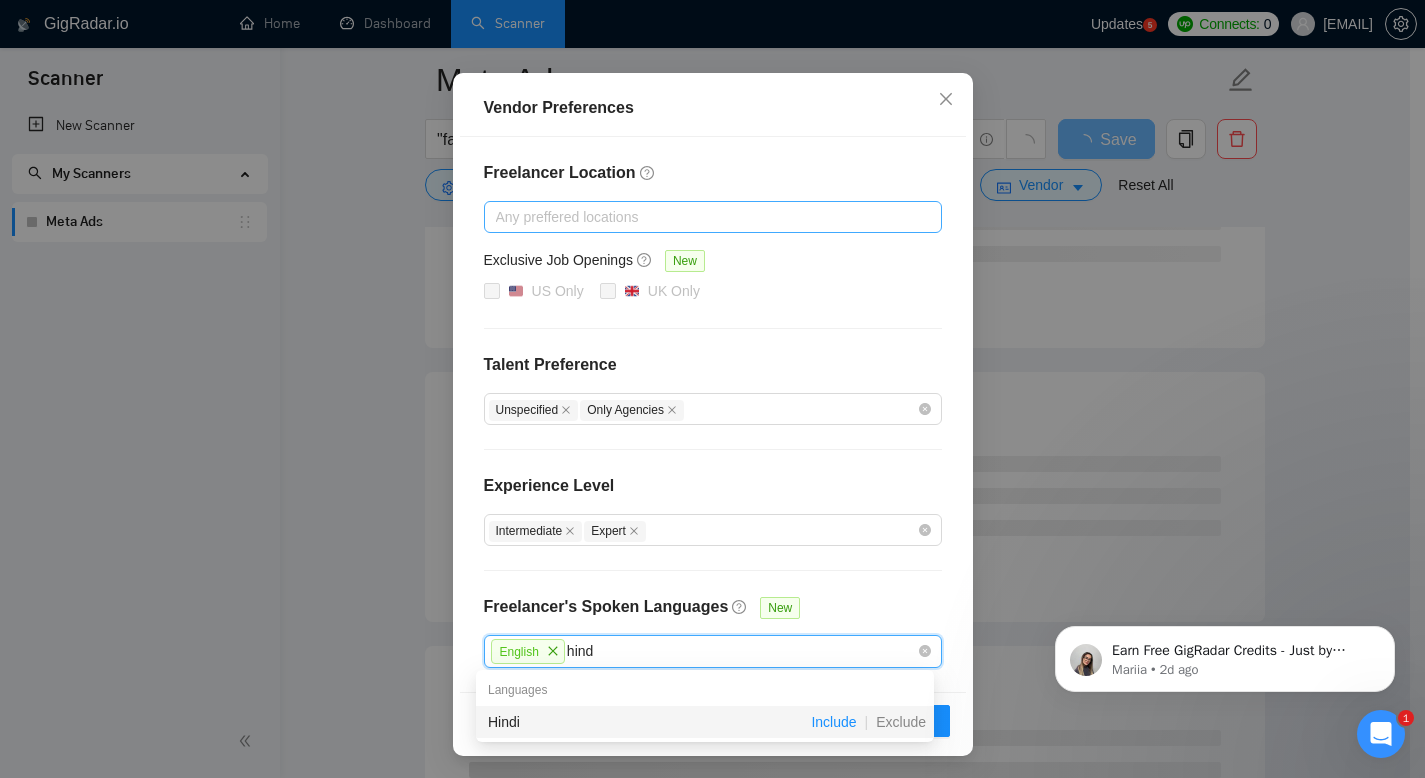 type 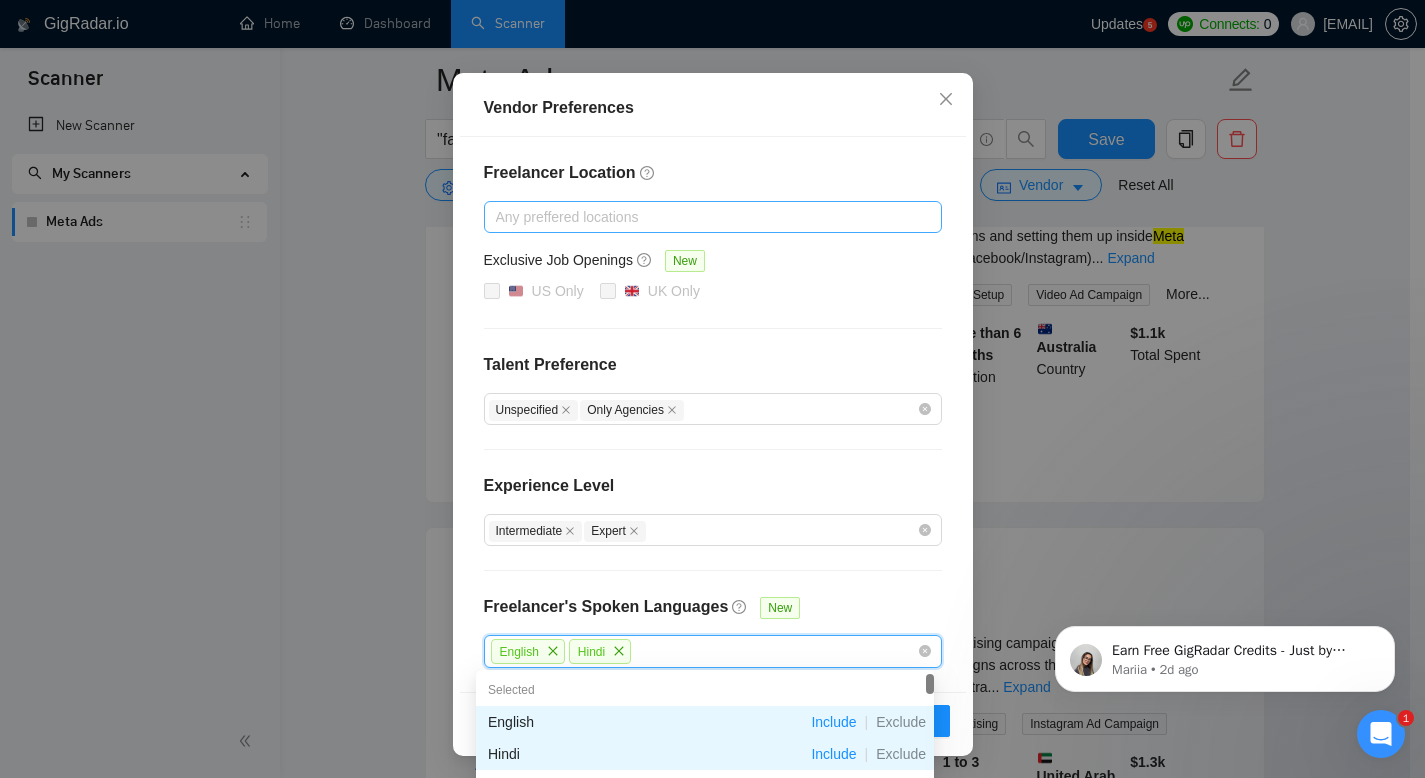 click on "Freelancer Location     Any preffered locations Exclusive Job Openings New [COUNTRY] Only [COUNTRY] Only Talent Preference Unspecified Only Agencies   Experience Level Intermediate Expert   Freelancer's Spoken Languages New English, Hindi English Hindi" at bounding box center (713, 414) 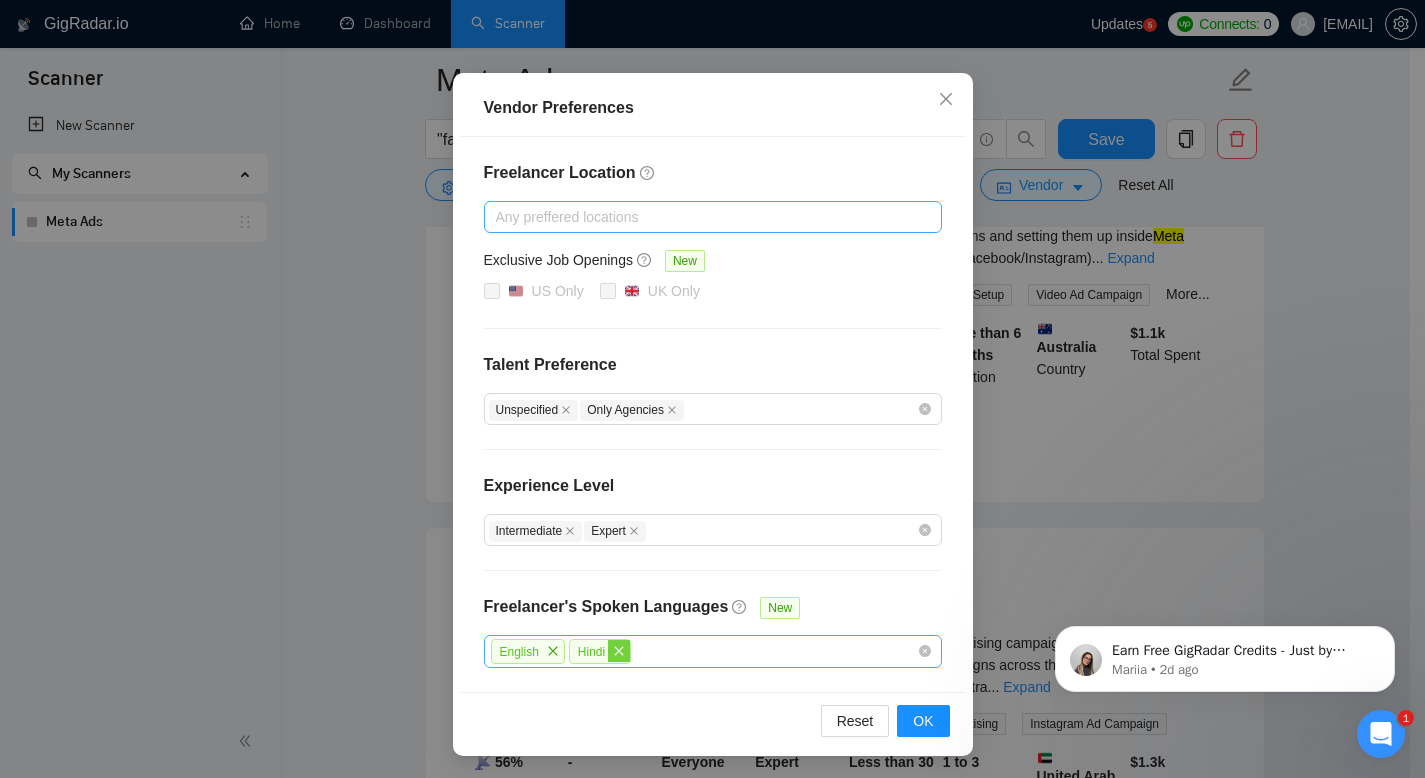 click 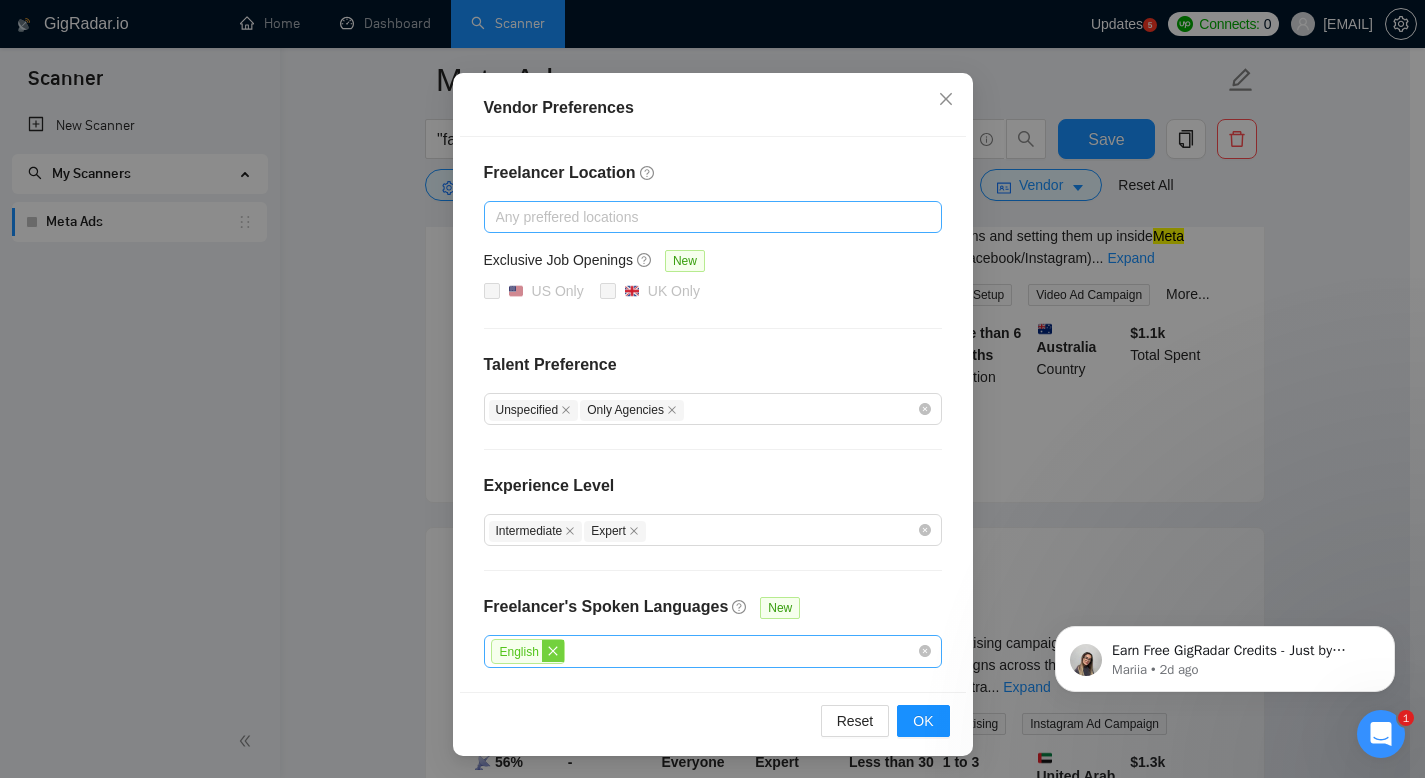 click 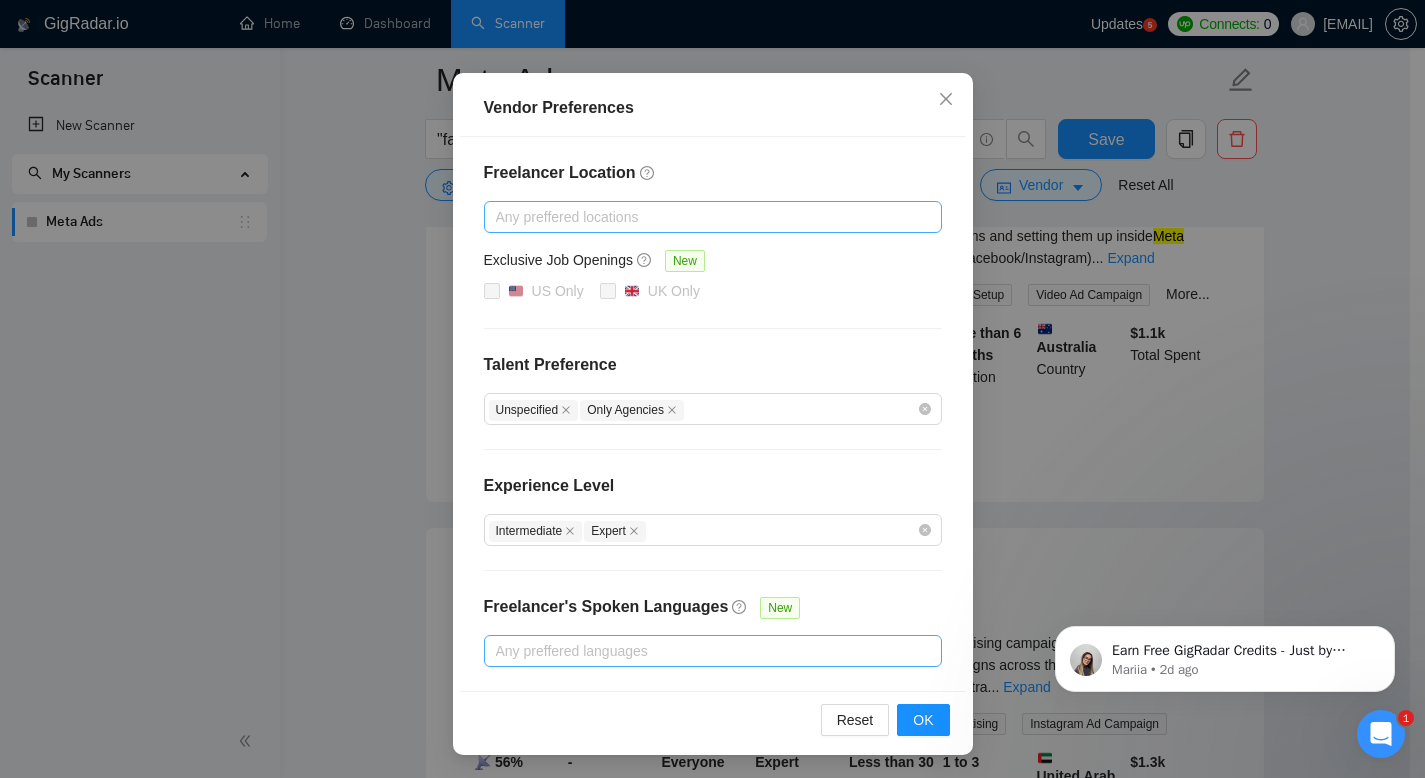click at bounding box center (703, 651) 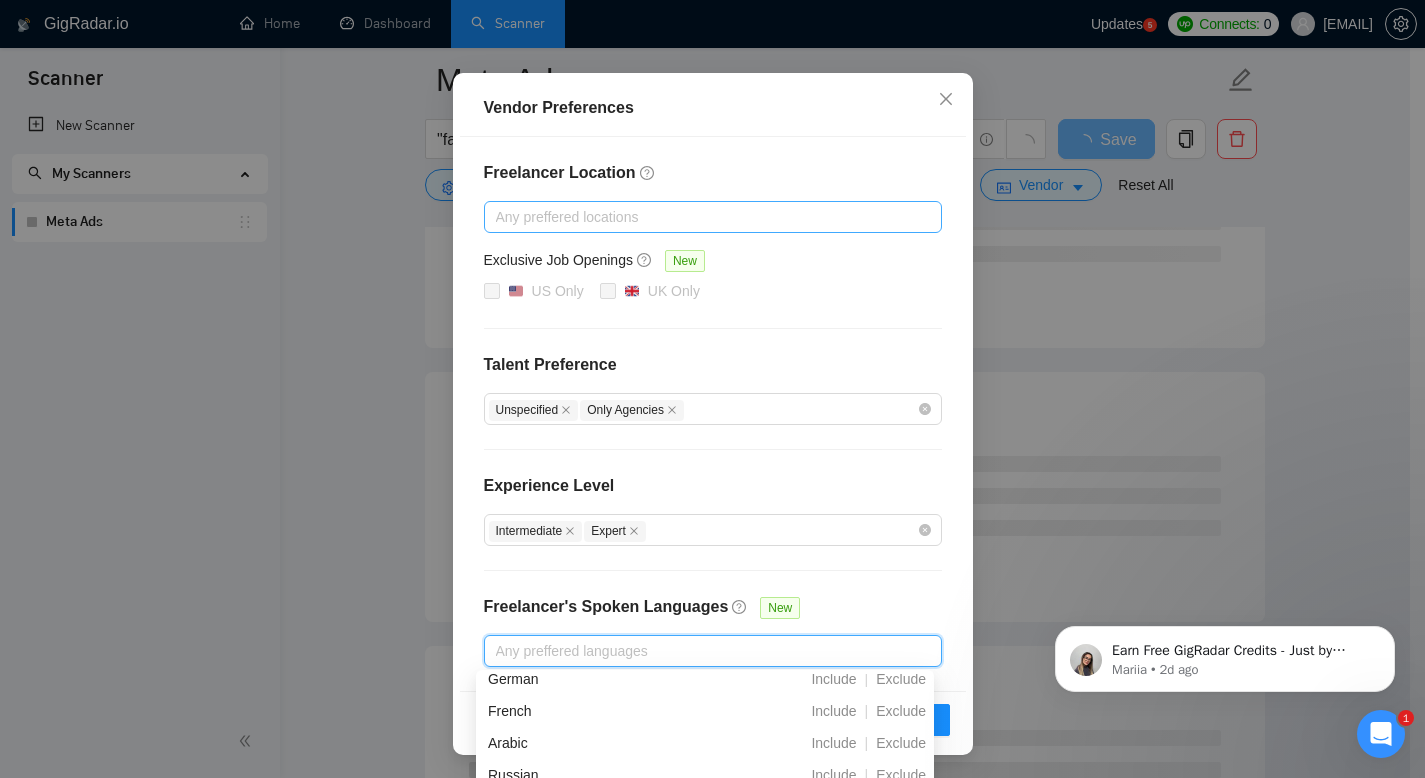 scroll, scrollTop: 0, scrollLeft: 0, axis: both 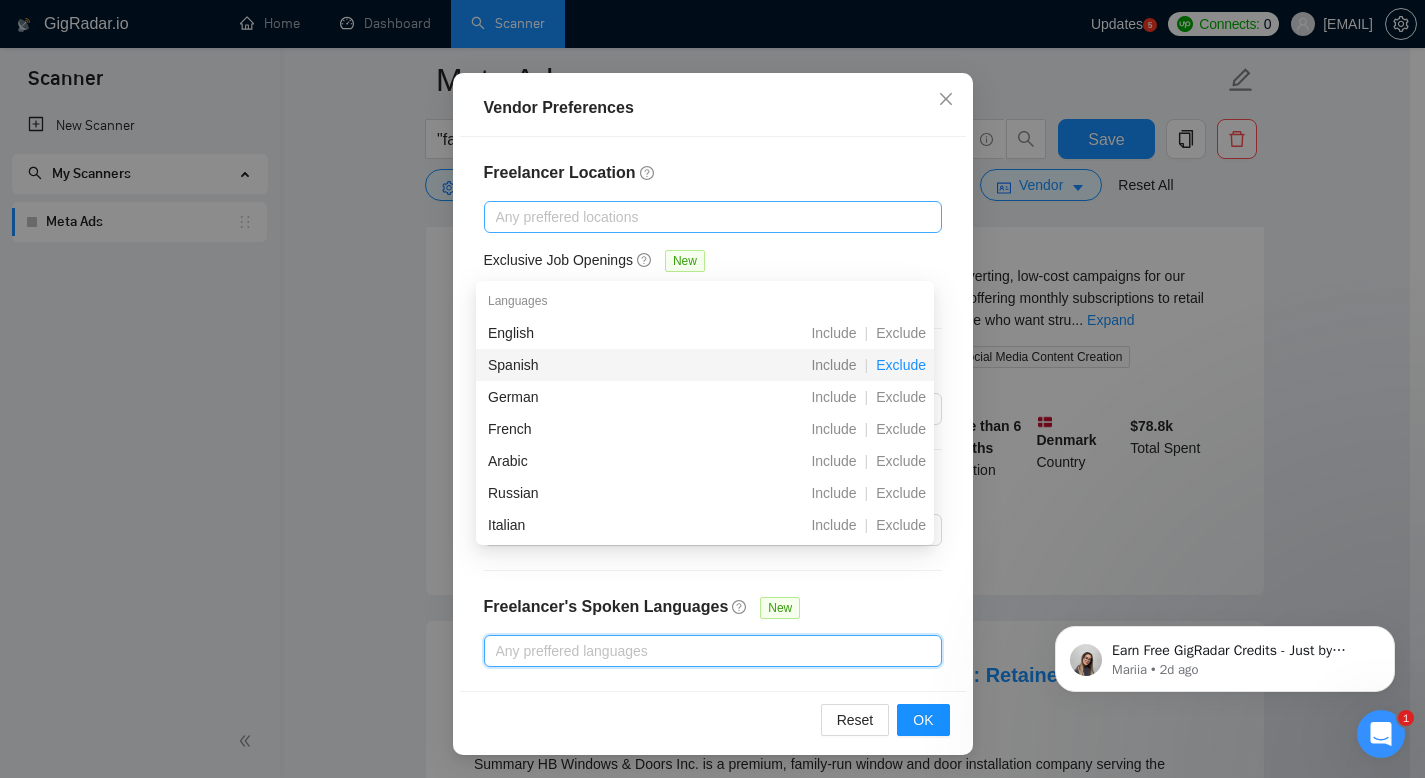 click on "Exclude" at bounding box center (901, 365) 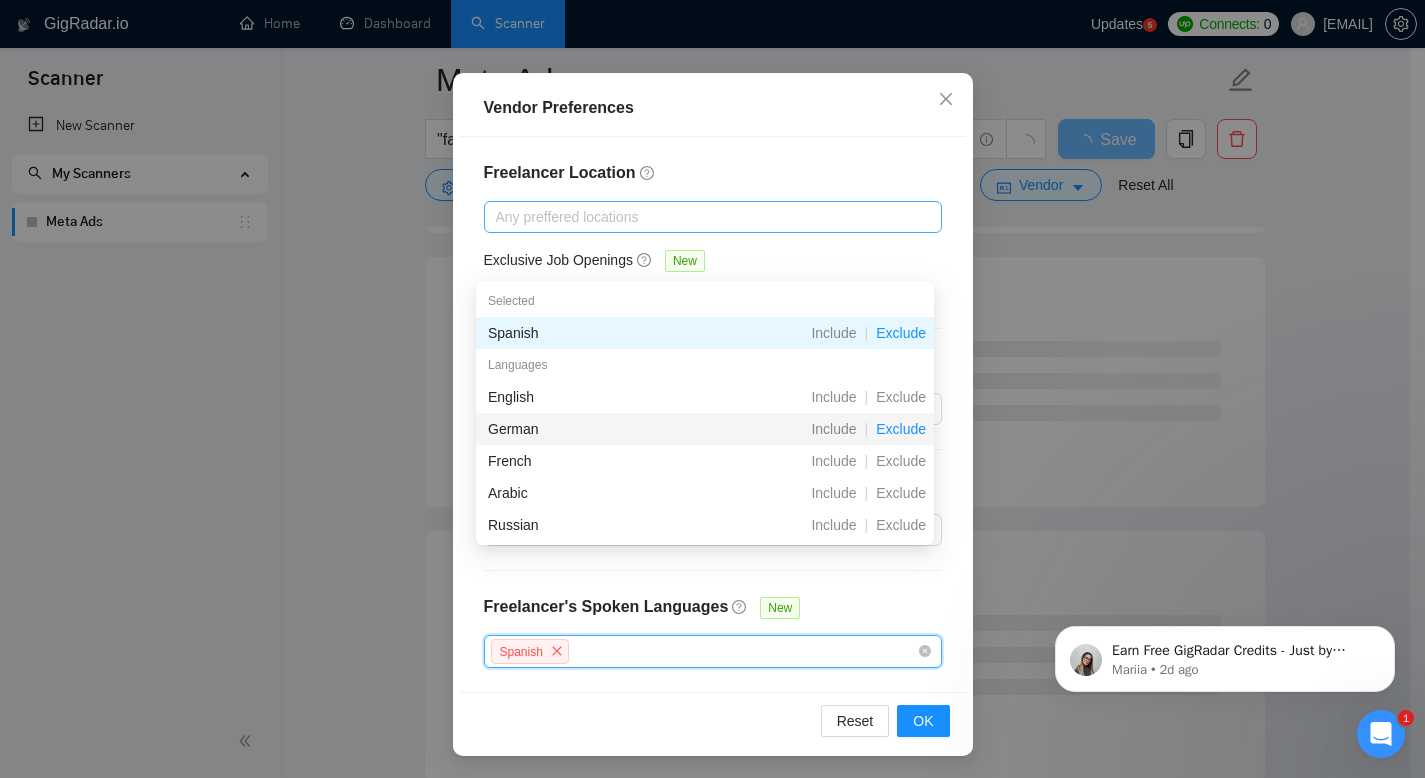 click on "Exclude" at bounding box center [901, 429] 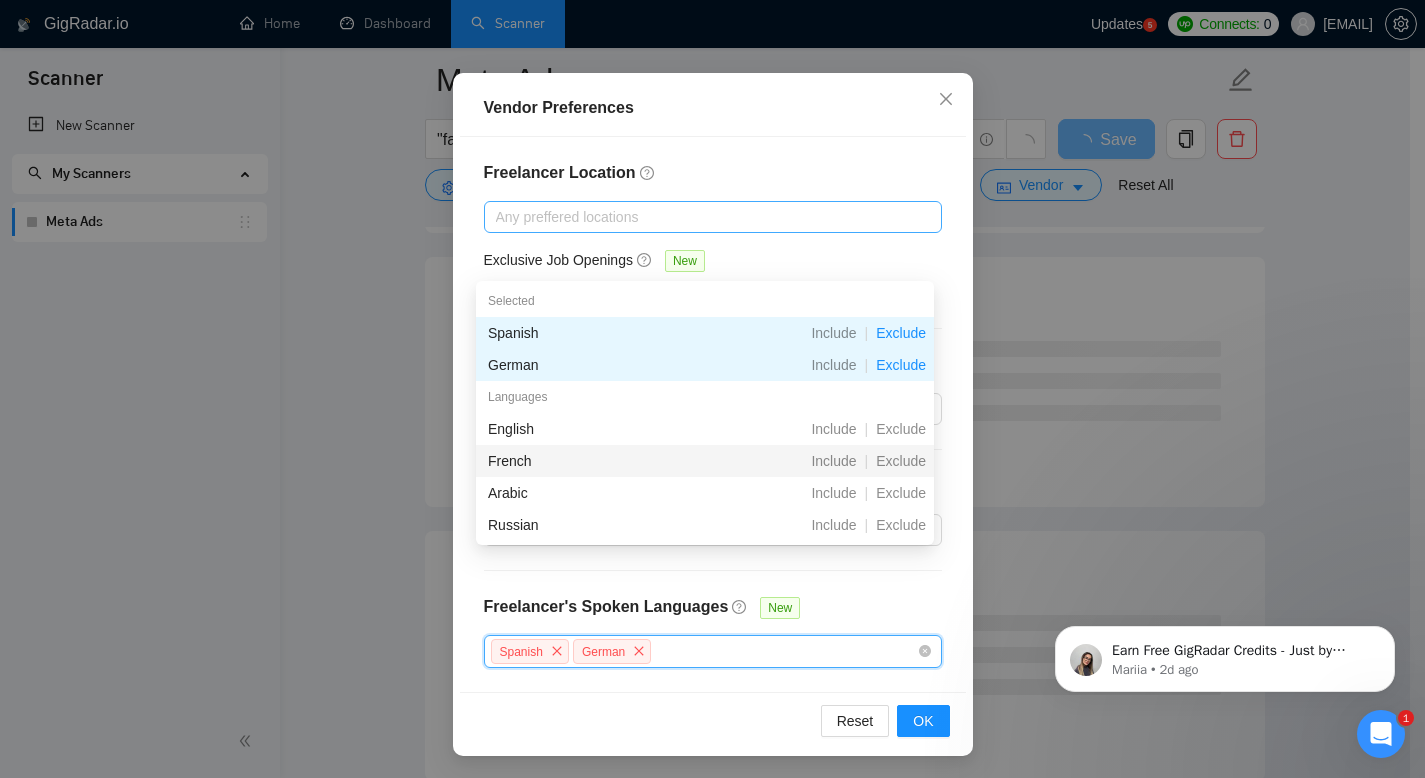 click on "Exclude" at bounding box center (901, 461) 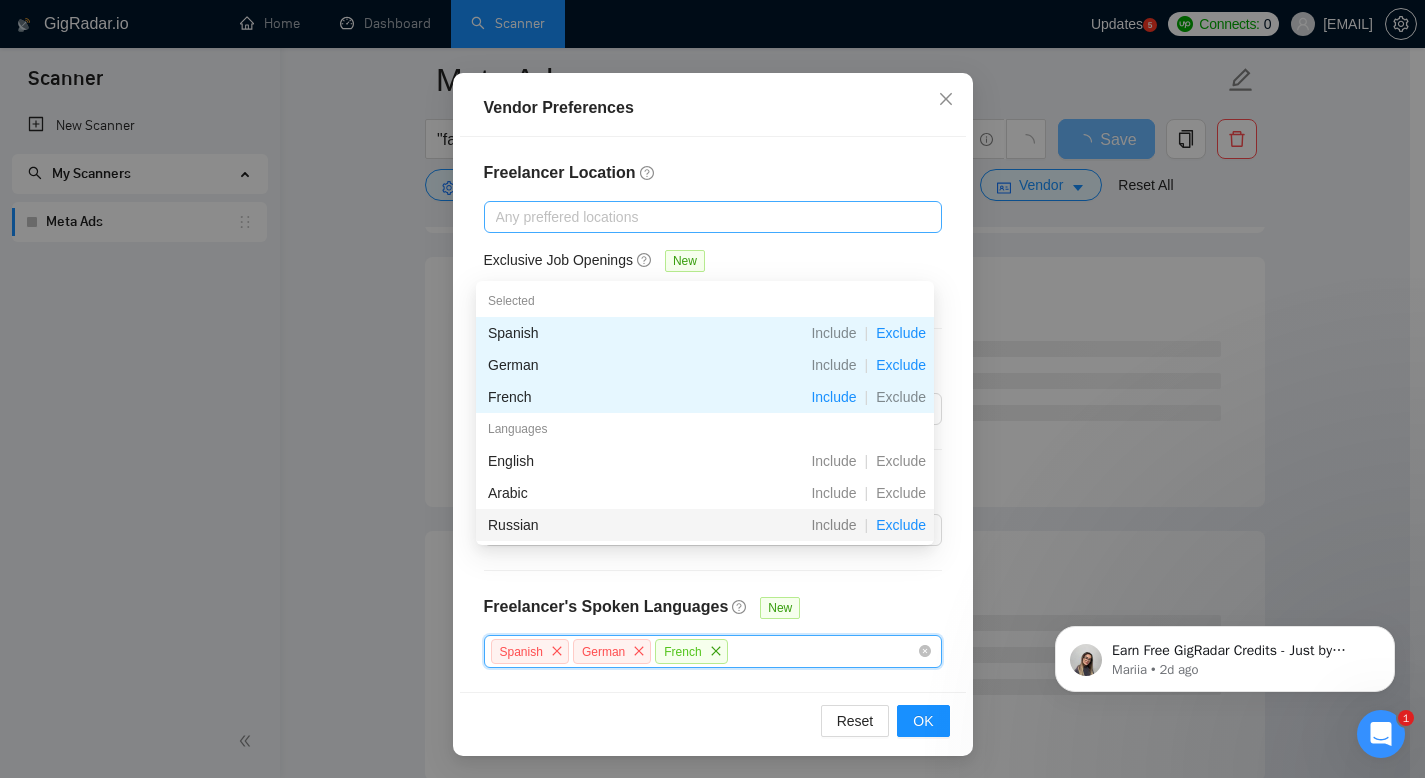 click on "Exclude" at bounding box center [901, 525] 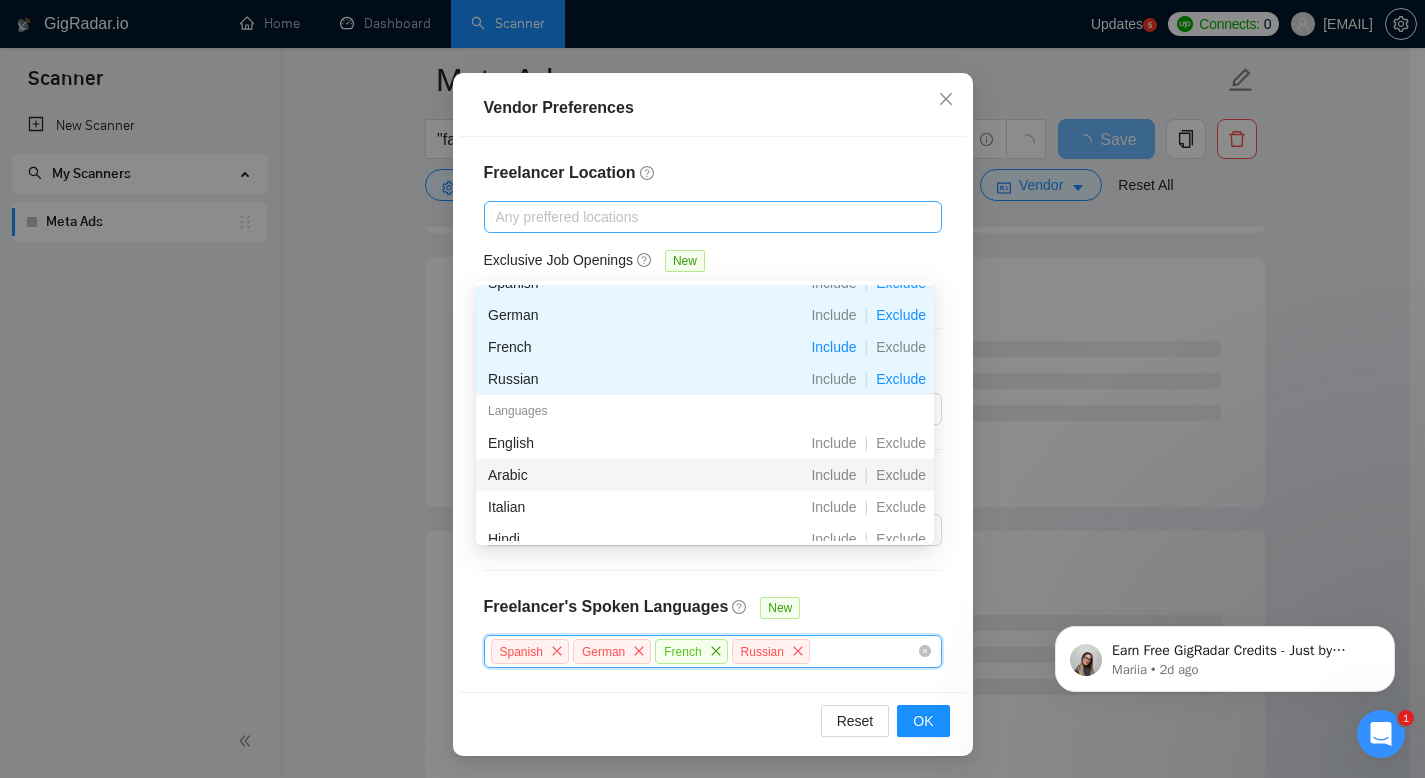 scroll, scrollTop: 51, scrollLeft: 0, axis: vertical 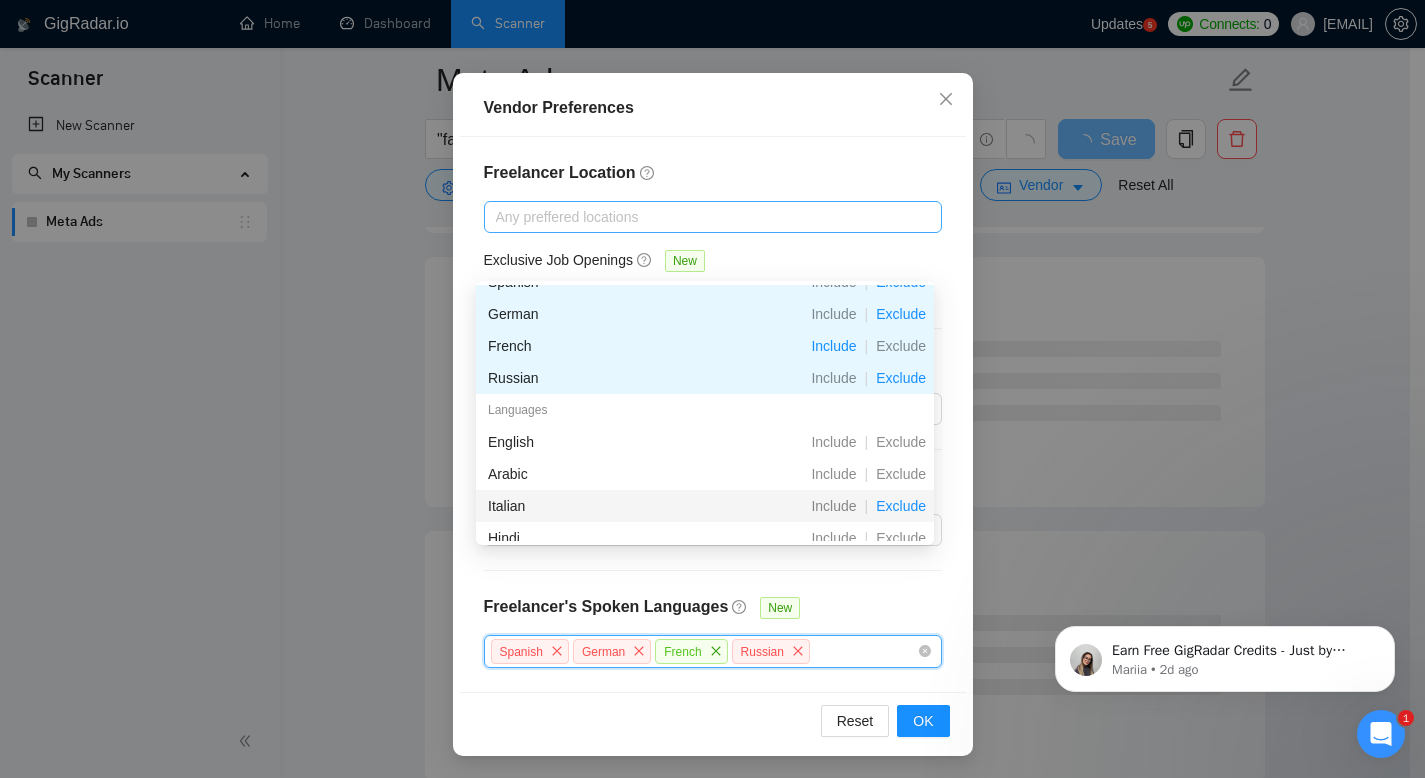 click on "Exclude" at bounding box center [901, 506] 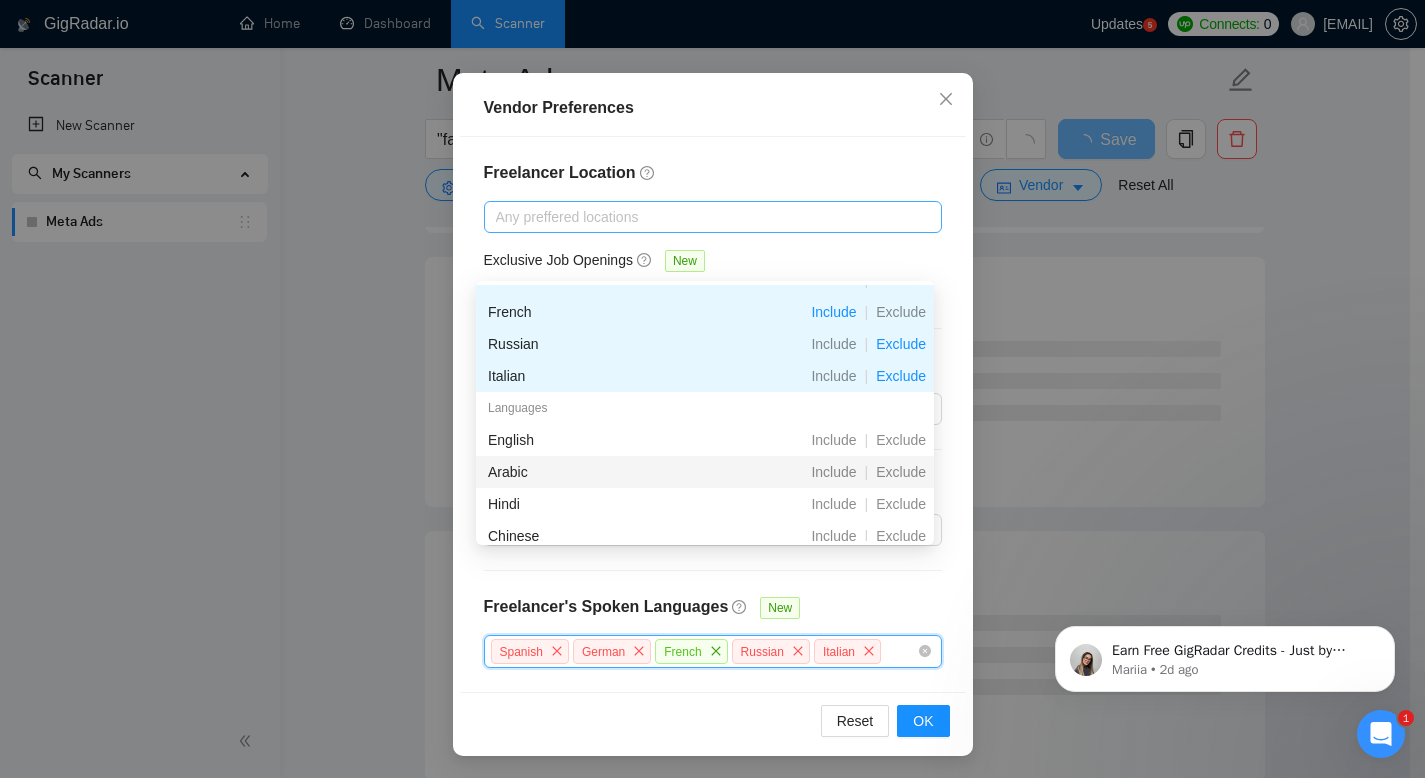 scroll, scrollTop: 118, scrollLeft: 0, axis: vertical 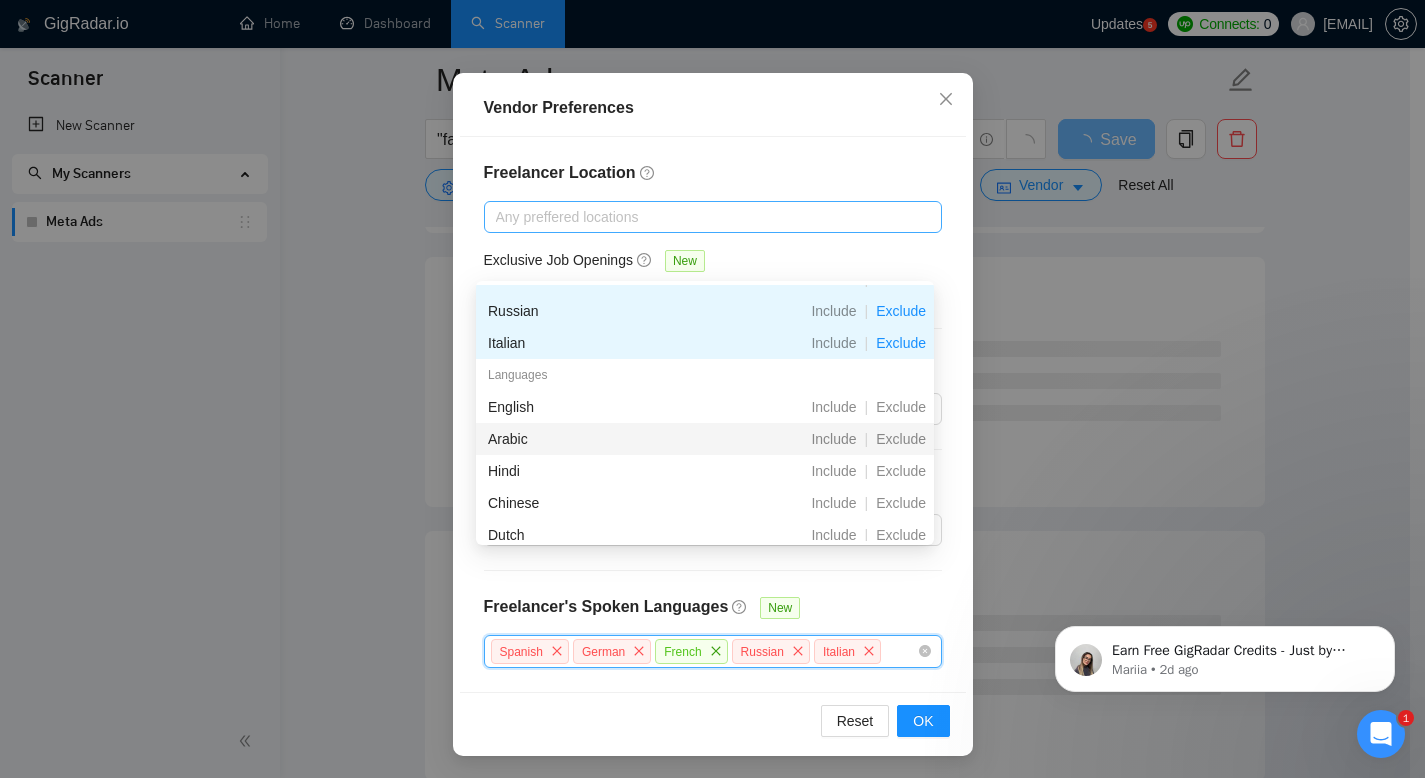 click on "Exclude" at bounding box center [901, 503] 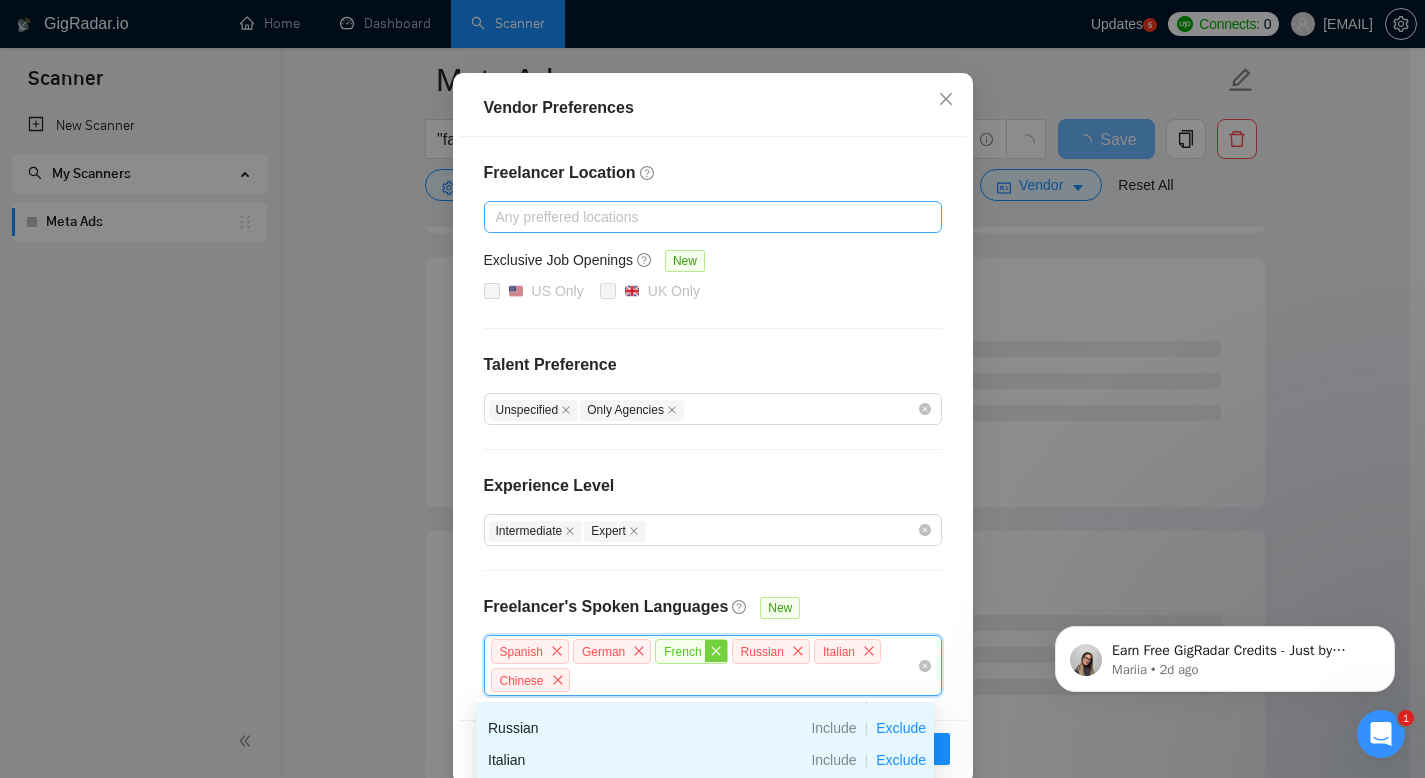 click 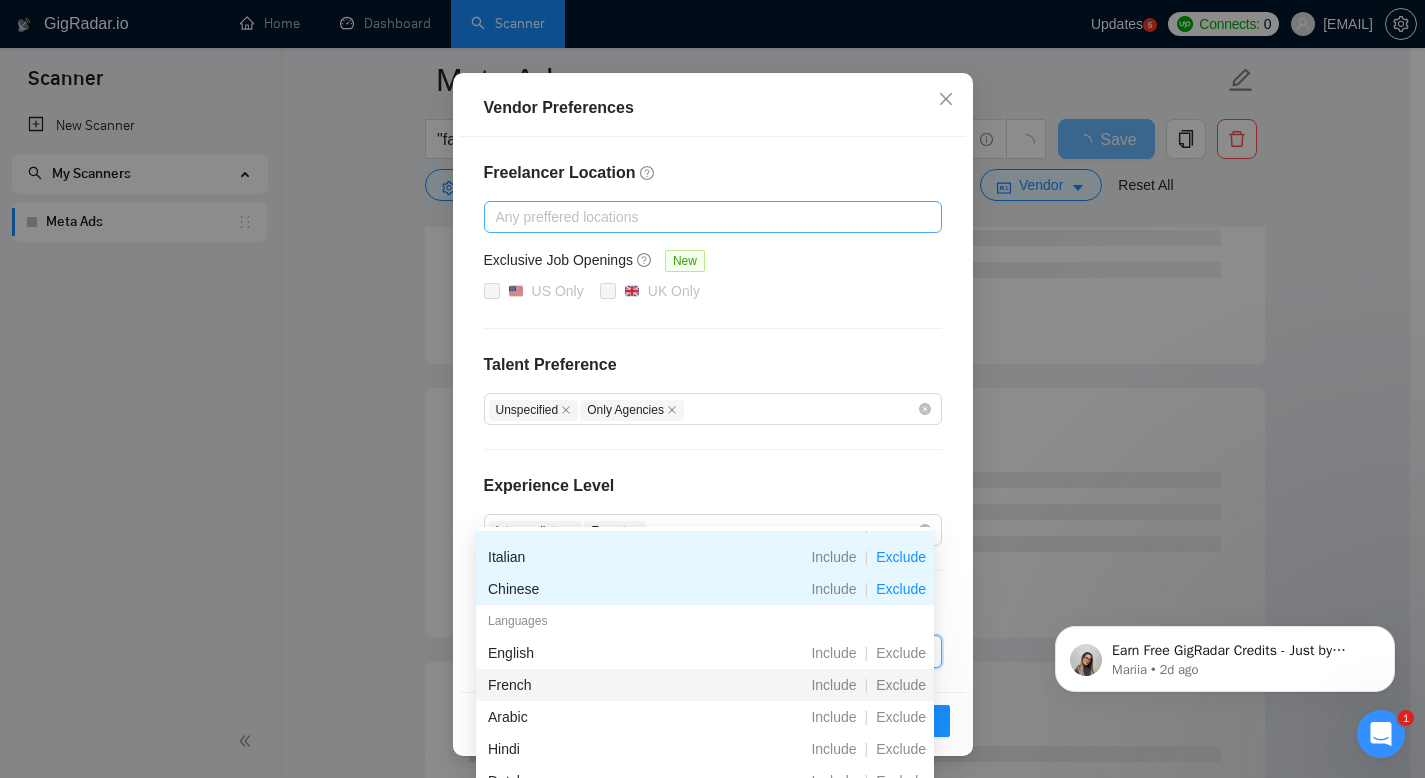 scroll, scrollTop: 875, scrollLeft: 0, axis: vertical 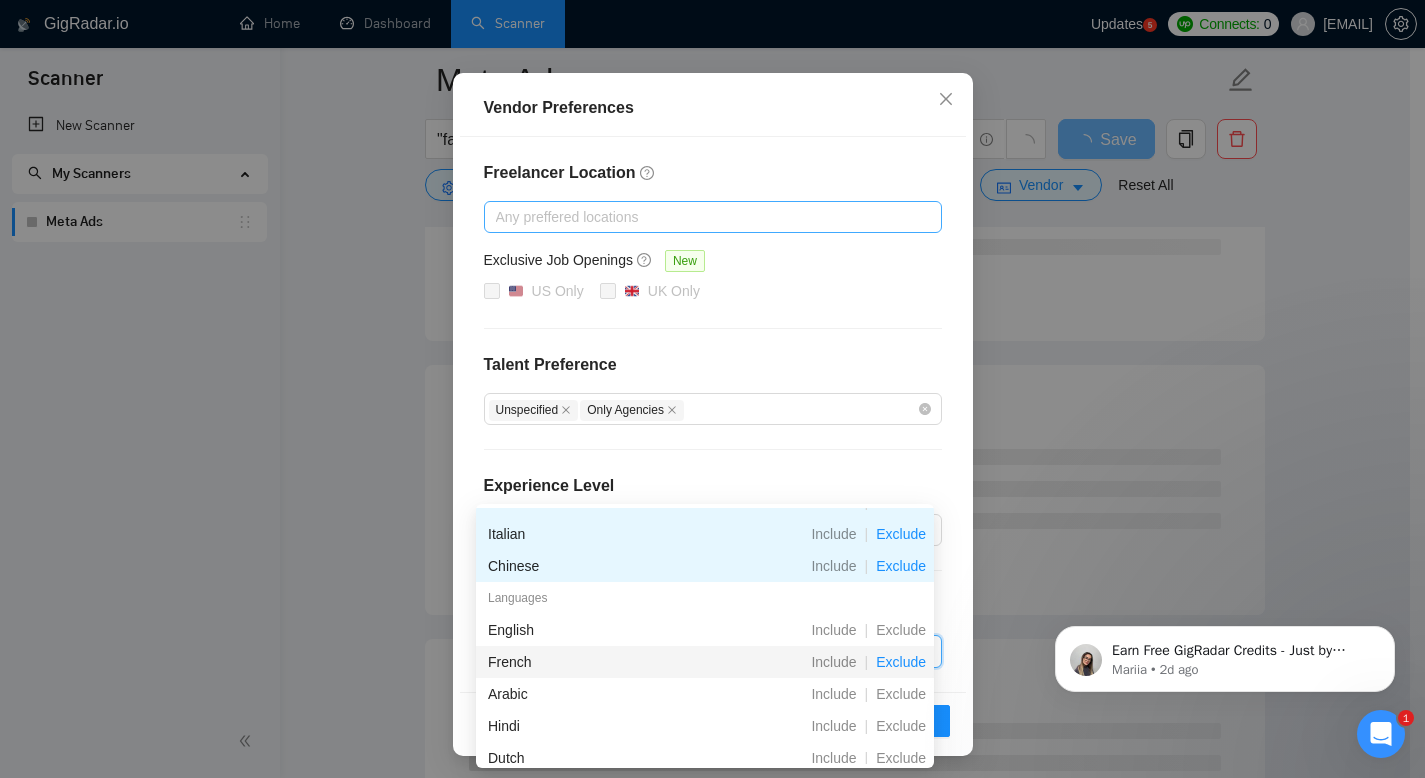 click on "Exclude" at bounding box center (901, 662) 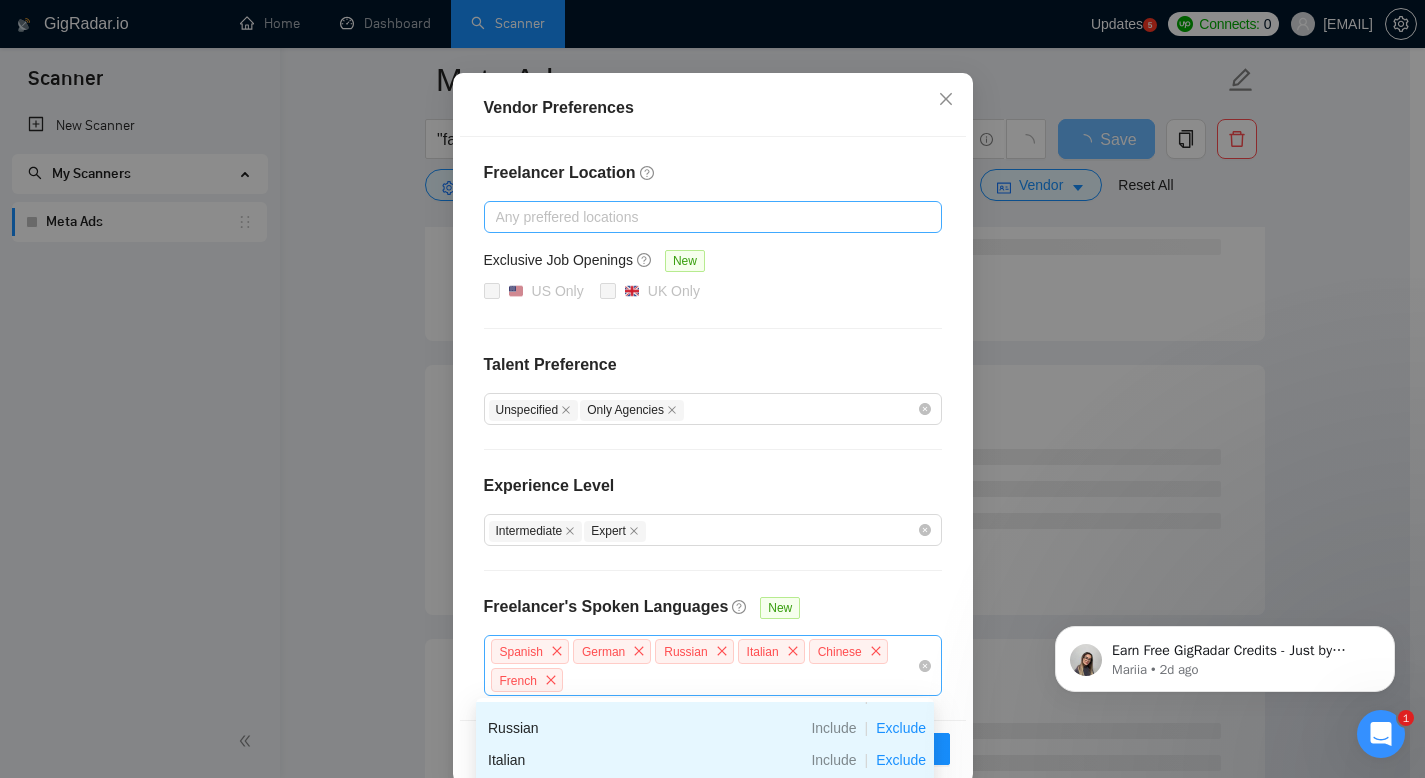 click on "Experience Level" at bounding box center [713, 494] 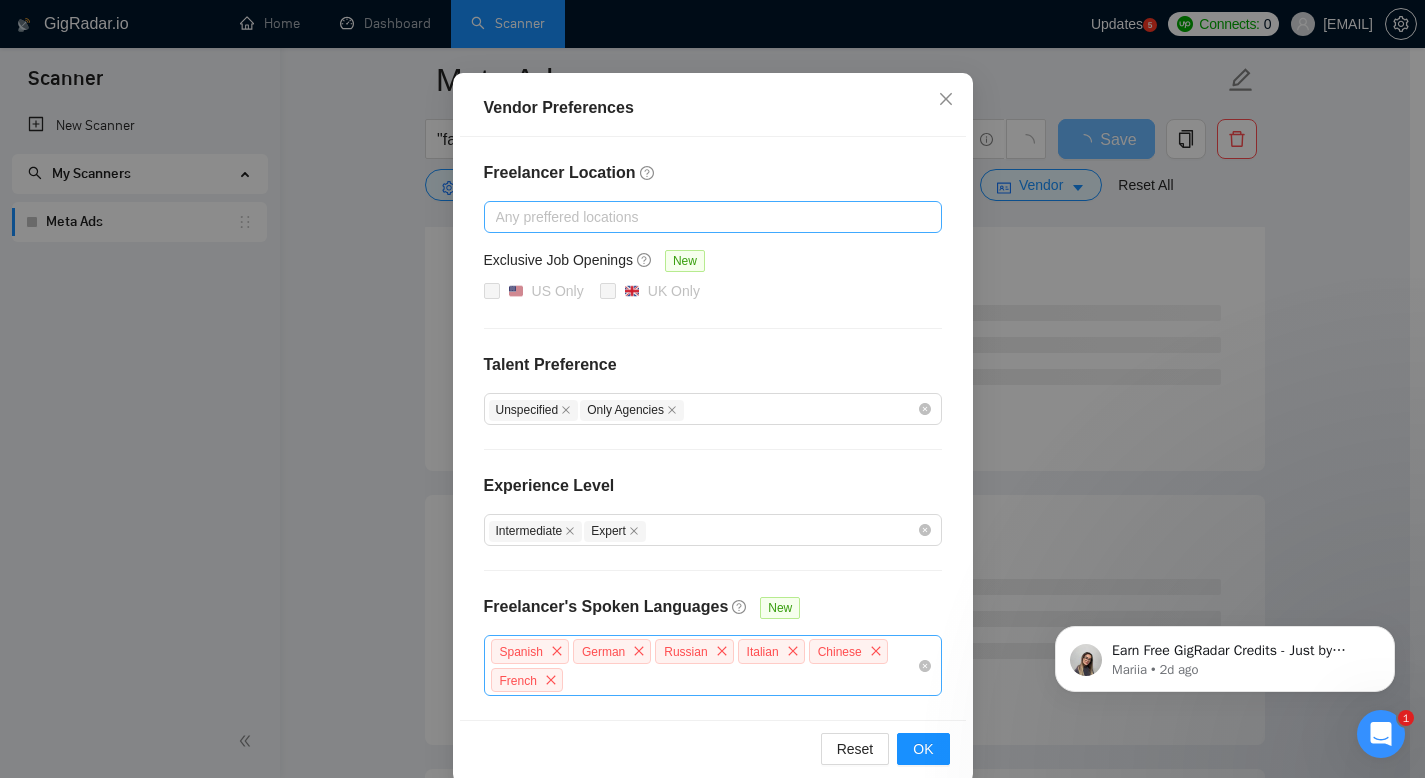 scroll, scrollTop: 1021, scrollLeft: 0, axis: vertical 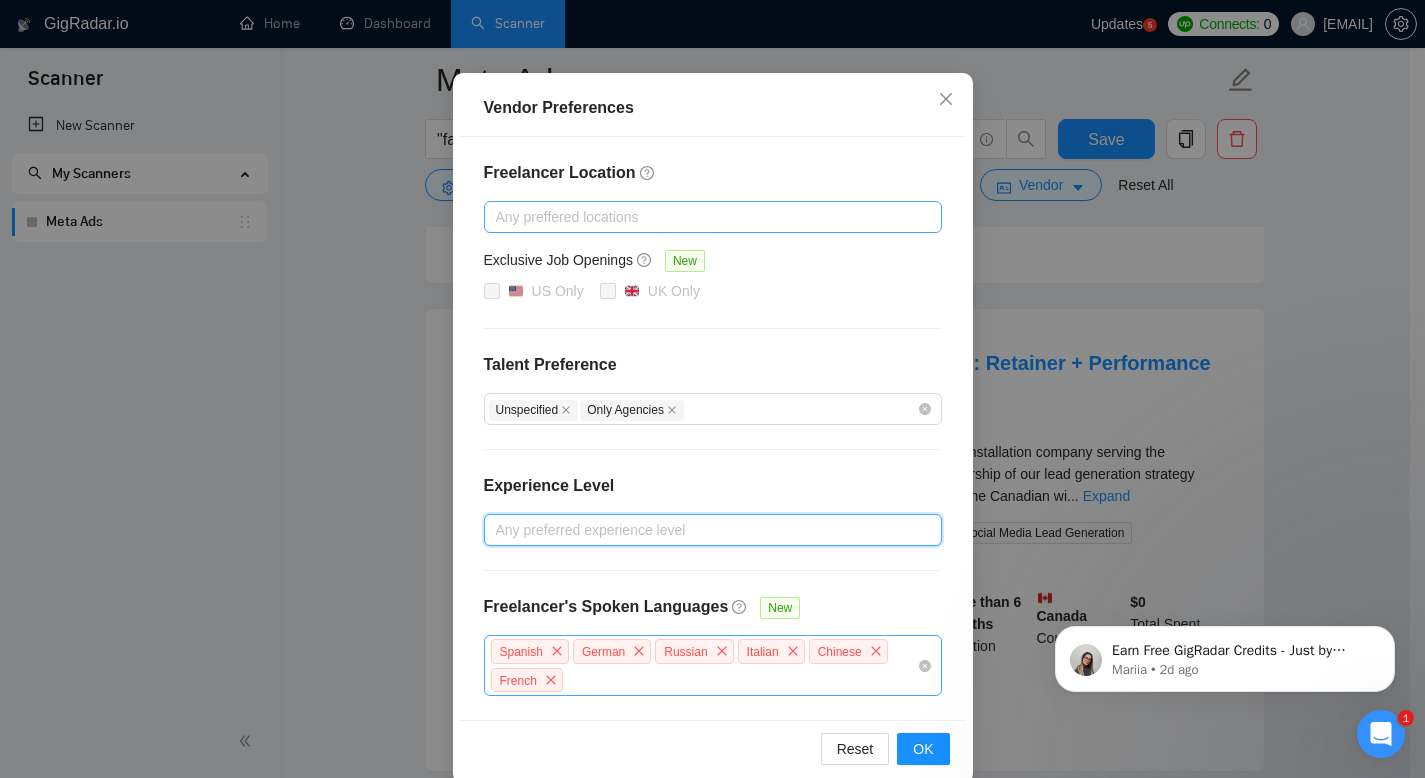 click at bounding box center [703, 530] 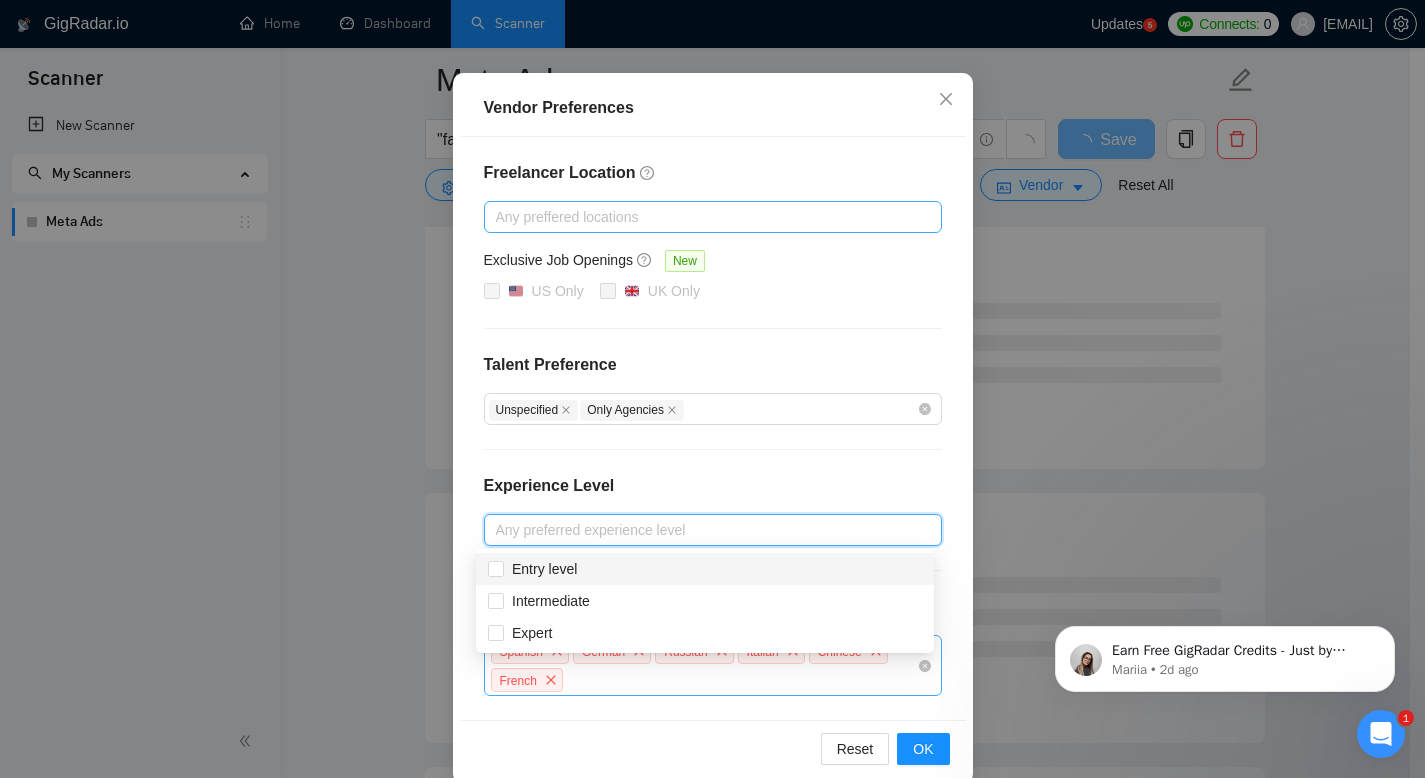 click on "Experience Level" at bounding box center [713, 494] 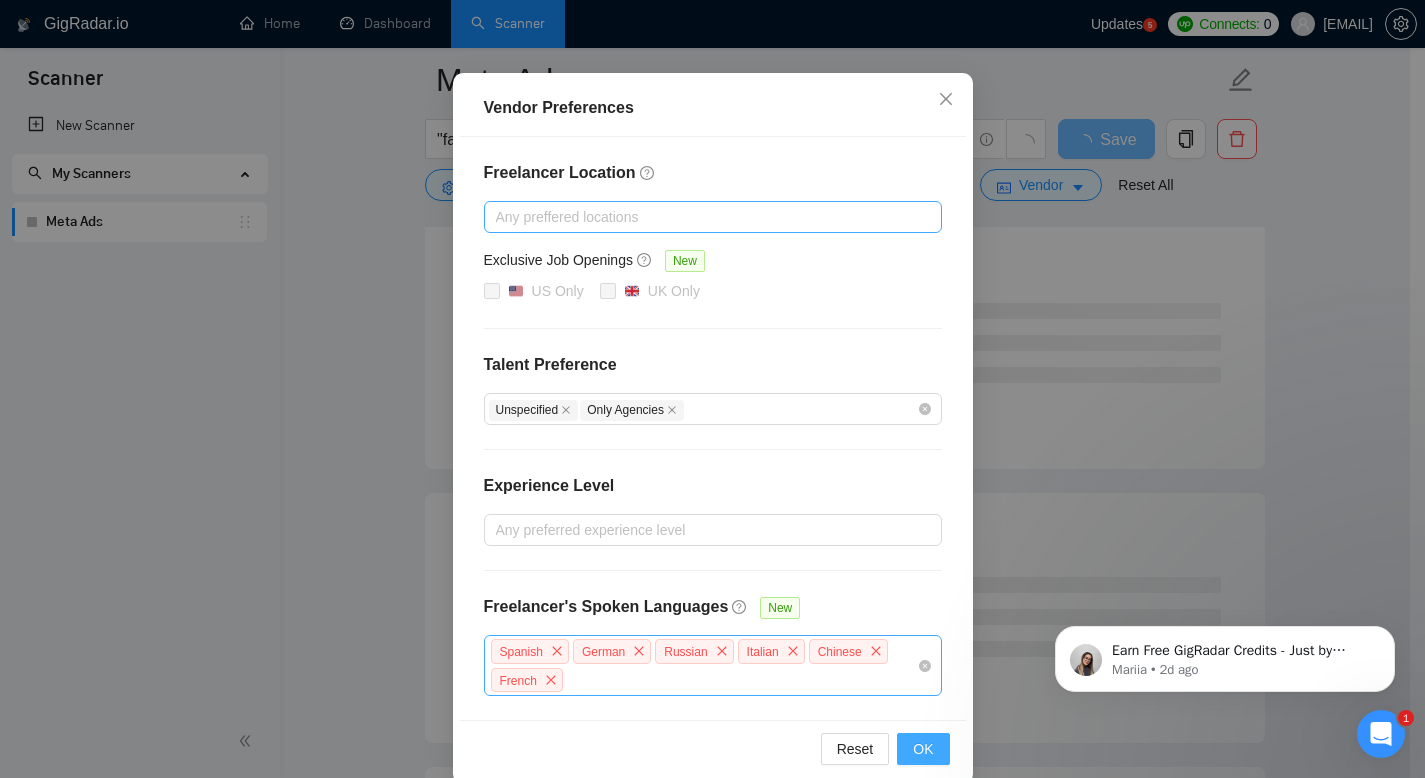 click on "OK" at bounding box center (923, 749) 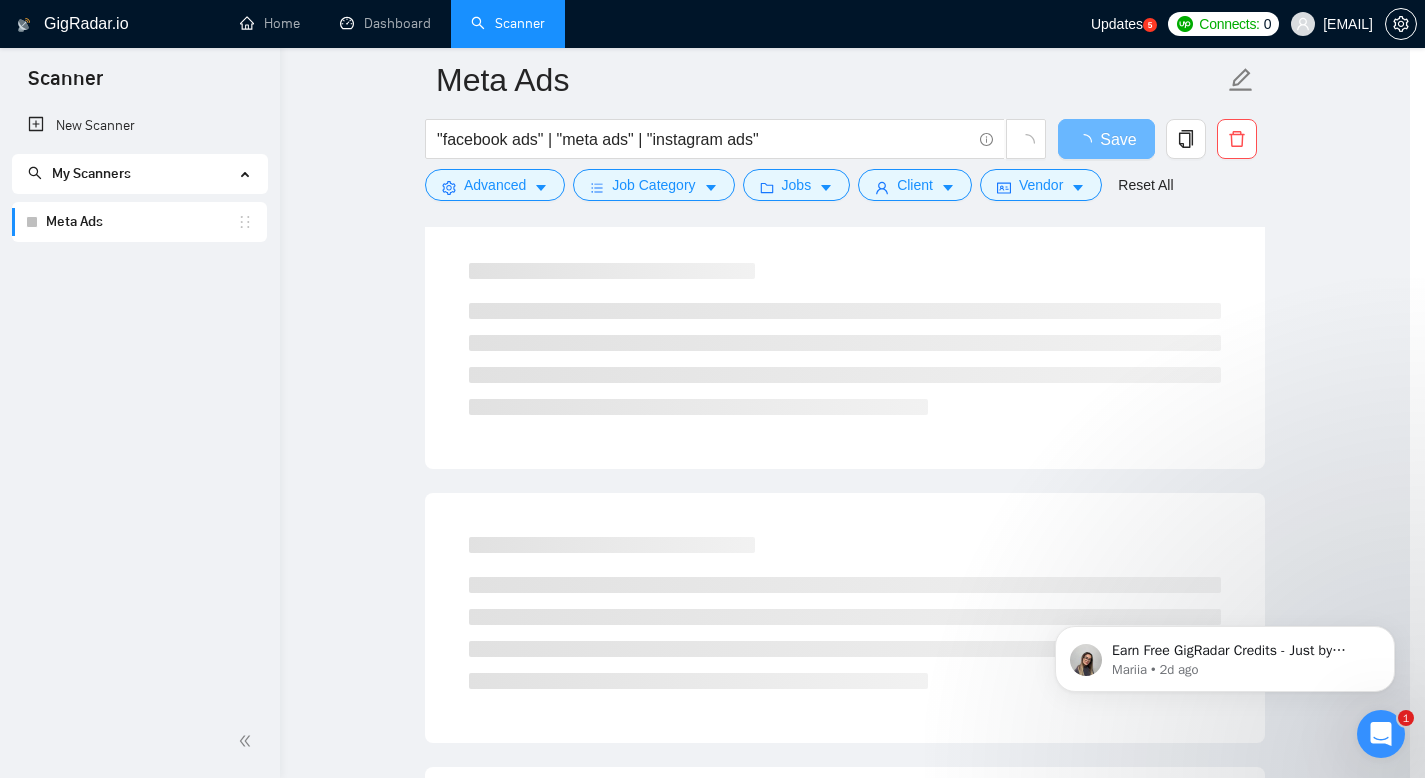 scroll, scrollTop: 75, scrollLeft: 0, axis: vertical 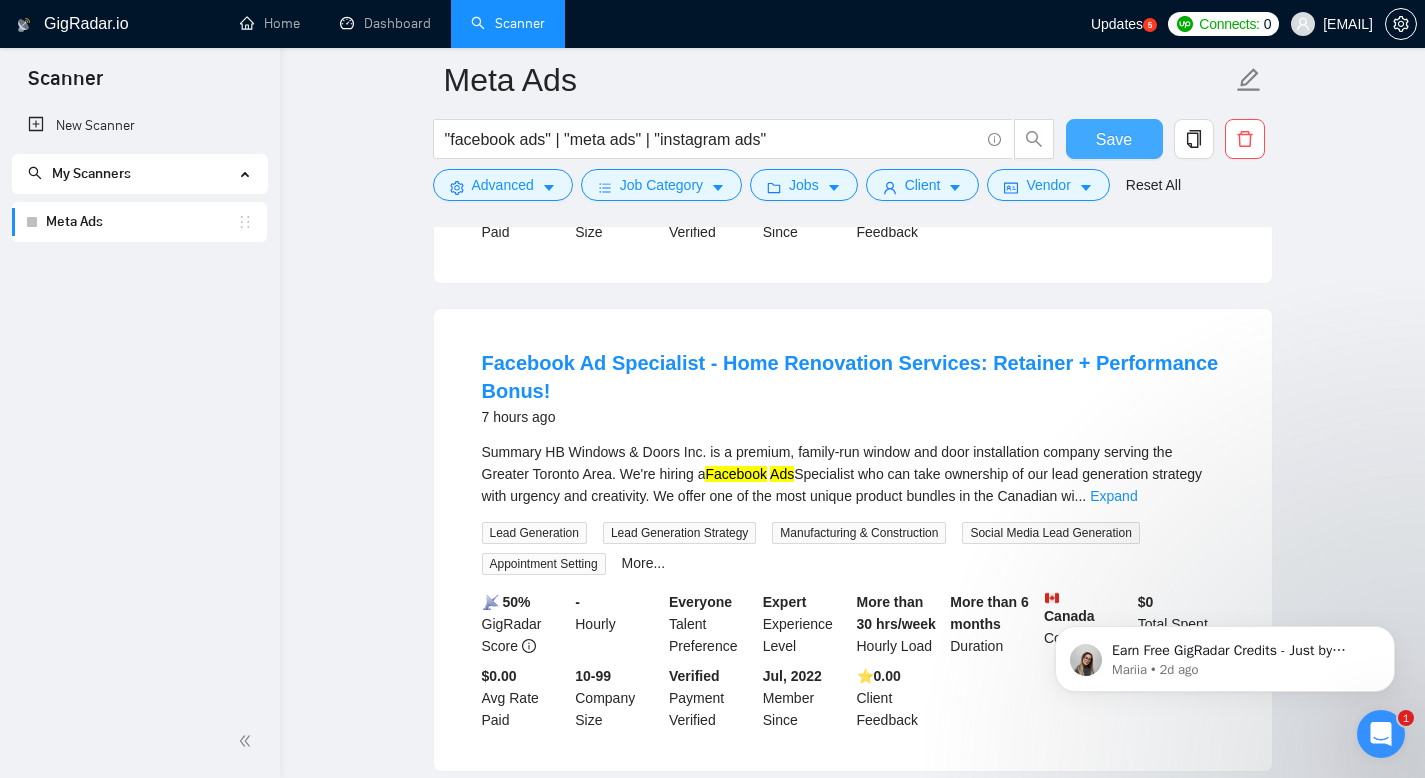 click on "Save" at bounding box center [1114, 139] 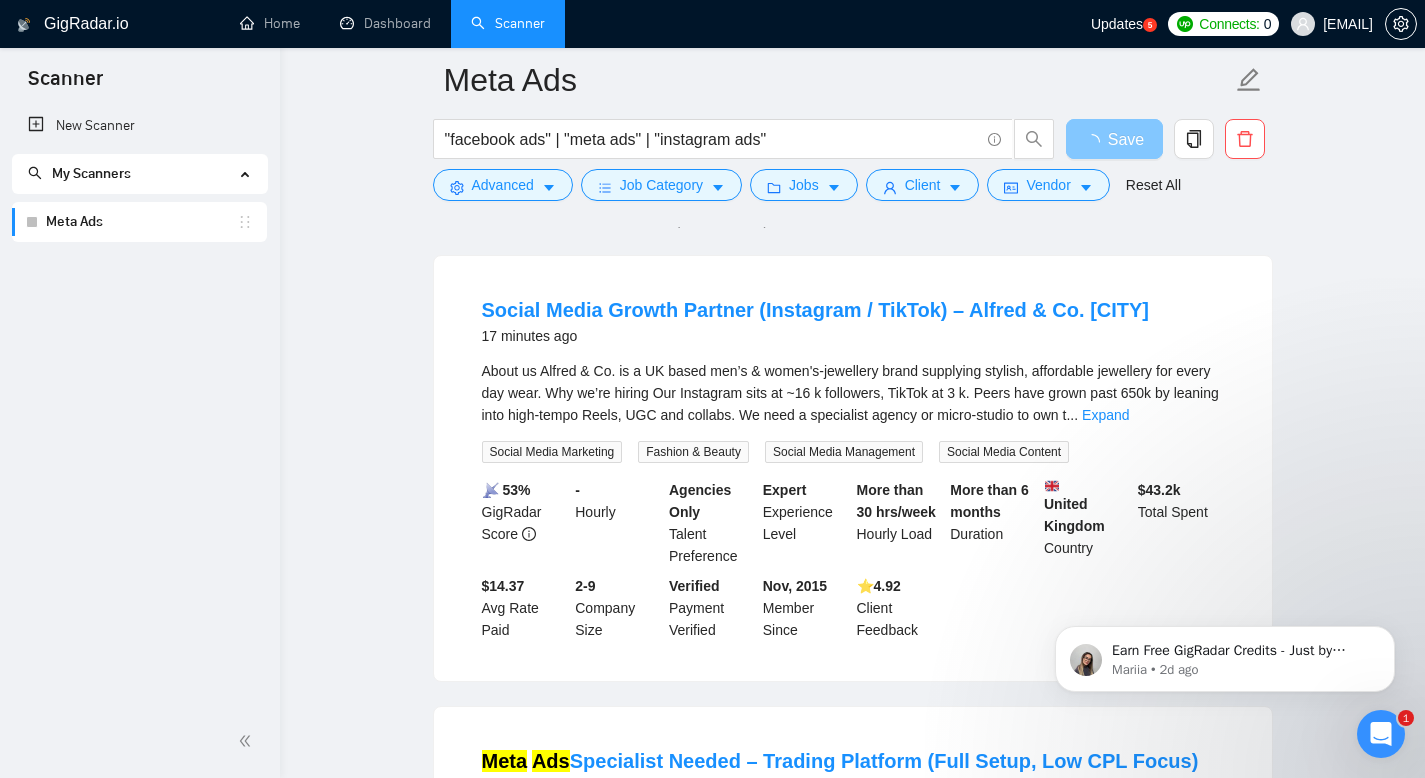 scroll, scrollTop: 168, scrollLeft: 0, axis: vertical 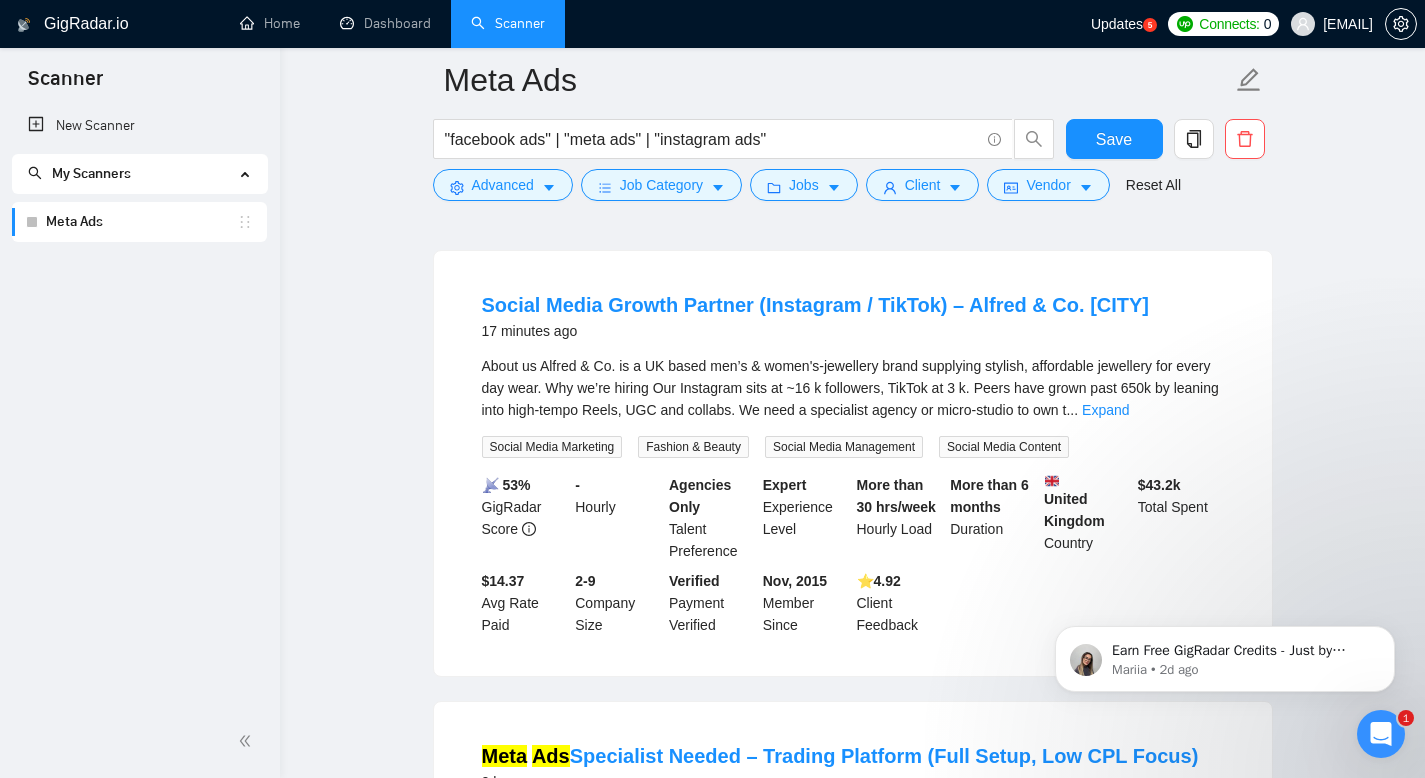 click on "Detected  more than   10000  results   (0.34 seconds) Social Media Growth Partner (Instagram / TikTok) – Alfred & Co. [CITY] 17 minutes ago About us
Alfred & Co. is a [COUNTRY] based men’s & women's-jewellery brand supplying stylish, affordable jewellery for every day wear.
Why we’re hiring
Our Instagram sits at ~16 k followers, TikTok at 3 k. Peers have grown past 650k by leaning into high-tempo Reels, UGC and collabs. We need a specialist agency or micro-studio to own t ... Expand Social Media Marketing Fashion & Beauty Social Media Management Social Media Content 📡   53% GigRadar Score   - Hourly Agencies Only Talent Preference Expert Experience Level More than 30 hrs/week Hourly Load More than 6 months Duration   [COUNTRY] Country $ 43.2k Total Spent $14.37 Avg Rate Paid 2-9 Company Size Verified Payment Verified Nov, 2015 Member Since ⭐️  4.92 Client Feedback Meta   Ads  Specialist Needed – Trading Platform (Full Setup, Low CPL Focus) 2 hours ago Meta   Ads ... Expand Social Media Marketing" at bounding box center (853, 2508) 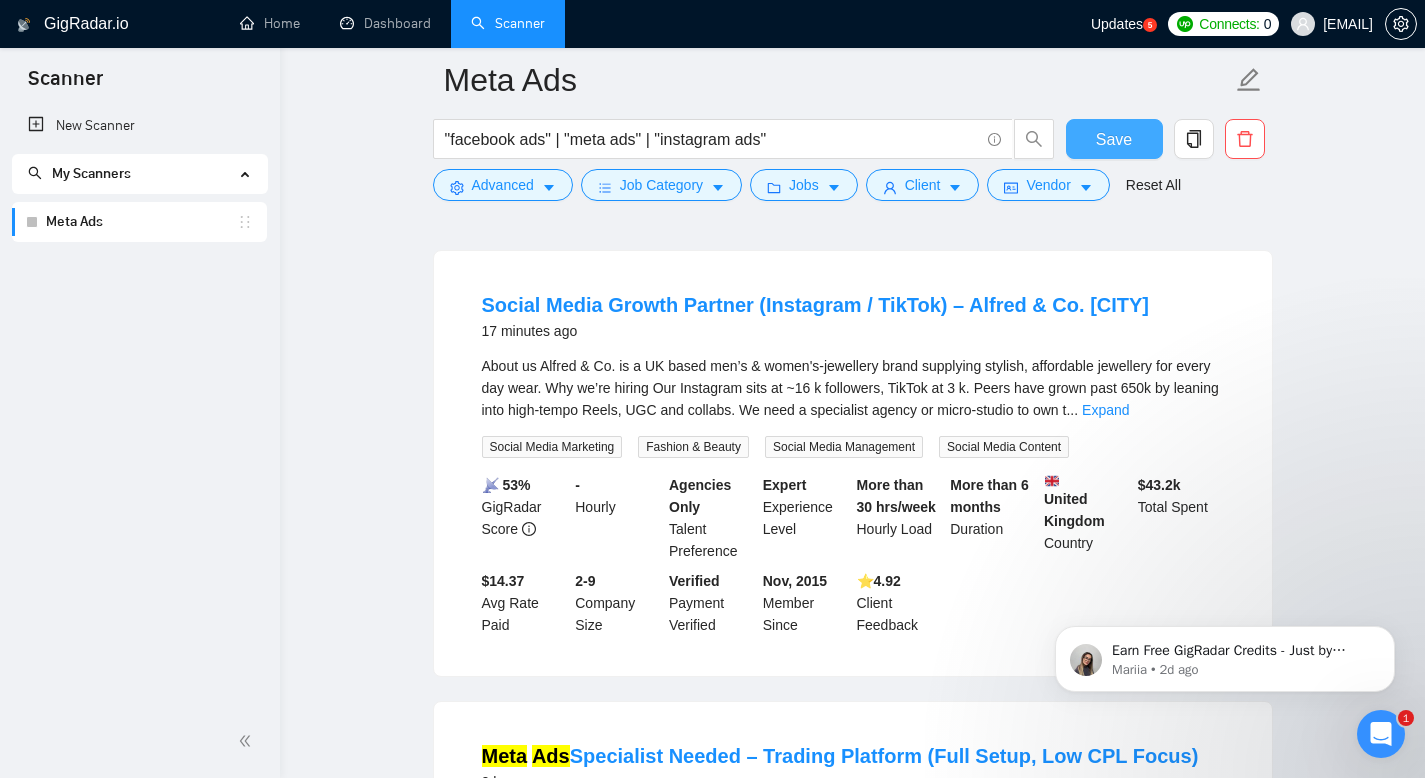 click on "Save" at bounding box center [1114, 139] 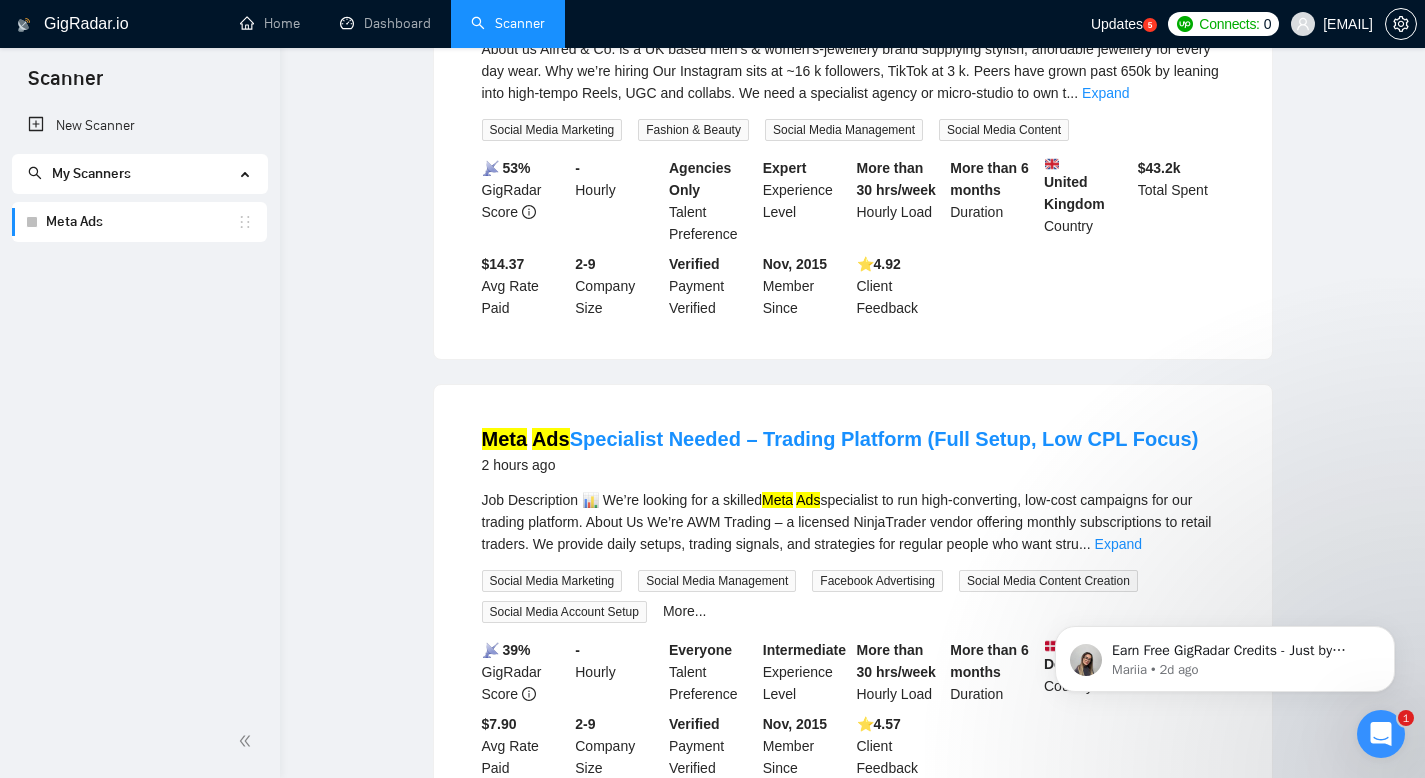 scroll, scrollTop: 0, scrollLeft: 0, axis: both 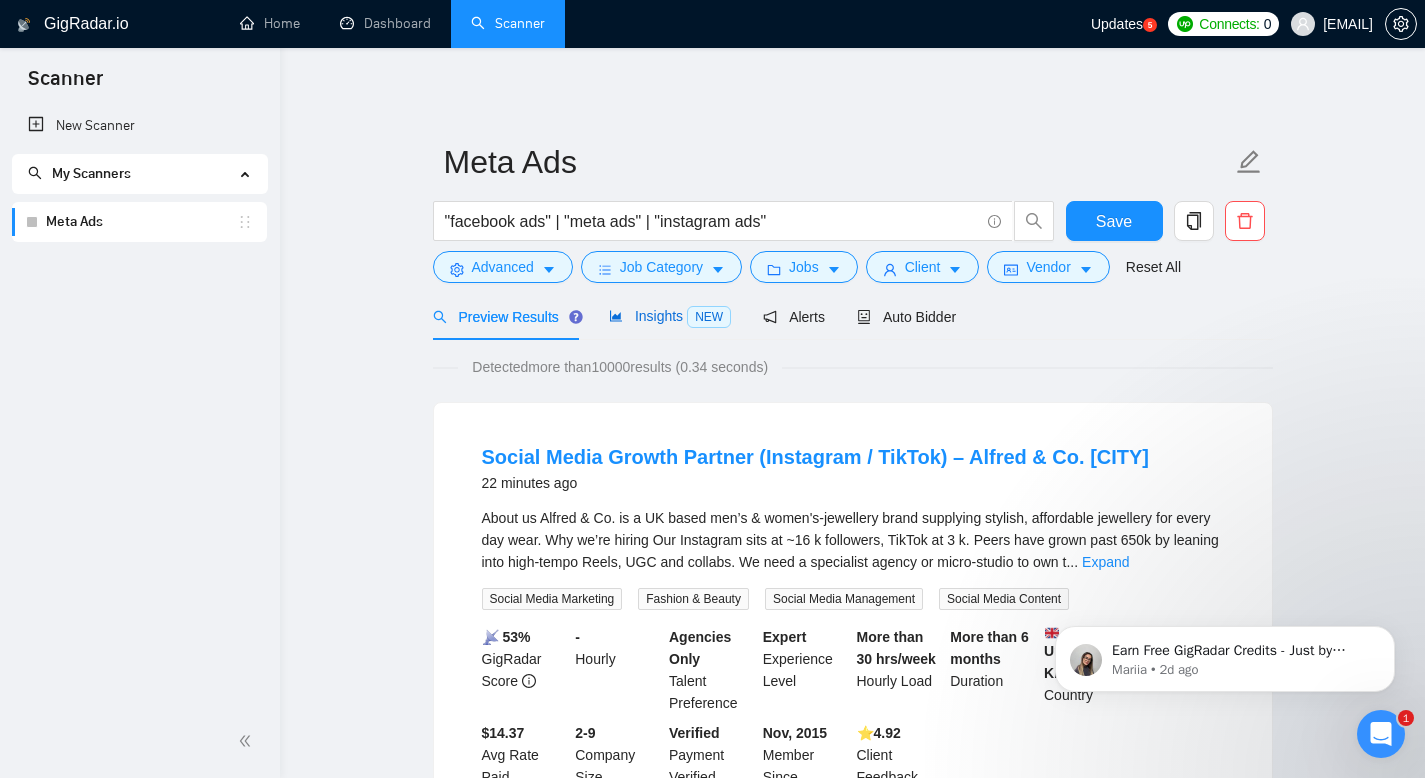 click on "Insights NEW" at bounding box center [670, 316] 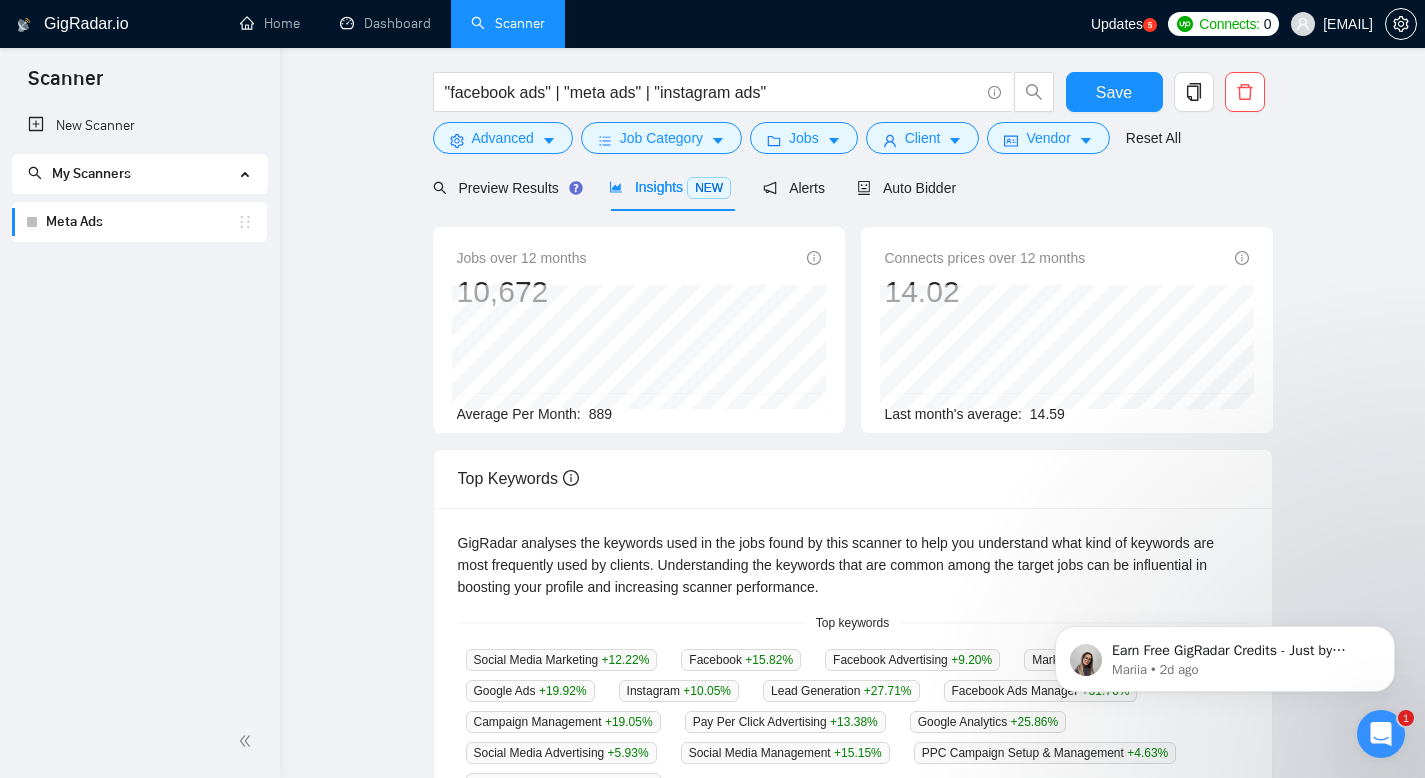 scroll, scrollTop: 0, scrollLeft: 0, axis: both 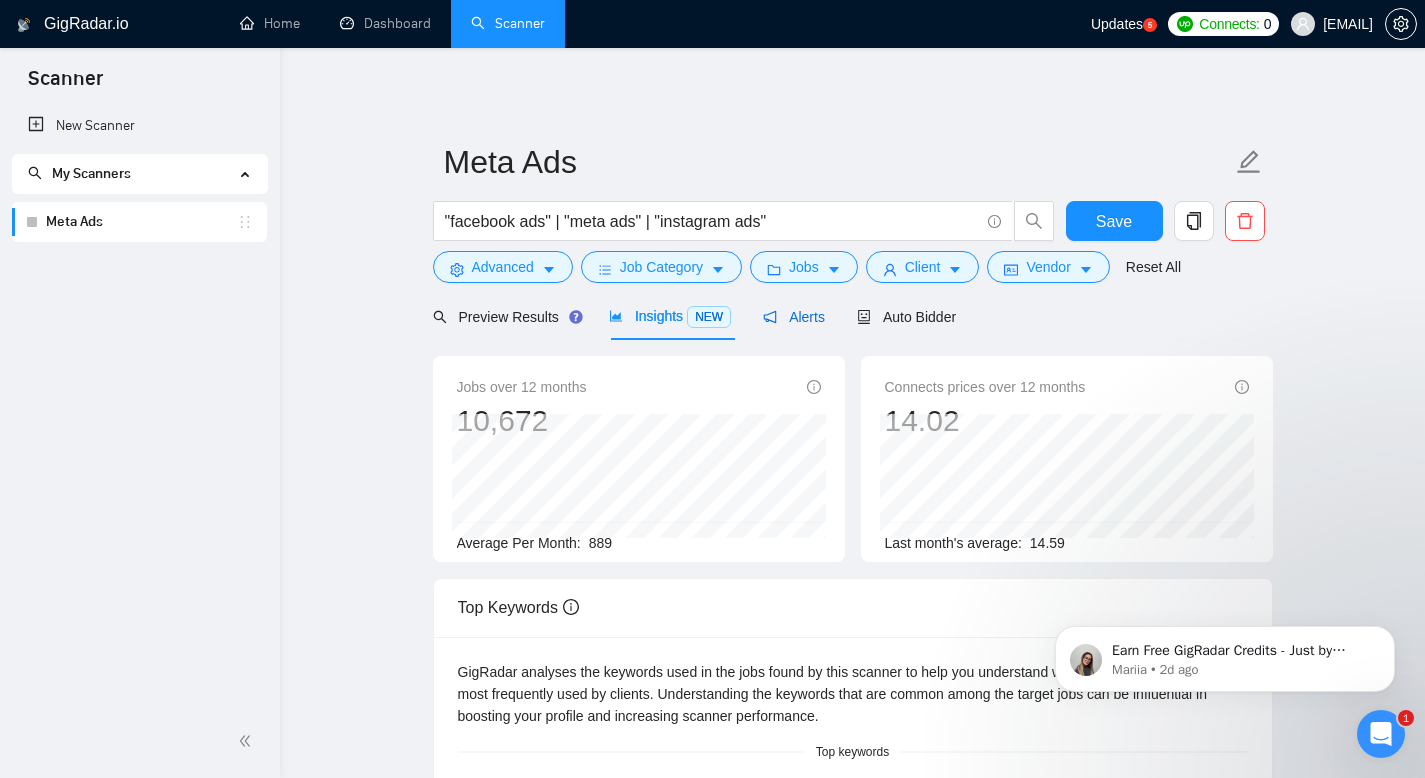 click on "Alerts" at bounding box center (794, 317) 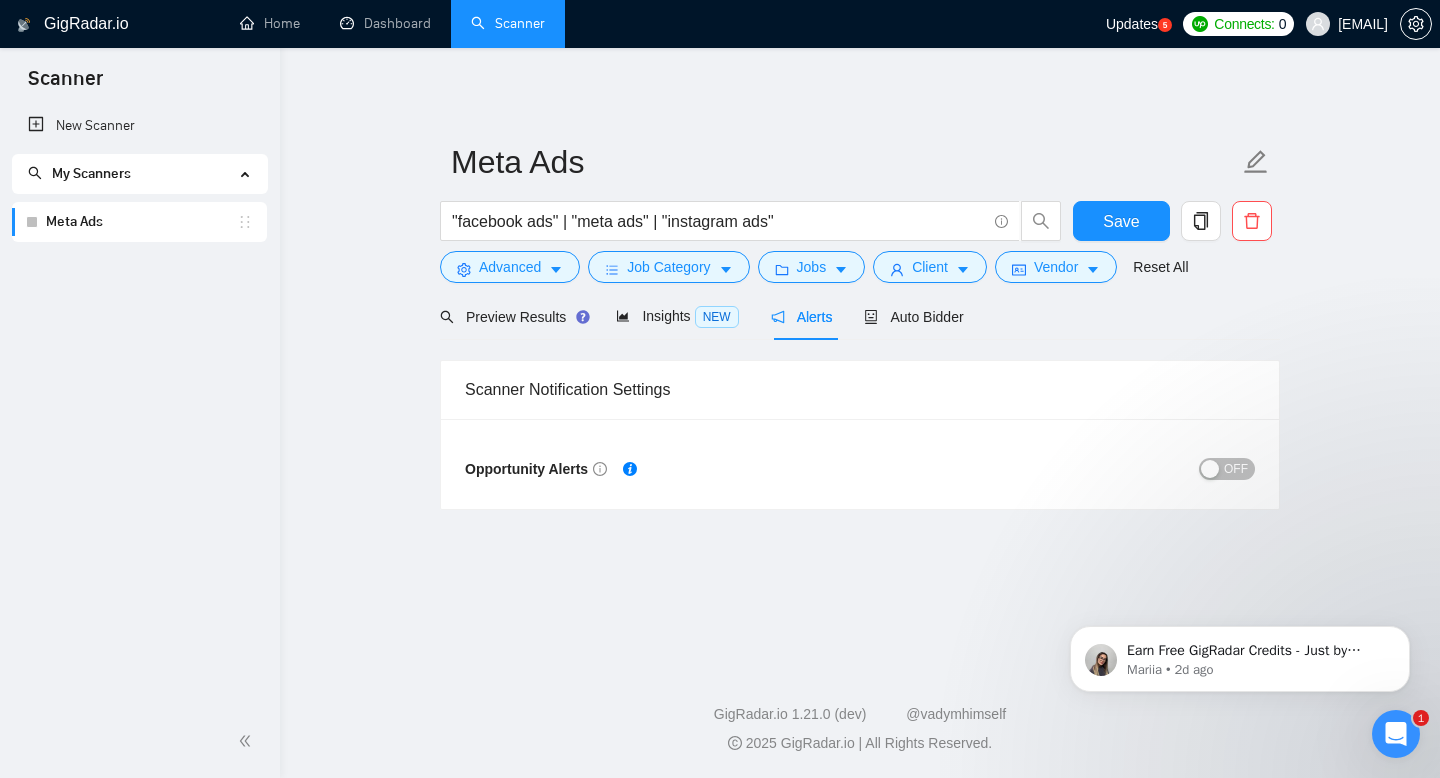 click on "OFF" at bounding box center [1236, 469] 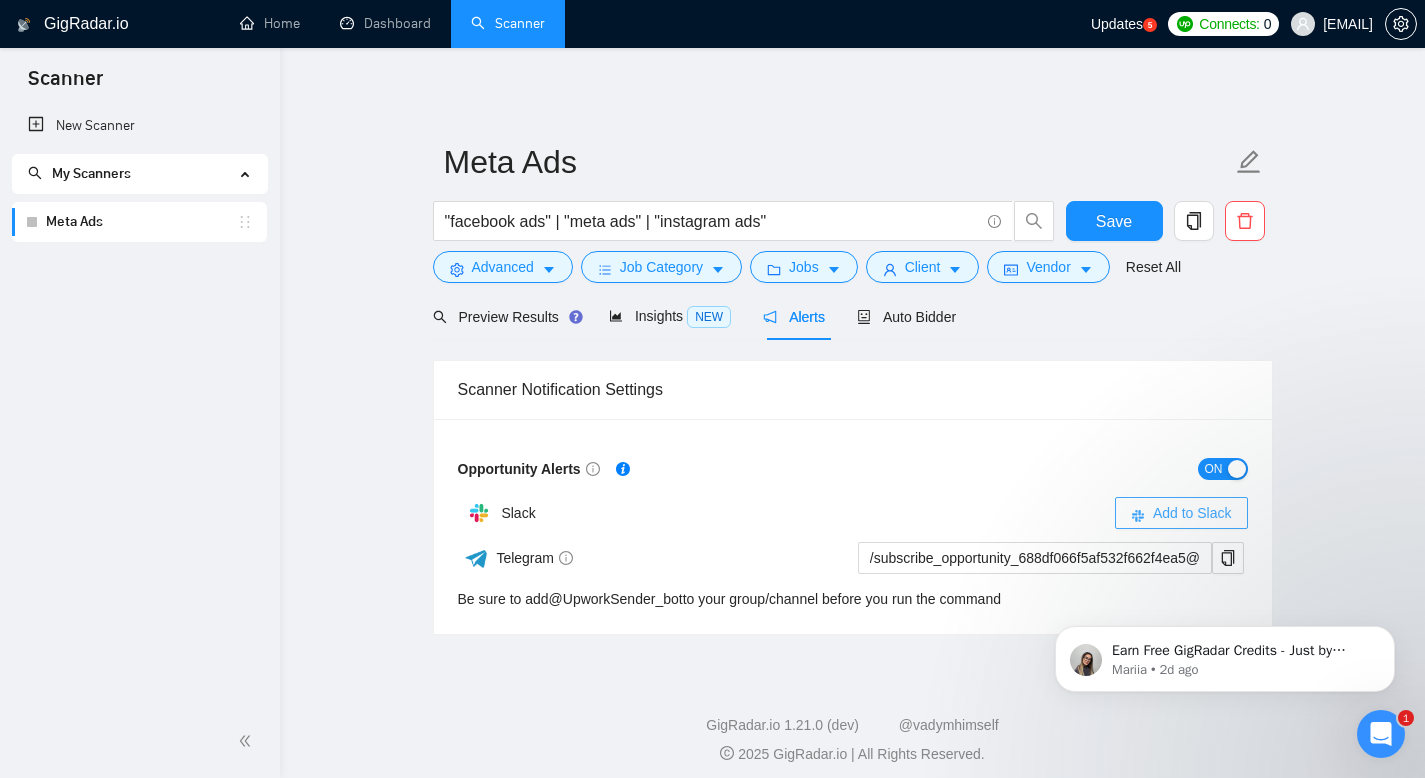 click on "Add to Slack" at bounding box center (1192, 513) 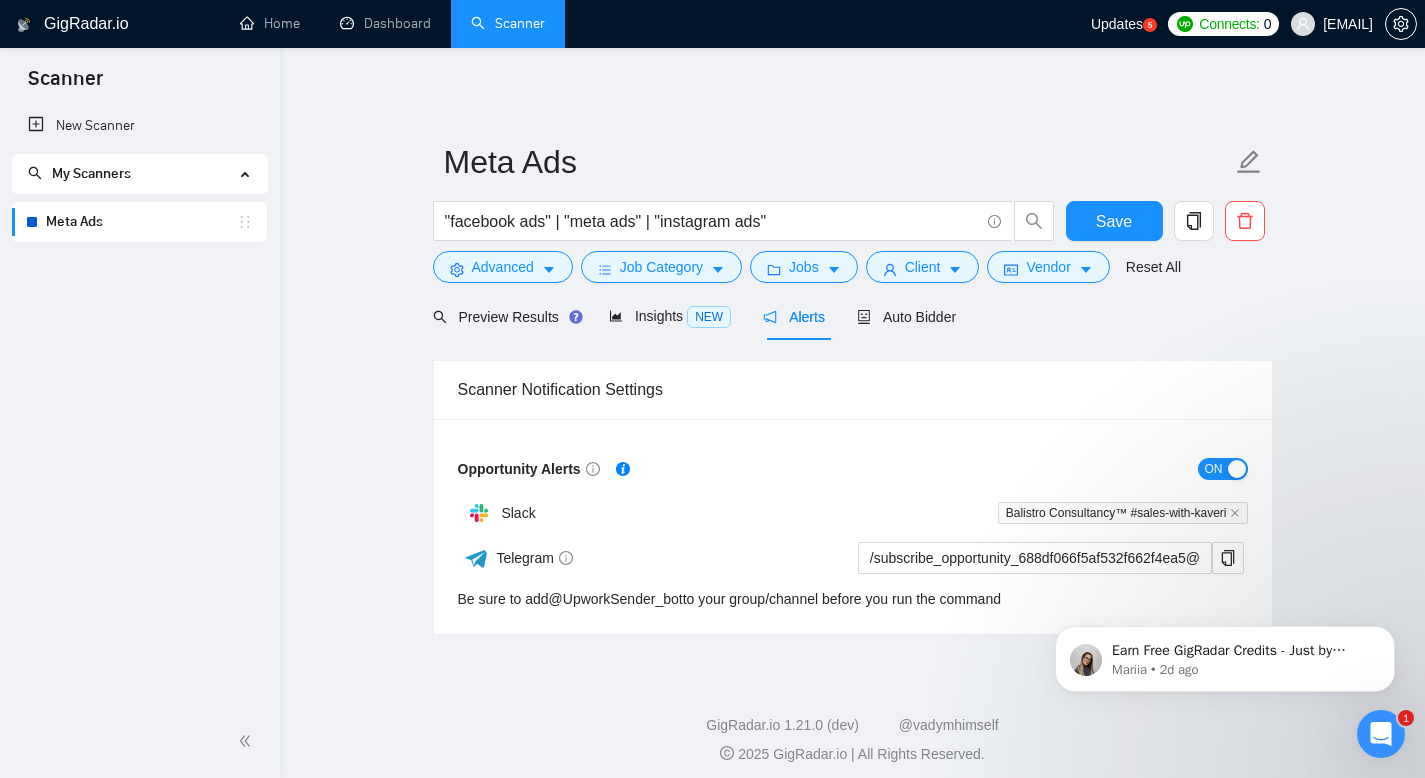 scroll, scrollTop: 10, scrollLeft: 0, axis: vertical 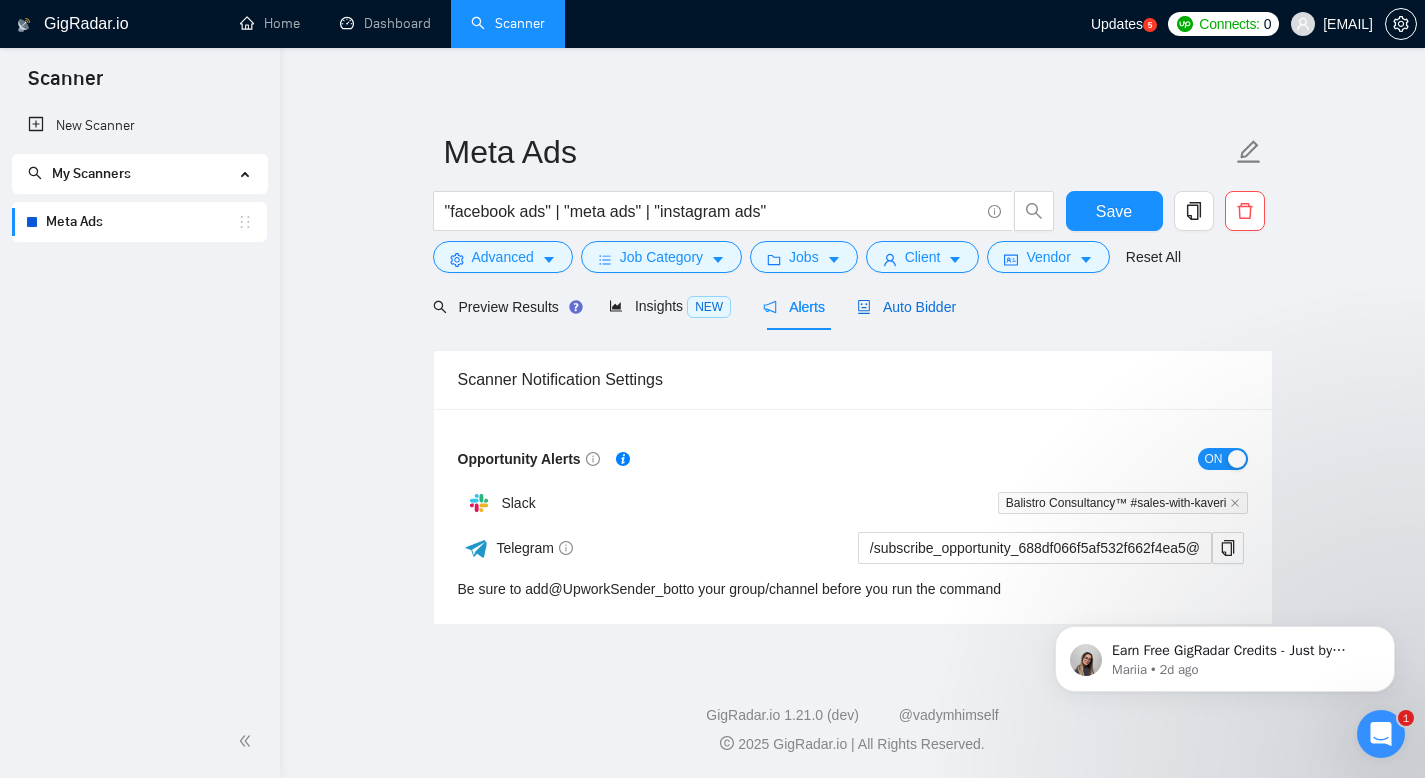 click on "Auto Bidder" at bounding box center [906, 307] 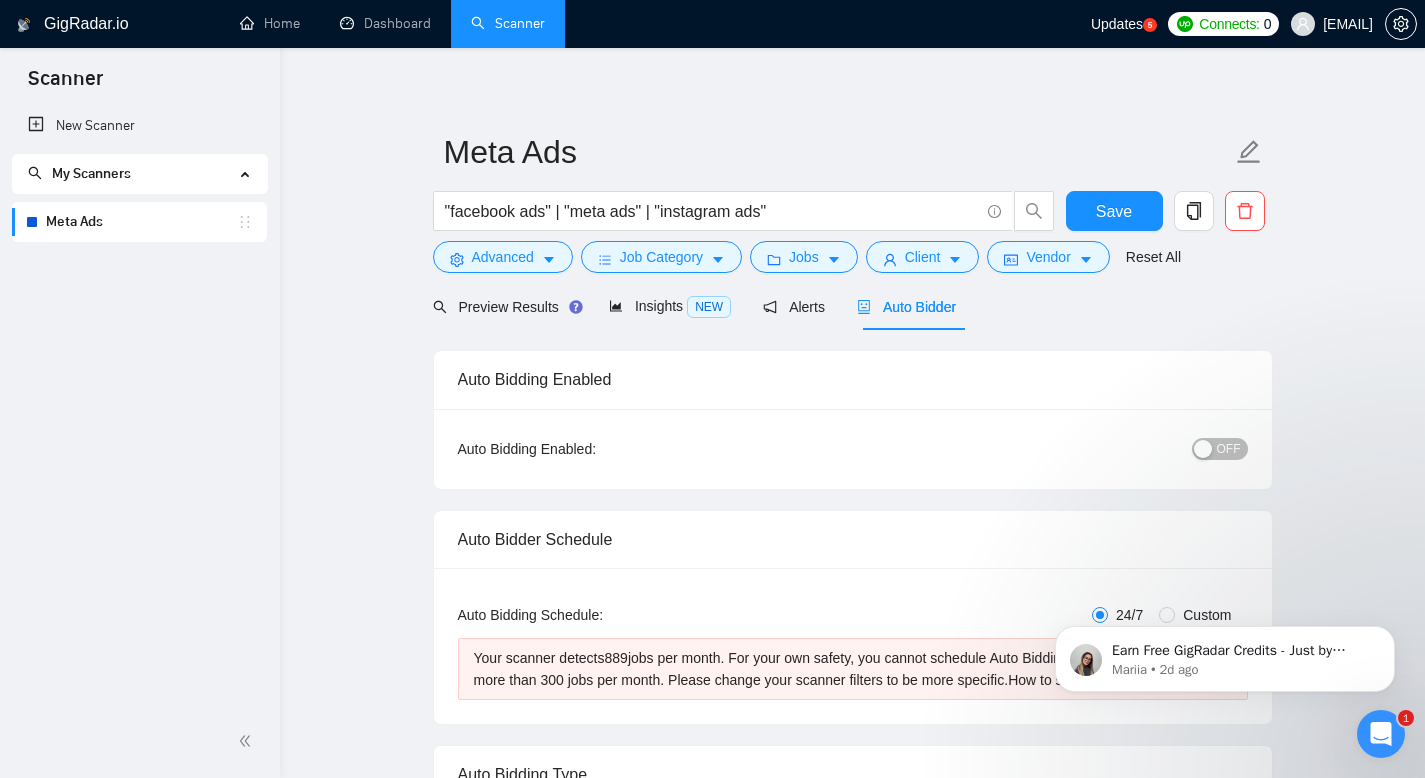 type 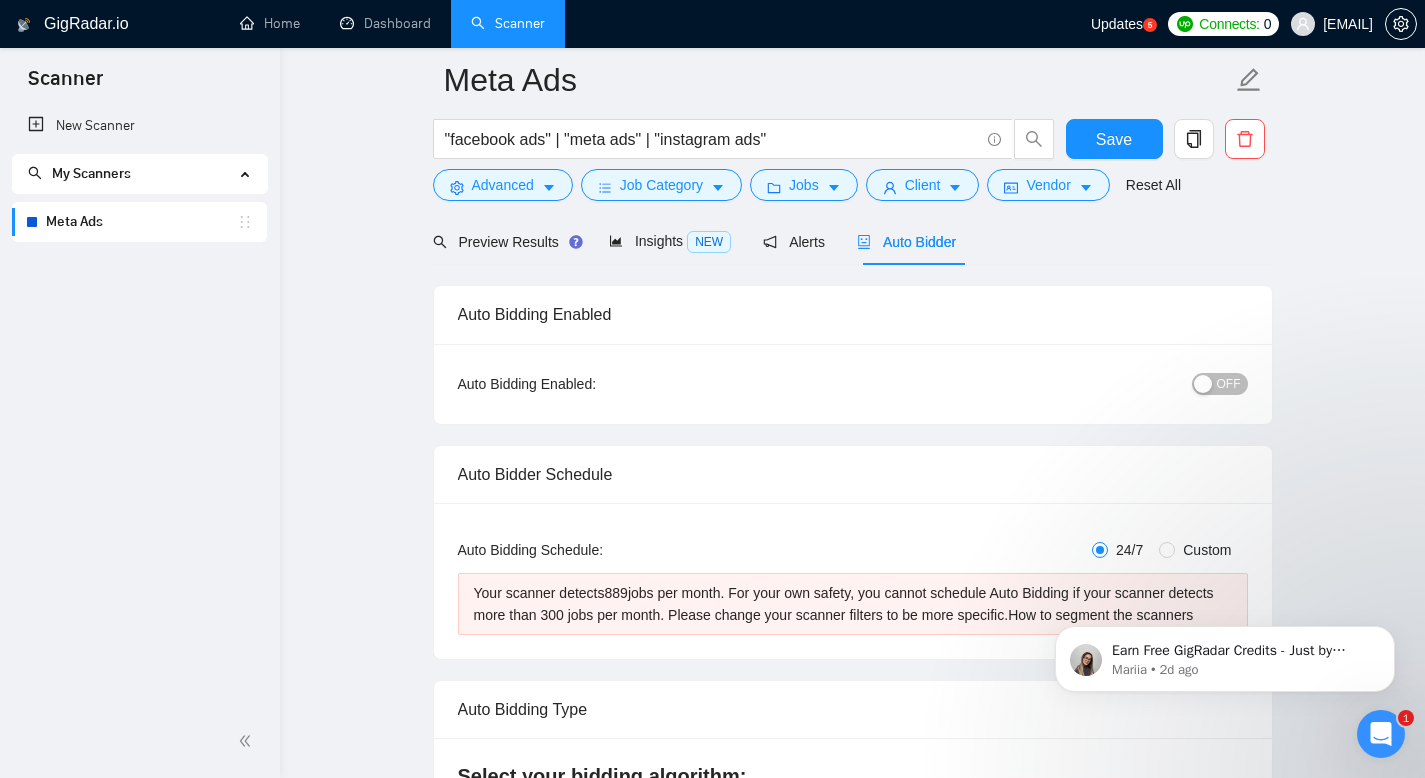 scroll, scrollTop: 157, scrollLeft: 0, axis: vertical 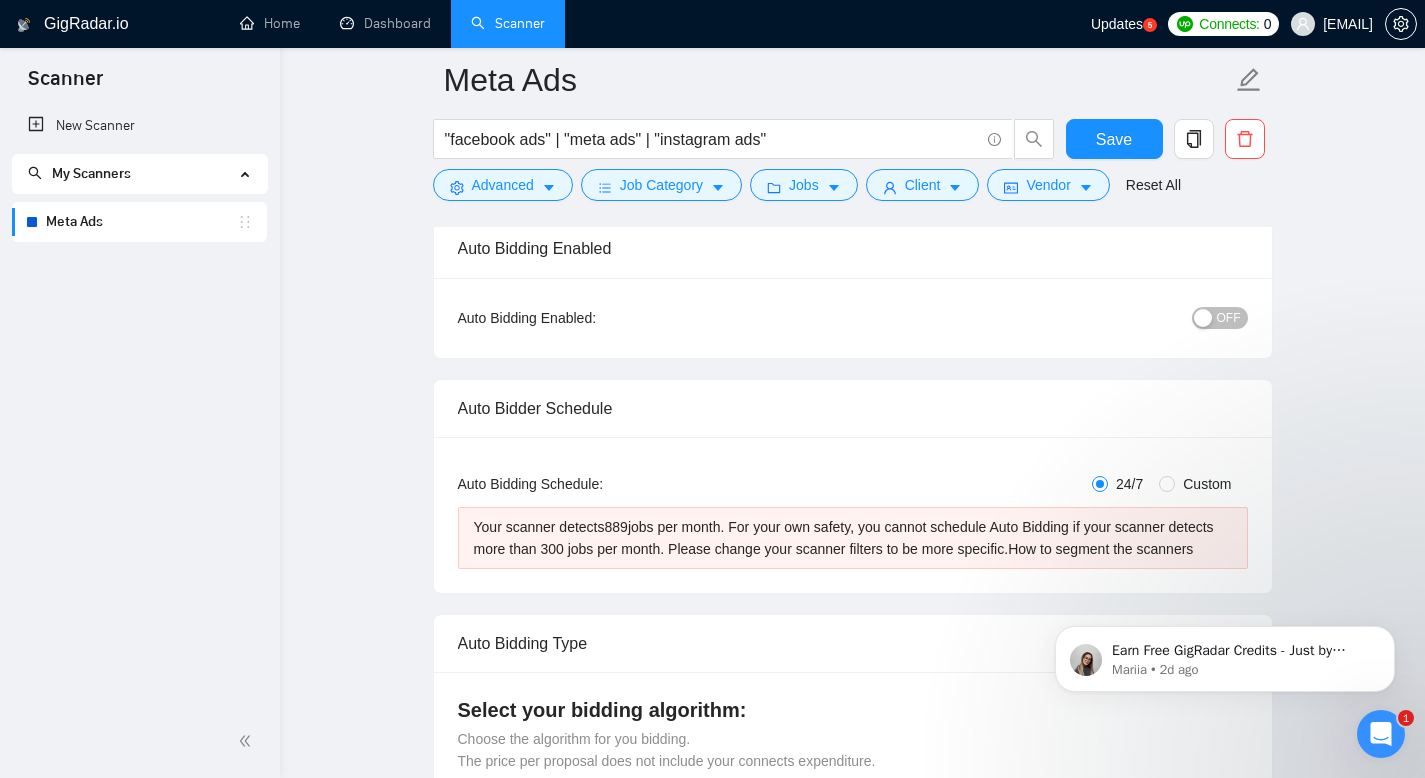 click on "OFF" at bounding box center [1229, 318] 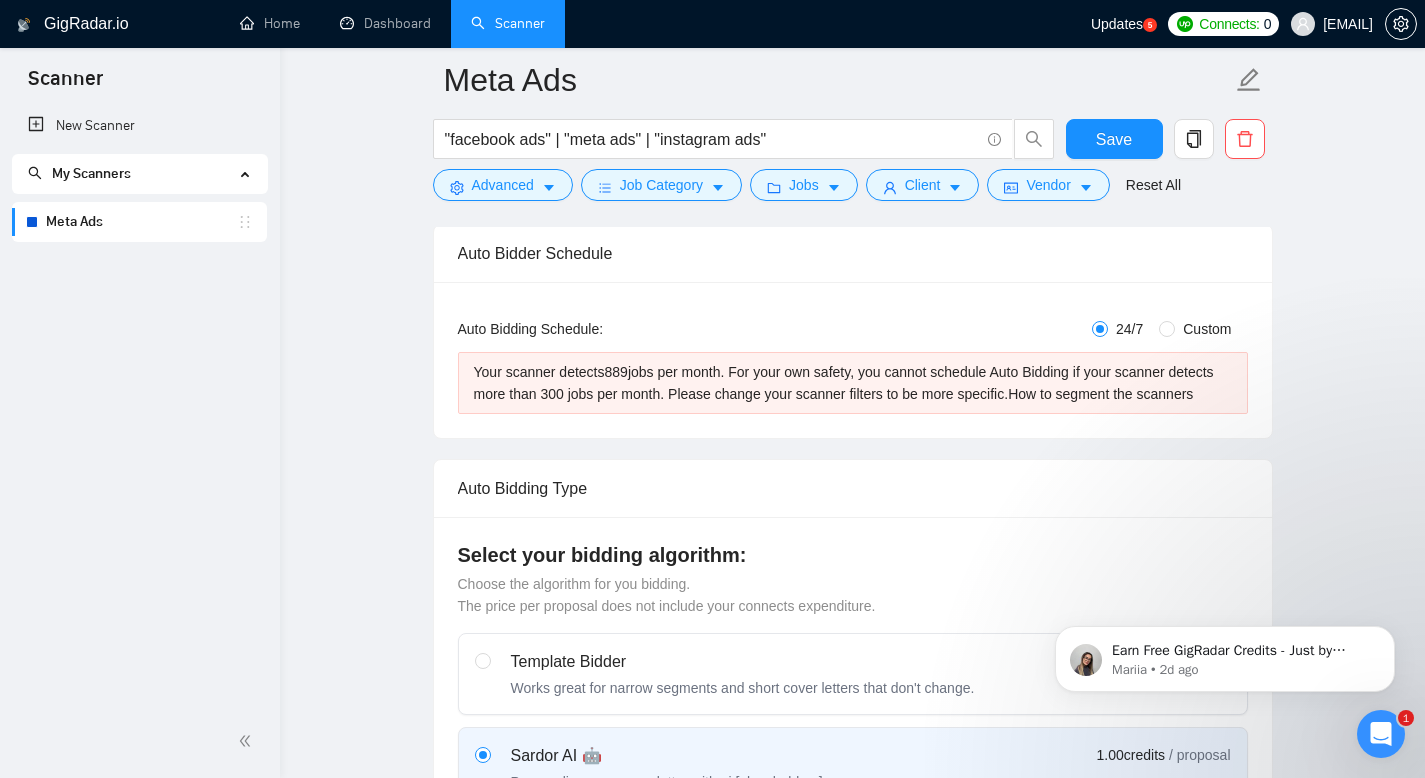 scroll, scrollTop: 325, scrollLeft: 0, axis: vertical 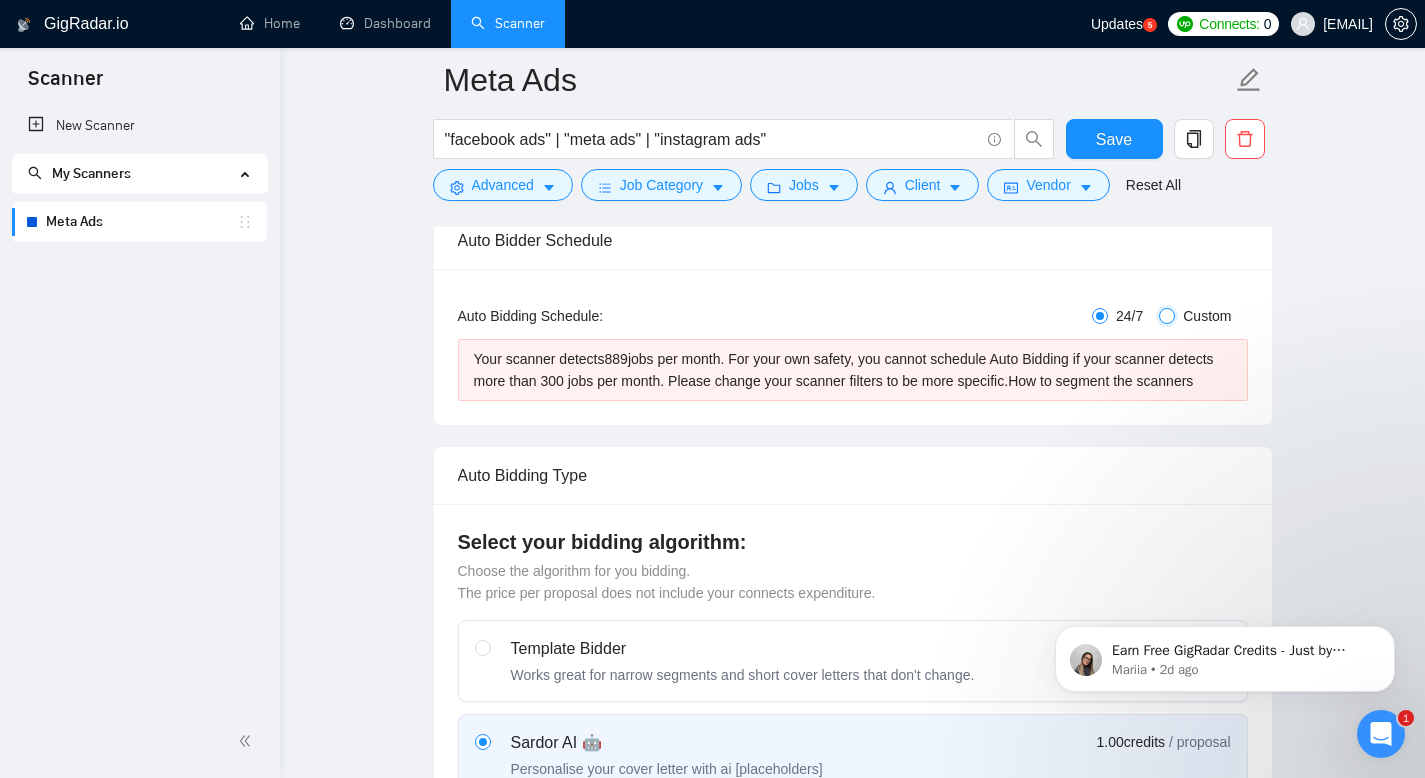 click on "Custom" at bounding box center [1167, 316] 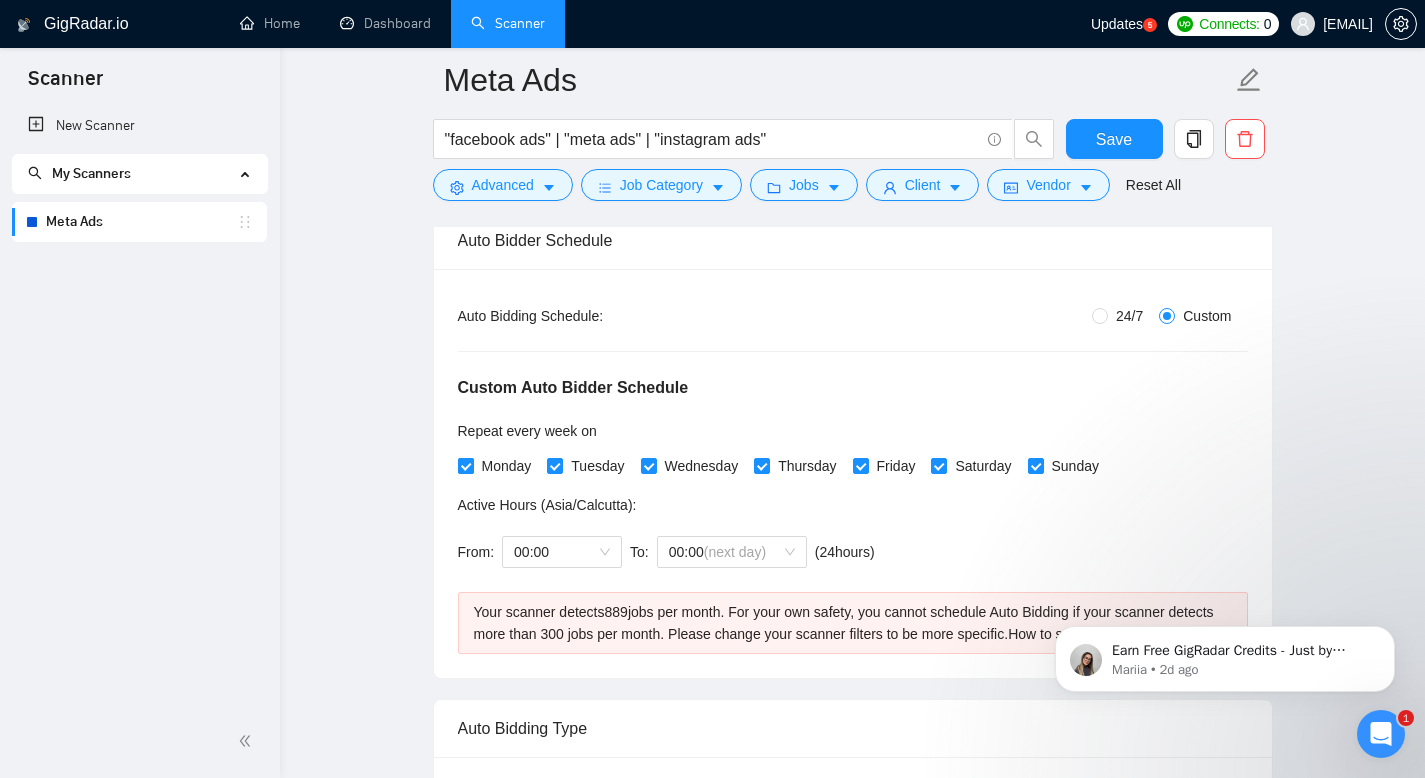click on "Monday" at bounding box center (465, 465) 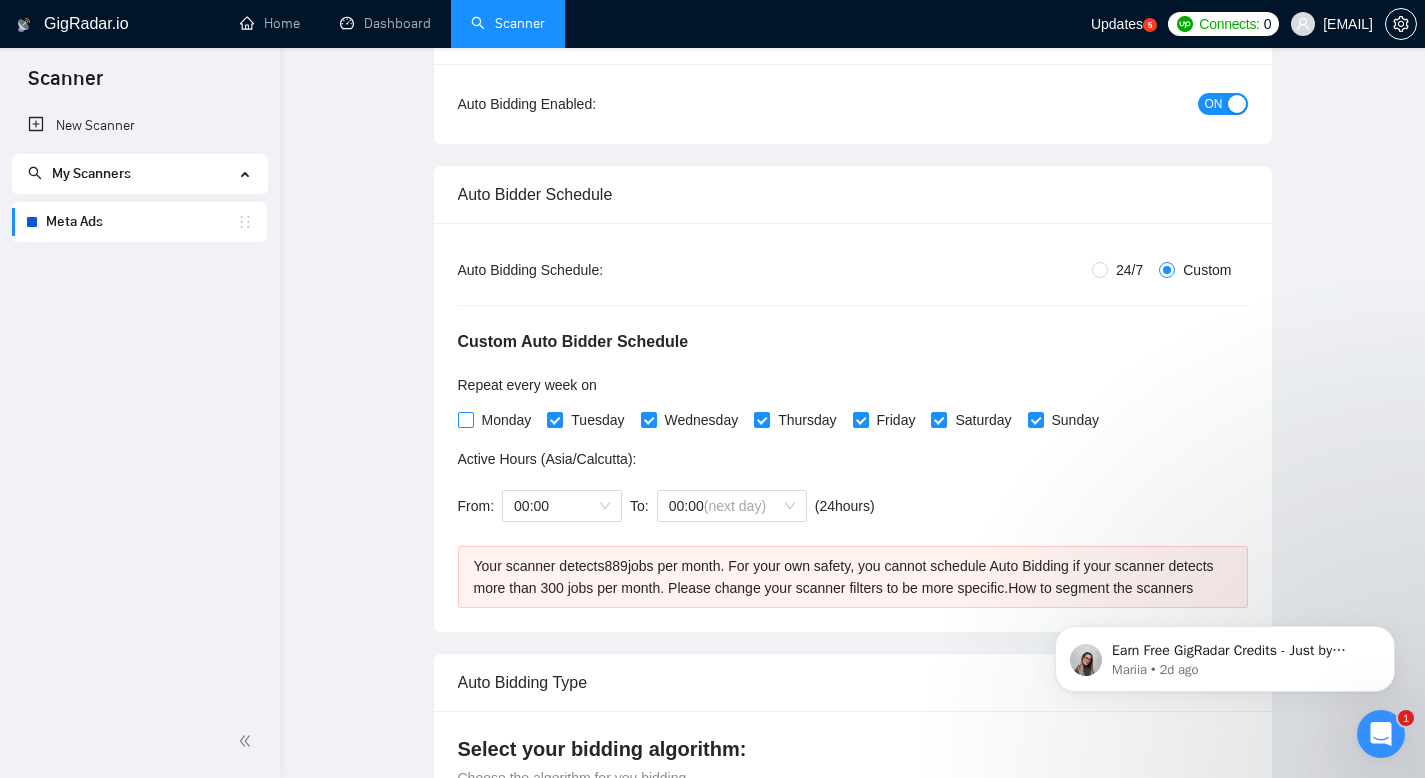 scroll, scrollTop: 0, scrollLeft: 0, axis: both 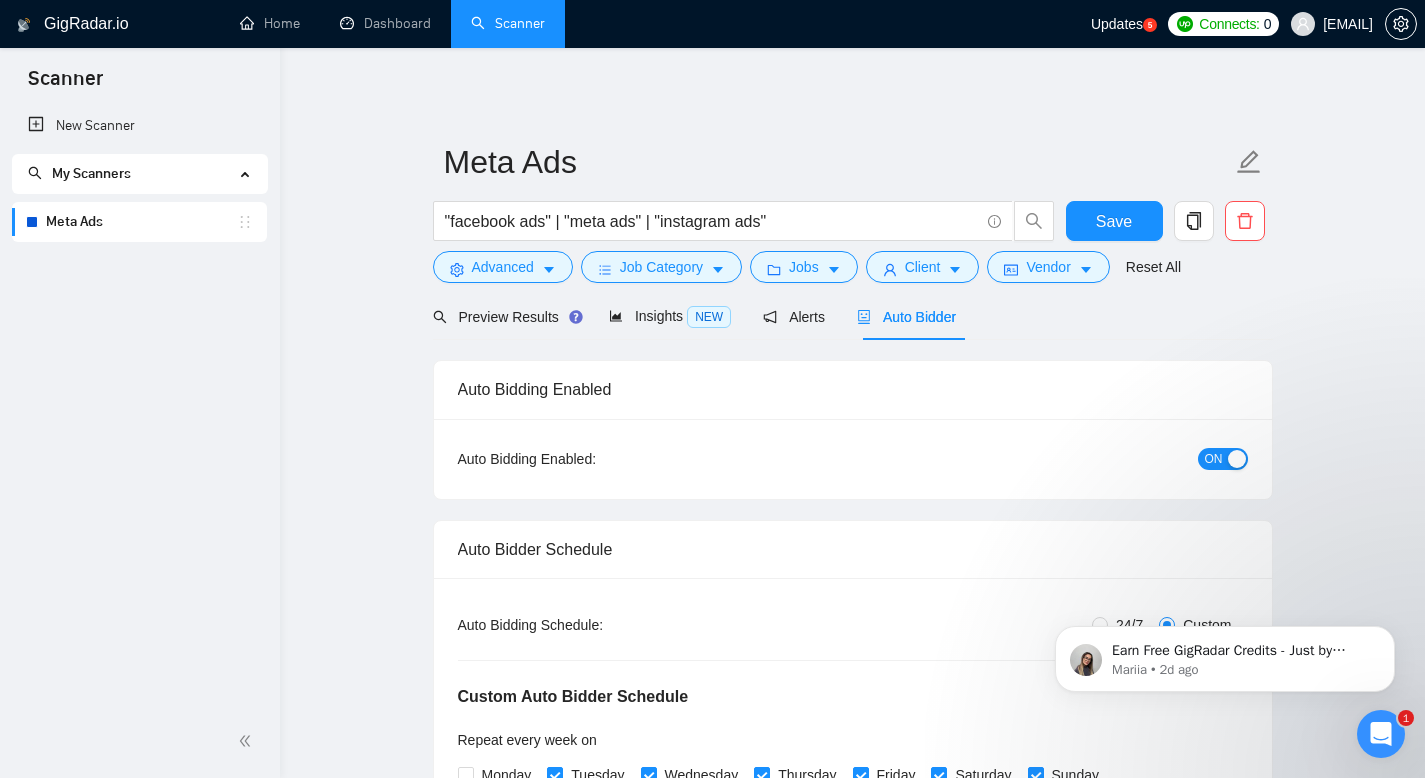click on "Meta Ads "facebook ads" | "meta ads" | "instagram ads" Save Advanced   Job Category   Jobs   Client   Vendor   Reset All Preview Results Insights NEW Alerts Auto Bidder Auto Bidding Enabled Auto Bidding Enabled: ON Auto Bidder Schedule Auto Bidding Type: Automated (recommended) Semi-automated Auto Bidding Schedule: 24/7 Custom Custom Auto Bidder Schedule Repeat every week on Monday Tuesday Wednesday Thursday Friday Saturday Sunday Active Hours ( Asia/Calcutta ): From: 00:00 To: 00:00  (next day) ( 24  hours) Asia/Calcutta Your scanner detects  889  jobs per month. For your own safety, you cannot schedule Auto Bidding if your scanner detects more than 300 jobs per month. Please change your scanner filters to be more specific.  How to segment the scanners Auto Bidding Type Select your bidding algorithm: Choose the algorithm for you bidding. The price per proposal does not include your connects expenditure. Template Bidder Works great for narrow segments and short cover letters that don't change. 0.50  credits" at bounding box center [852, 2493] 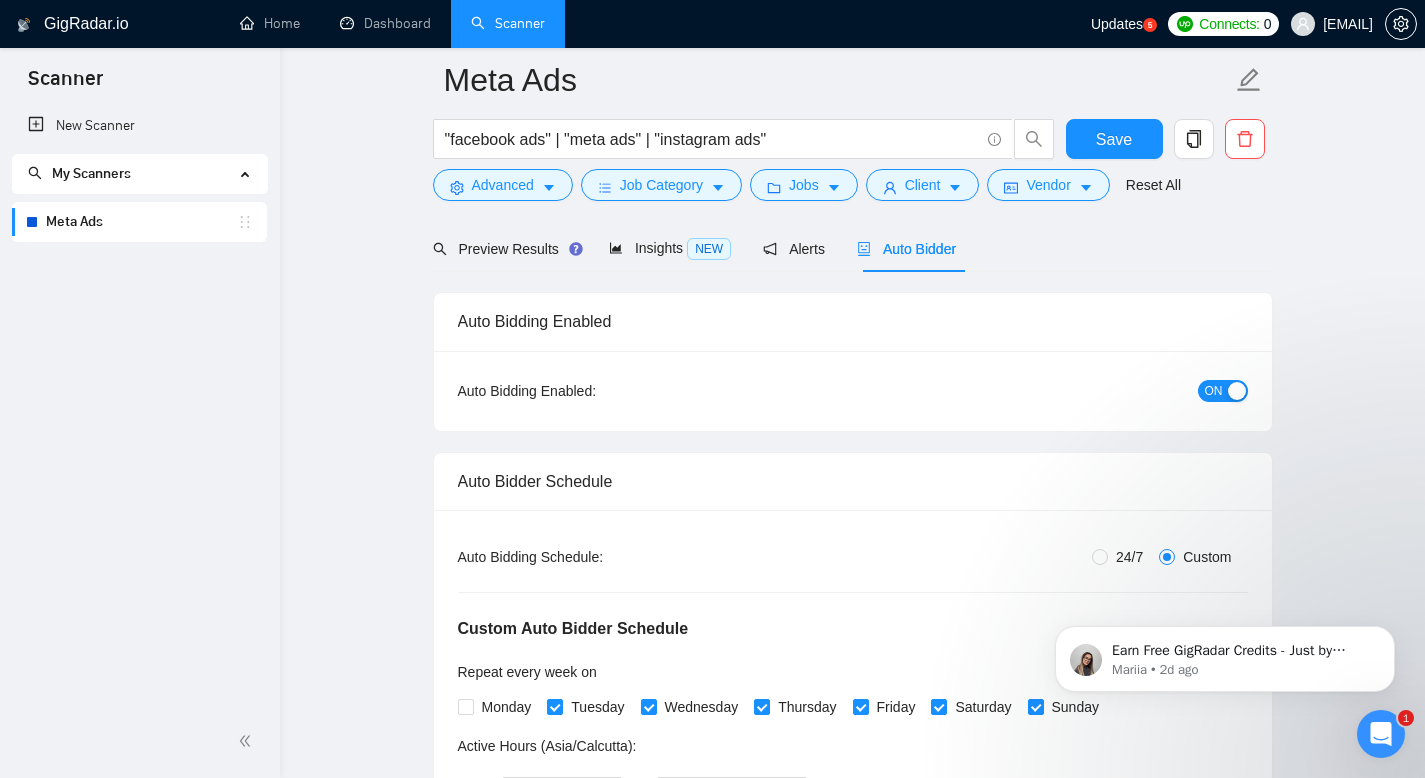 scroll, scrollTop: 0, scrollLeft: 0, axis: both 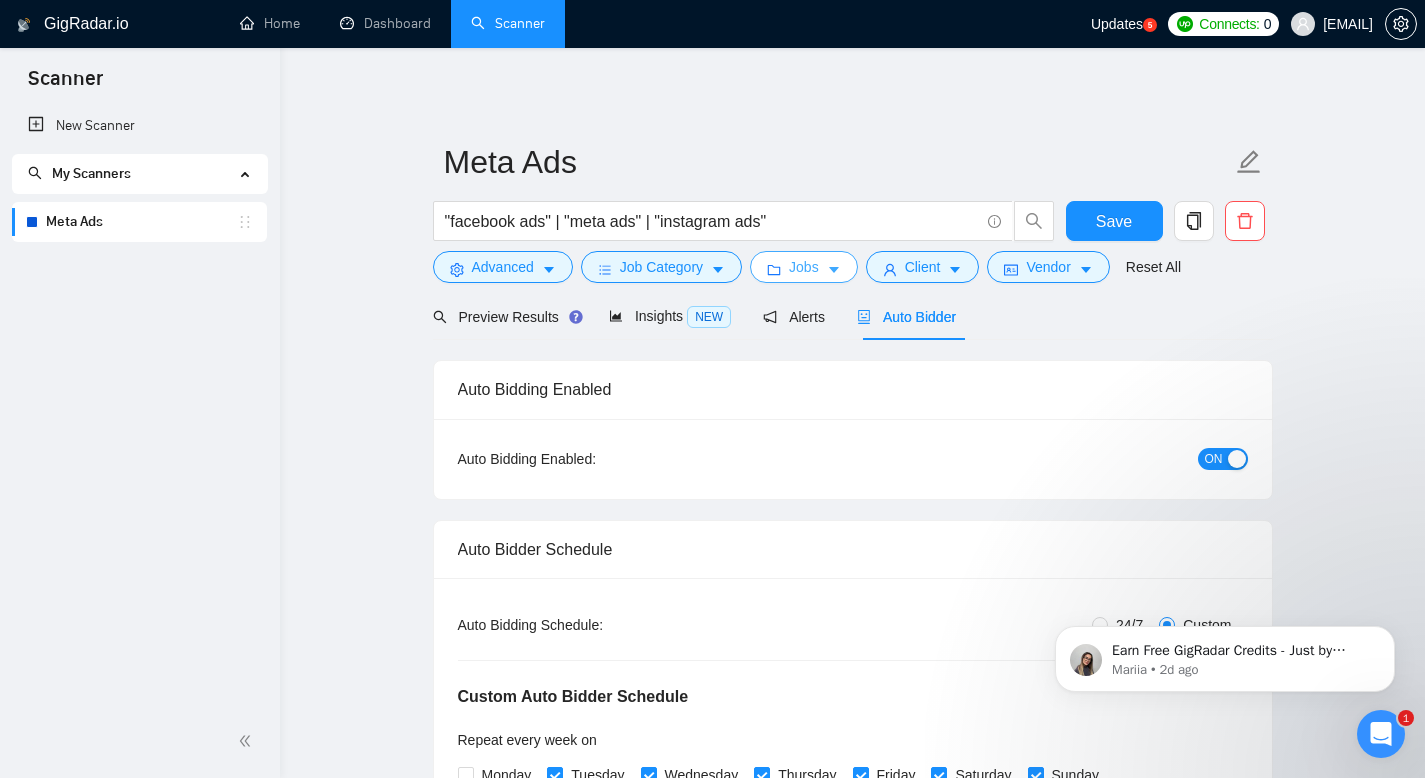 click on "Jobs" at bounding box center (804, 267) 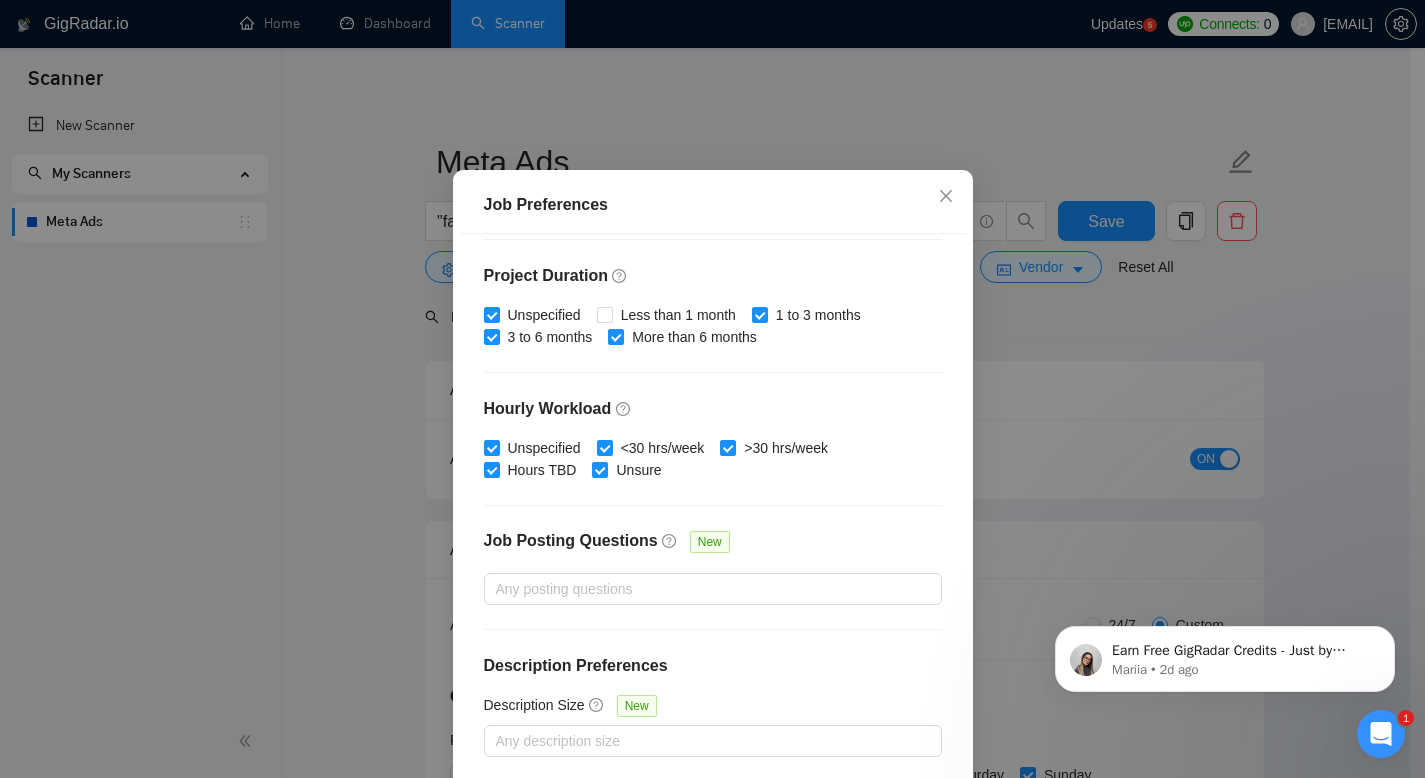 scroll, scrollTop: 131, scrollLeft: 0, axis: vertical 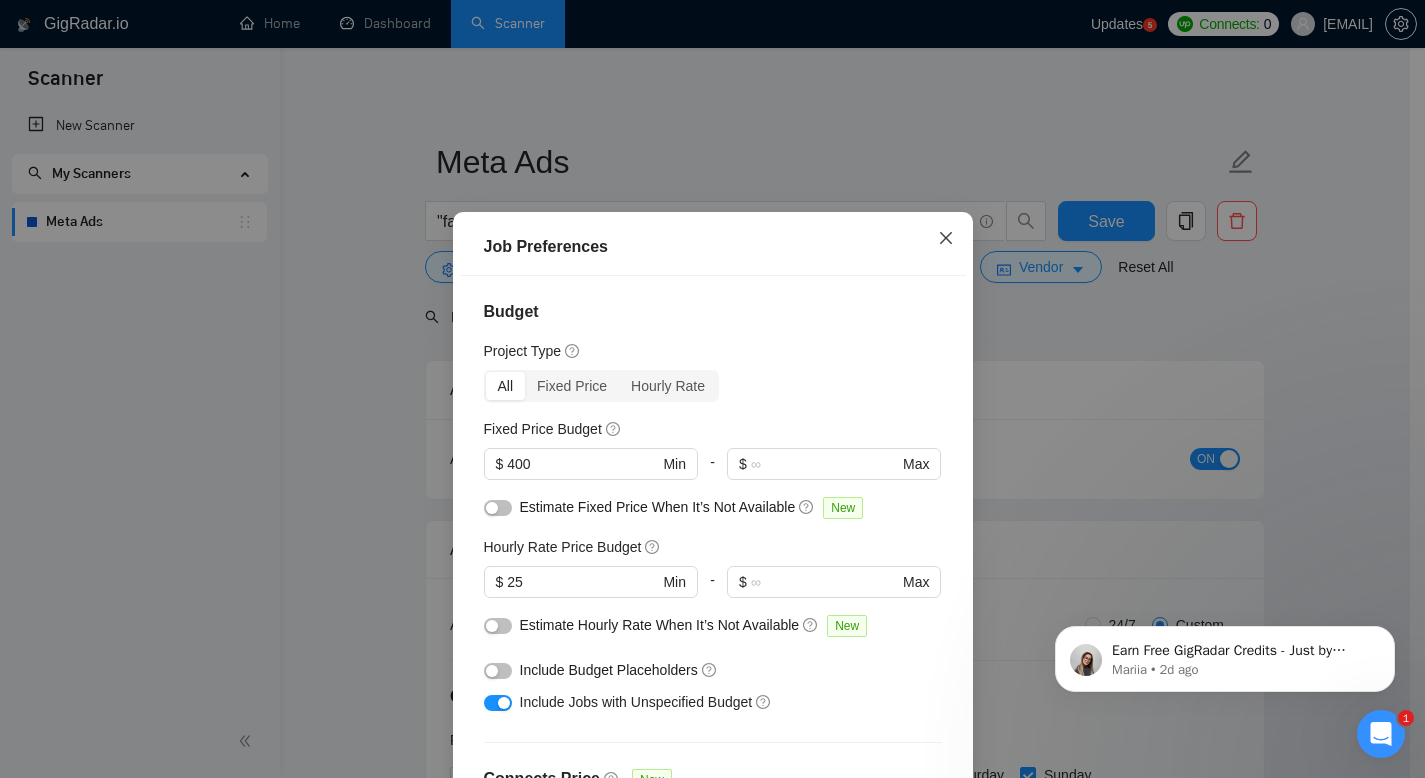 click 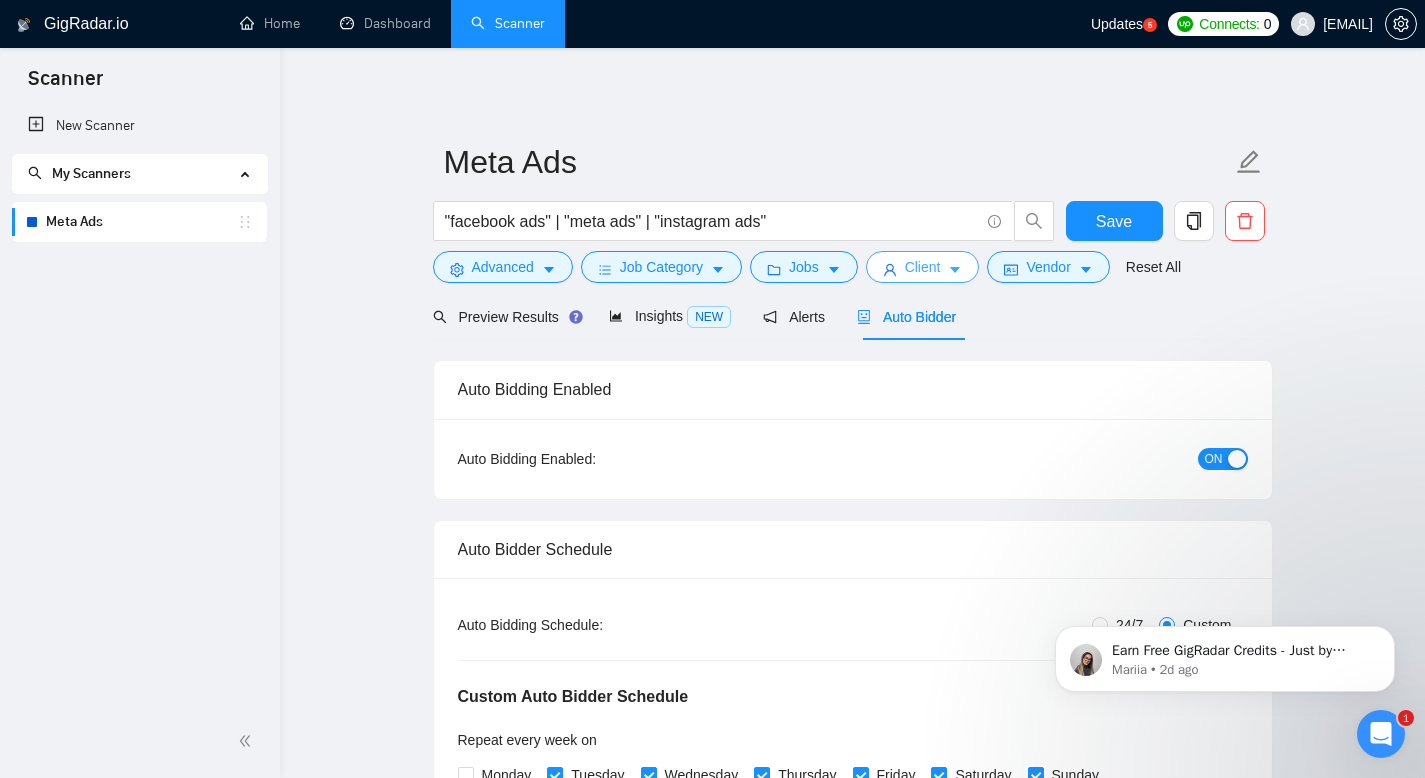 click on "Client" at bounding box center (923, 267) 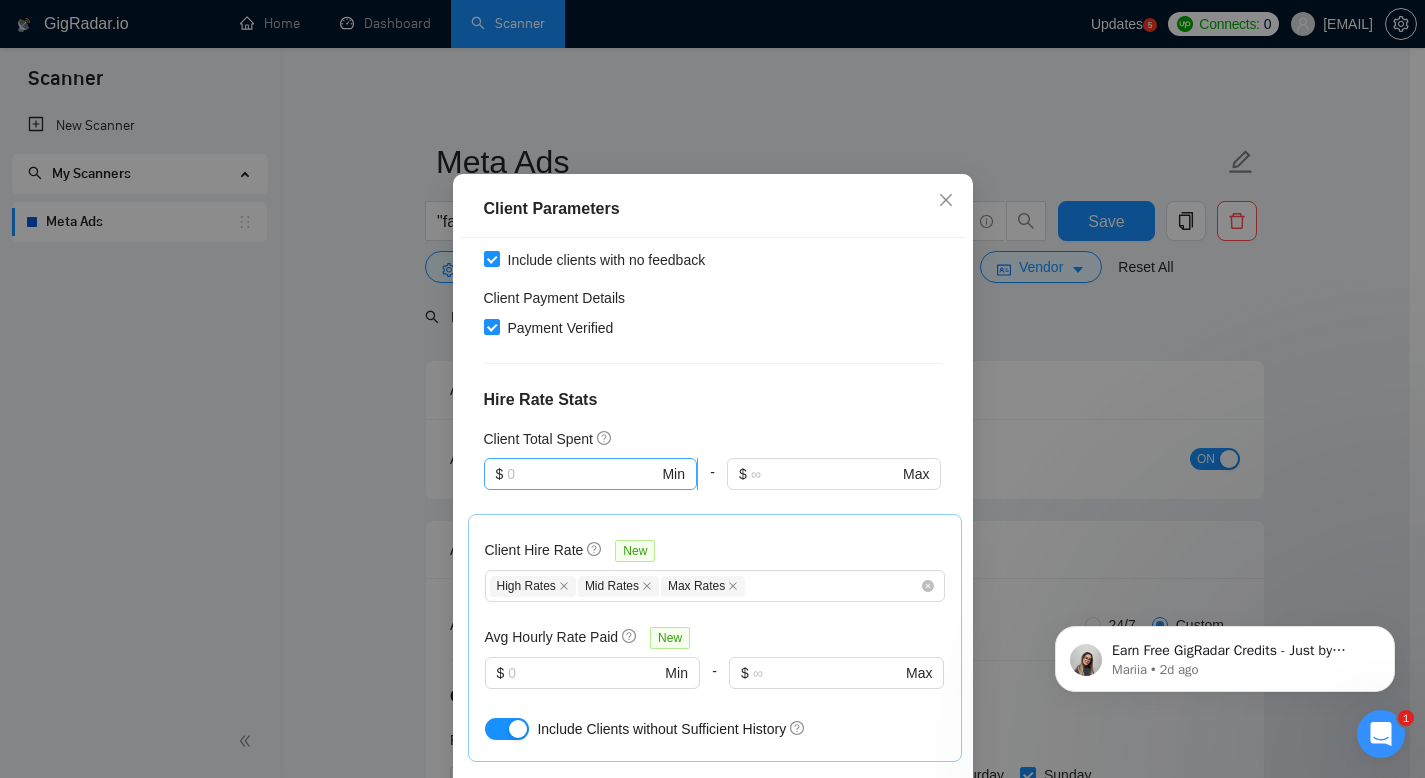 scroll, scrollTop: 342, scrollLeft: 0, axis: vertical 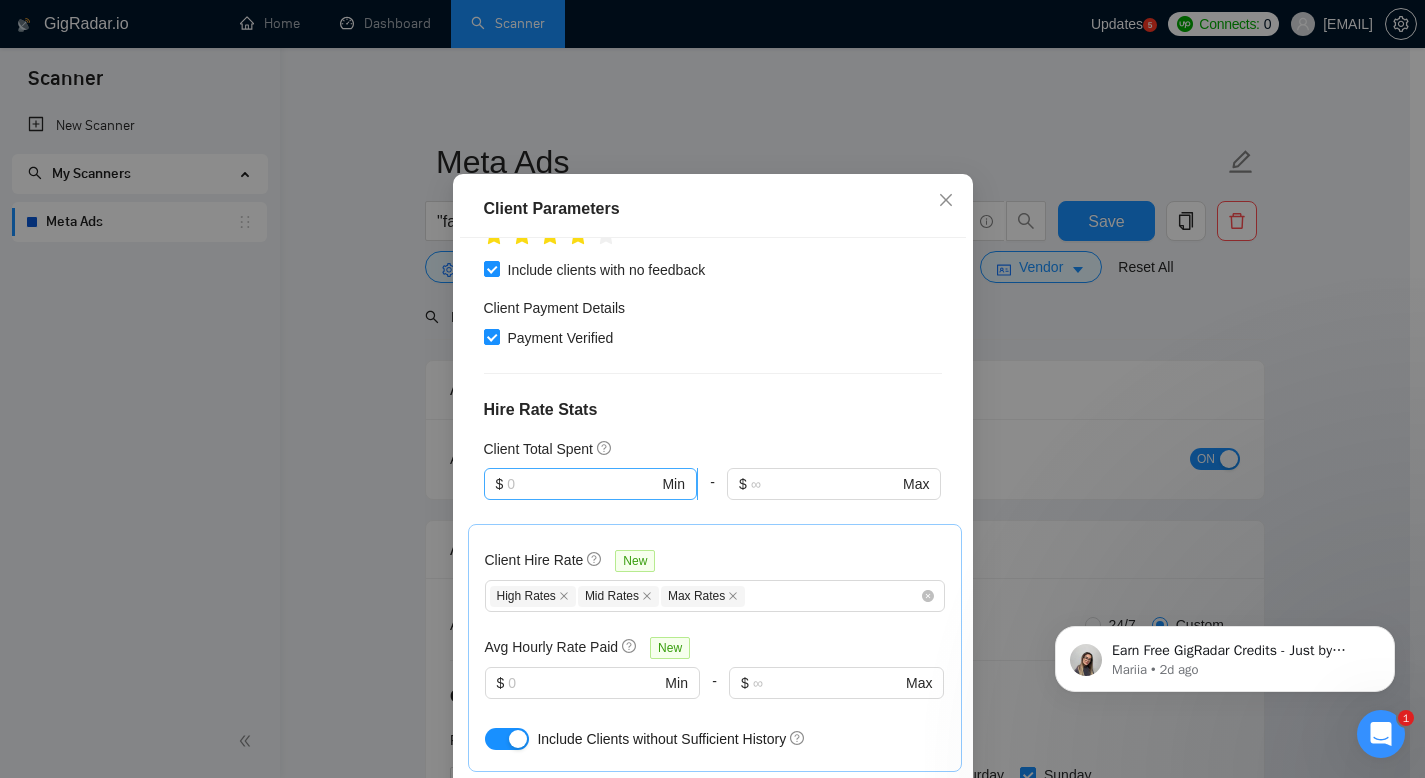 click at bounding box center (582, 484) 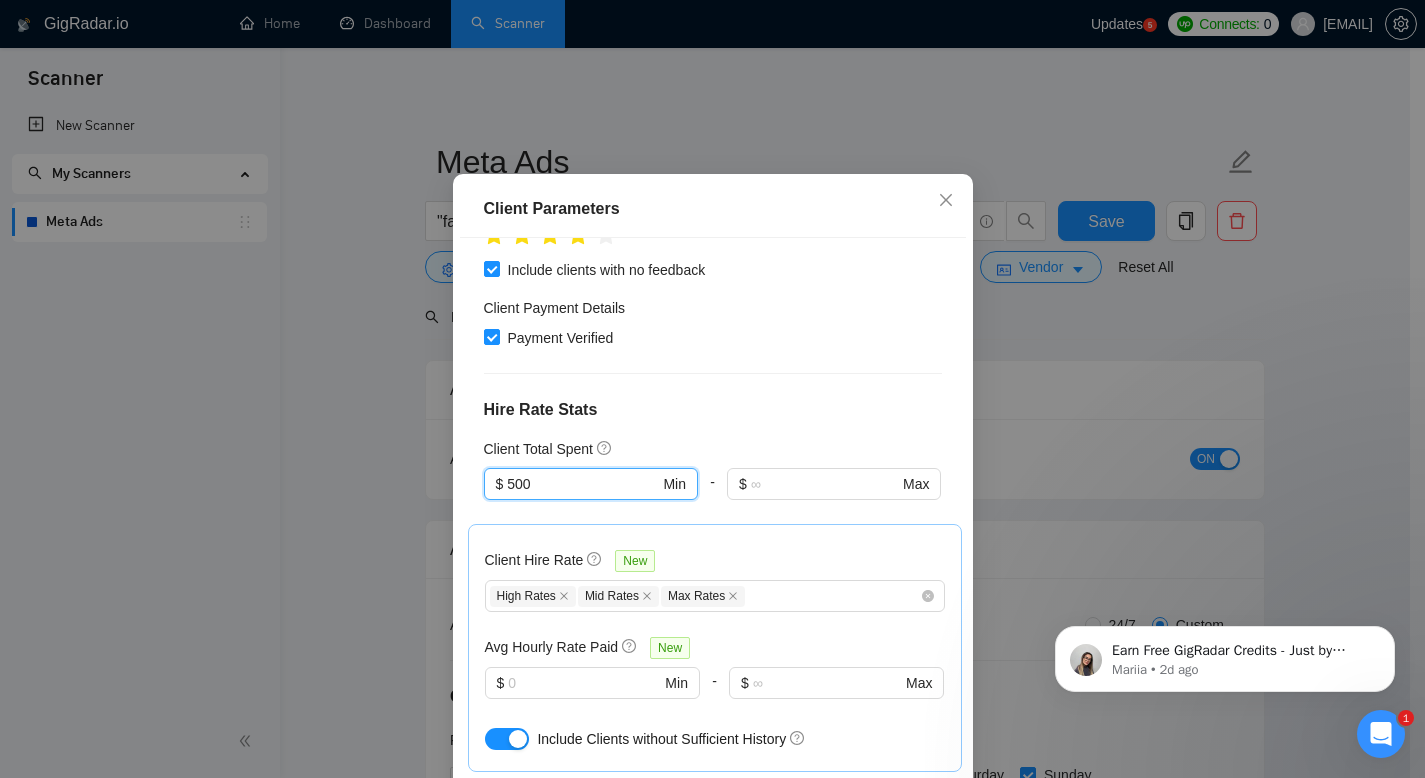type on "500" 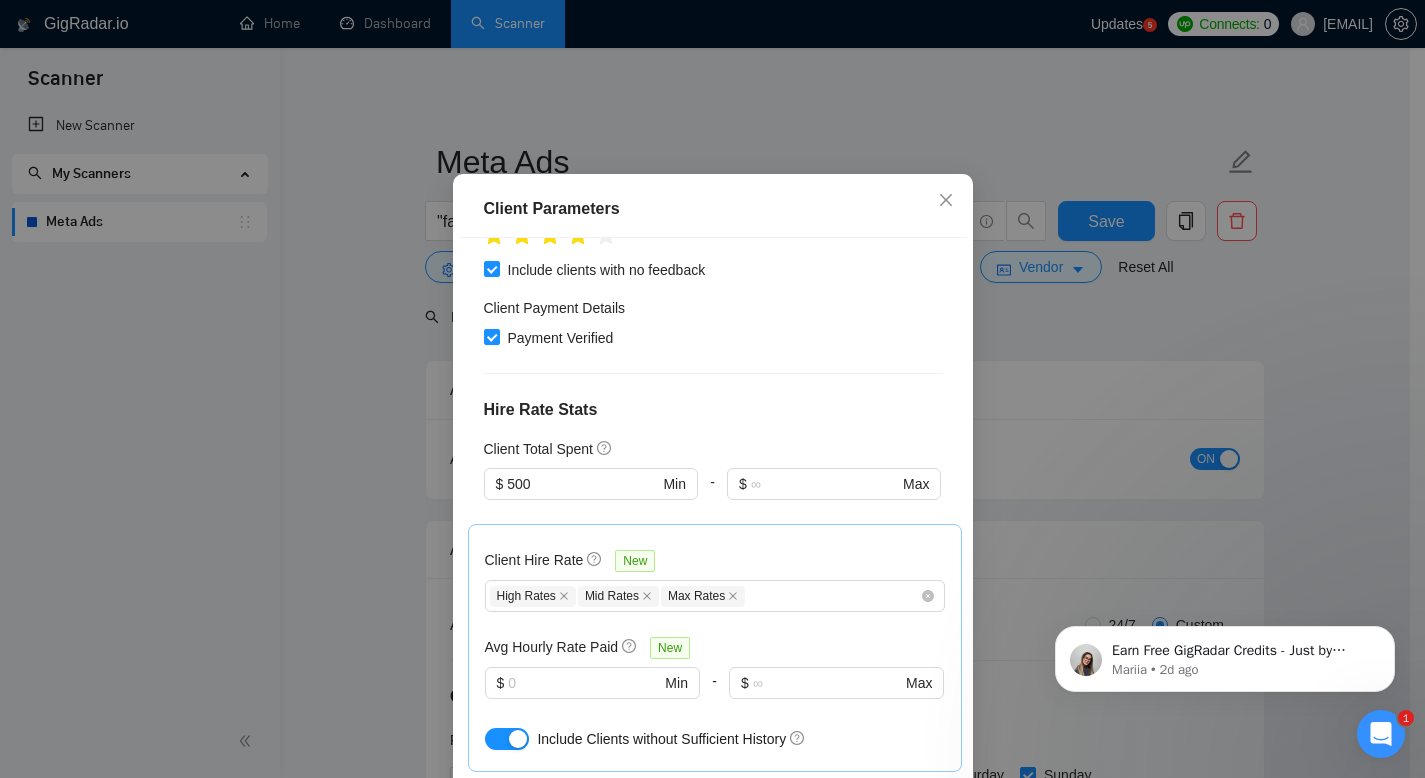 click on "Client Location Include Client Countries  Select Exclude Client Countries [COUNTRY] [COUNTRY] [COUNTRY]  Client Rating Client Min Average Feedback Include clients with no feedback Client Payment Details Payment Verified Hire Rate Stats   Client Total Spent $ 500 Min - $ Max Client Hire Rate New High Rates Mid Rates Max Rates   Avg Hourly Rate Paid New $ Min - $ Max Include Clients without Sufficient History Client Profile Client Industry New   Any industry Client Company Size   Any company size Enterprise Clients New   Any clients" at bounding box center (713, 510) 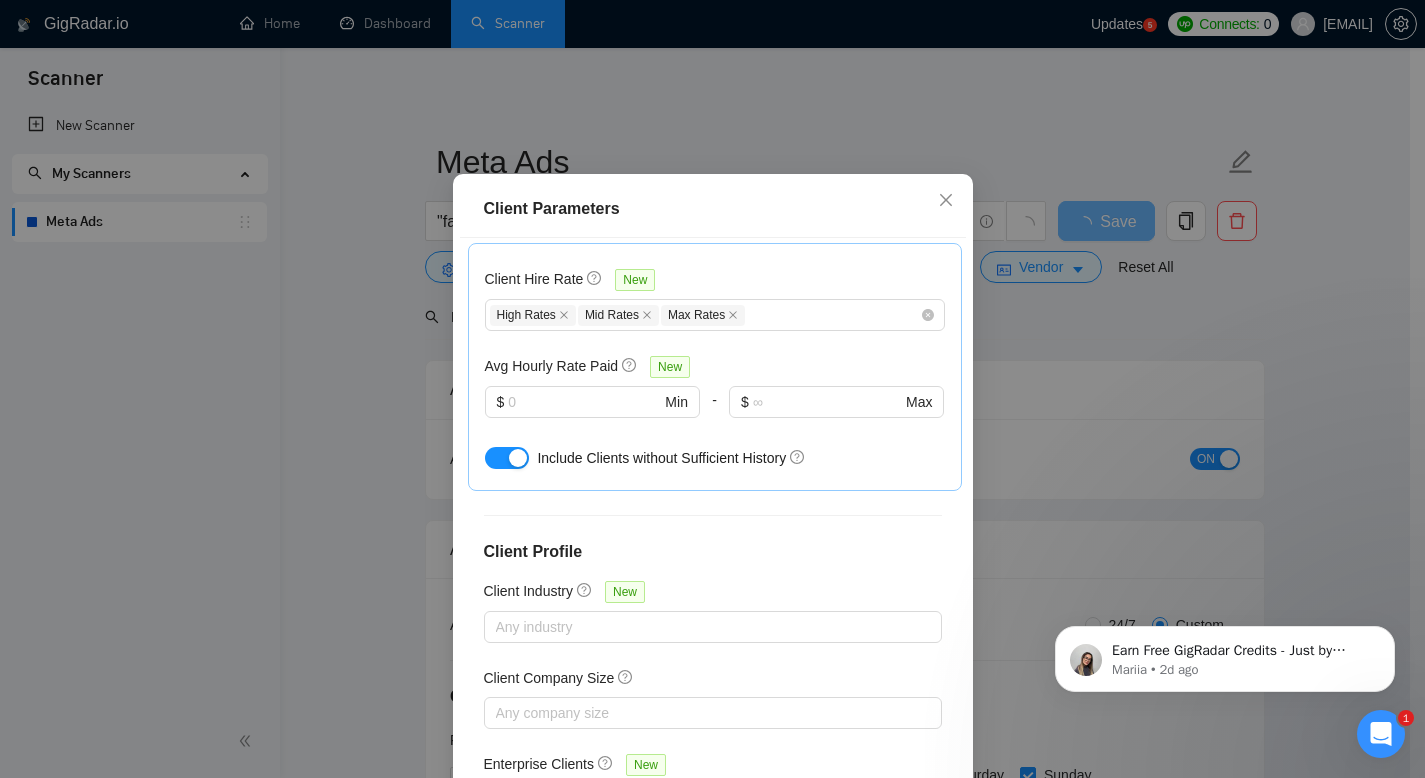 scroll, scrollTop: 701, scrollLeft: 0, axis: vertical 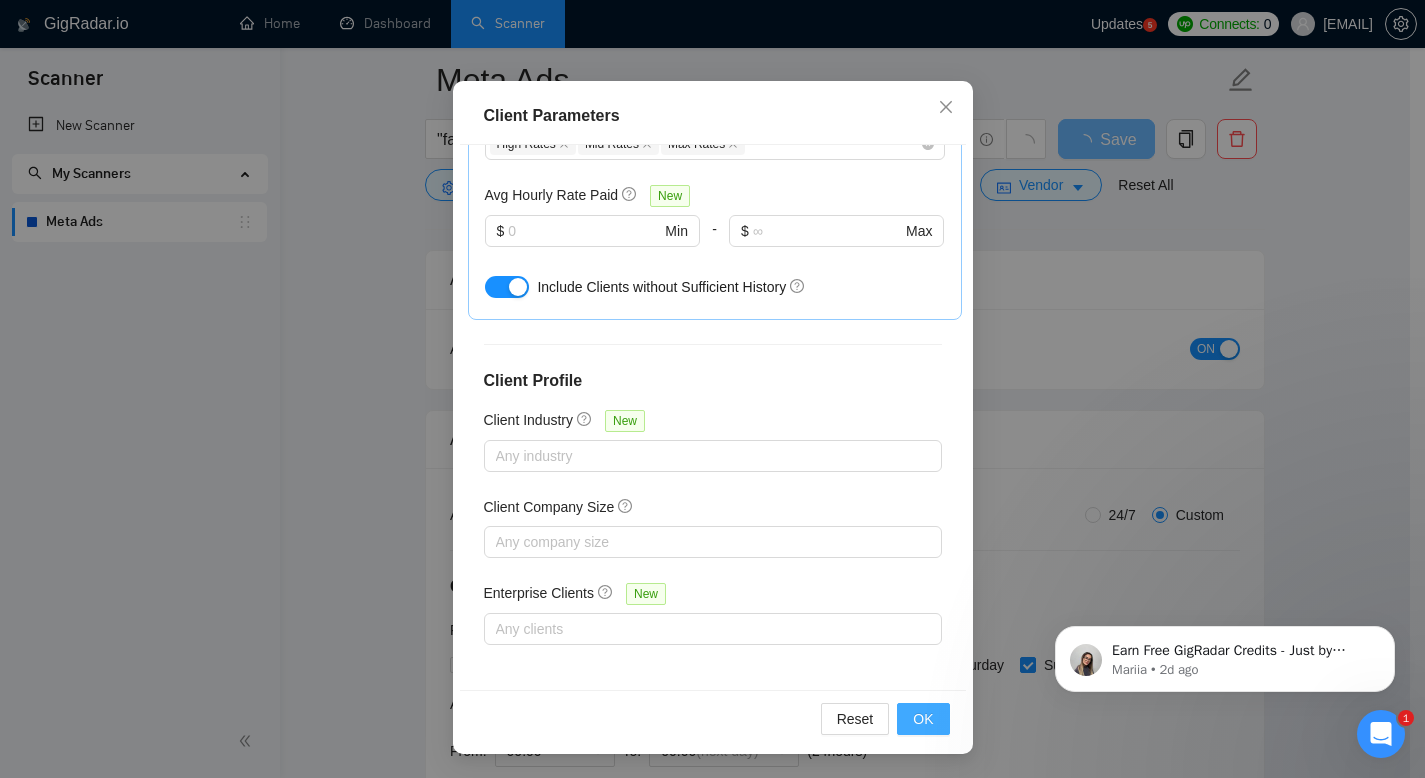 click on "OK" at bounding box center [923, 719] 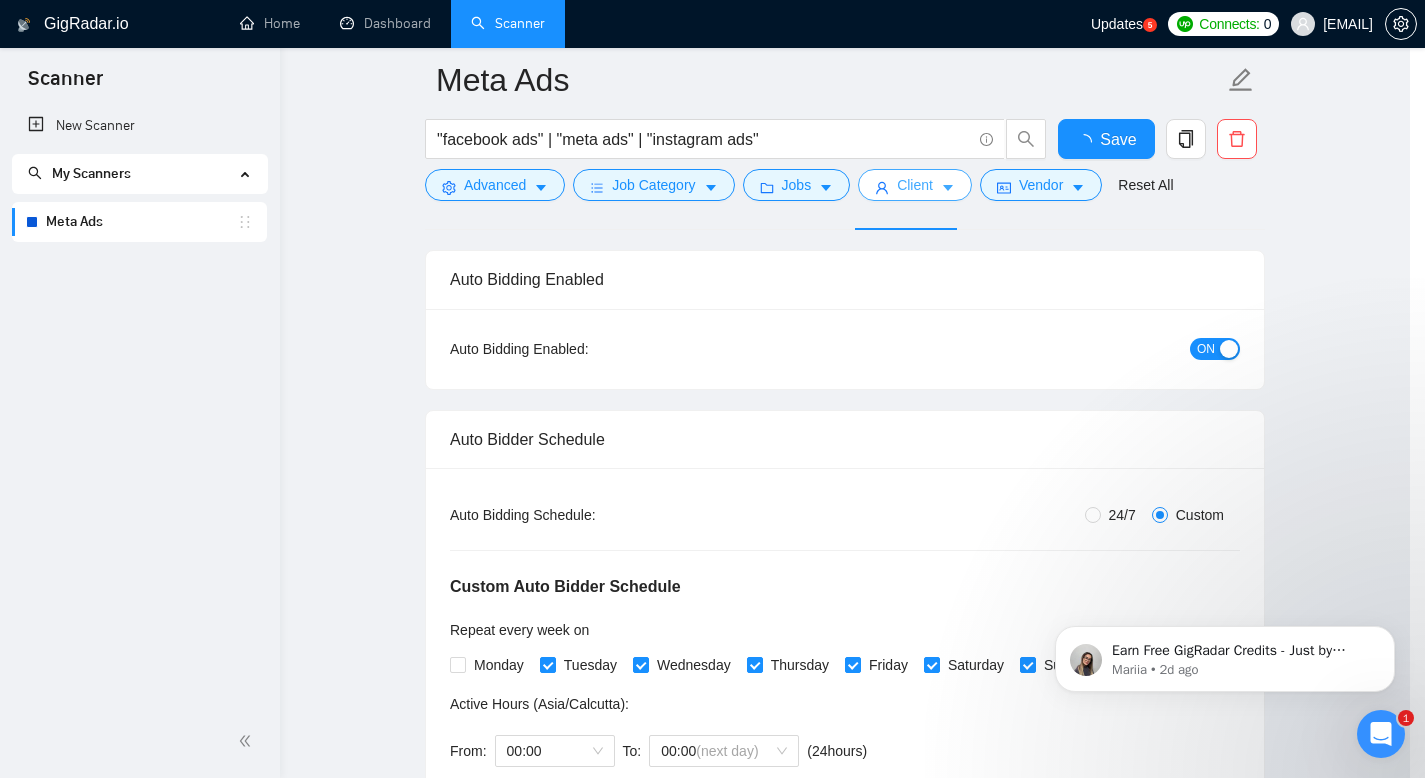 scroll, scrollTop: 0, scrollLeft: 0, axis: both 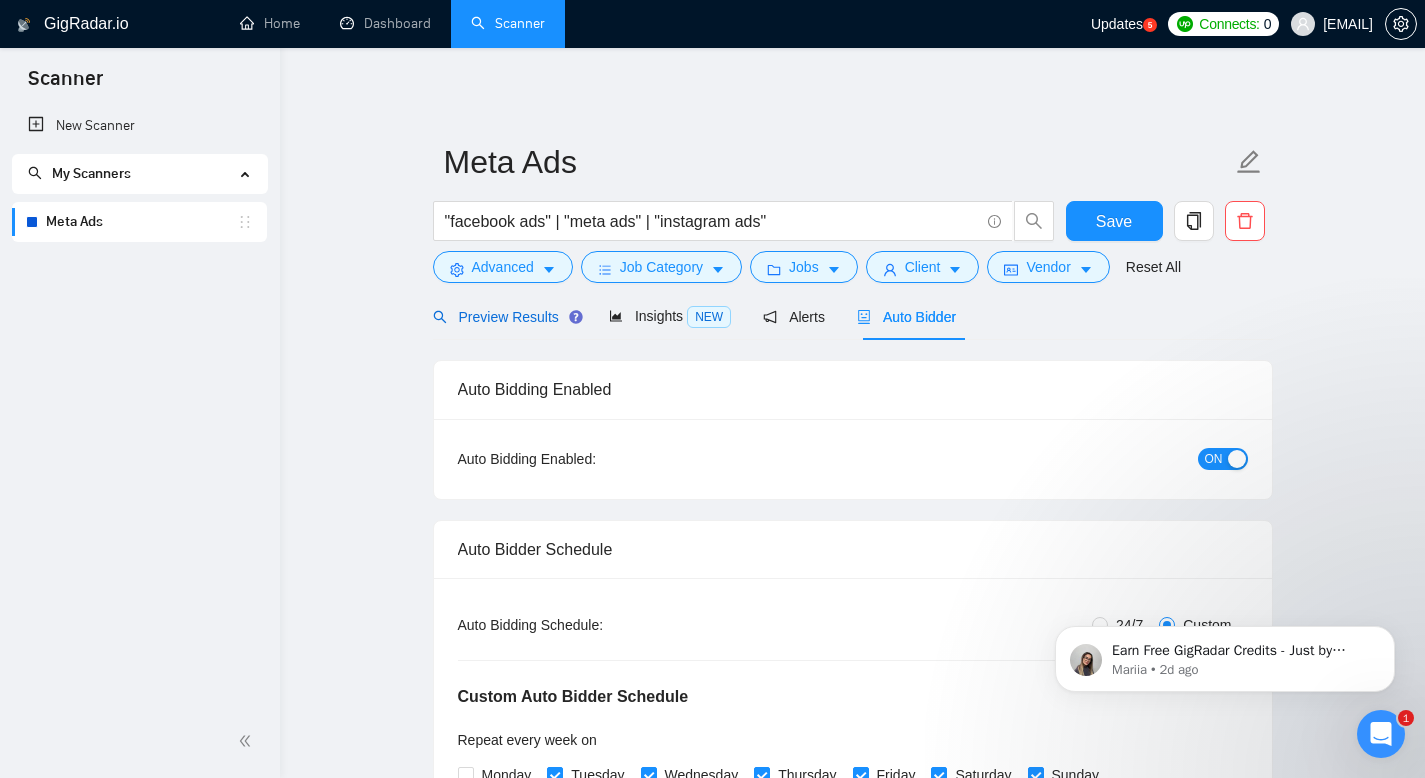 click on "Preview Results" at bounding box center (505, 317) 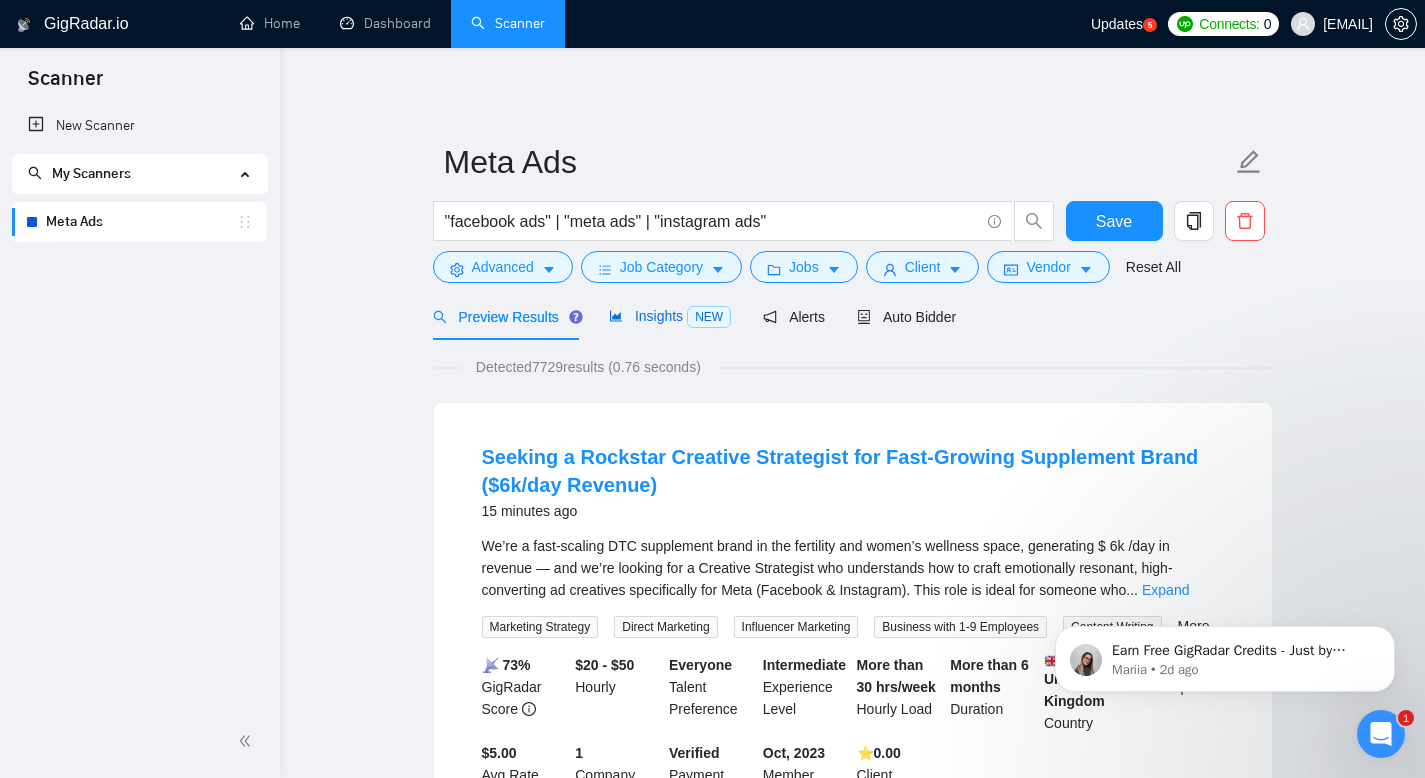 click on "Insights NEW" at bounding box center (670, 316) 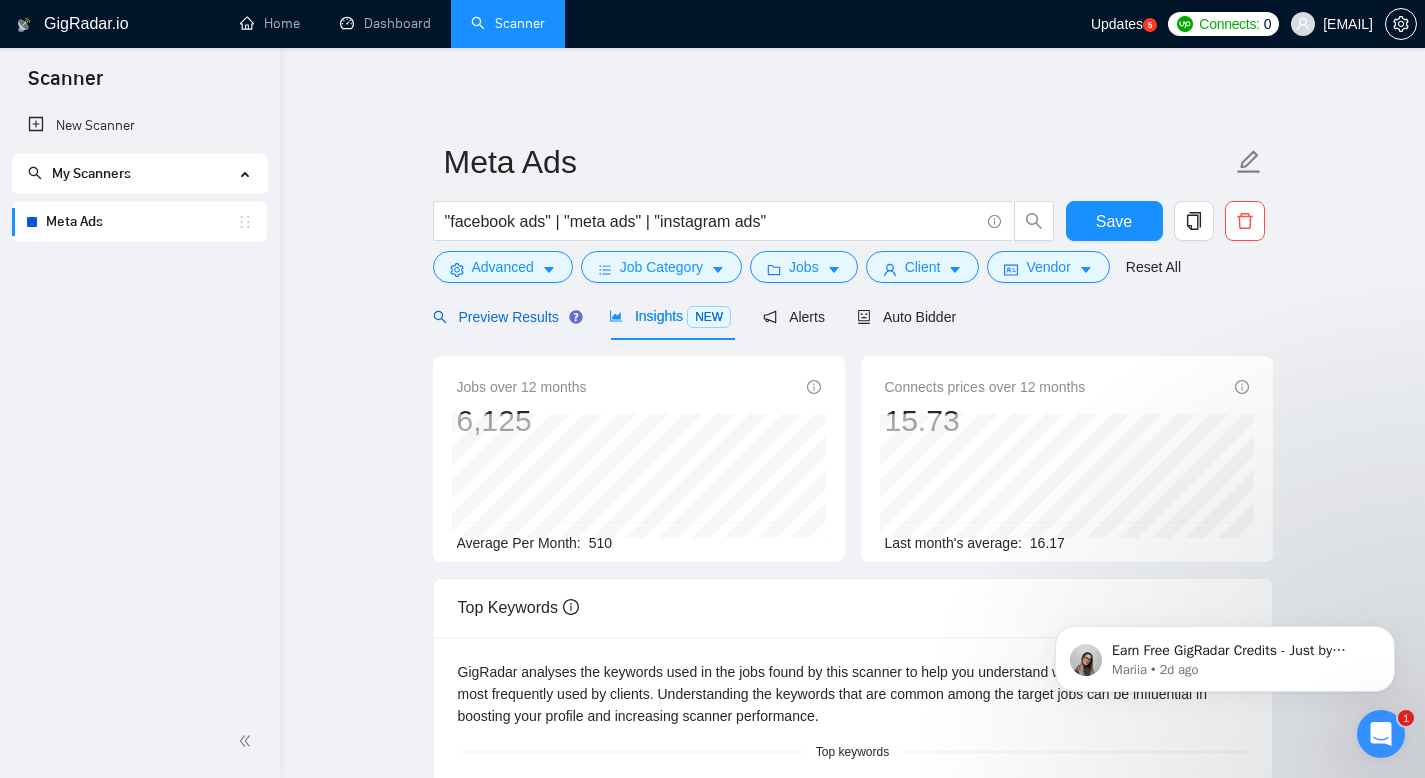 click on "Preview Results" at bounding box center [505, 317] 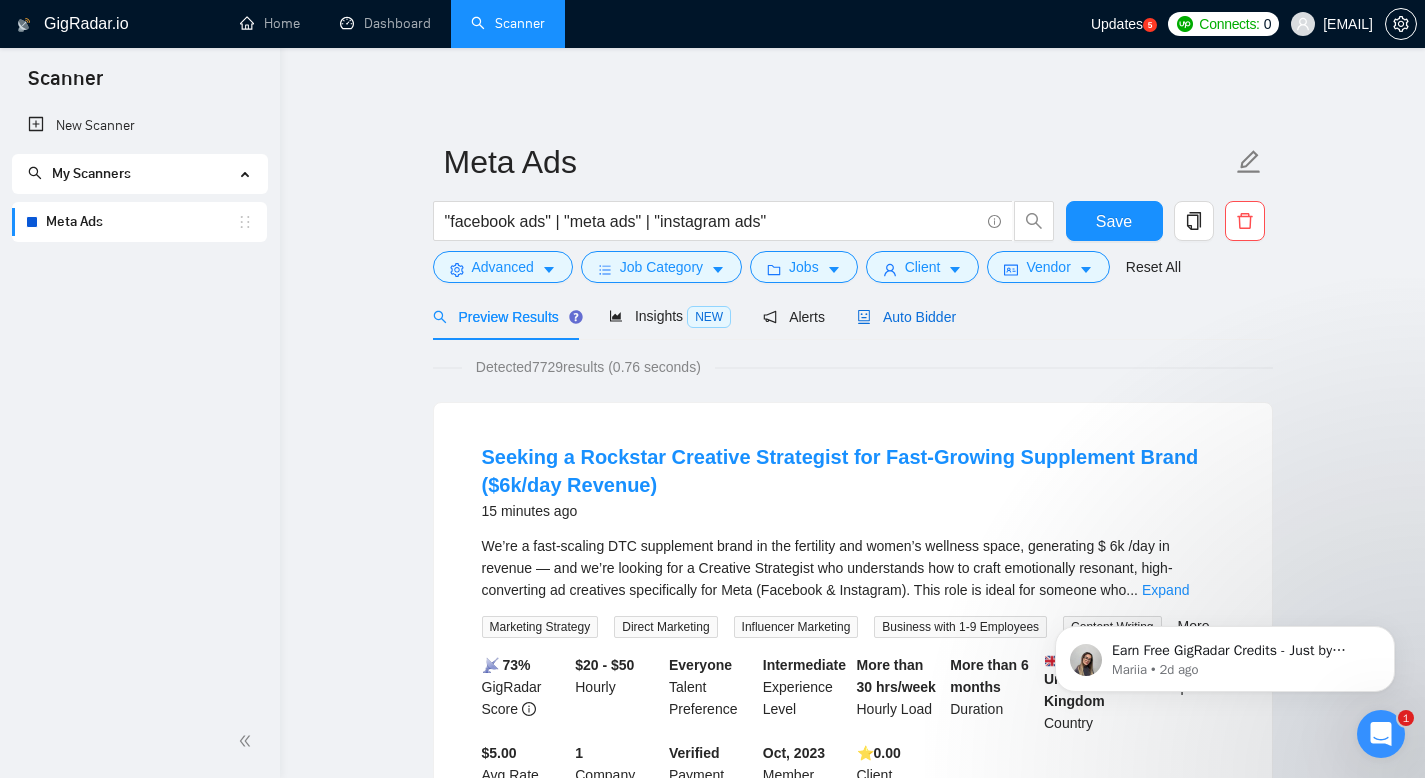 click on "Auto Bidder" at bounding box center (906, 317) 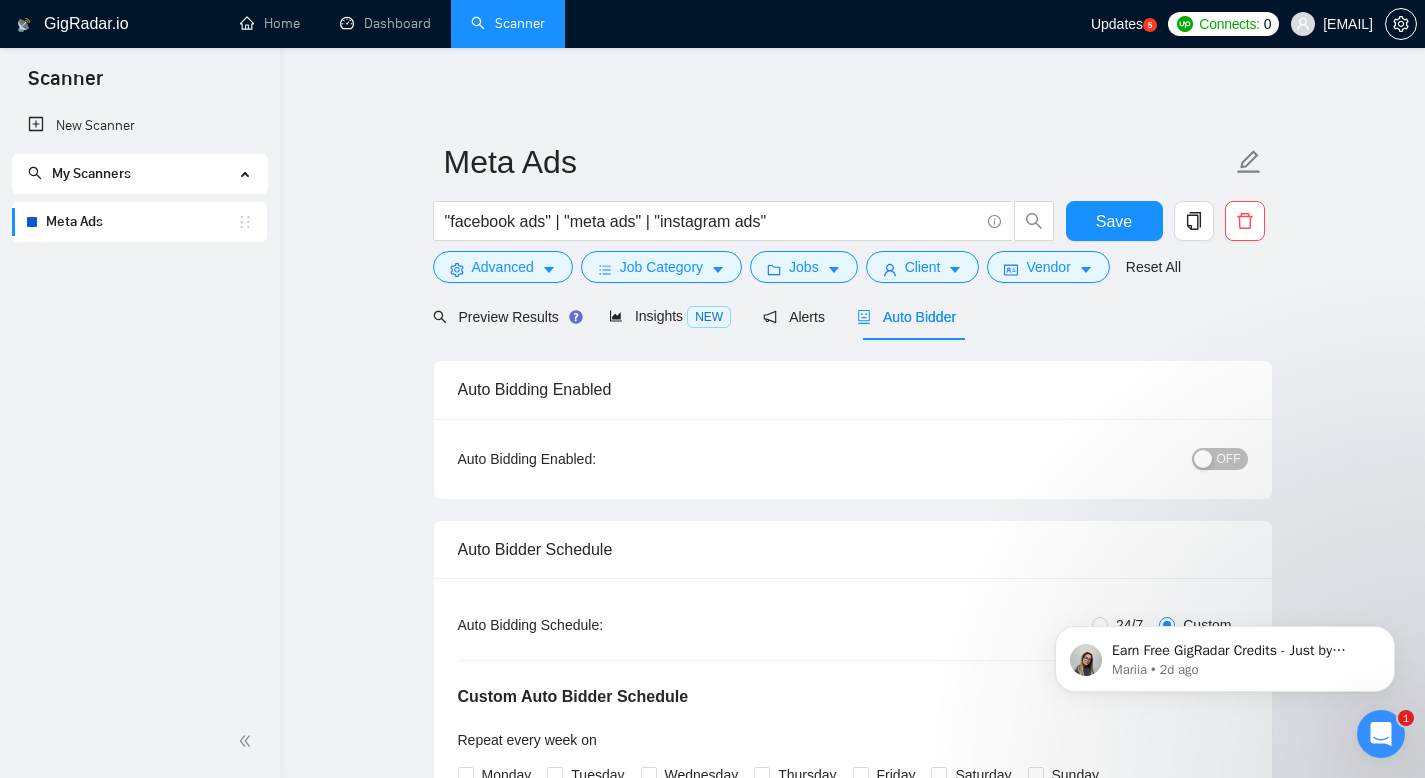 type 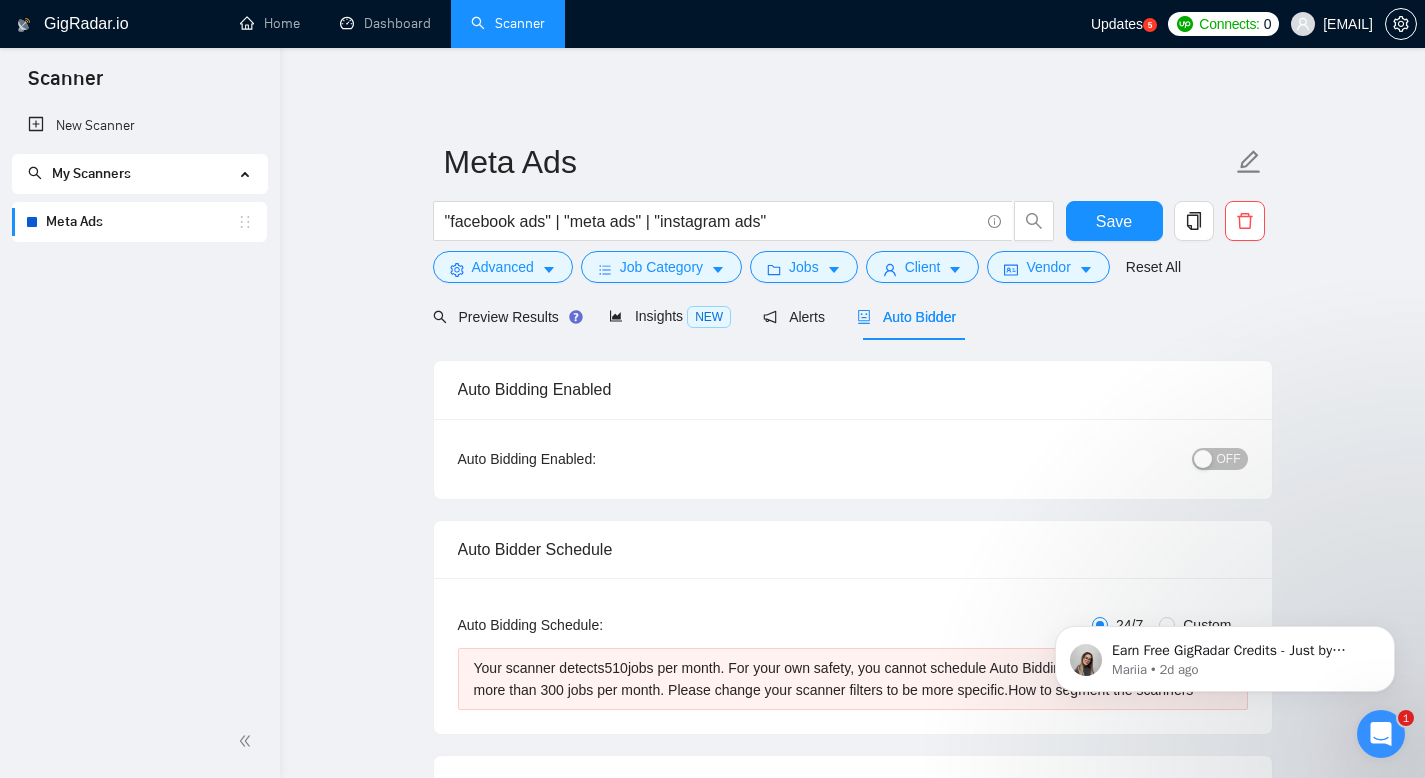 type 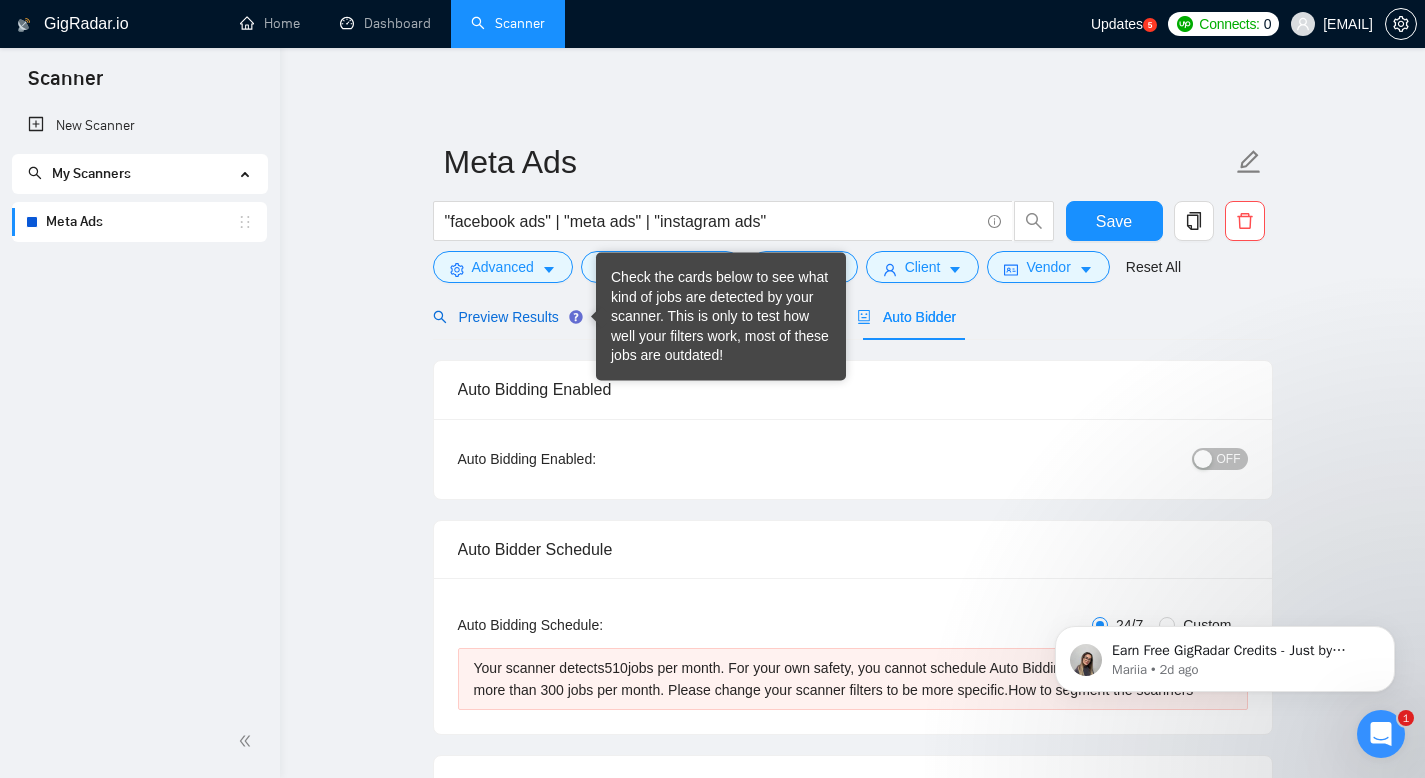 click on "Preview Results" at bounding box center (505, 317) 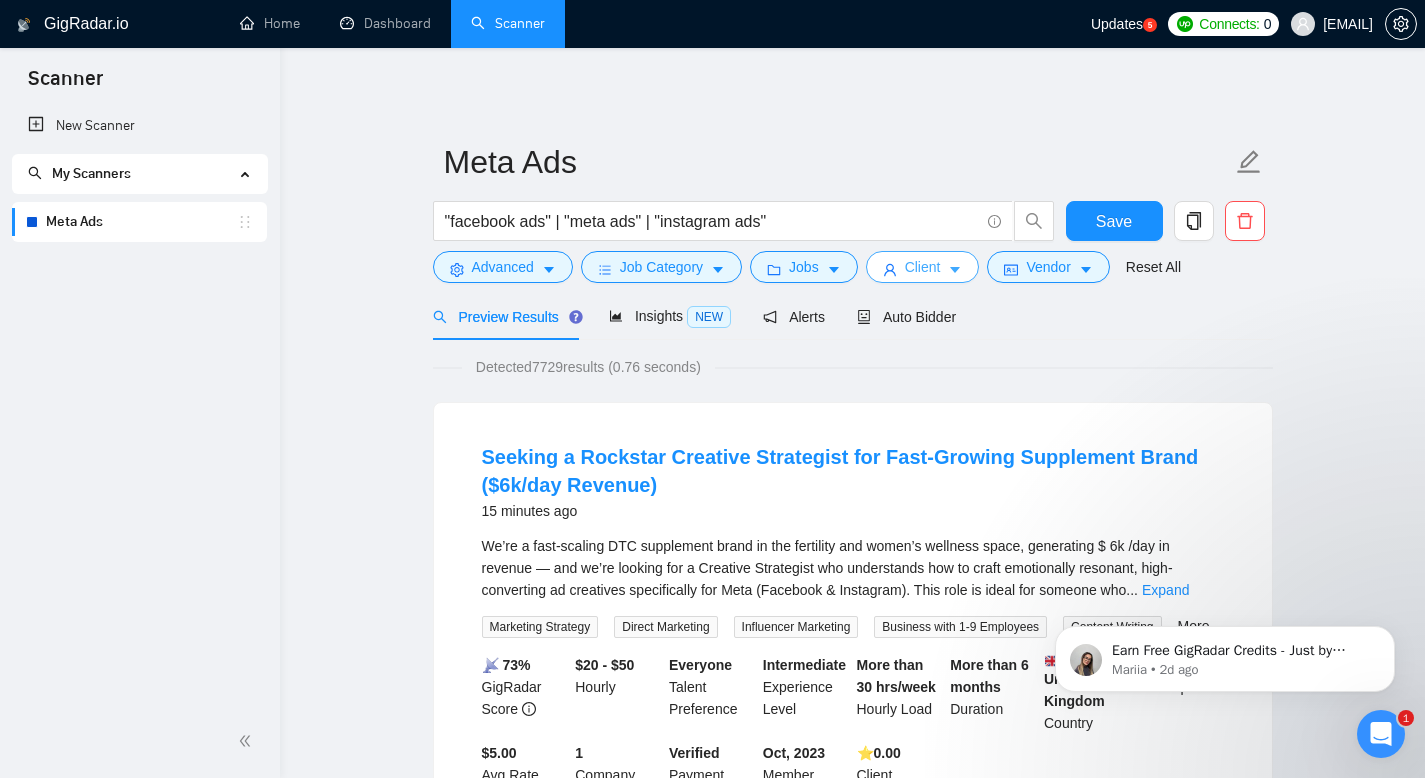click 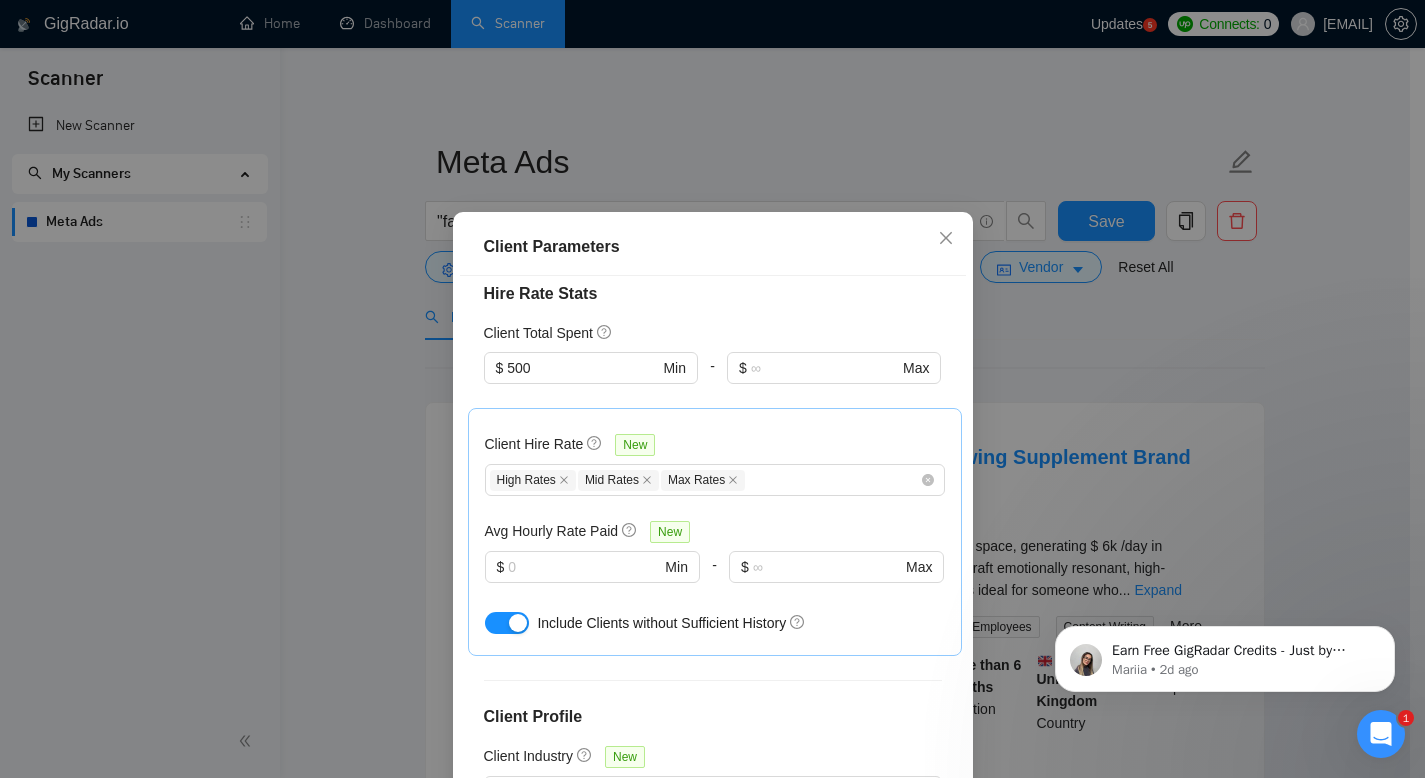 scroll, scrollTop: 494, scrollLeft: 0, axis: vertical 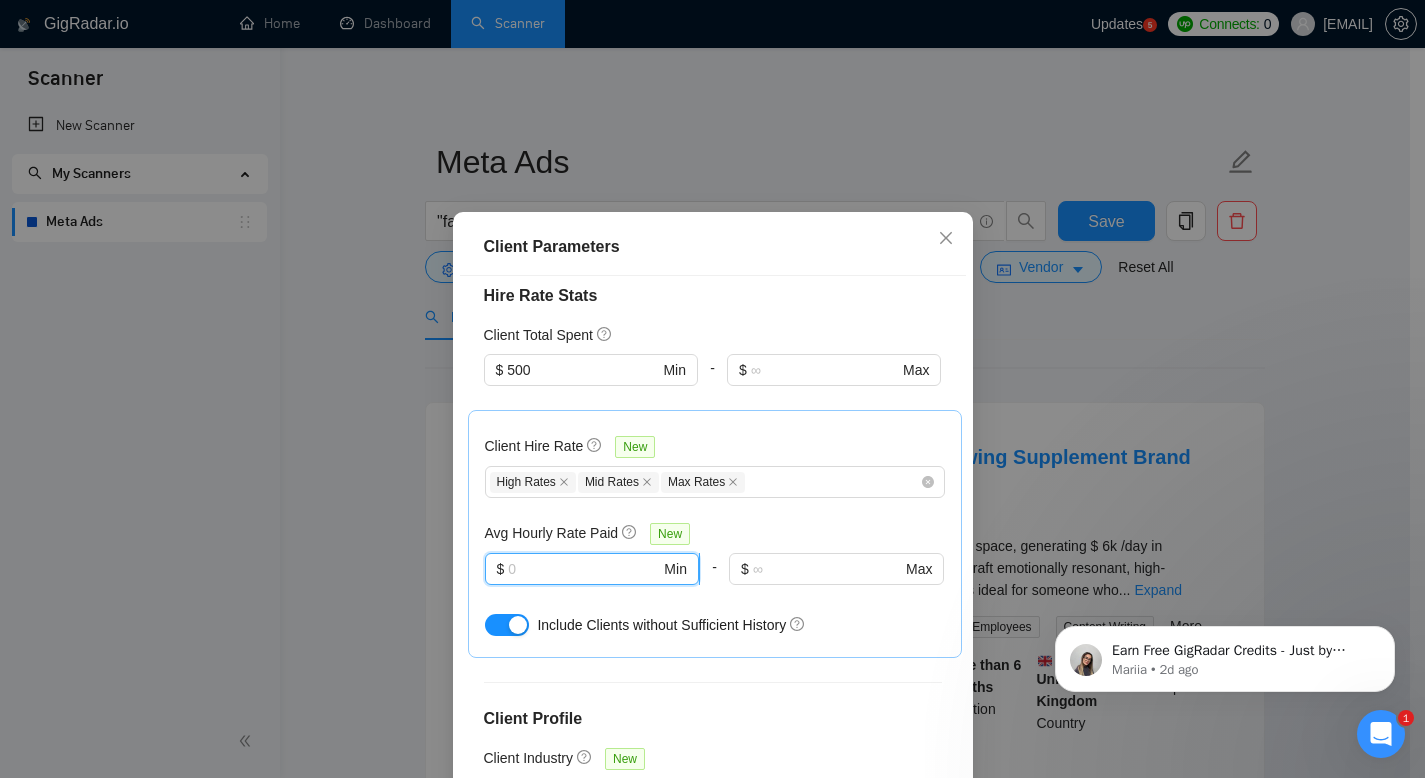 click at bounding box center (584, 569) 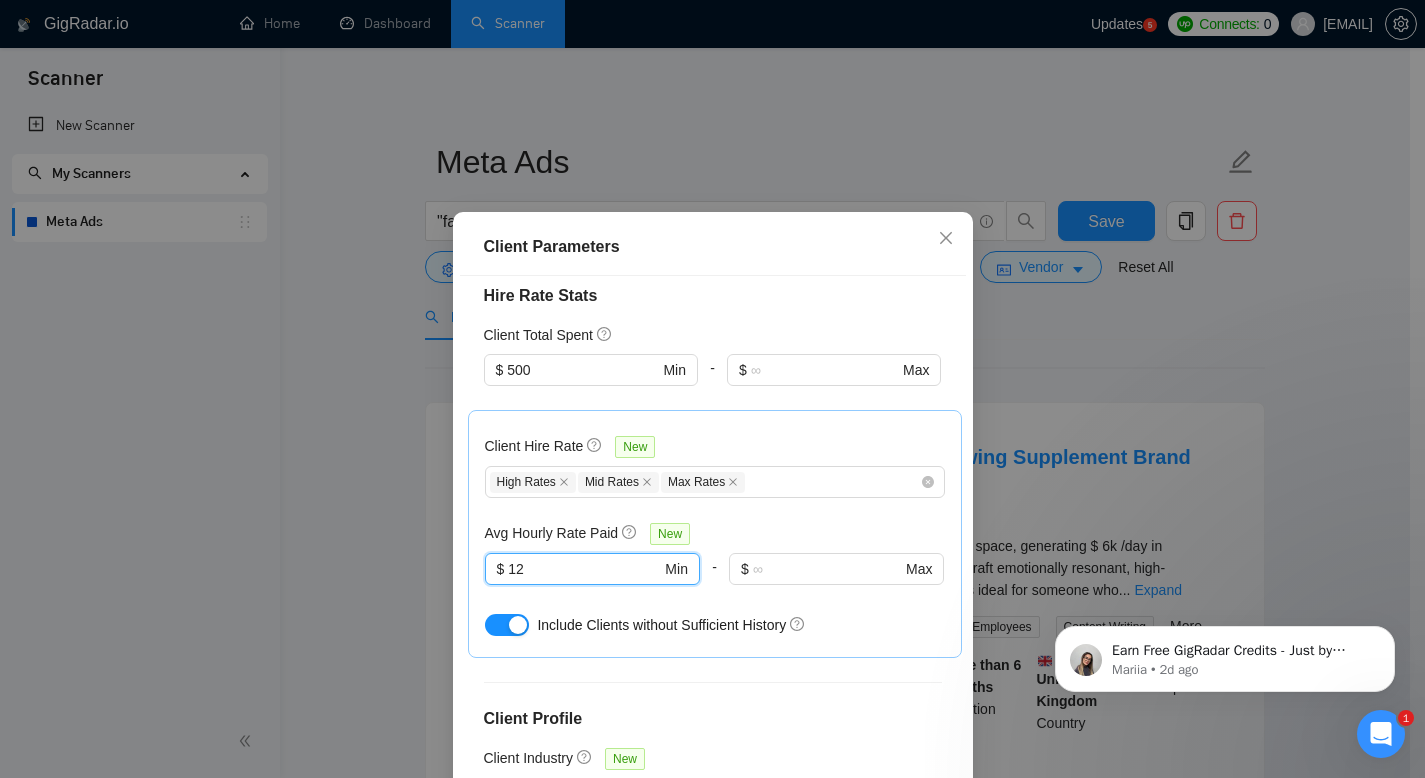 type on "12" 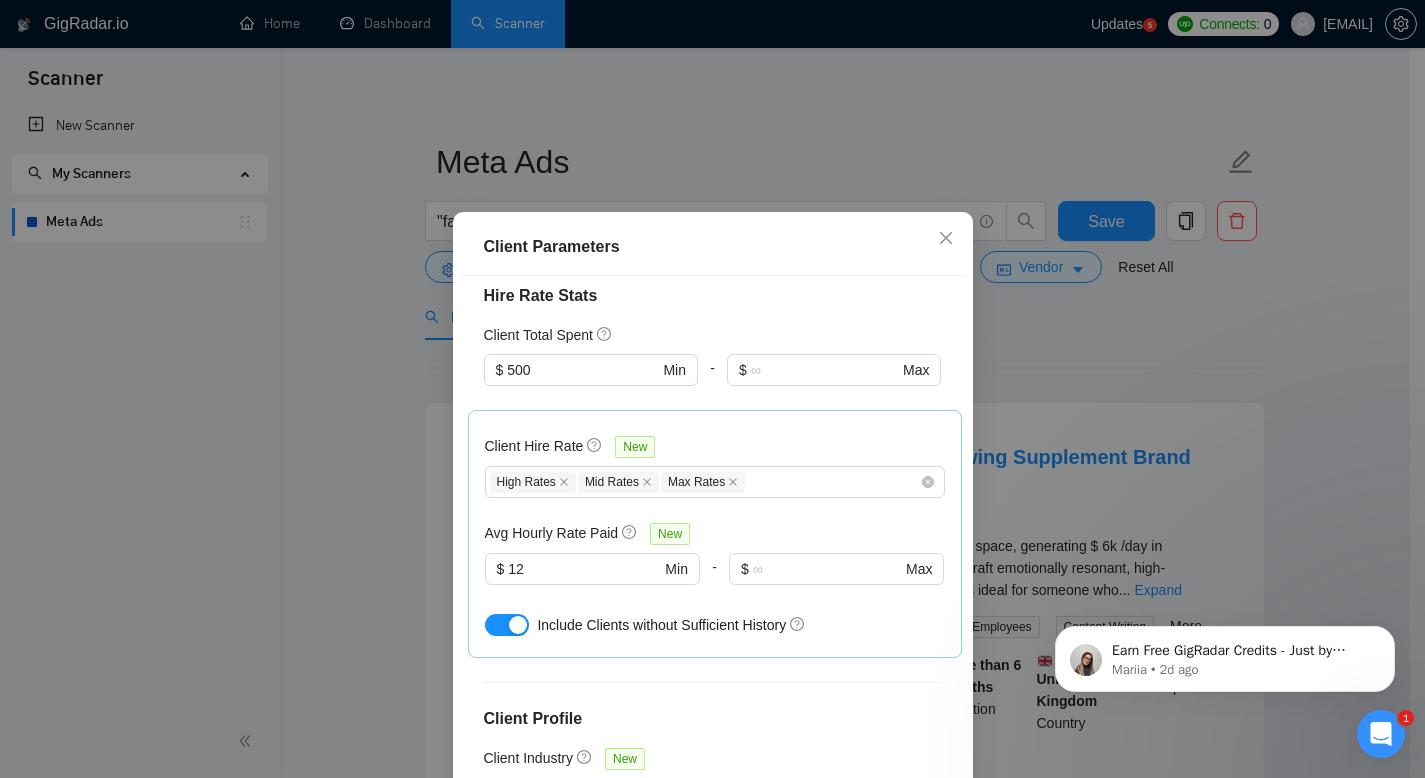click on "Client Hire Rate New High Rates Mid Rates Max Rates     Avg Hourly Rate Paid New $ 12 Min - $ Max Include Clients without Sufficient History" at bounding box center [715, 534] 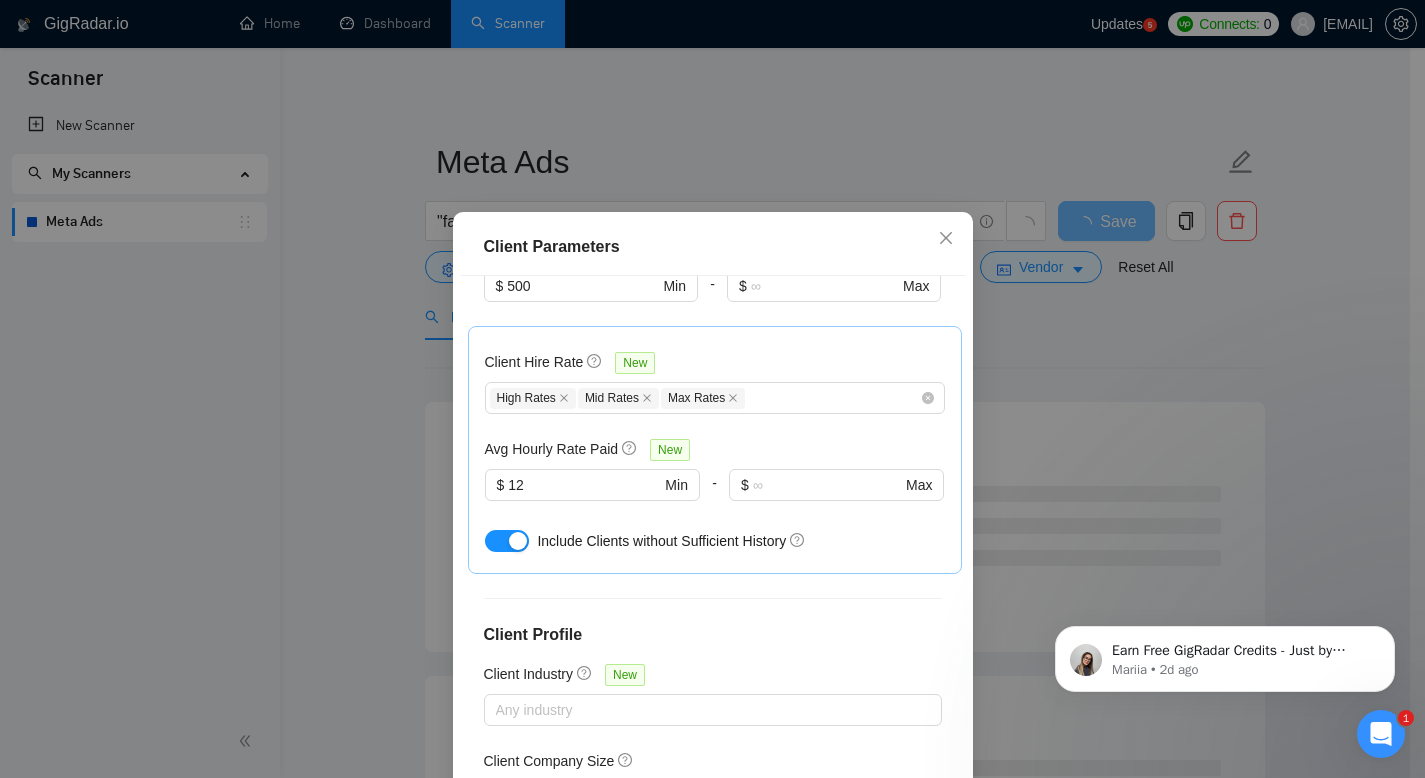 scroll, scrollTop: 701, scrollLeft: 0, axis: vertical 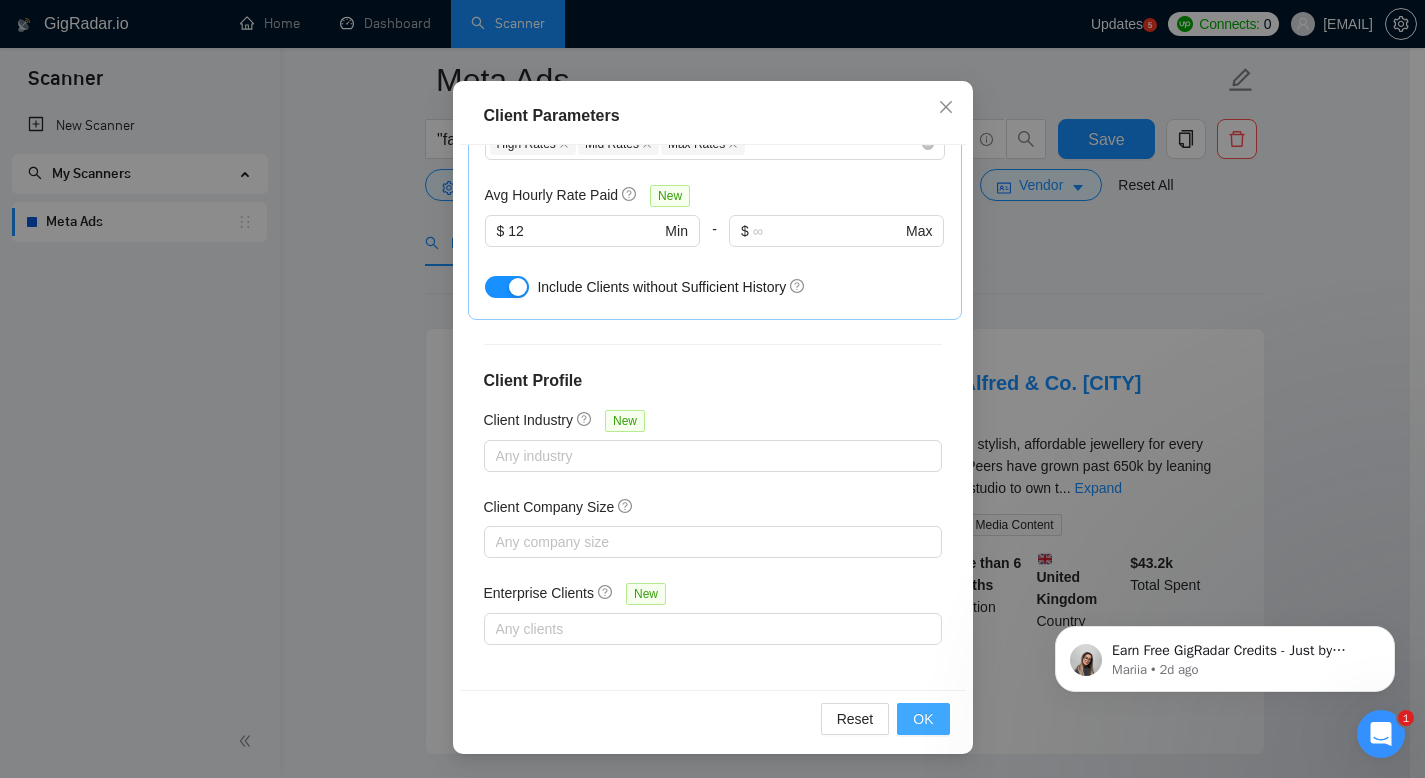click on "OK" at bounding box center [923, 719] 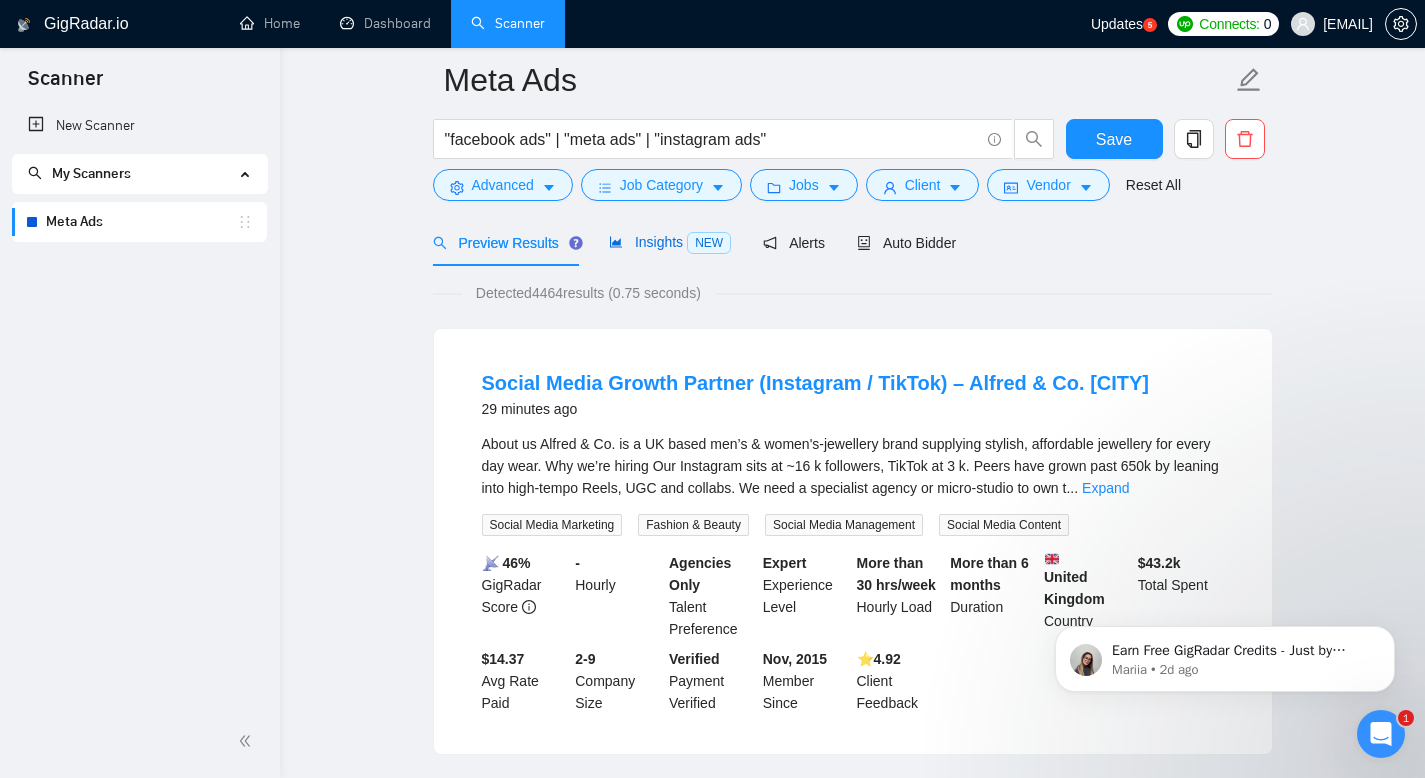 click on "Insights NEW" at bounding box center (670, 242) 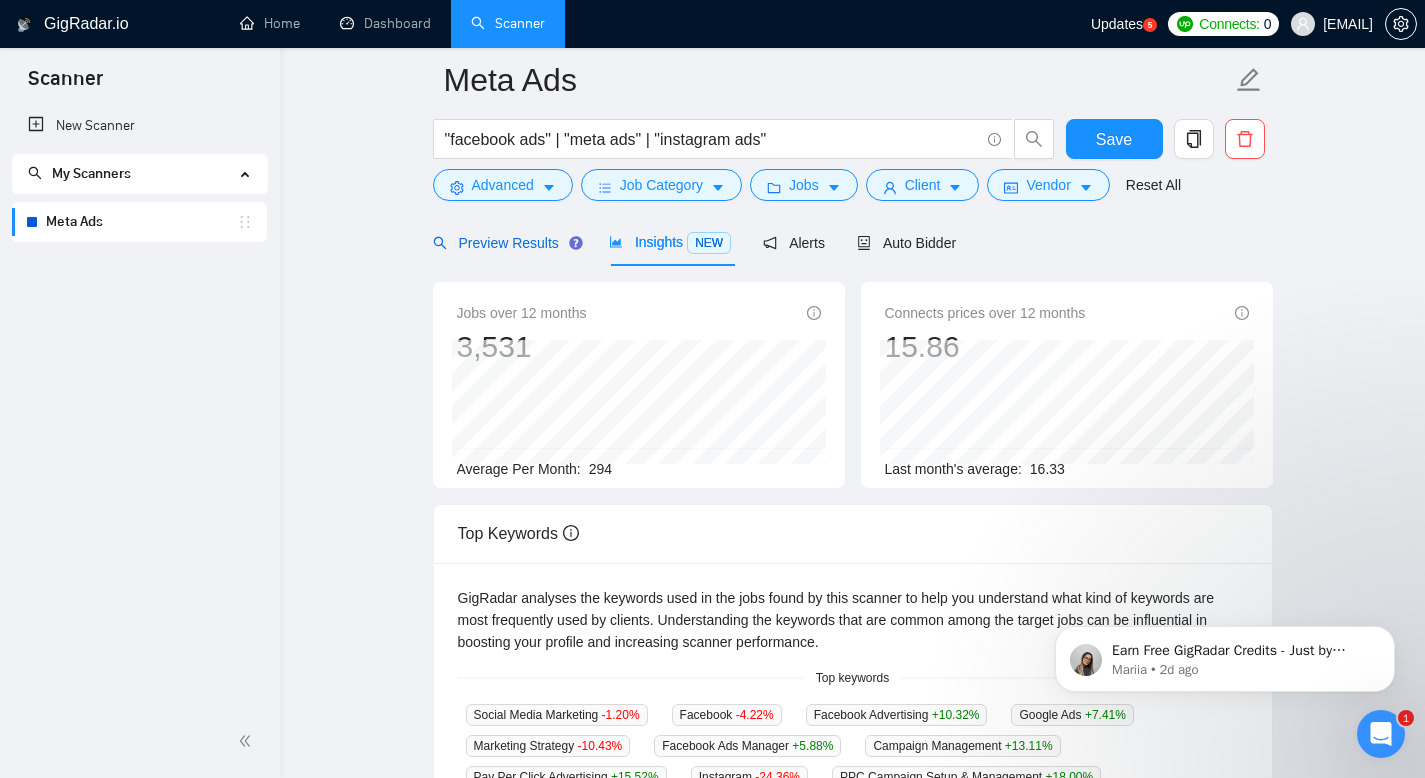 click on "Preview Results" at bounding box center (505, 243) 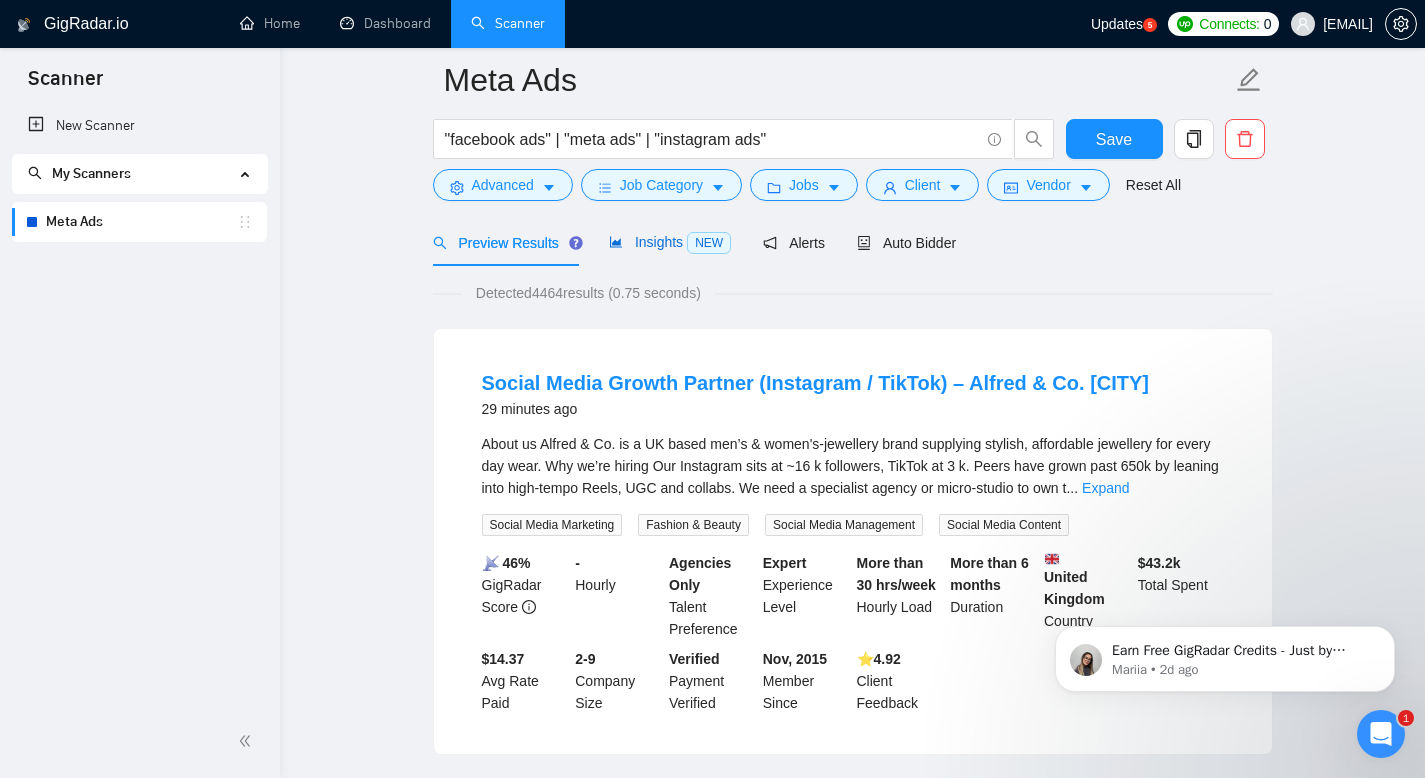 click on "Insights NEW" at bounding box center [670, 242] 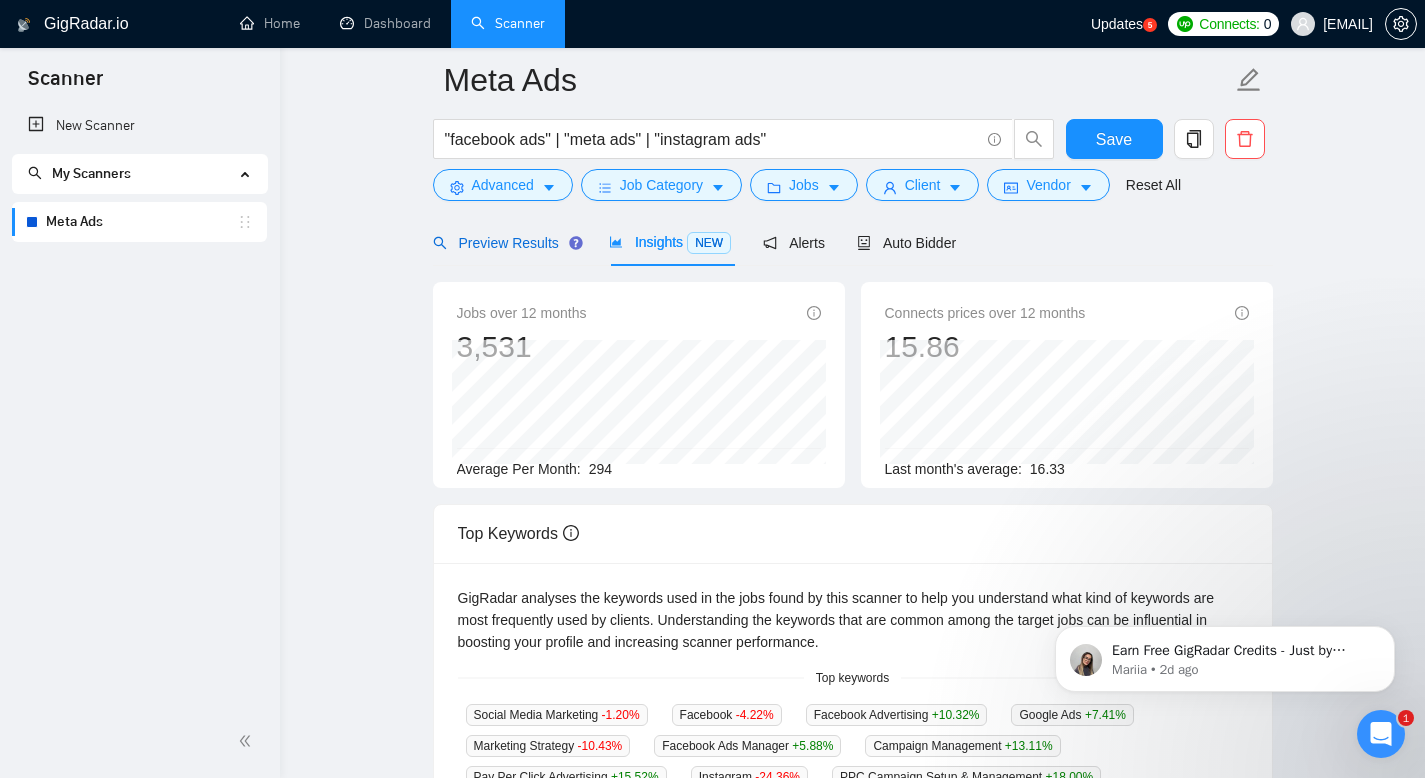 click on "Preview Results" at bounding box center (505, 243) 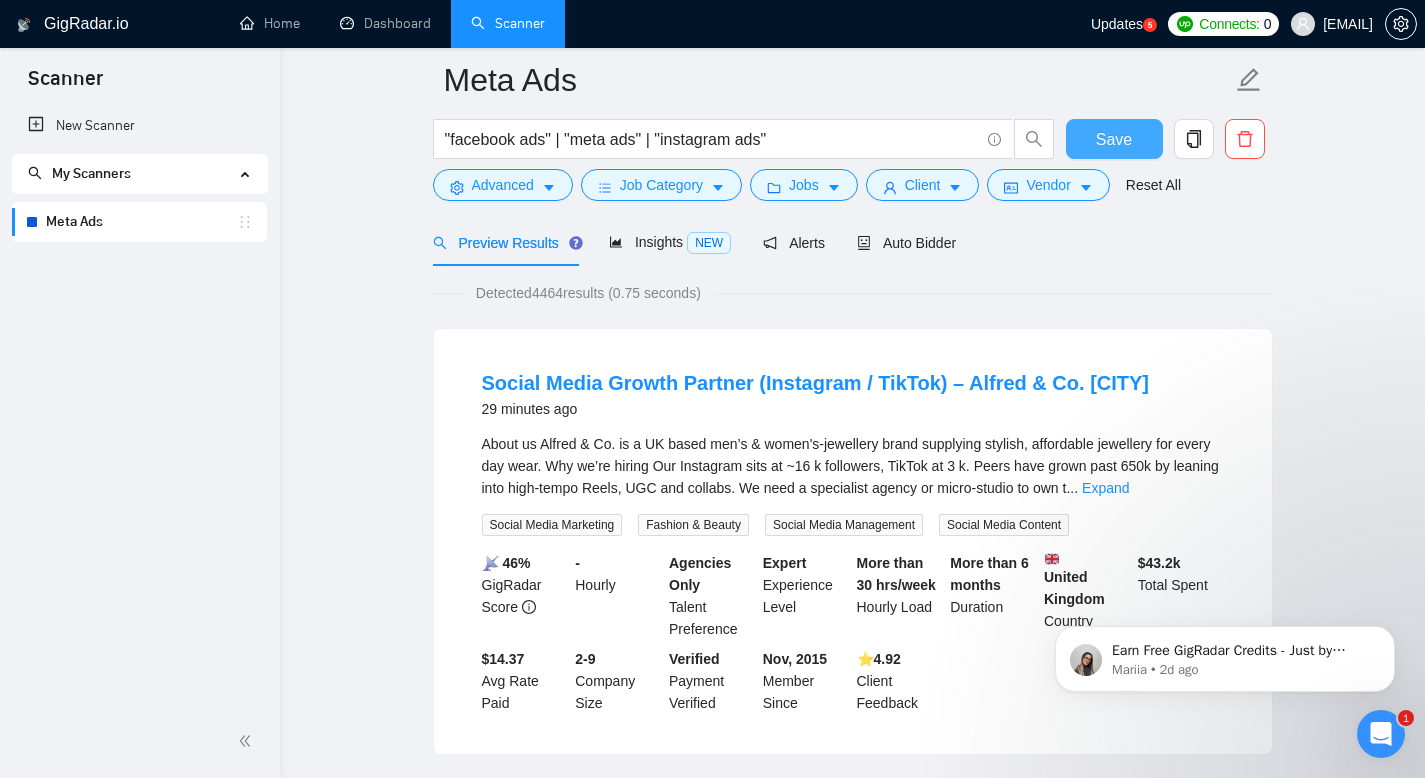 click on "Save" at bounding box center (1114, 139) 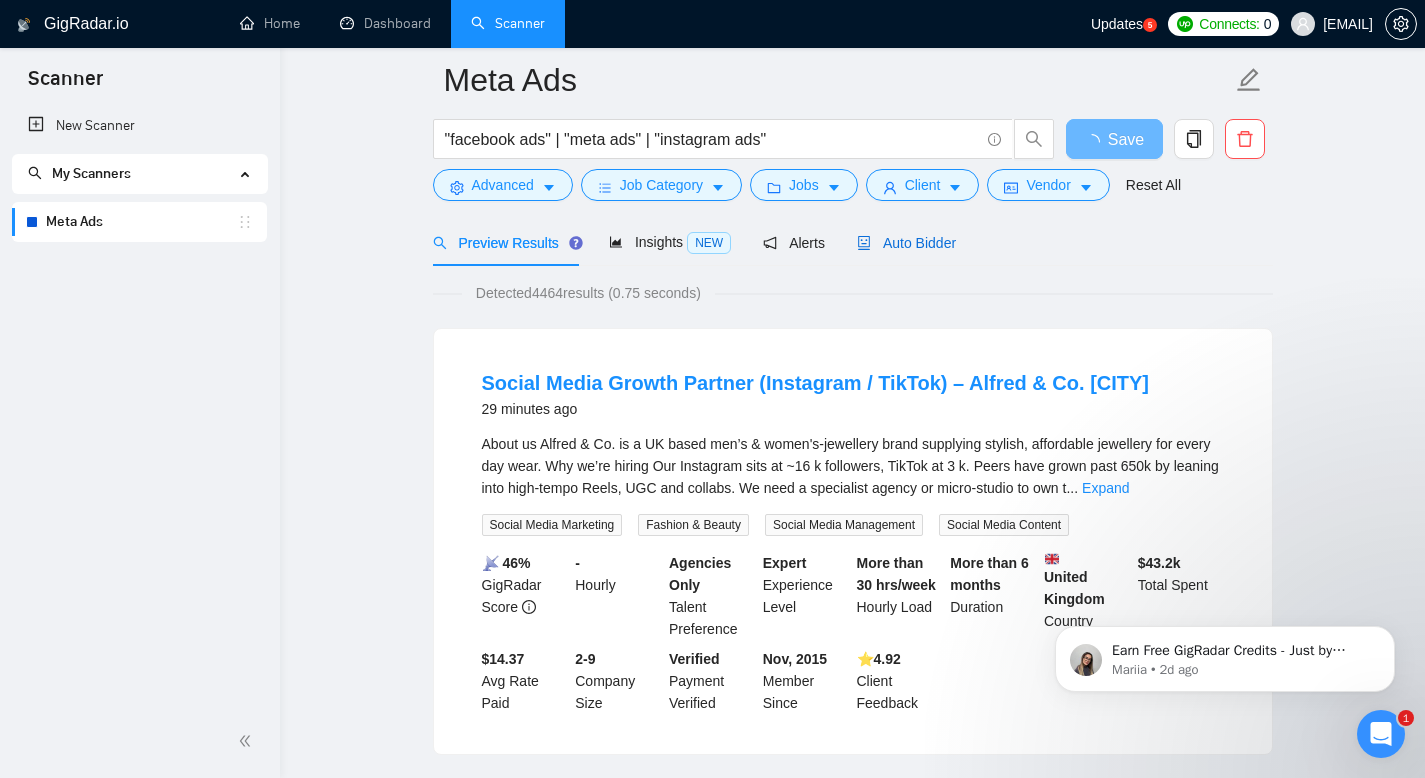 click on "Auto Bidder" at bounding box center [906, 243] 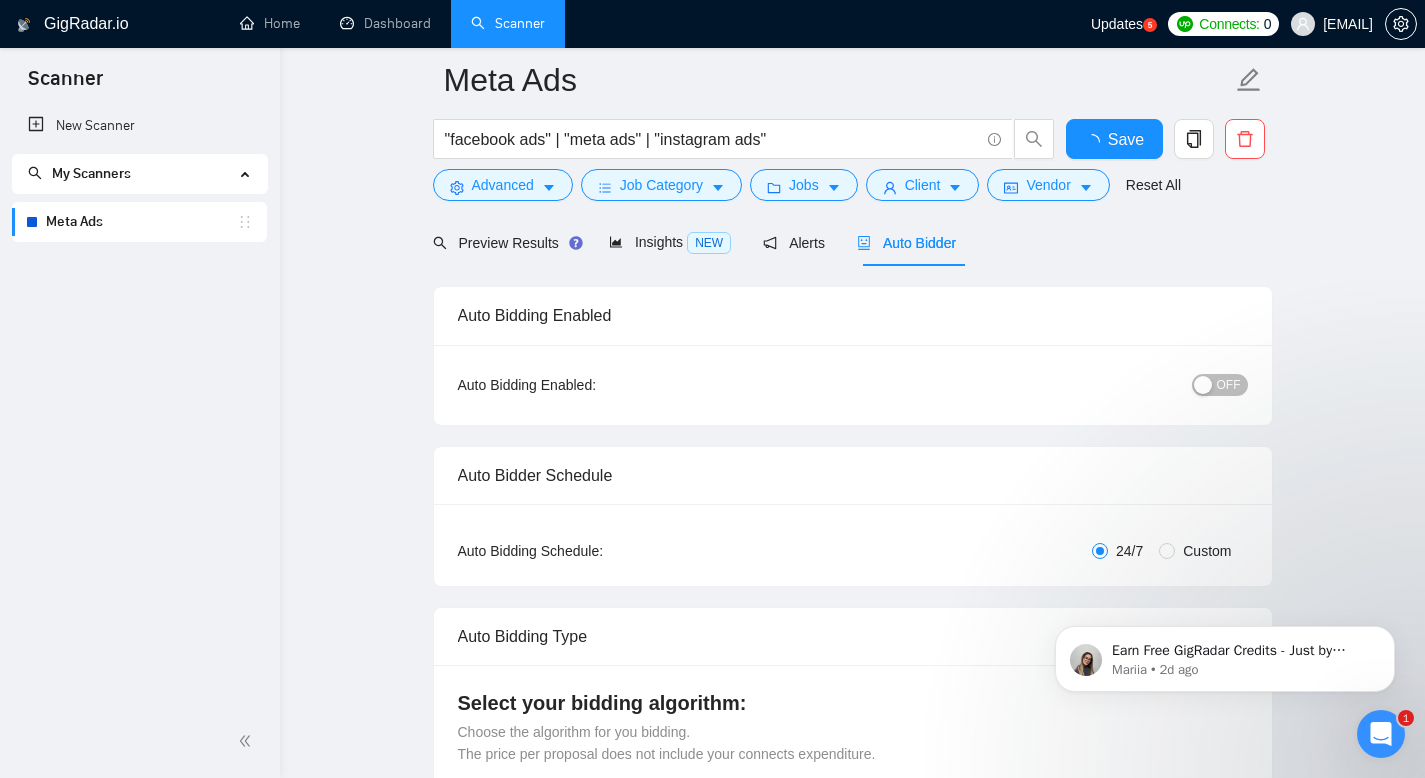 type 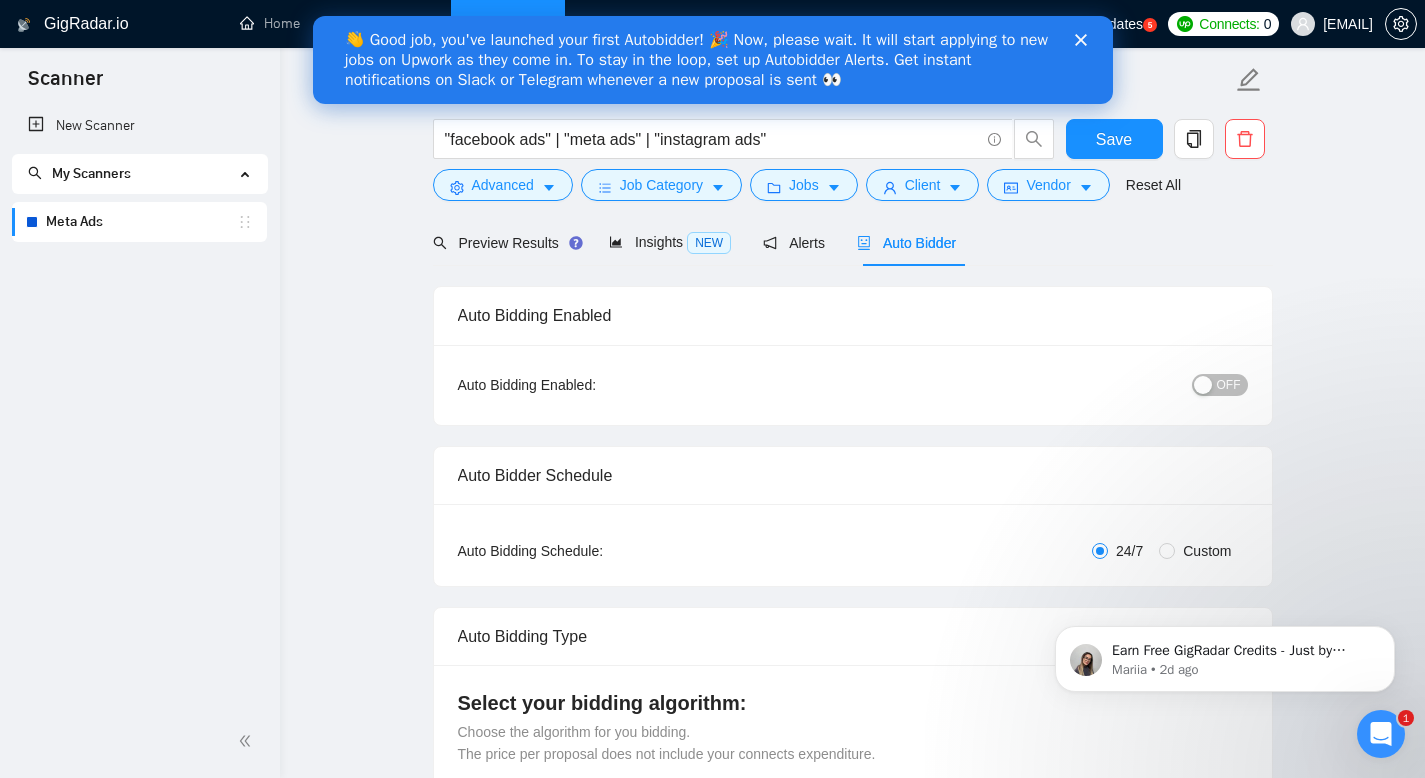 scroll, scrollTop: 0, scrollLeft: 0, axis: both 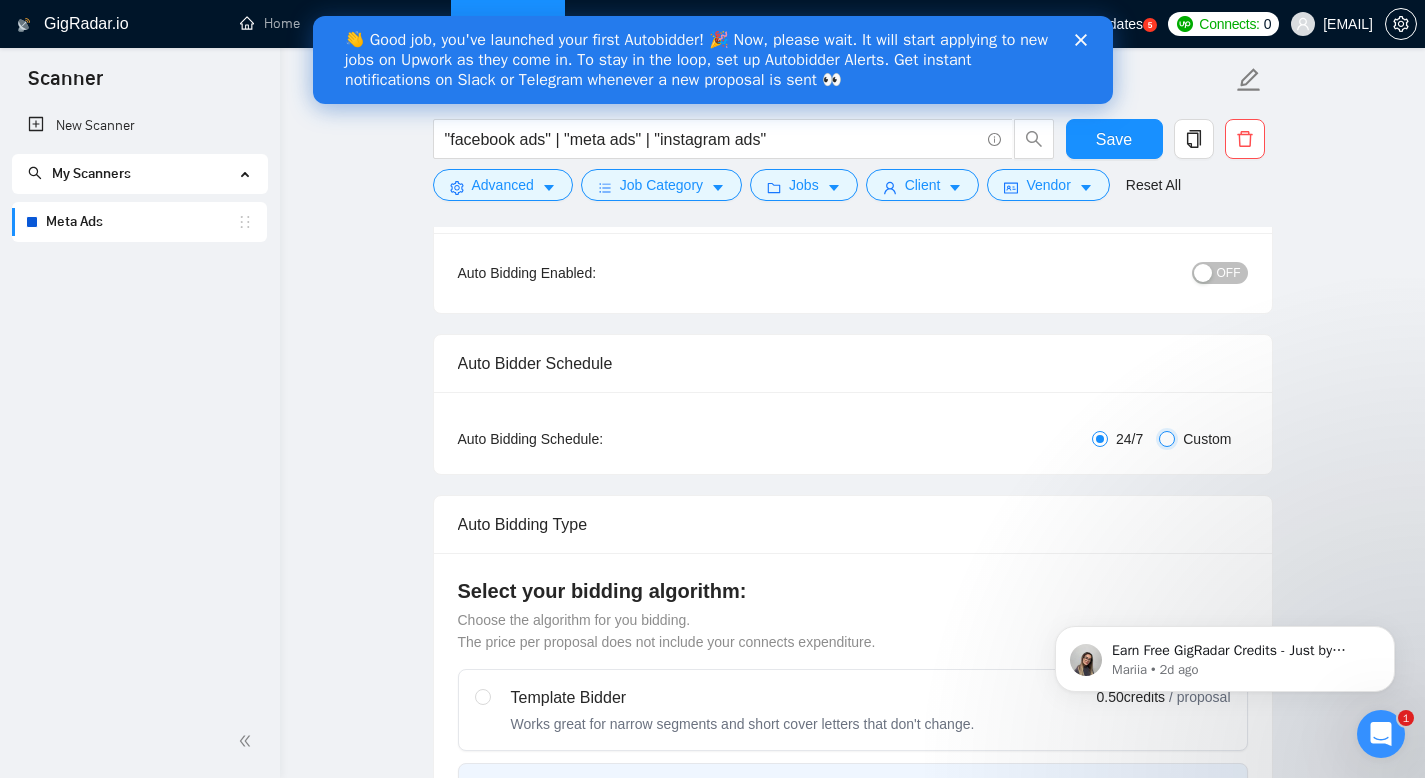 click on "Custom" at bounding box center (1167, 439) 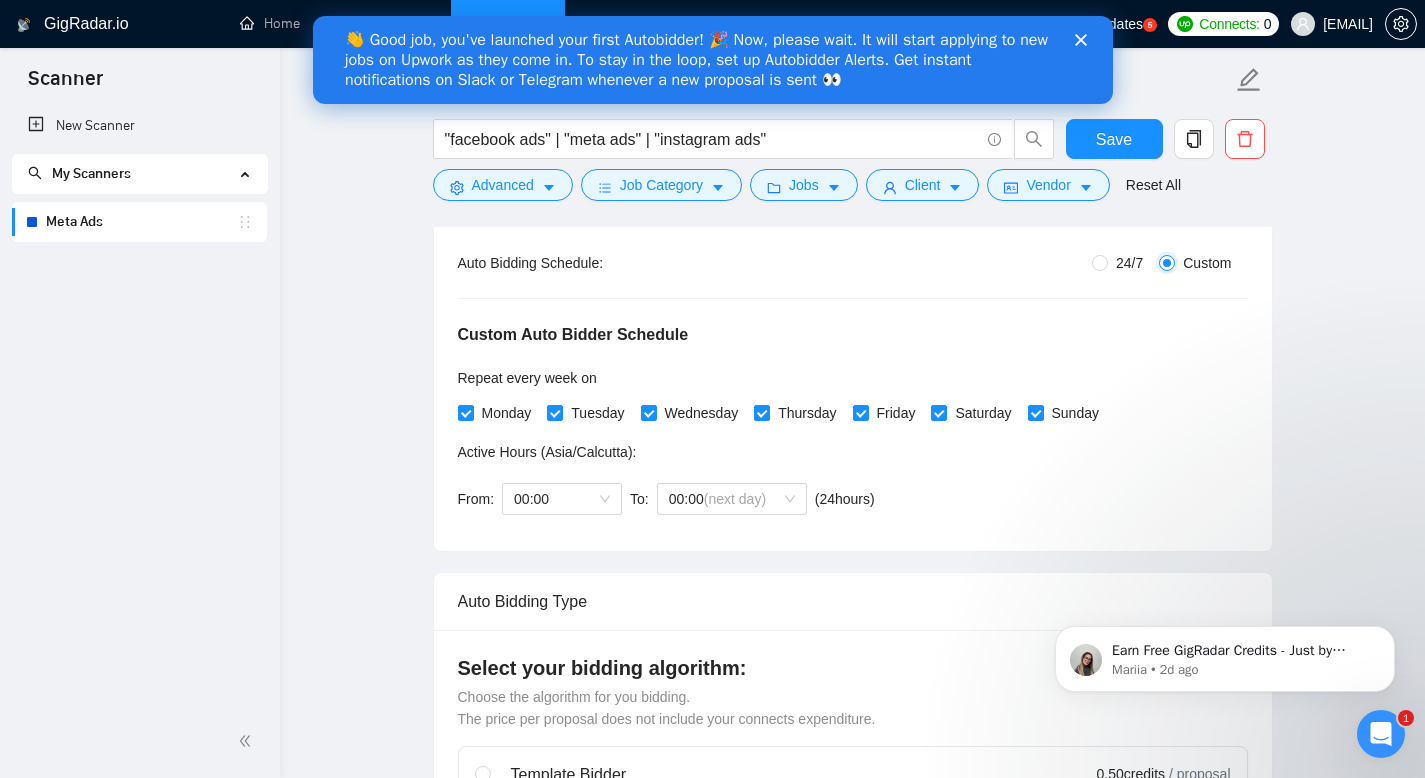 scroll, scrollTop: 402, scrollLeft: 0, axis: vertical 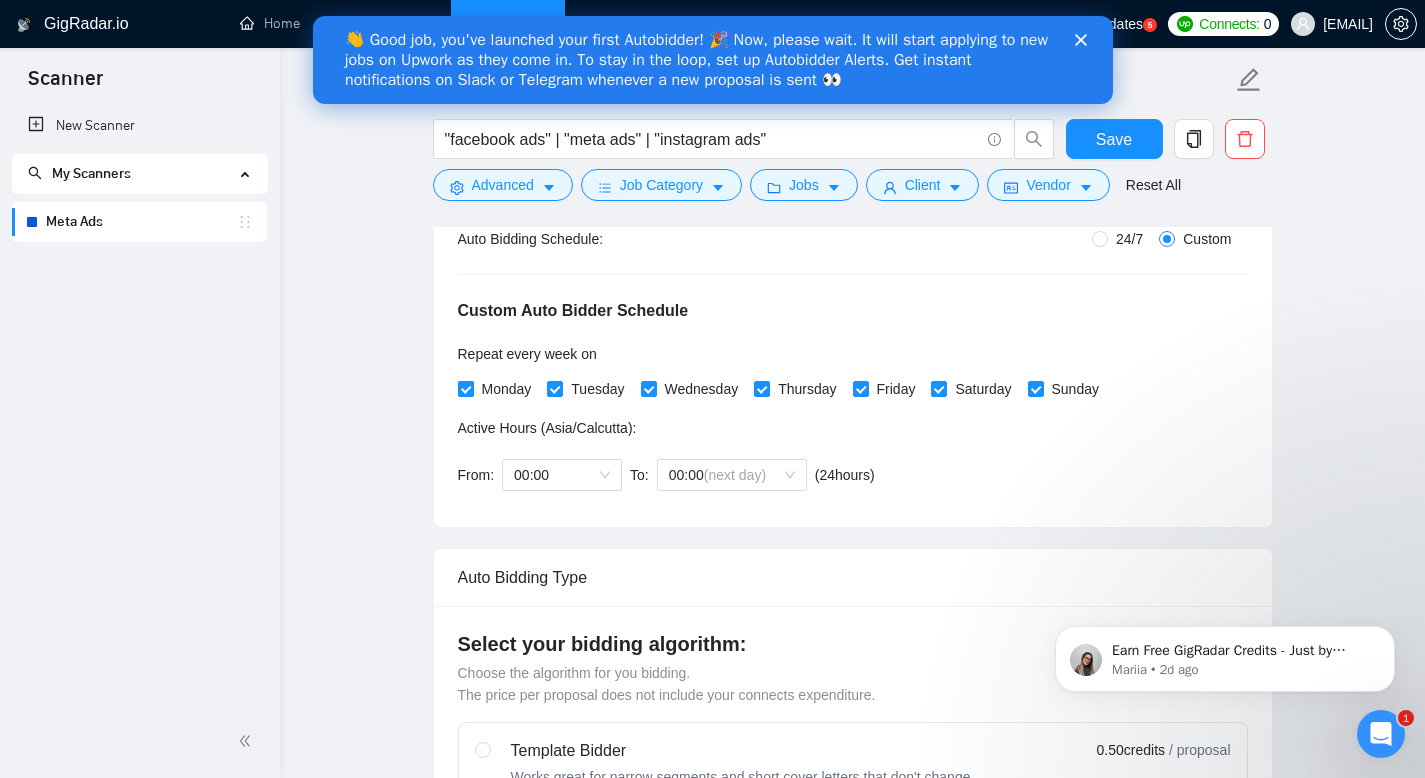 click on "Monday" at bounding box center [465, 388] 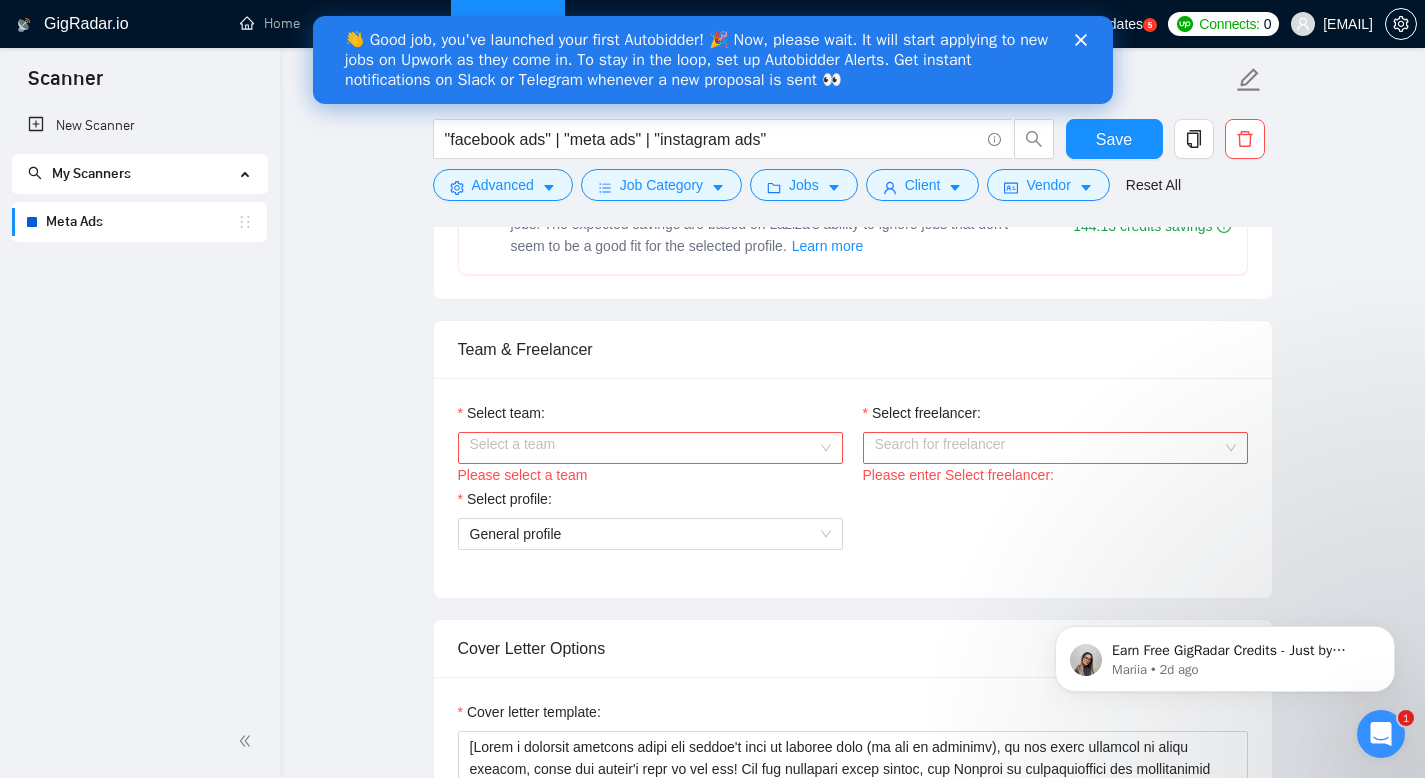 scroll, scrollTop: 1169, scrollLeft: 0, axis: vertical 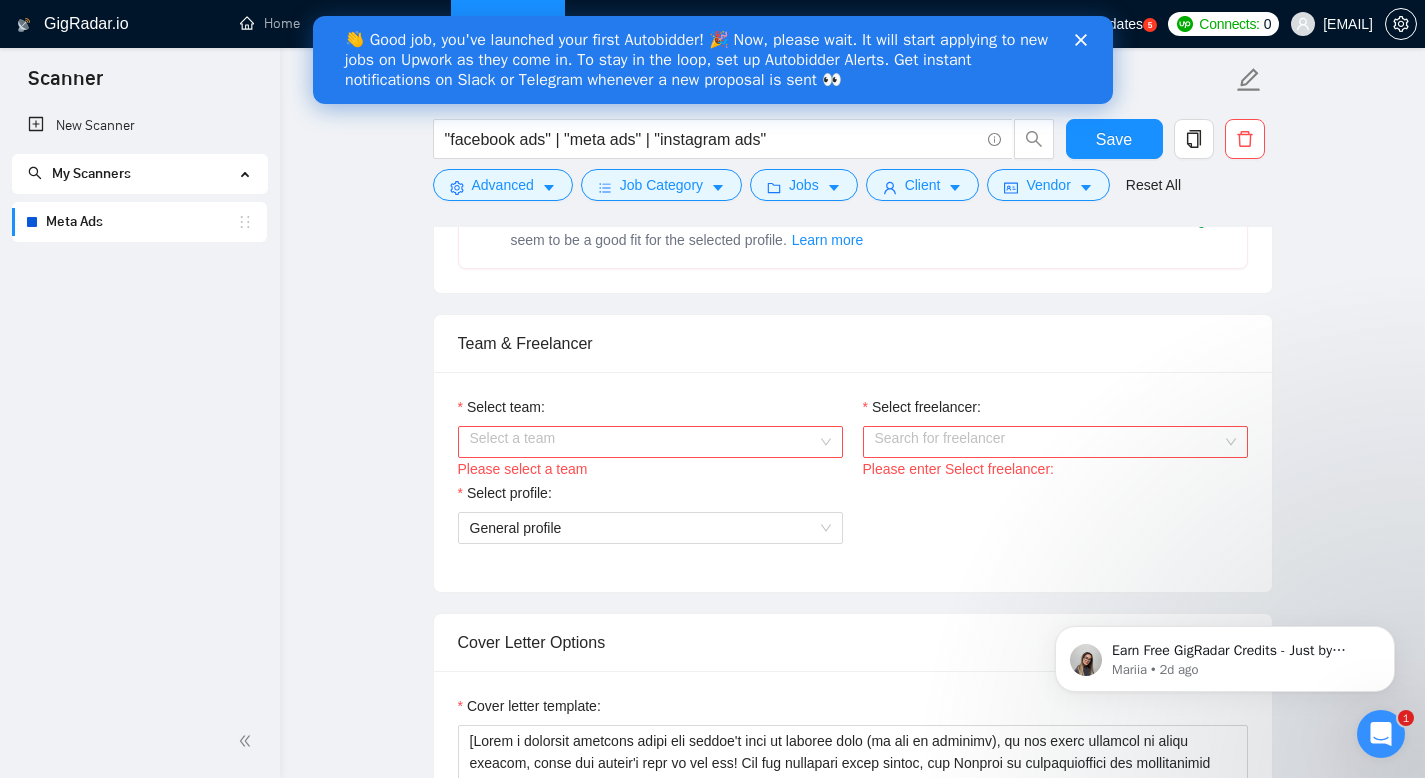 click on "Select team:" at bounding box center (643, 442) 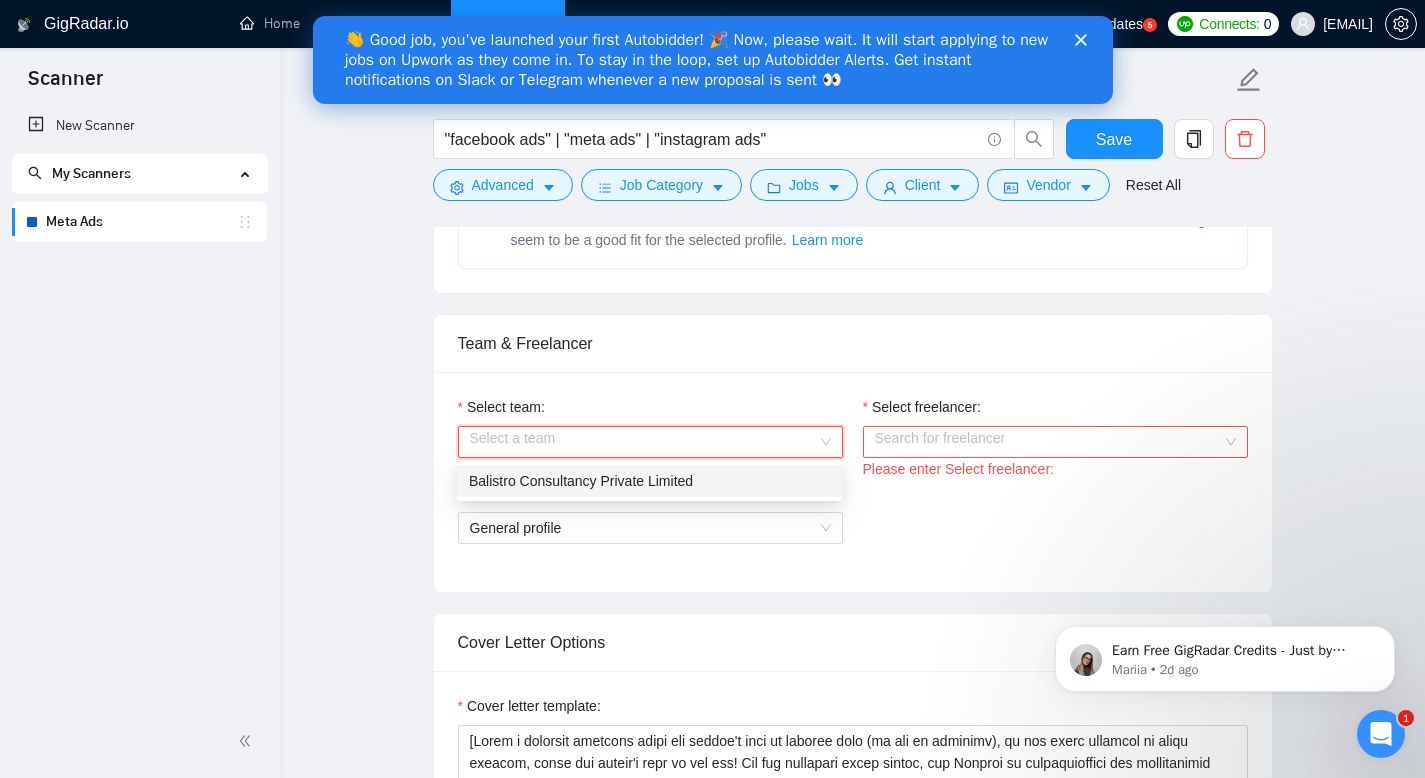 click on "Balistro Consultancy Private Limited" at bounding box center [649, 481] 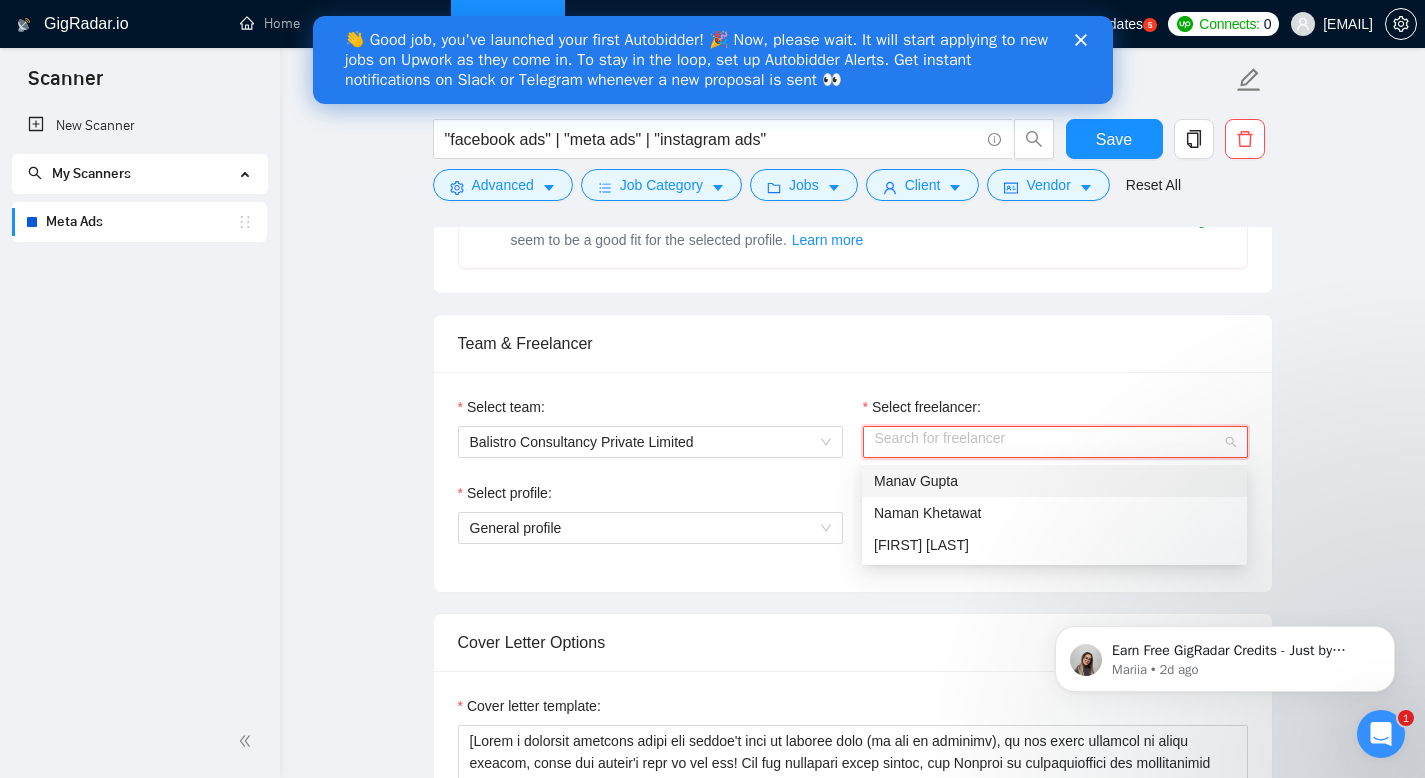 click on "Select freelancer:" at bounding box center [1048, 442] 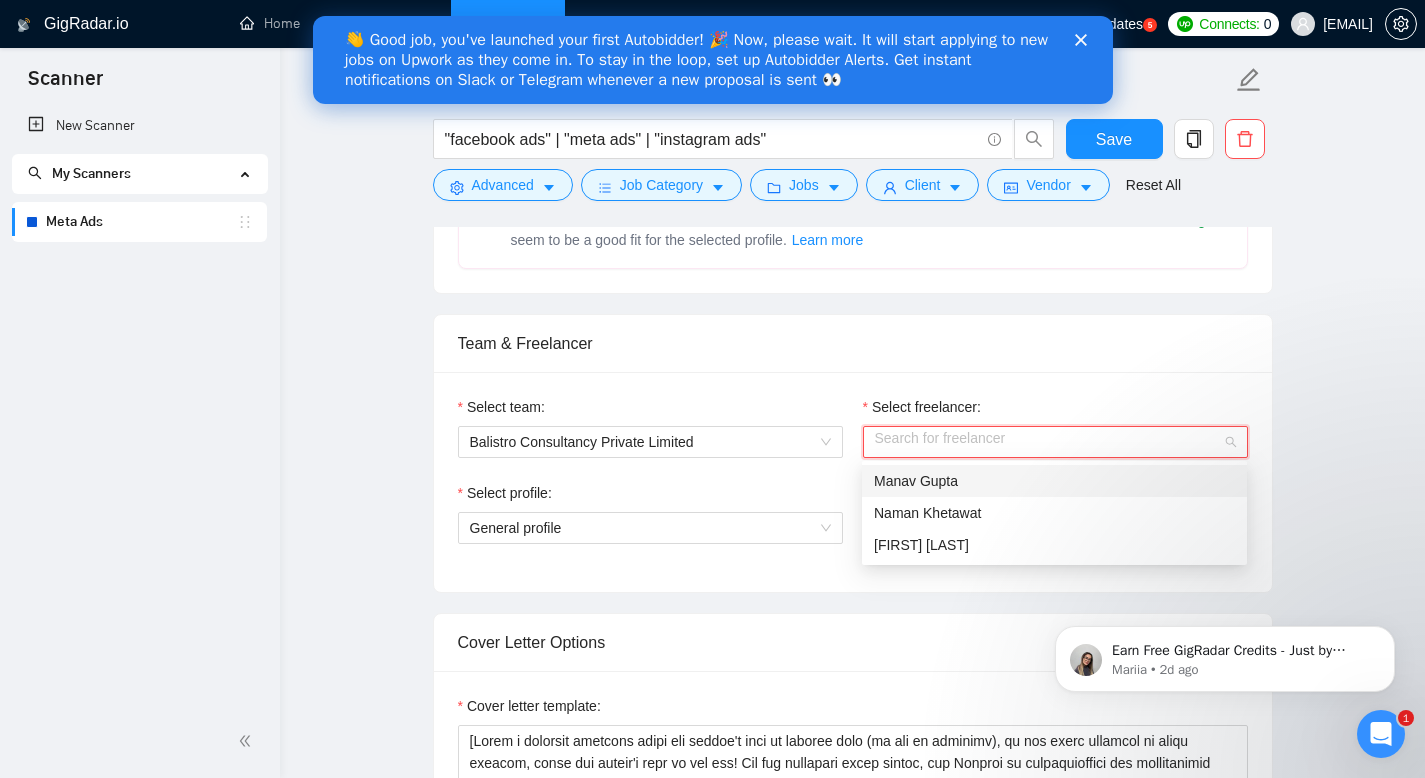 click on "Manav Gupta" at bounding box center (916, 481) 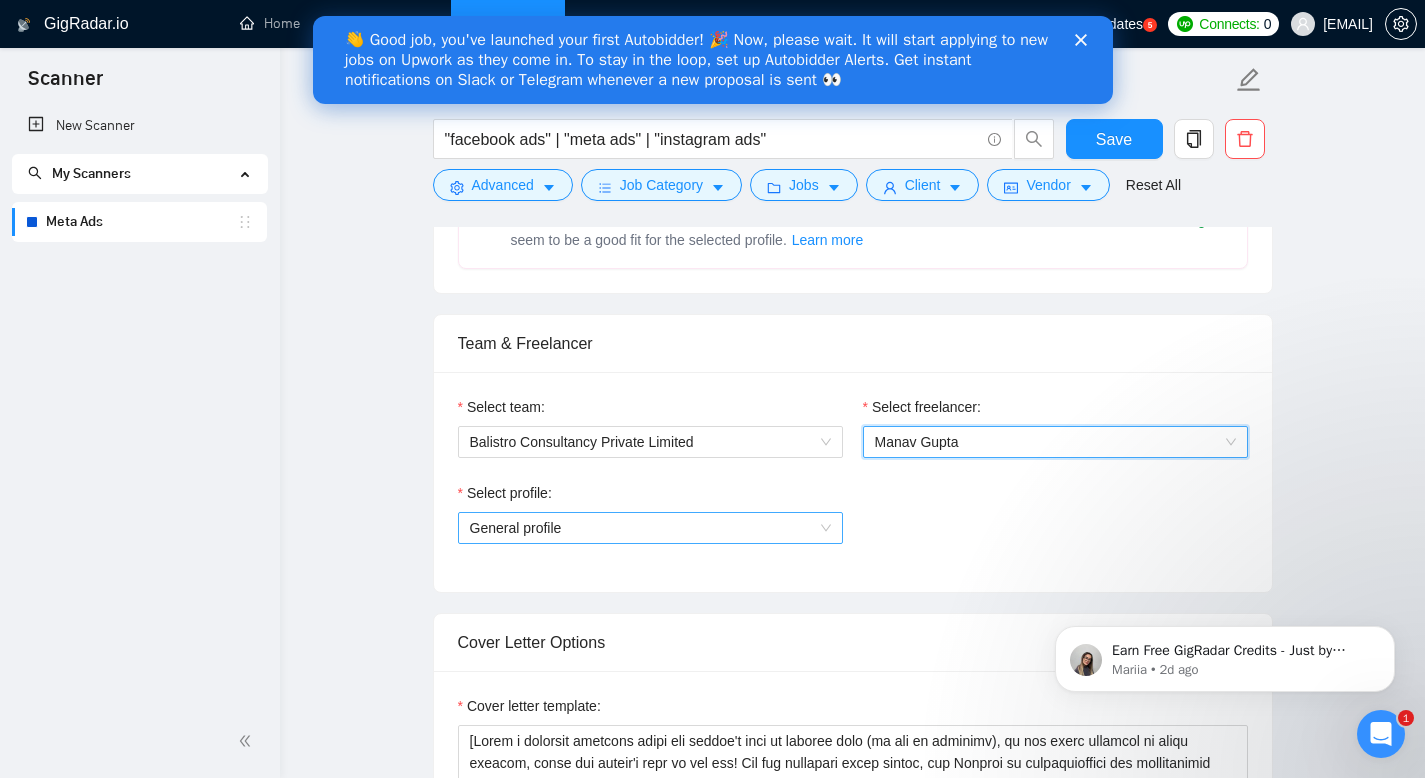 click on "General profile" at bounding box center [650, 528] 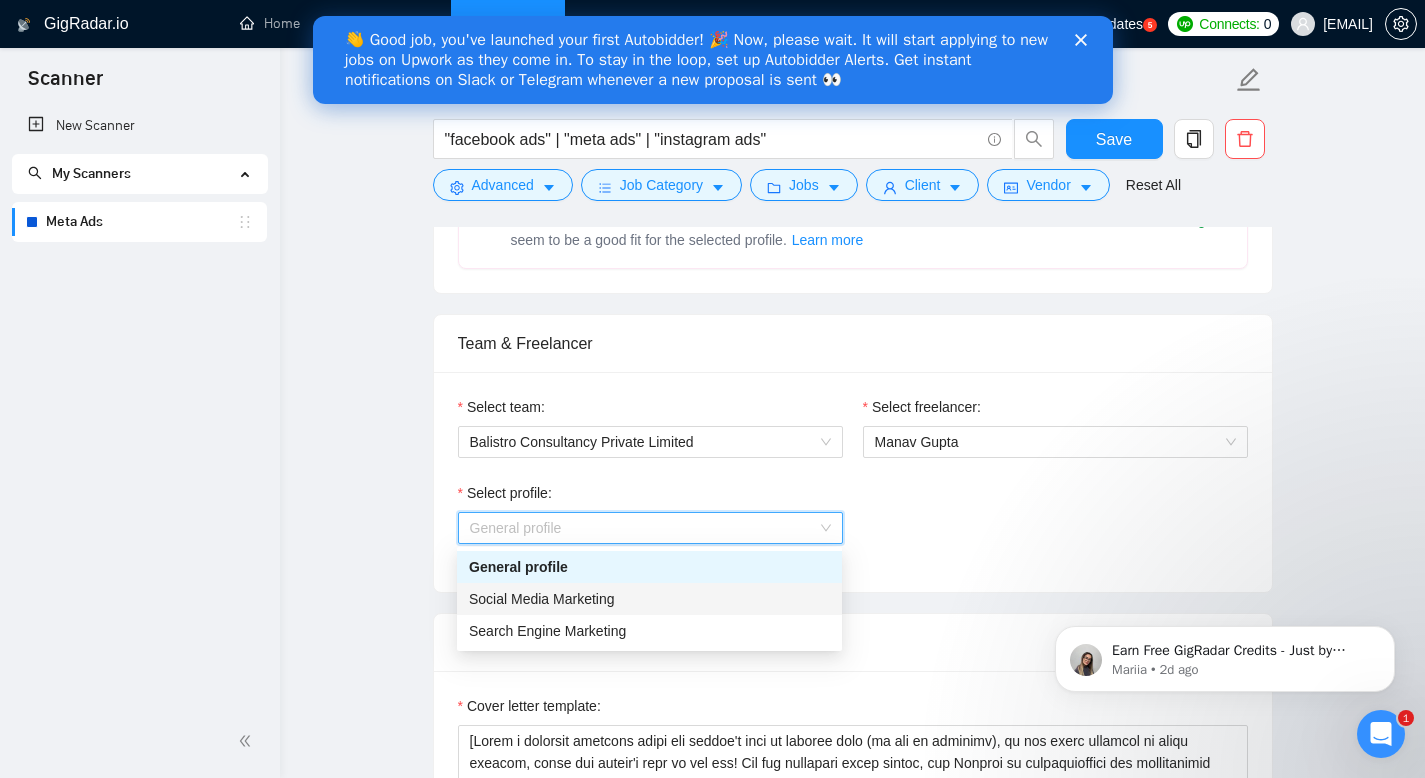 click on "Social Media Marketing" at bounding box center (542, 599) 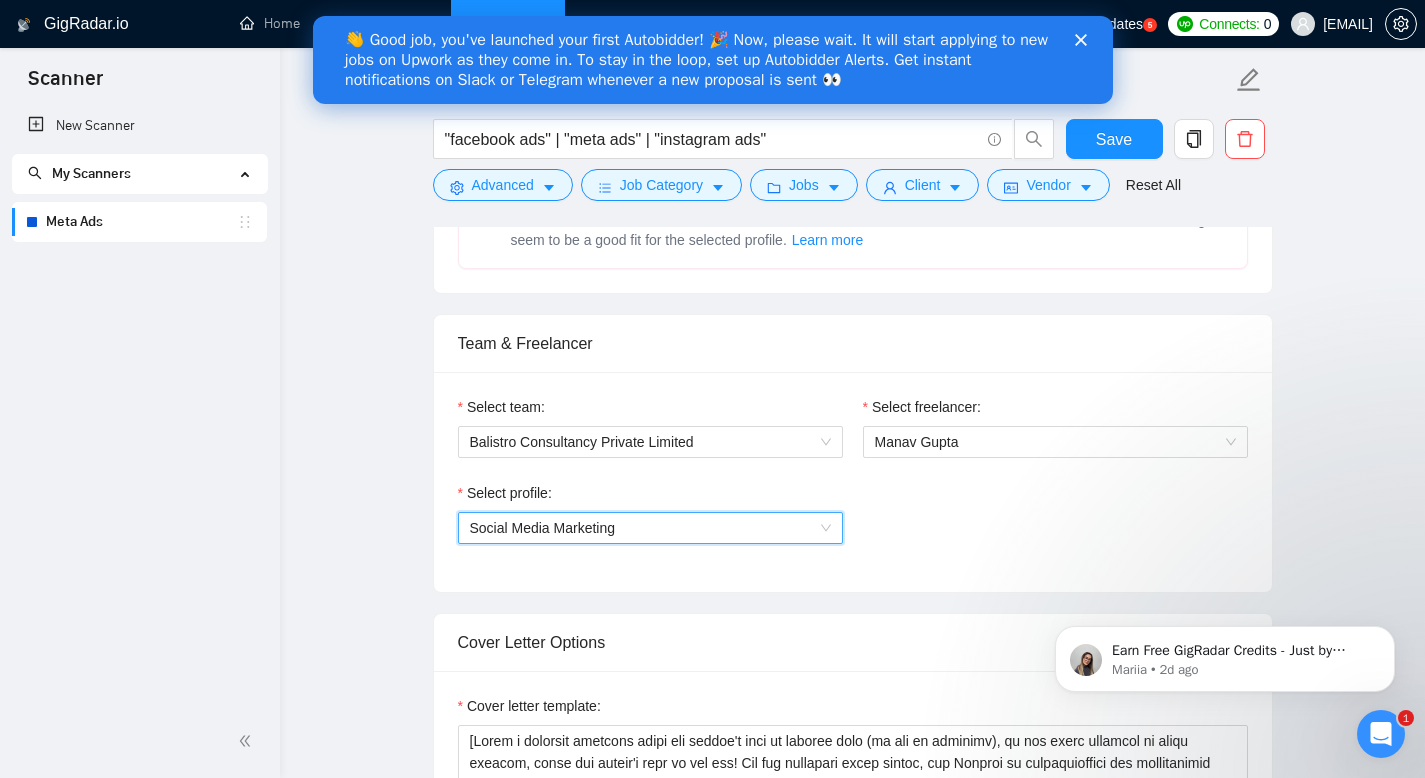 click on "Meta Ads "facebook ads" | "meta ads" | "instagram ads" Save Advanced   Job Category   Jobs   Client   Vendor   Reset All Preview Results Insights NEW Alerts Auto Bidder Auto Bidding Enabled Auto Bidding Enabled: OFF Auto Bidder Schedule Auto Bidding Type: Automated (recommended) Semi-automated Auto Bidding Schedule: 24/7 Custom Custom Auto Bidder Schedule Repeat every week on Monday Tuesday Wednesday Thursday Friday Saturday Sunday Active Hours ( Asia/Calcutta ): From: 00:00 To: 00:00  (next day) ( 24  hours) Asia/Calcutta Auto Bidding Type Select your bidding algorithm: Choose the algorithm for you bidding. The price per proposal does not include your connects expenditure. Template Bidder Works great for narrow segments and short cover letters that don't change. 0.50  credits / proposal Sardor AI 🤖 Personalise your cover letter with ai [placeholders] 1.00  credits / proposal Experimental Laziza AI  👑   NEW   Learn more 2.00  credits / proposal 144.13 credits savings Team & Freelancer Select team:" at bounding box center [852, 1295] 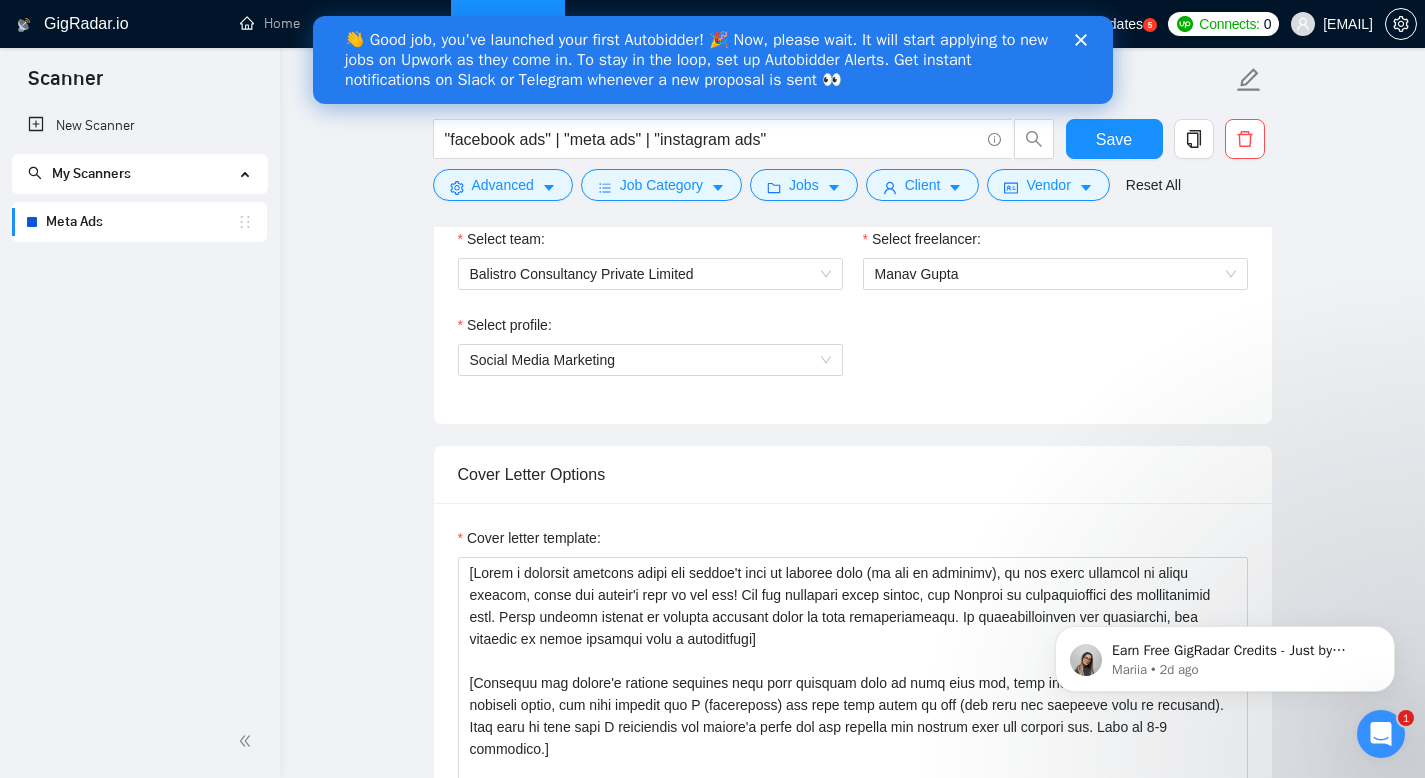 scroll, scrollTop: 1327, scrollLeft: 0, axis: vertical 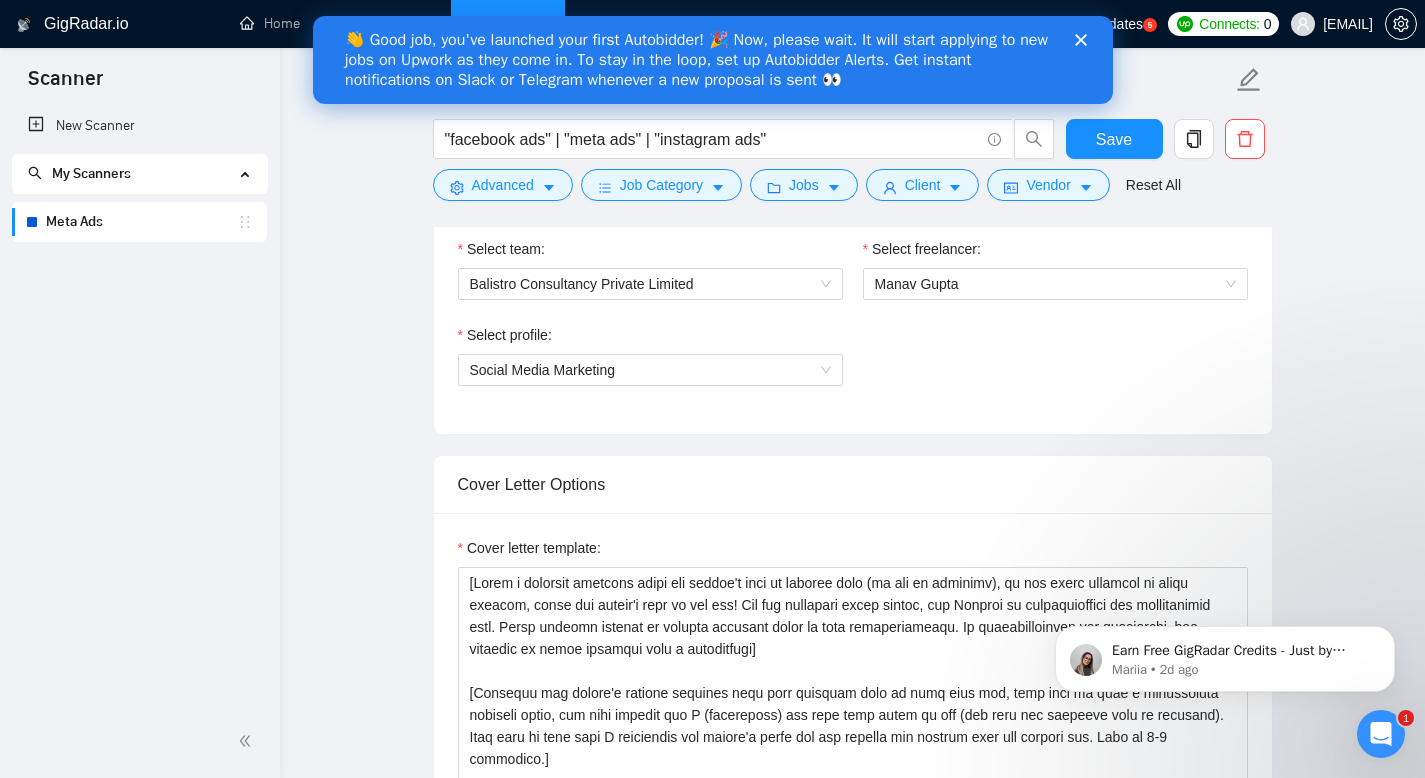 click on "Meta Ads "facebook ads" | "meta ads" | "instagram ads" Save Advanced   Job Category   Jobs   Client   Vendor   Reset All Preview Results Insights NEW Alerts Auto Bidder Auto Bidding Enabled Auto Bidding Enabled: OFF Auto Bidder Schedule Auto Bidding Type: Automated (recommended) Semi-automated Auto Bidding Schedule: 24/7 Custom Custom Auto Bidder Schedule Repeat every week on Monday Tuesday Wednesday Thursday Friday Saturday Sunday Active Hours ( Asia/Calcutta ): From: 00:00 To: 00:00  (next day) ( 24  hours) Asia/Calcutta Auto Bidding Type Select your bidding algorithm: Choose the algorithm for you bidding. The price per proposal does not include your connects expenditure. Template Bidder Works great for narrow segments and short cover letters that don't change. 0.50  credits / proposal Sardor AI 🤖 Personalise your cover letter with ai [placeholders] 1.00  credits / proposal Experimental Laziza AI  👑   NEW   Learn more 2.00  credits / proposal 144.13 credits savings Team & Freelancer Select team:" at bounding box center [852, 1137] 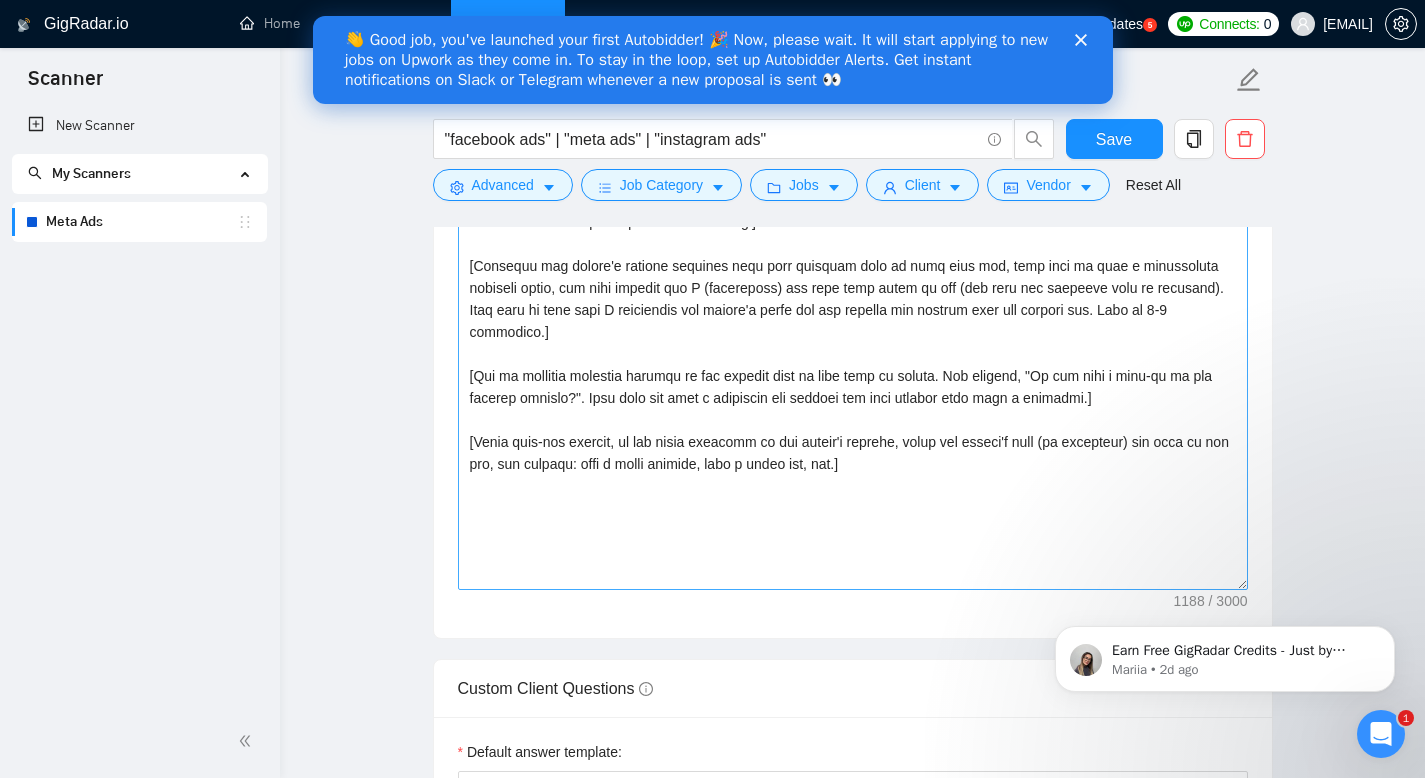 scroll, scrollTop: 1747, scrollLeft: 0, axis: vertical 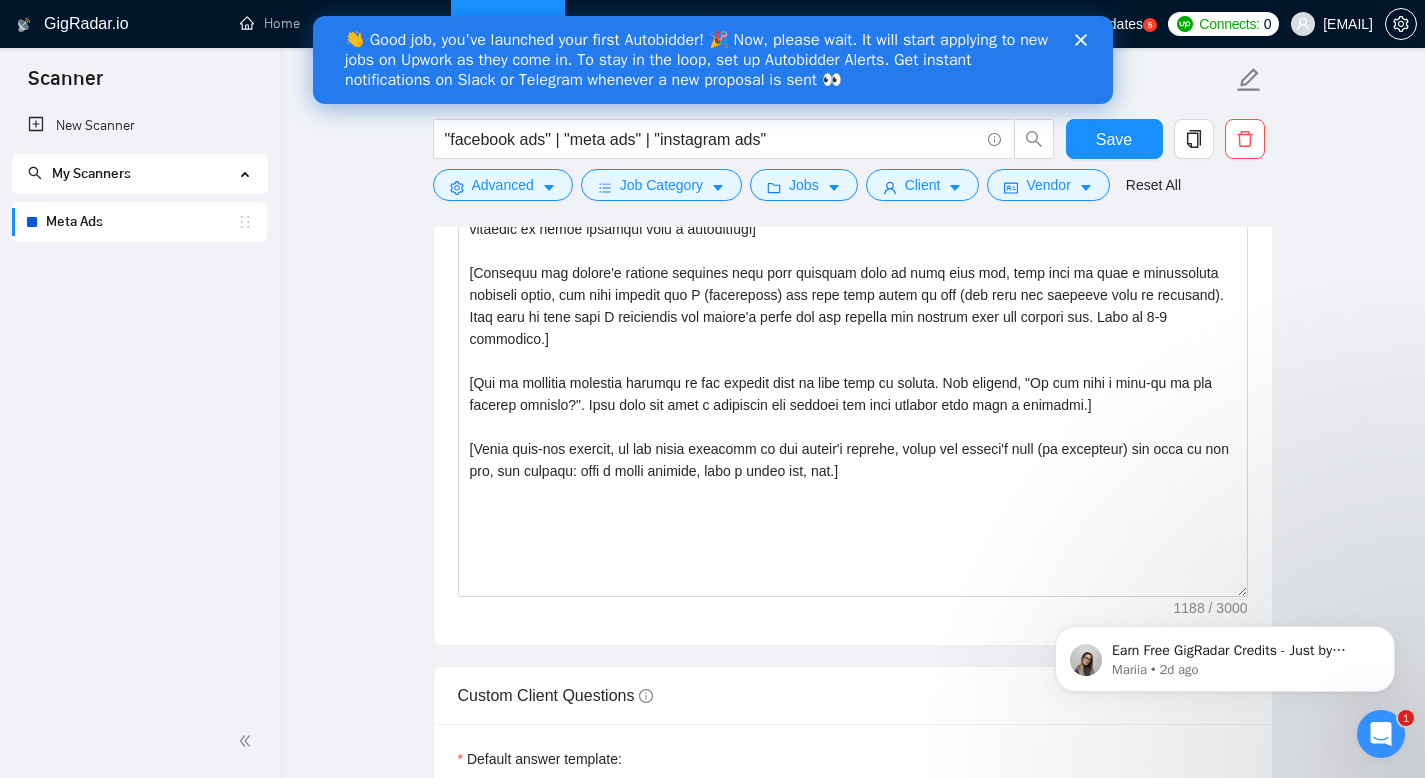 click on "Meta Ads "facebook ads" | "meta ads" | "instagram ads" Save Advanced   Job Category   Jobs   Client   Vendor   Reset All Preview Results Insights NEW Alerts Auto Bidder Auto Bidding Enabled Auto Bidding Enabled: OFF Auto Bidder Schedule Auto Bidding Type: Automated (recommended) Semi-automated Auto Bidding Schedule: 24/7 Custom Custom Auto Bidder Schedule Repeat every week on Monday Tuesday Wednesday Thursday Friday Saturday Sunday Active Hours ( Asia/Calcutta ): From: 00:00 To: 00:00  (next day) ( 24  hours) Asia/Calcutta Auto Bidding Type Select your bidding algorithm: Choose the algorithm for you bidding. The price per proposal does not include your connects expenditure. Template Bidder Works great for narrow segments and short cover letters that don't change. 0.50  credits / proposal Sardor AI 🤖 Personalise your cover letter with ai [placeholders] 1.00  credits / proposal Experimental Laziza AI  👑   NEW   Learn more 2.00  credits / proposal 144.13 credits savings Team & Freelancer Select team:" at bounding box center [852, 717] 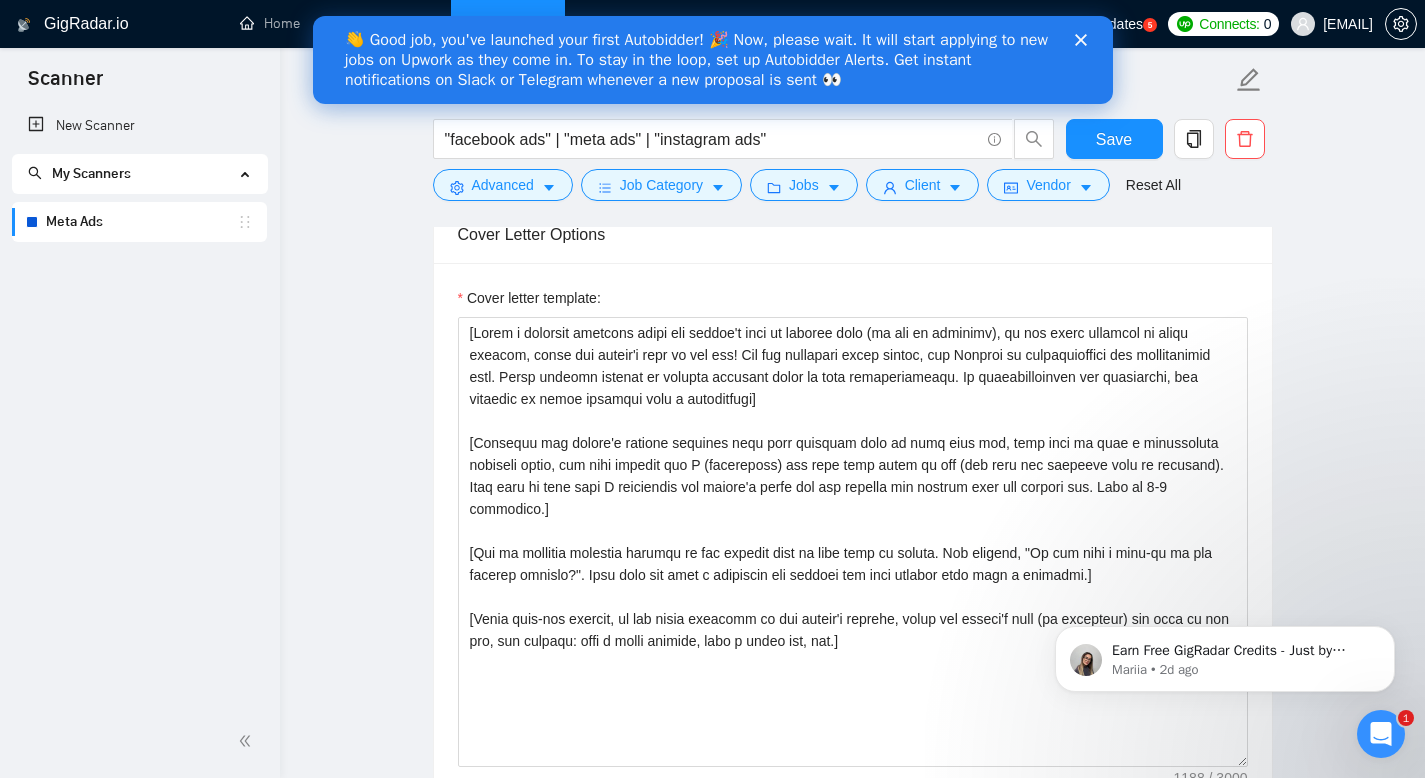 scroll, scrollTop: 1580, scrollLeft: 0, axis: vertical 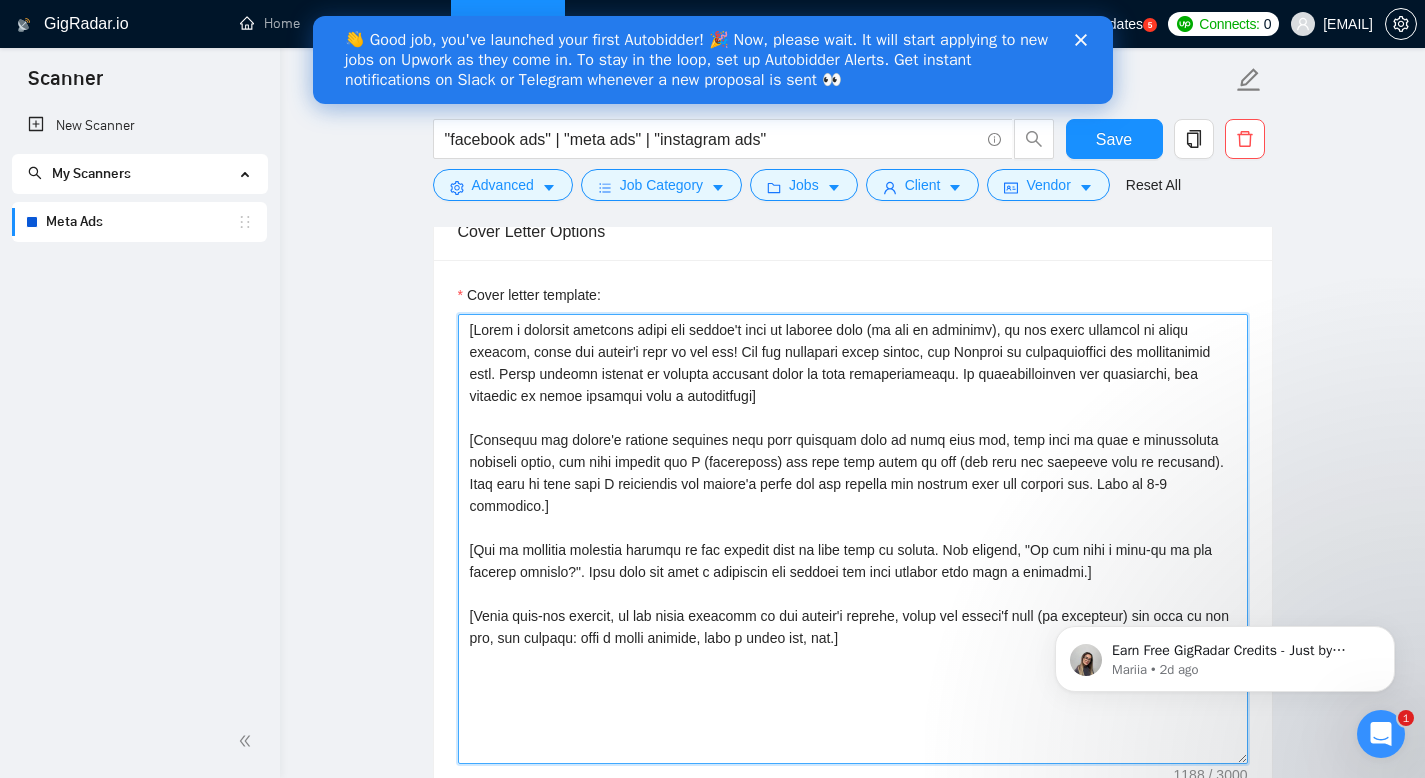 click on "Cover letter template:" at bounding box center (853, 539) 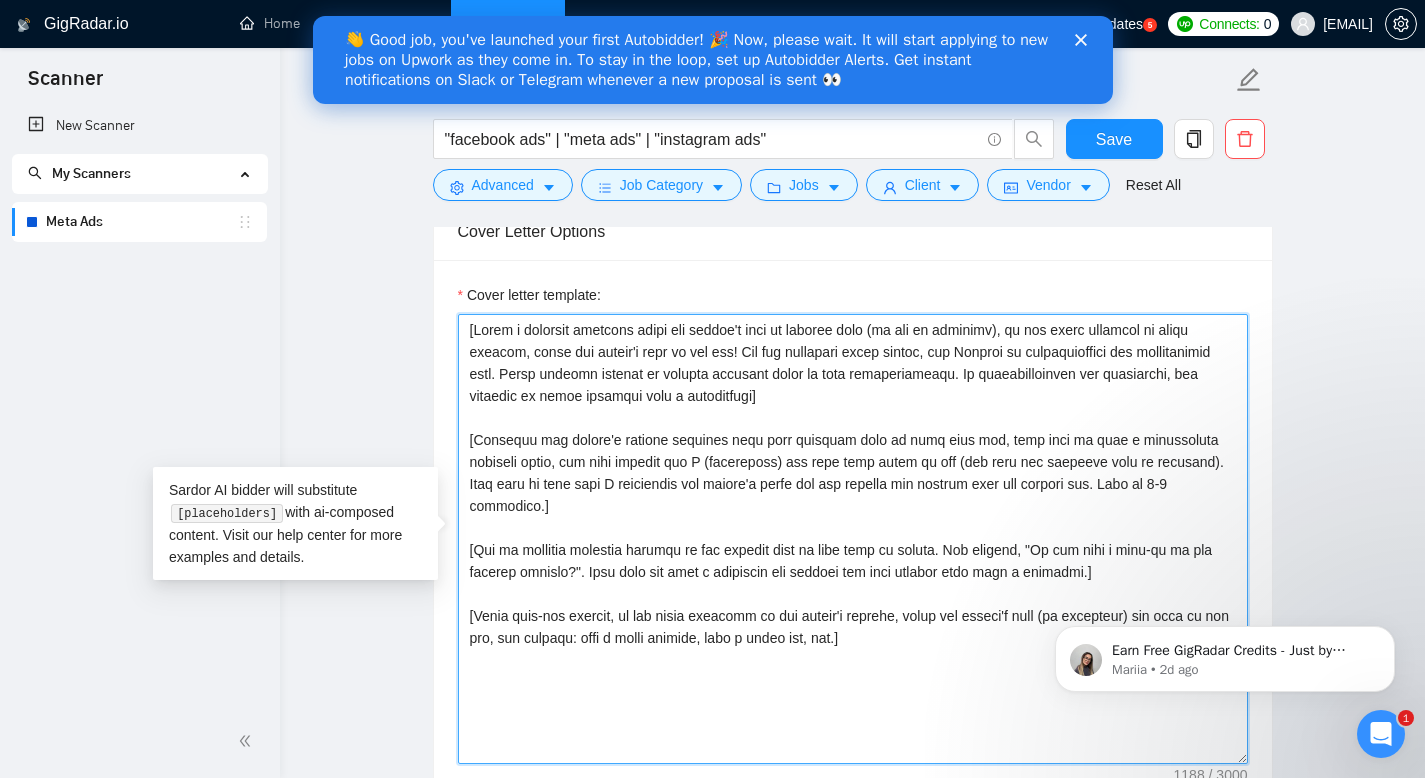 click on "Cover letter template:" at bounding box center (853, 539) 